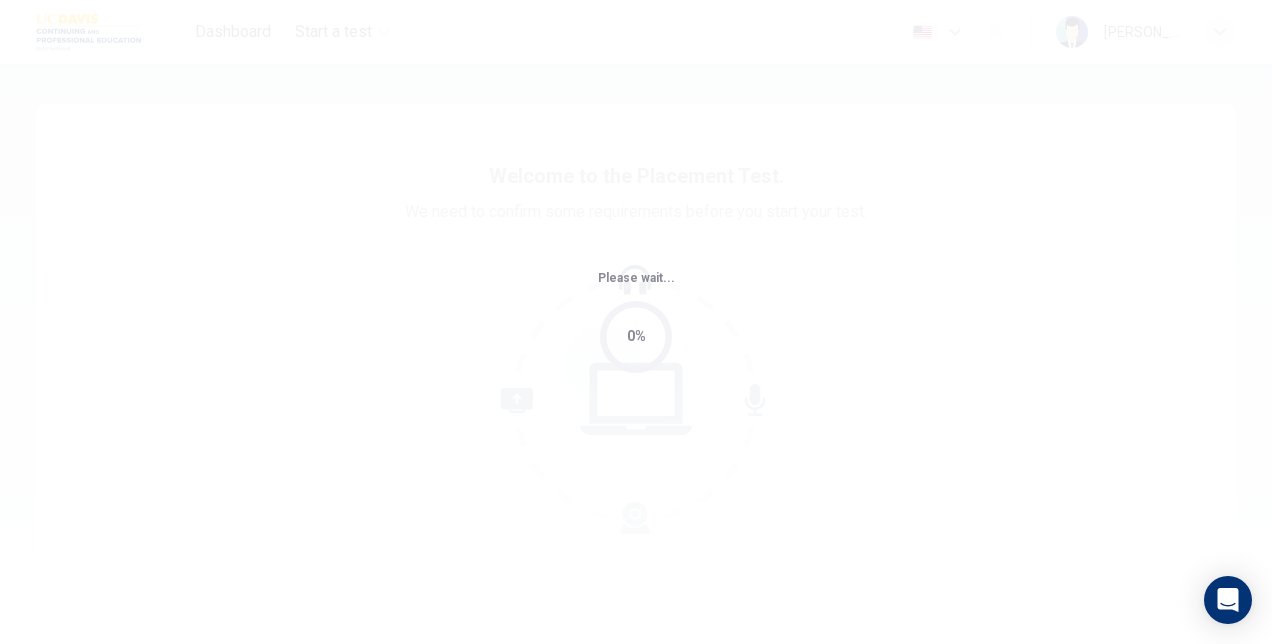 scroll, scrollTop: 0, scrollLeft: 0, axis: both 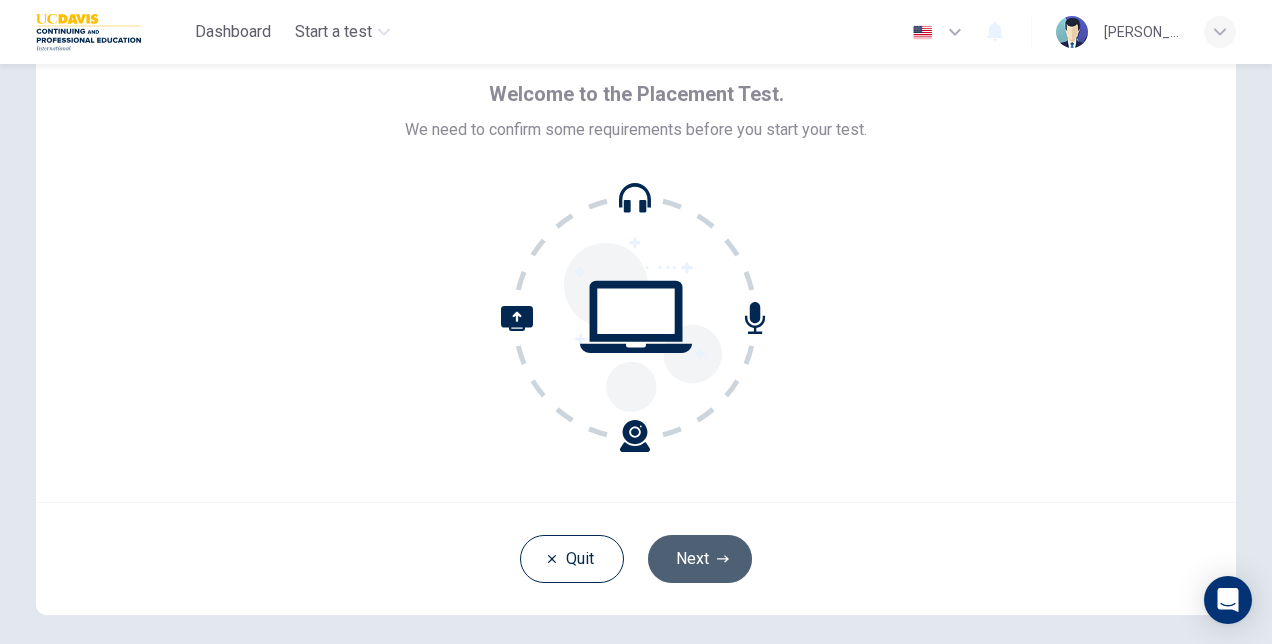 click on "Next" at bounding box center [700, 559] 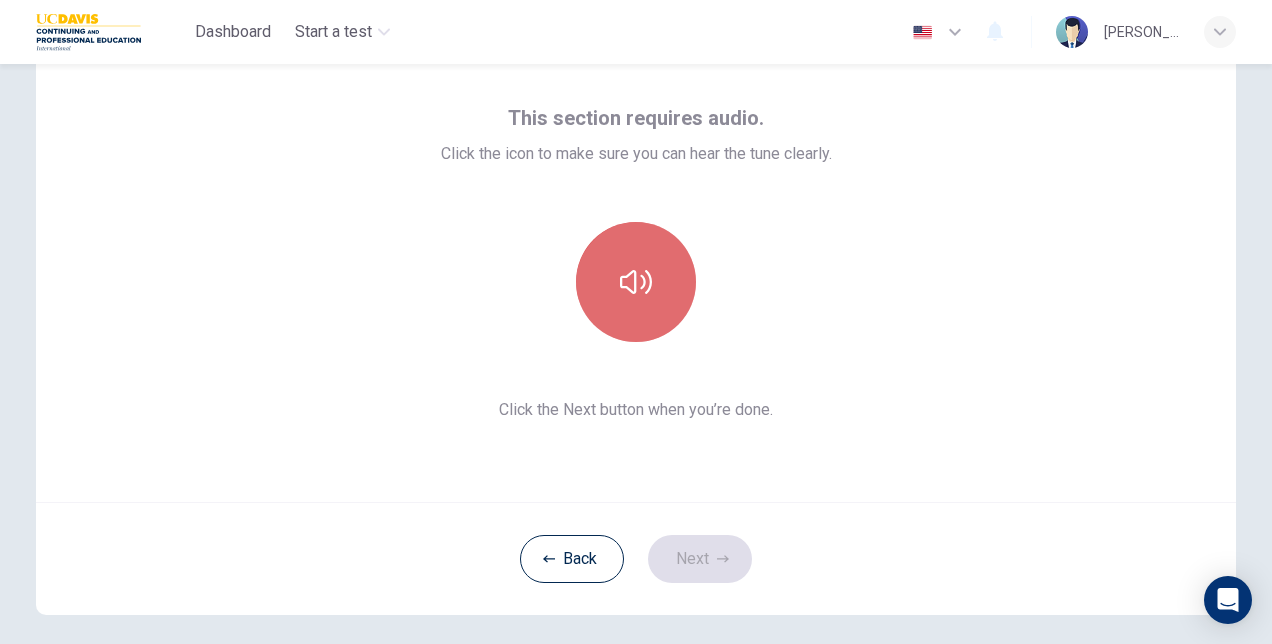 click at bounding box center [636, 282] 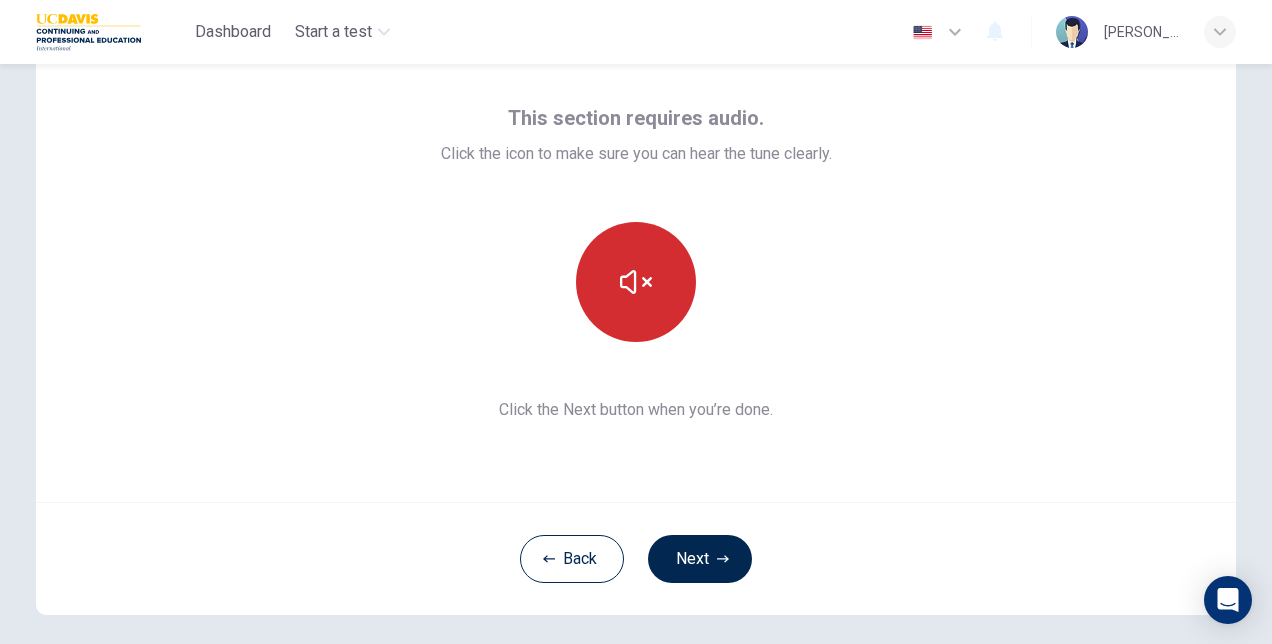 type 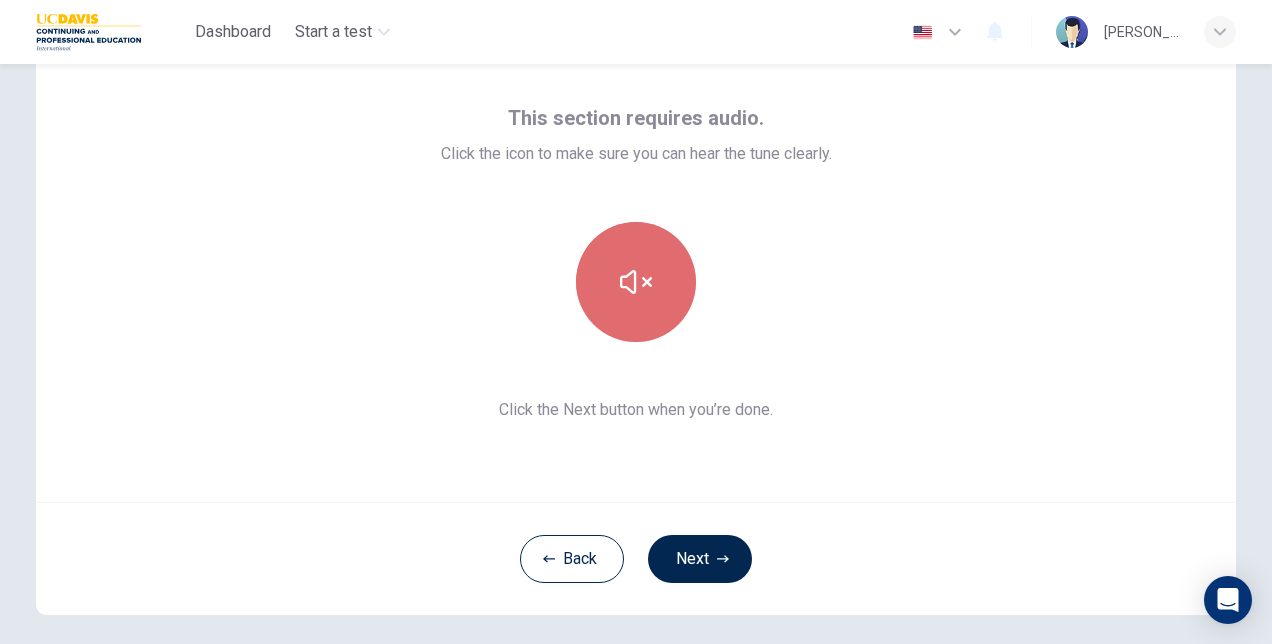 click 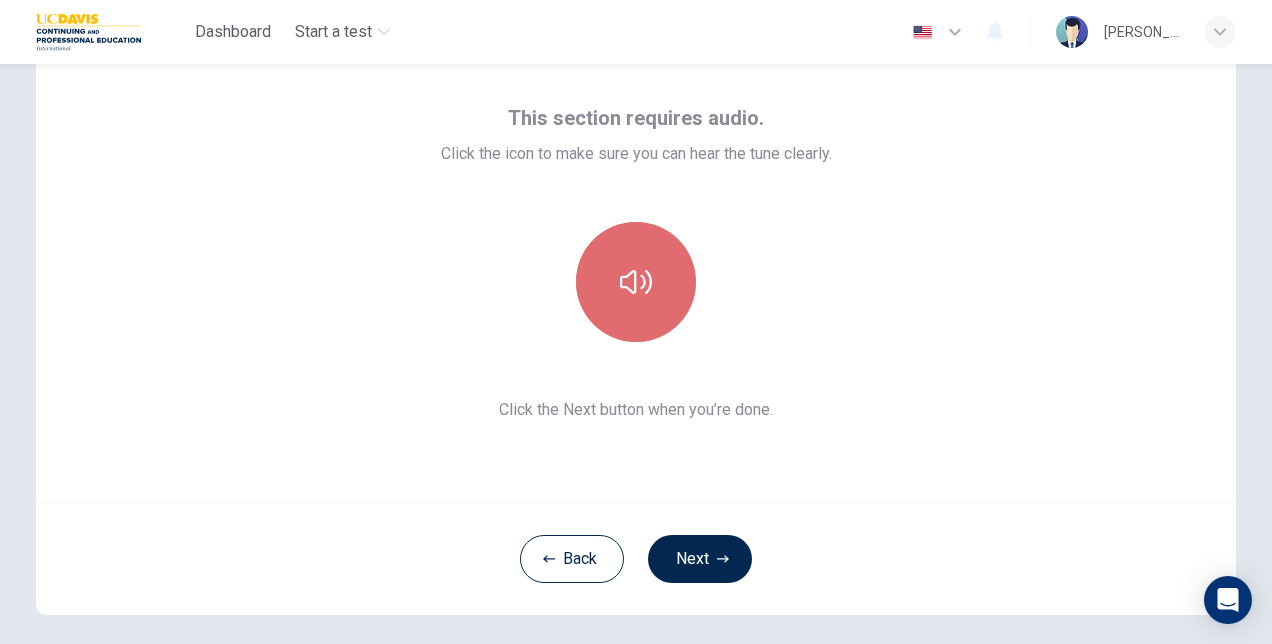 click 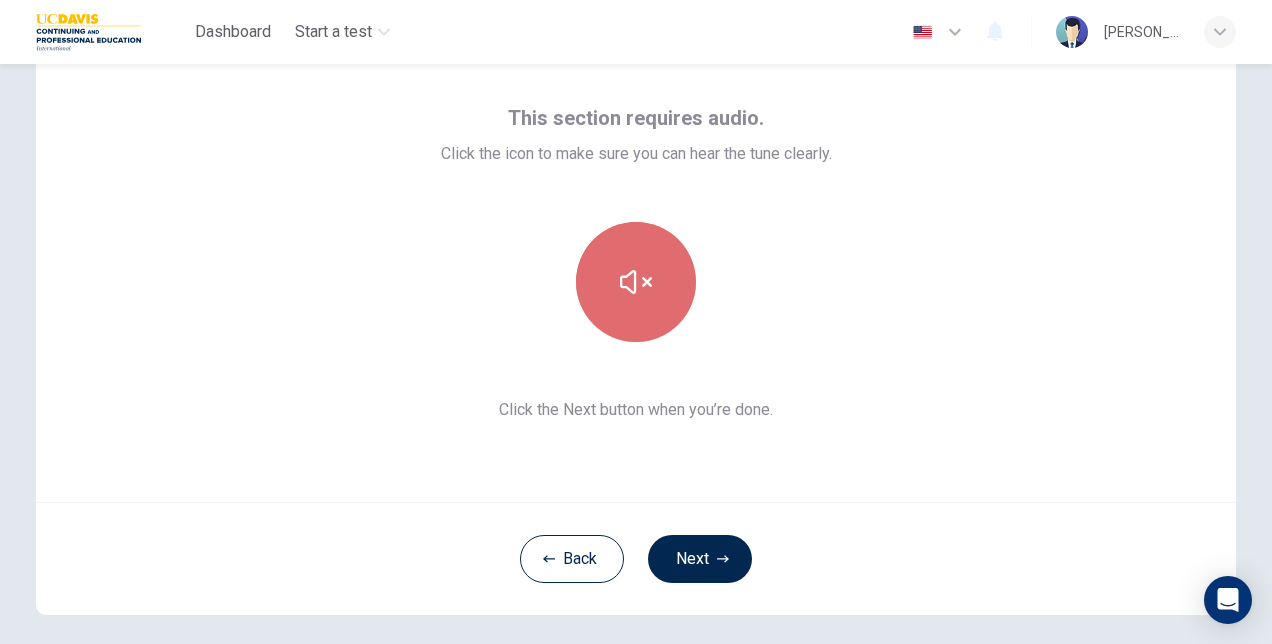 click 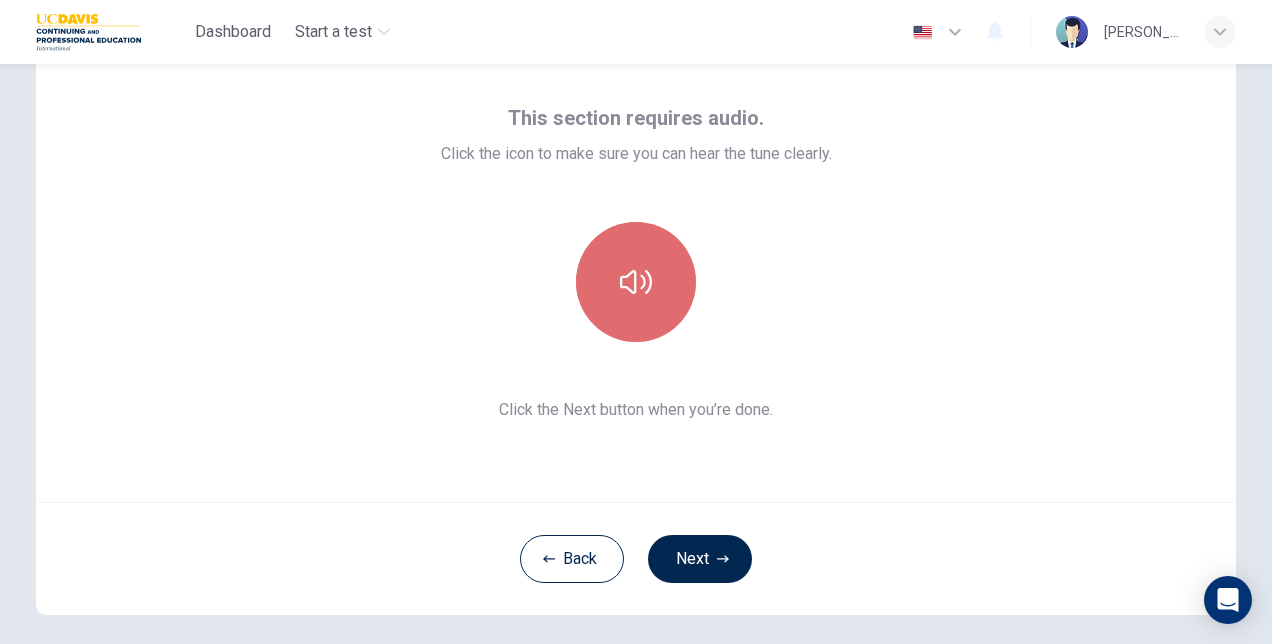 click 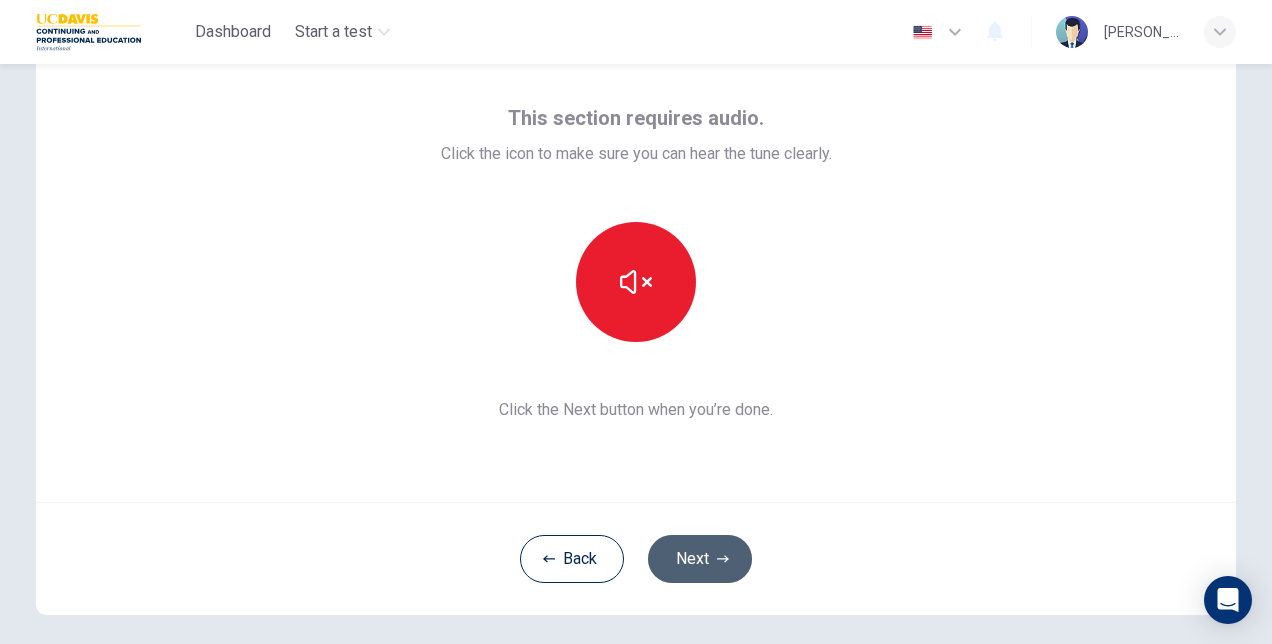 click on "Next" at bounding box center [700, 559] 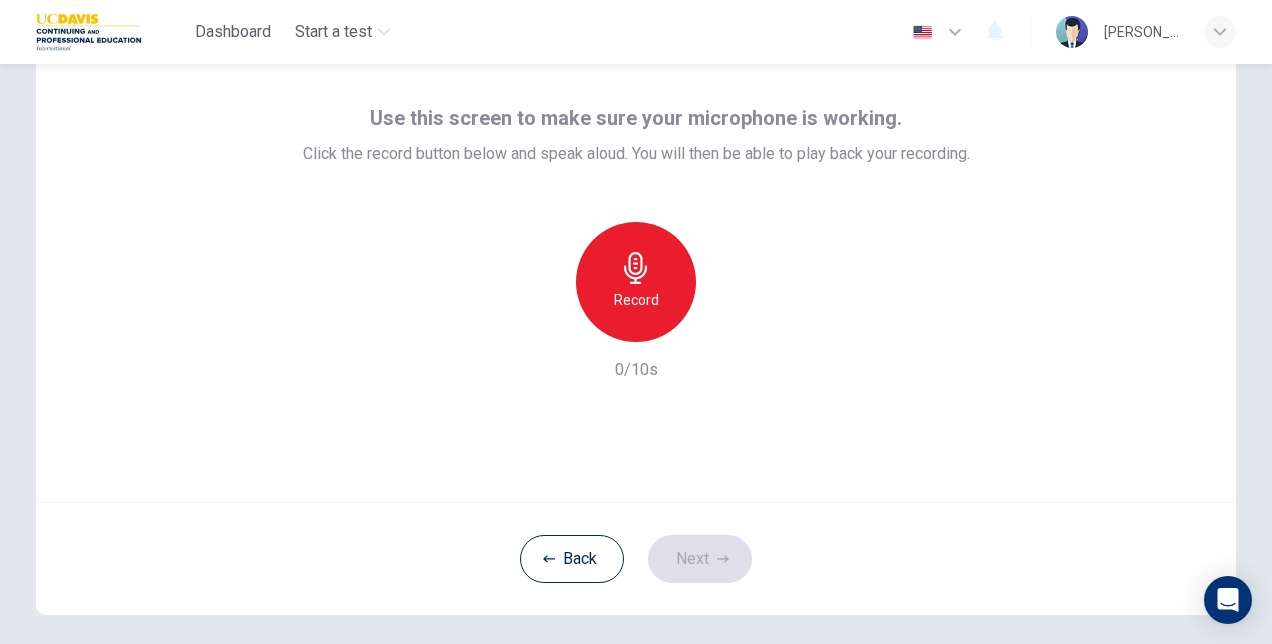click on "Record" at bounding box center [636, 282] 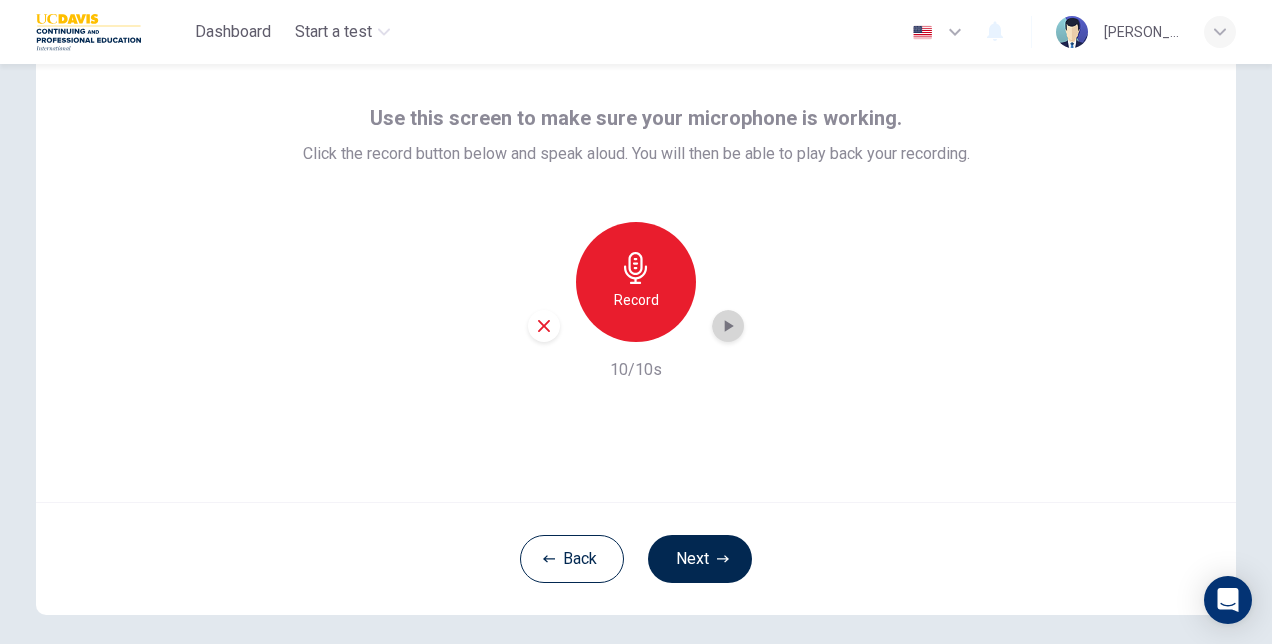 click 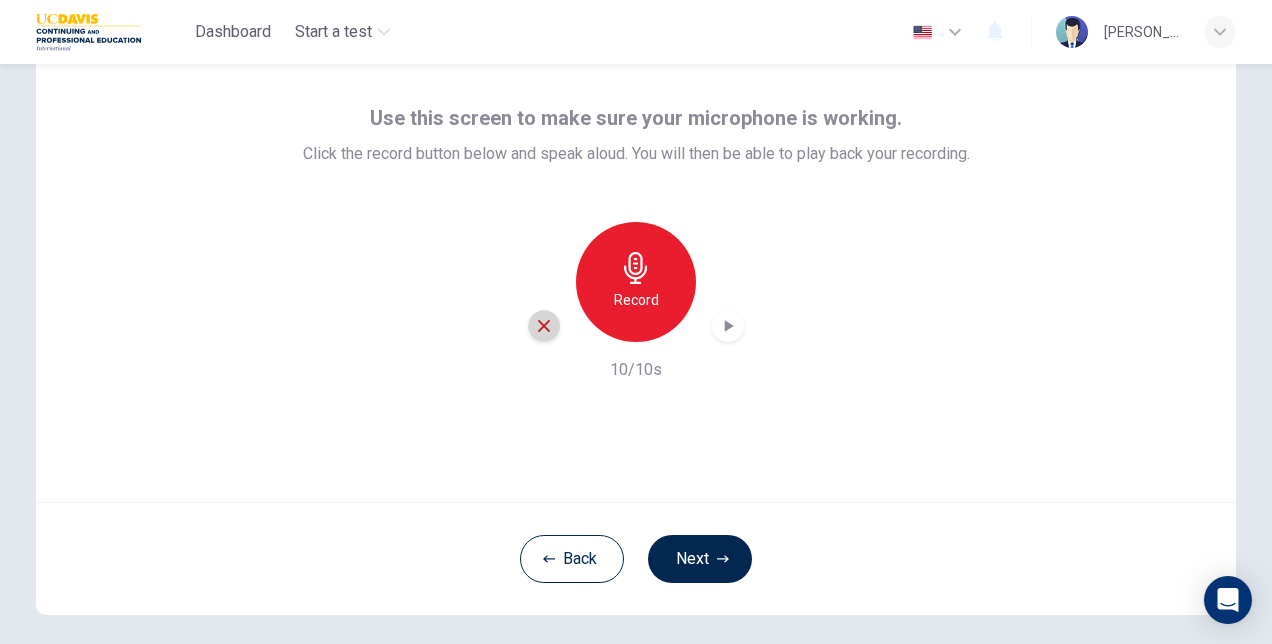 click 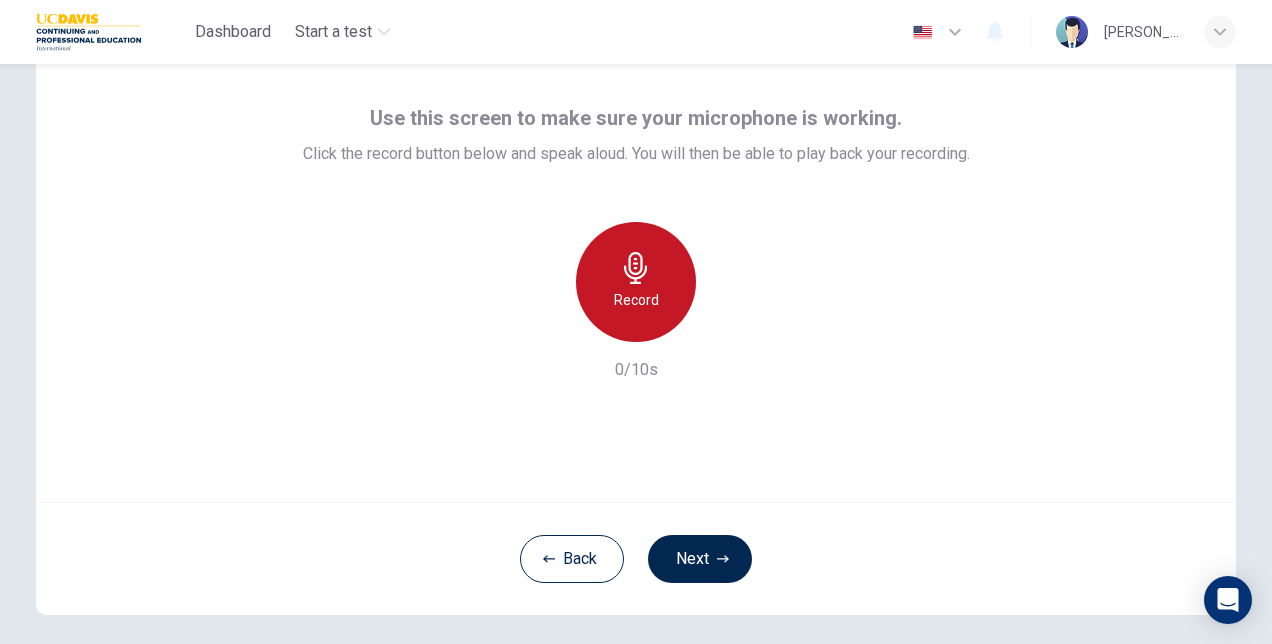 click on "Record" at bounding box center [636, 282] 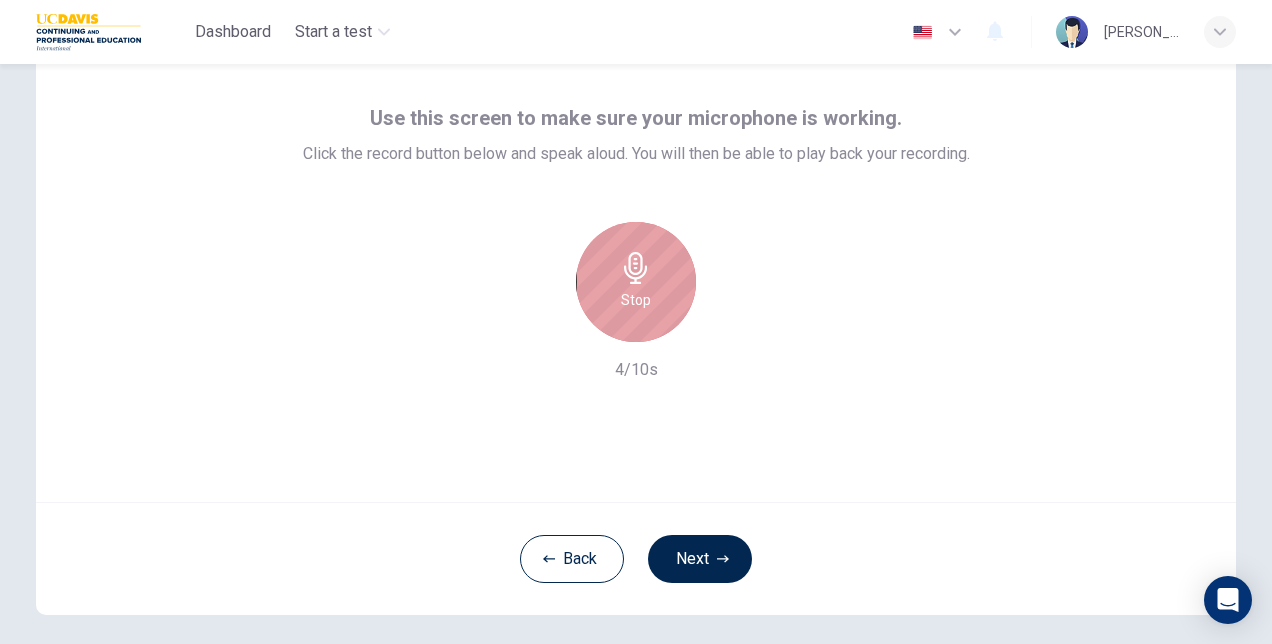 click on "Stop" at bounding box center [636, 282] 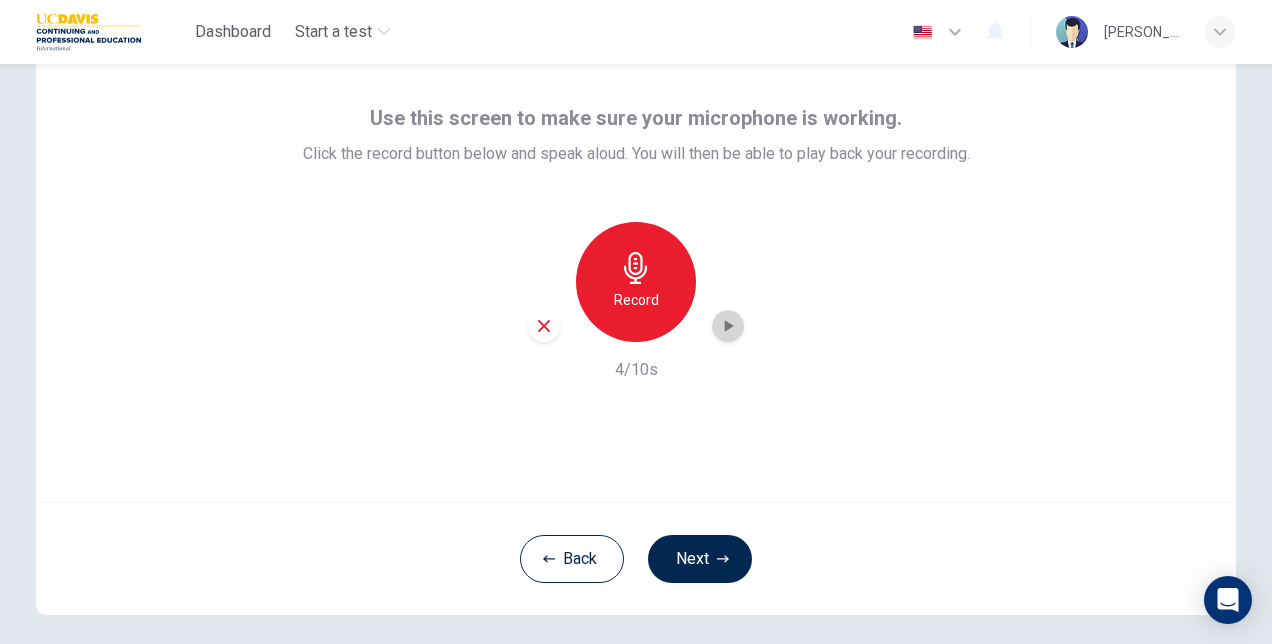 click 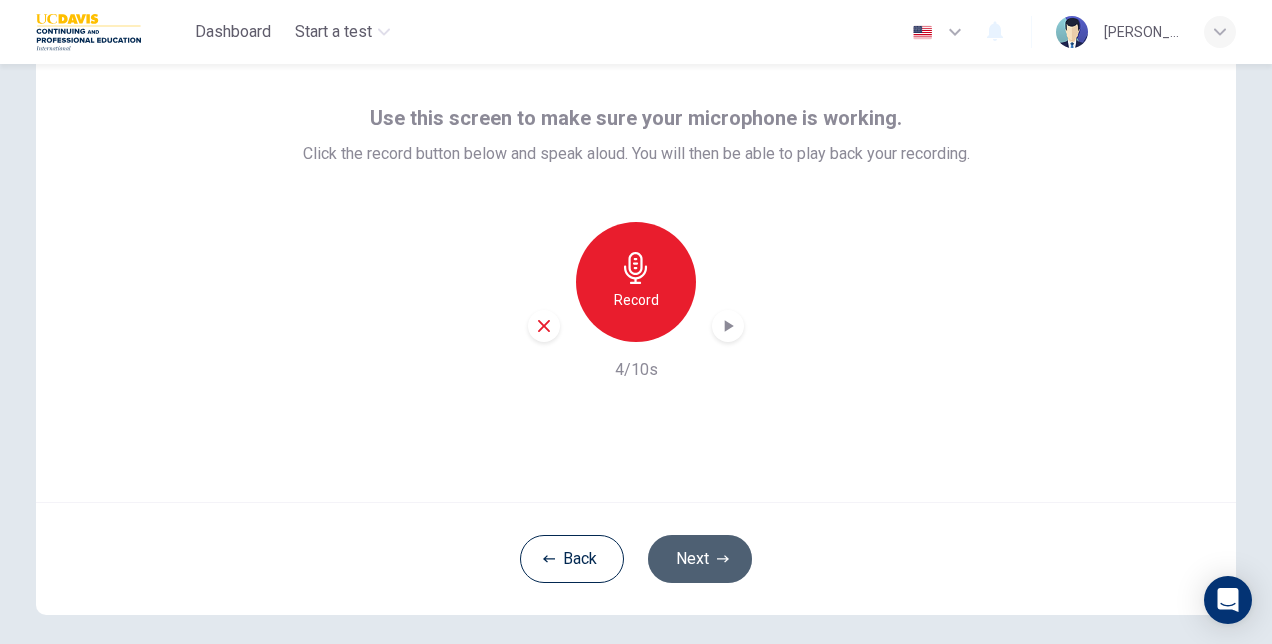 click on "Next" at bounding box center (700, 559) 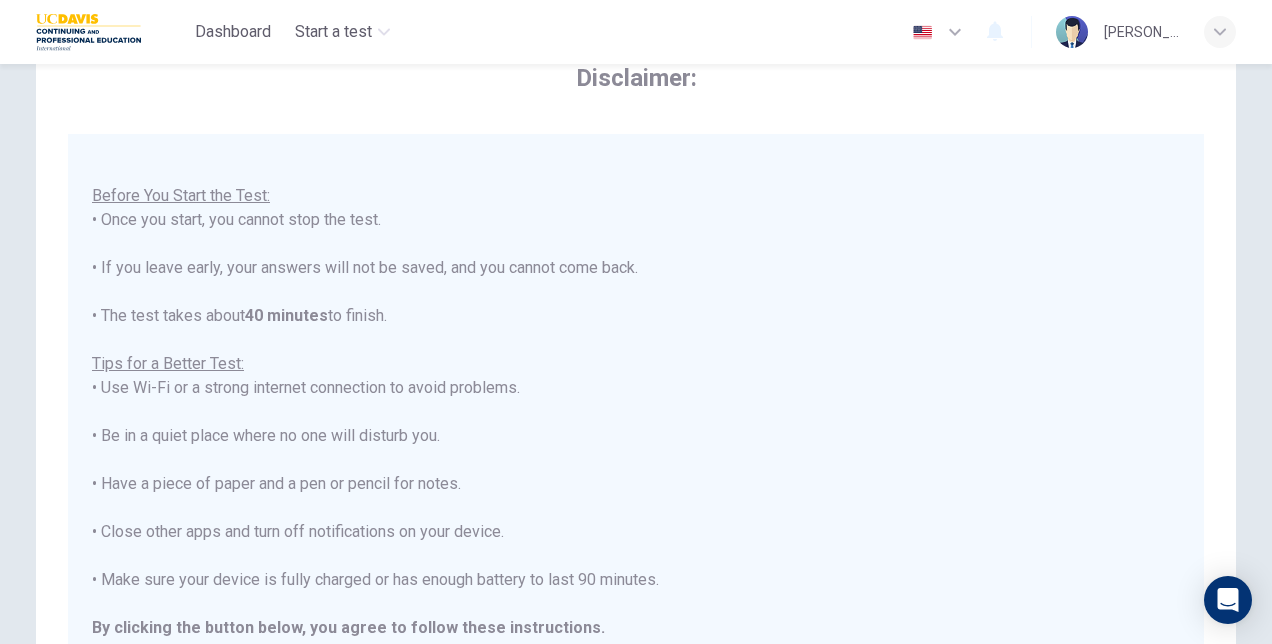 scroll, scrollTop: 22, scrollLeft: 0, axis: vertical 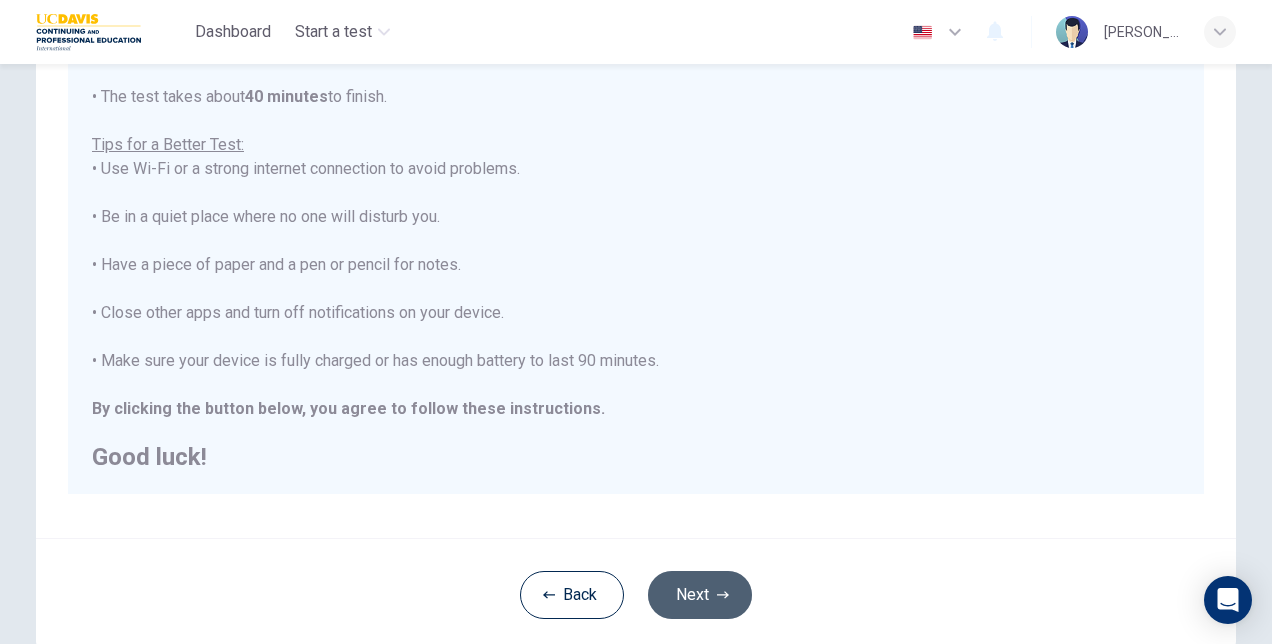 click on "Next" at bounding box center [700, 595] 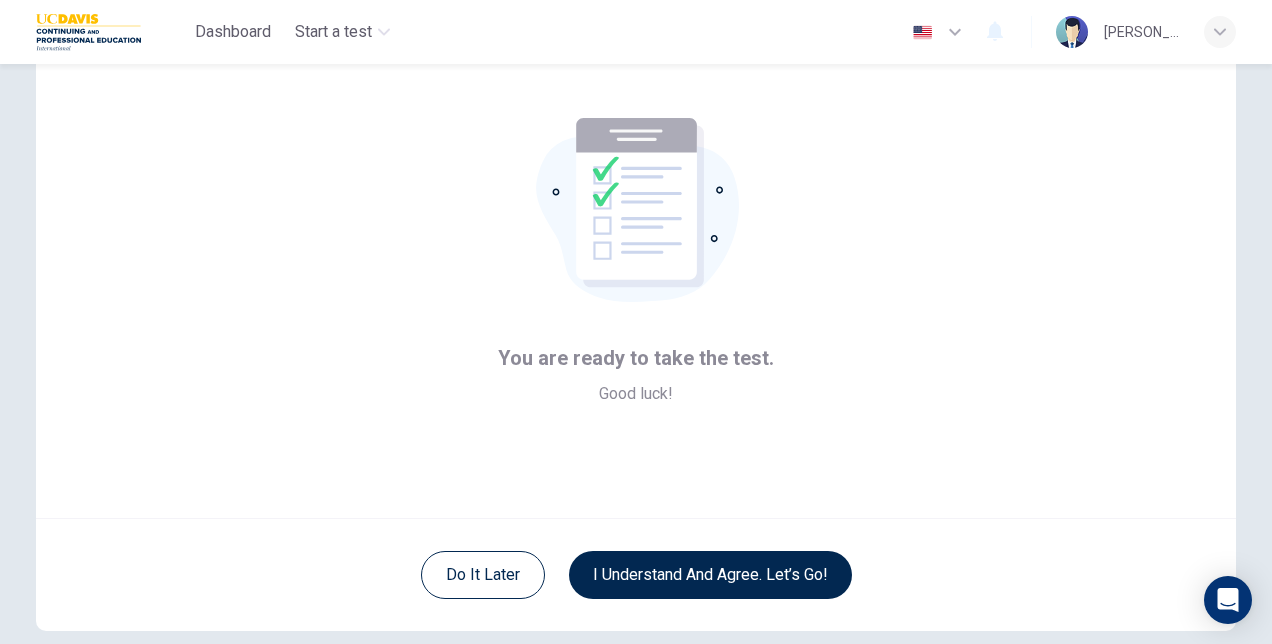 scroll, scrollTop: 66, scrollLeft: 0, axis: vertical 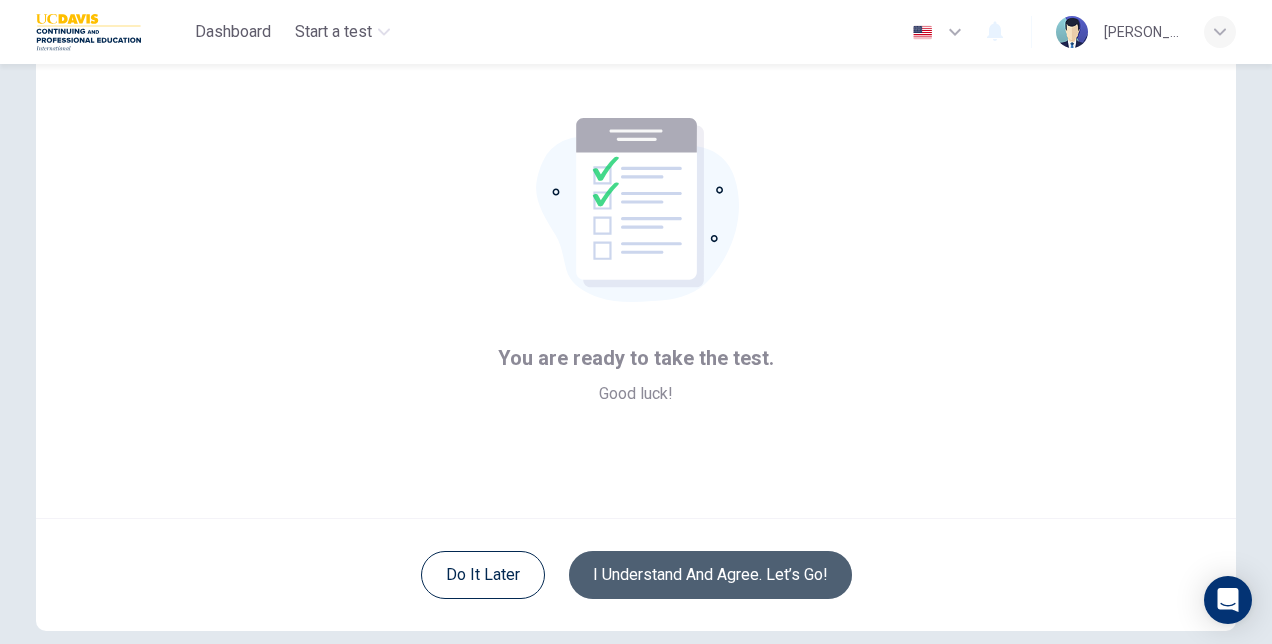 click on "I understand and agree. Let’s go!" at bounding box center (710, 575) 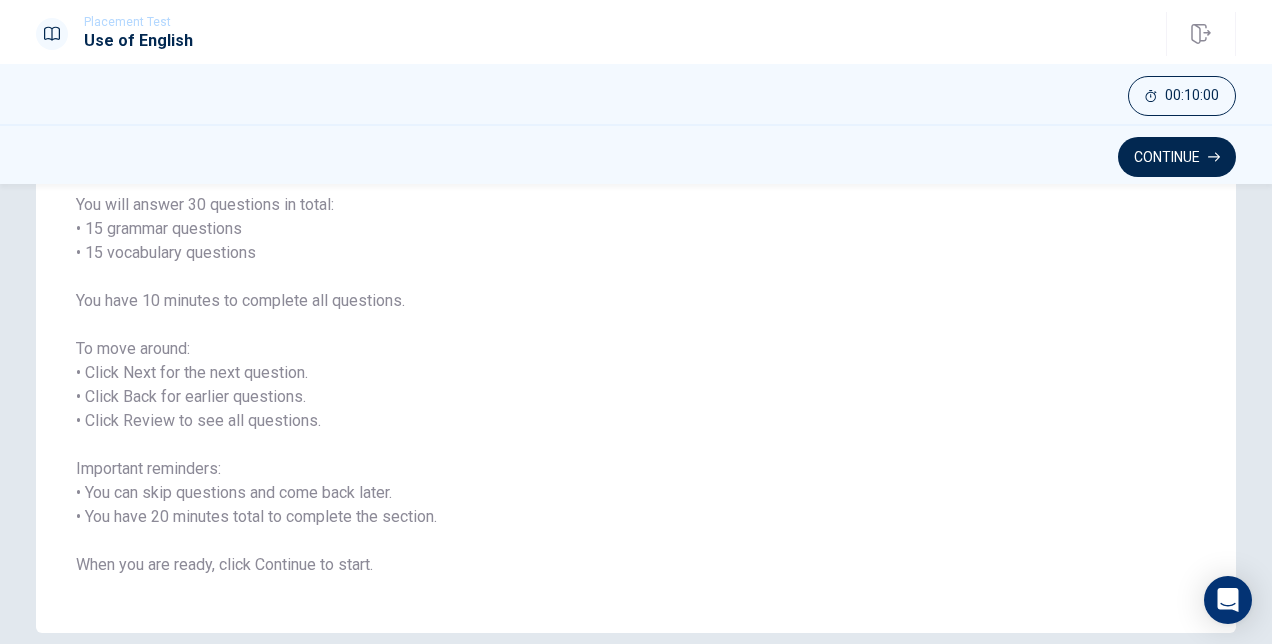 scroll, scrollTop: 160, scrollLeft: 0, axis: vertical 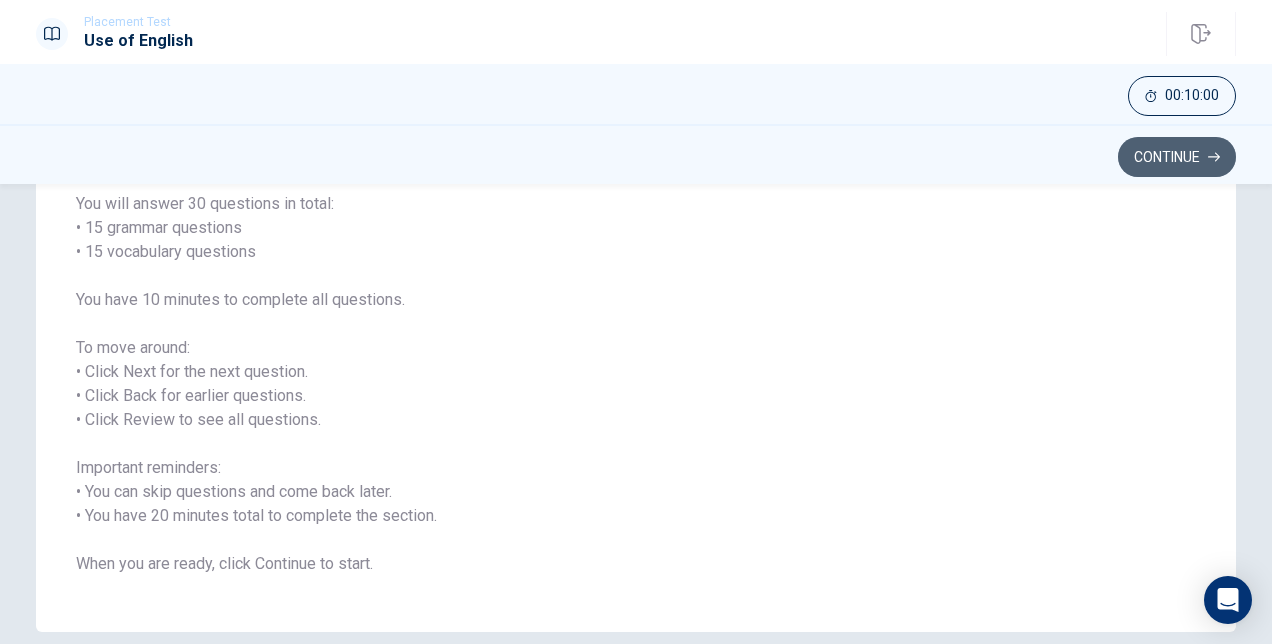 click on "Continue" at bounding box center (1177, 157) 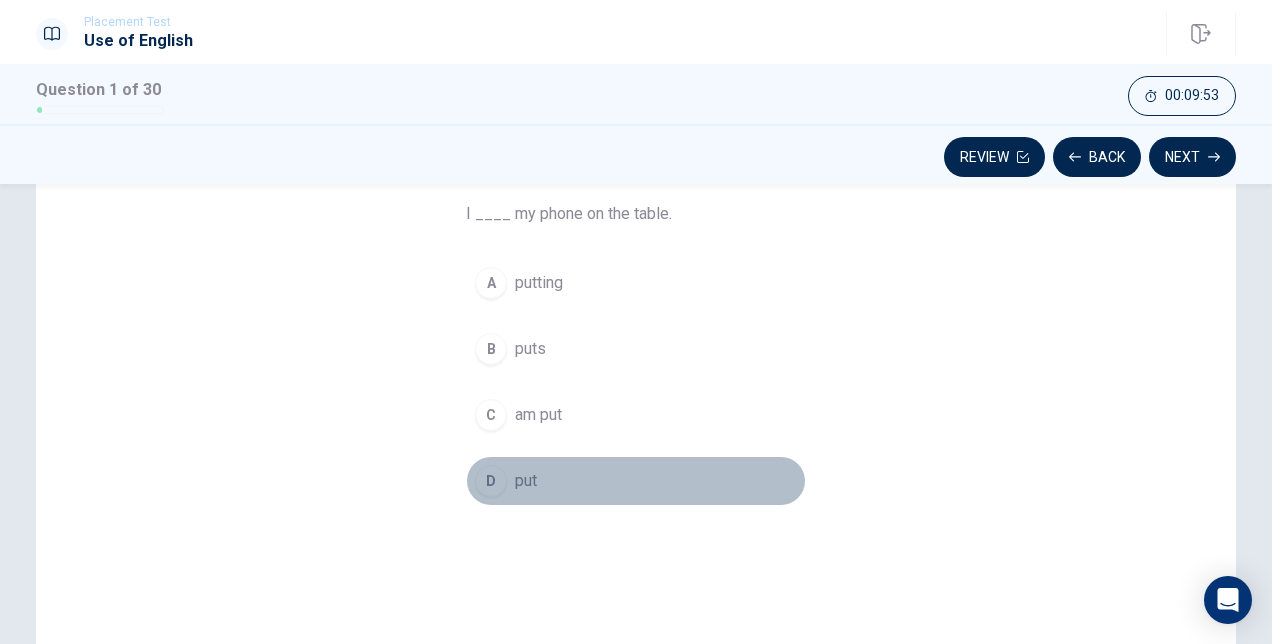 click on "D put" at bounding box center (636, 481) 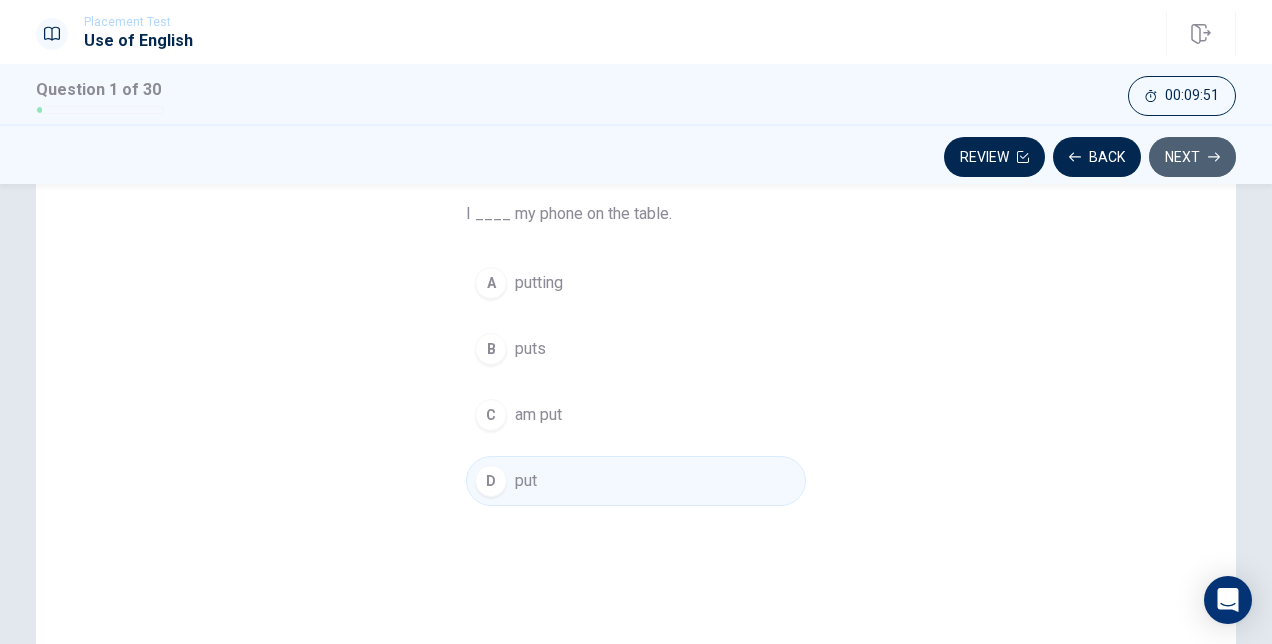 click on "Next" at bounding box center (1192, 157) 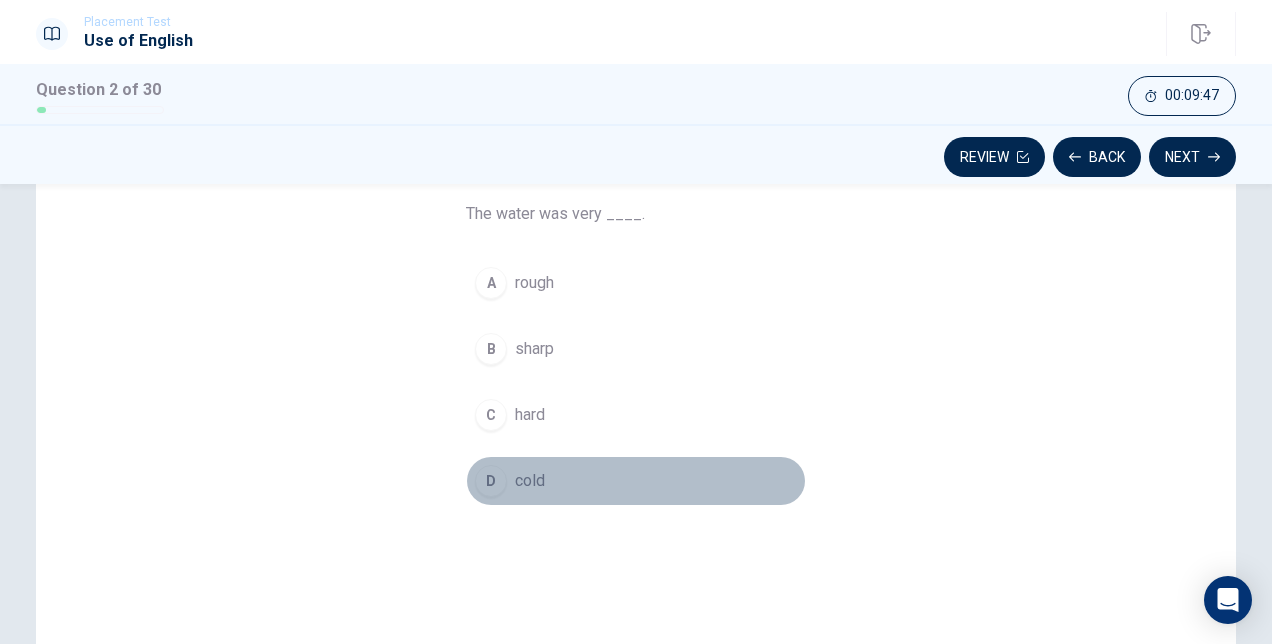 click on "D cold" at bounding box center [636, 481] 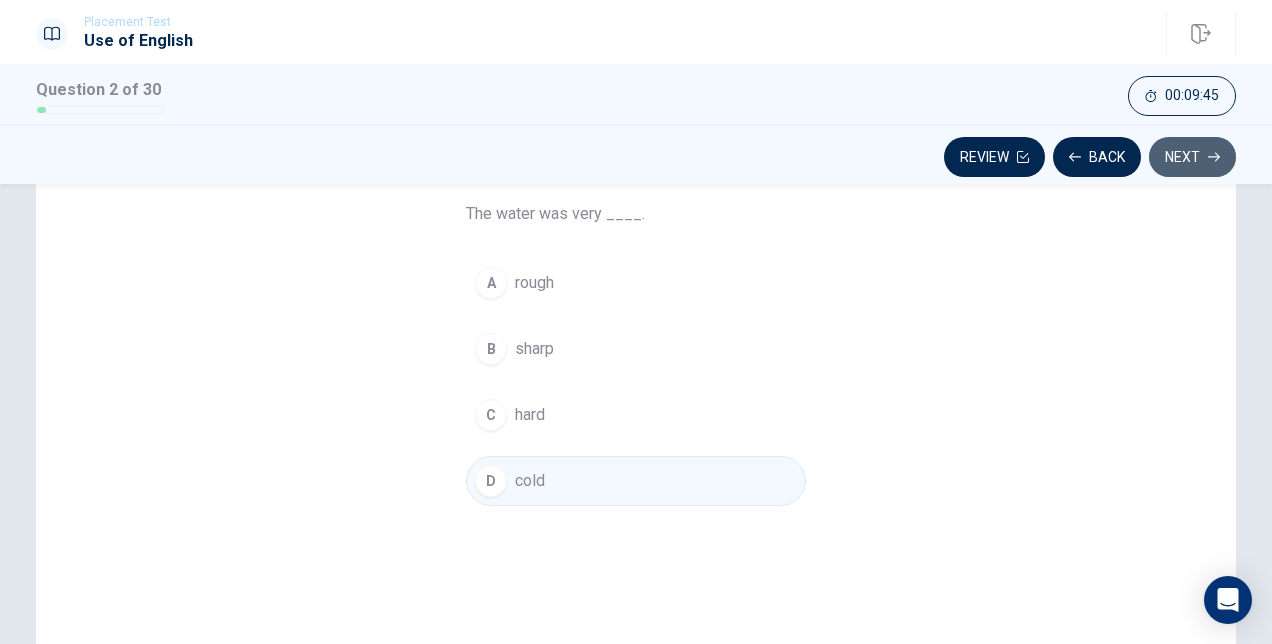 click on "Next" at bounding box center (1192, 157) 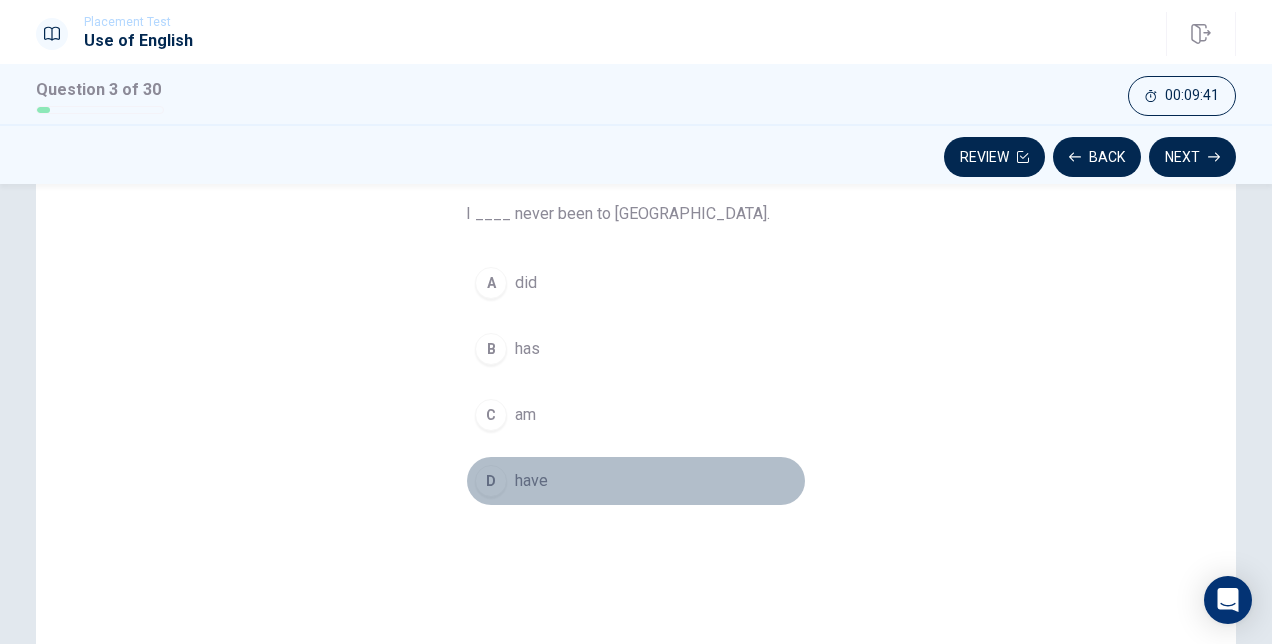 click on "D have" at bounding box center [636, 481] 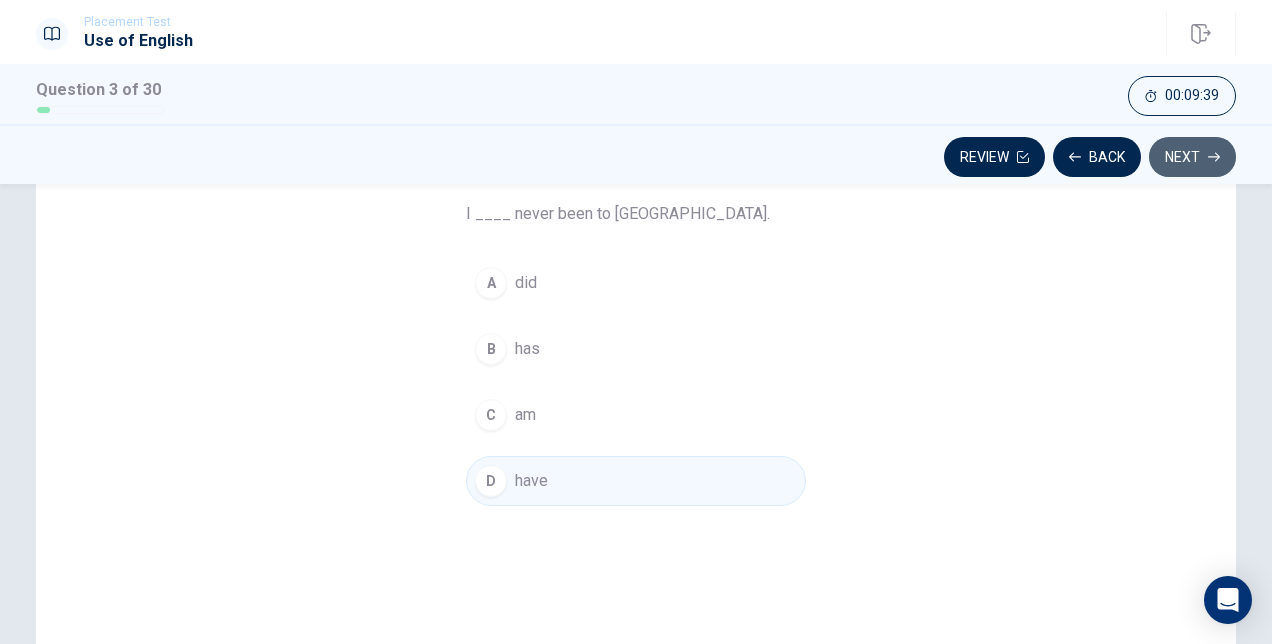 click on "Next" at bounding box center (1192, 157) 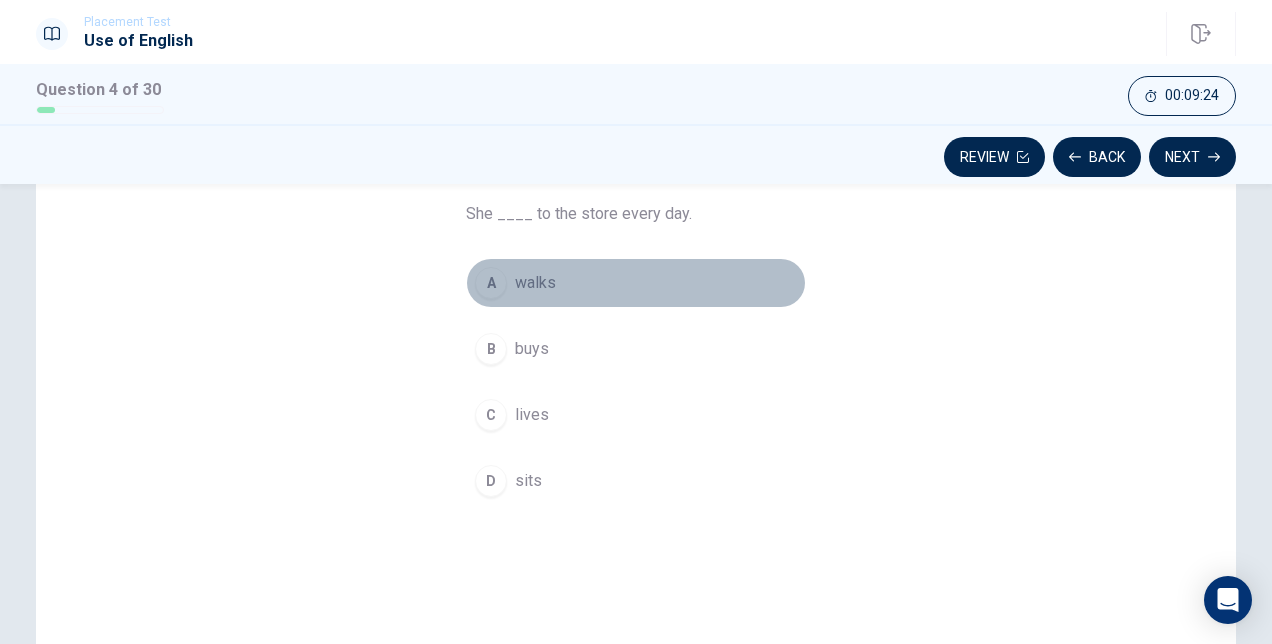 click on "walks" at bounding box center (535, 283) 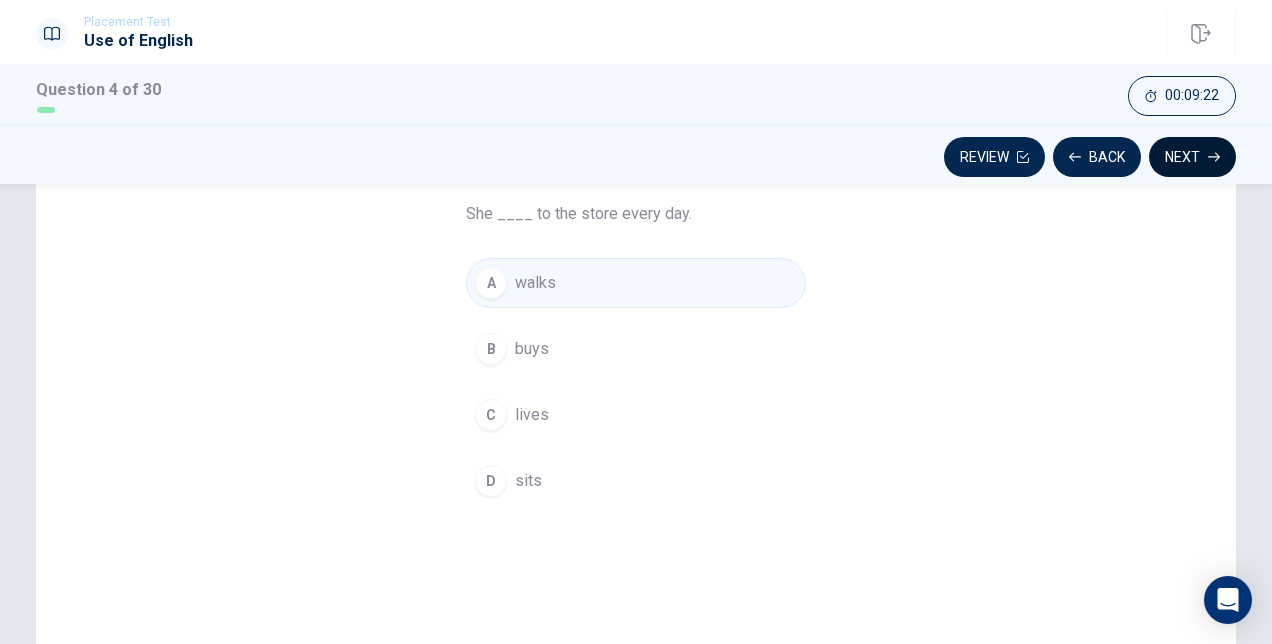 click on "Next" at bounding box center (1192, 157) 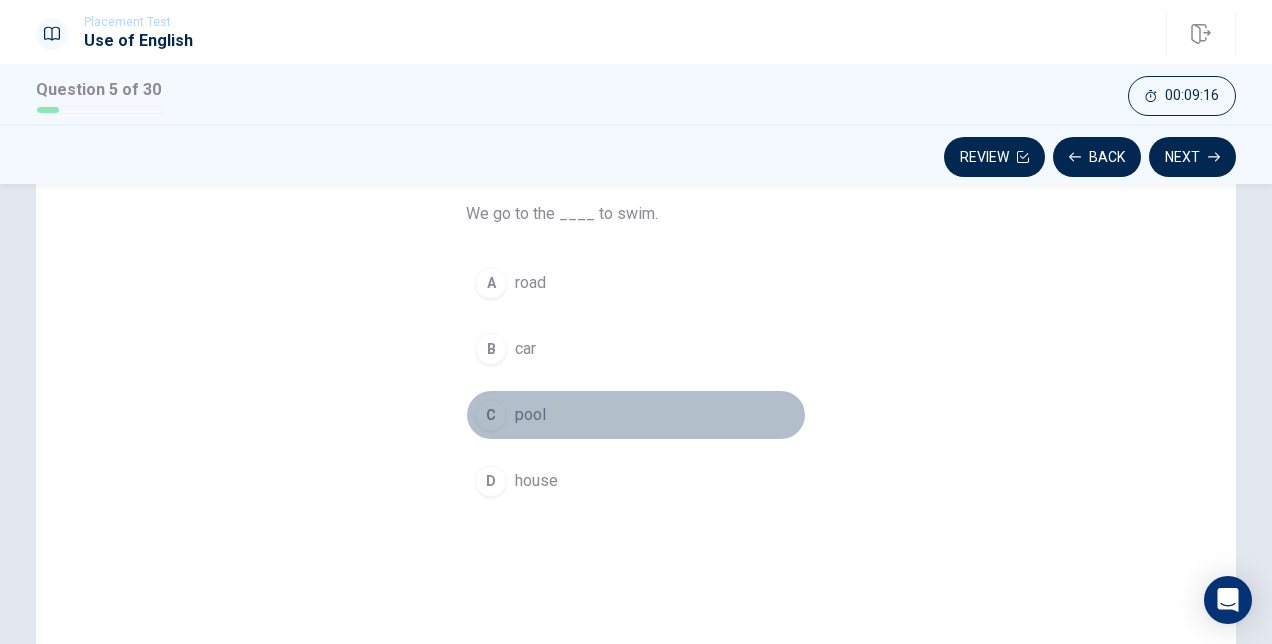 click on "C pool" at bounding box center (636, 415) 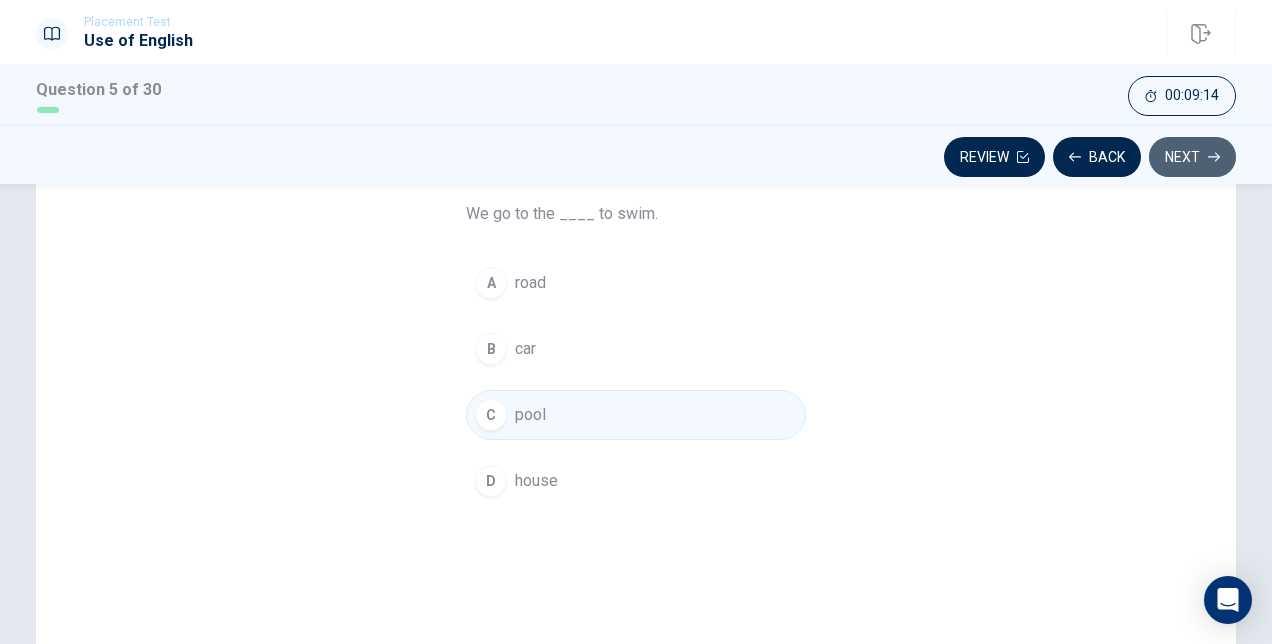 click on "Next" at bounding box center [1192, 157] 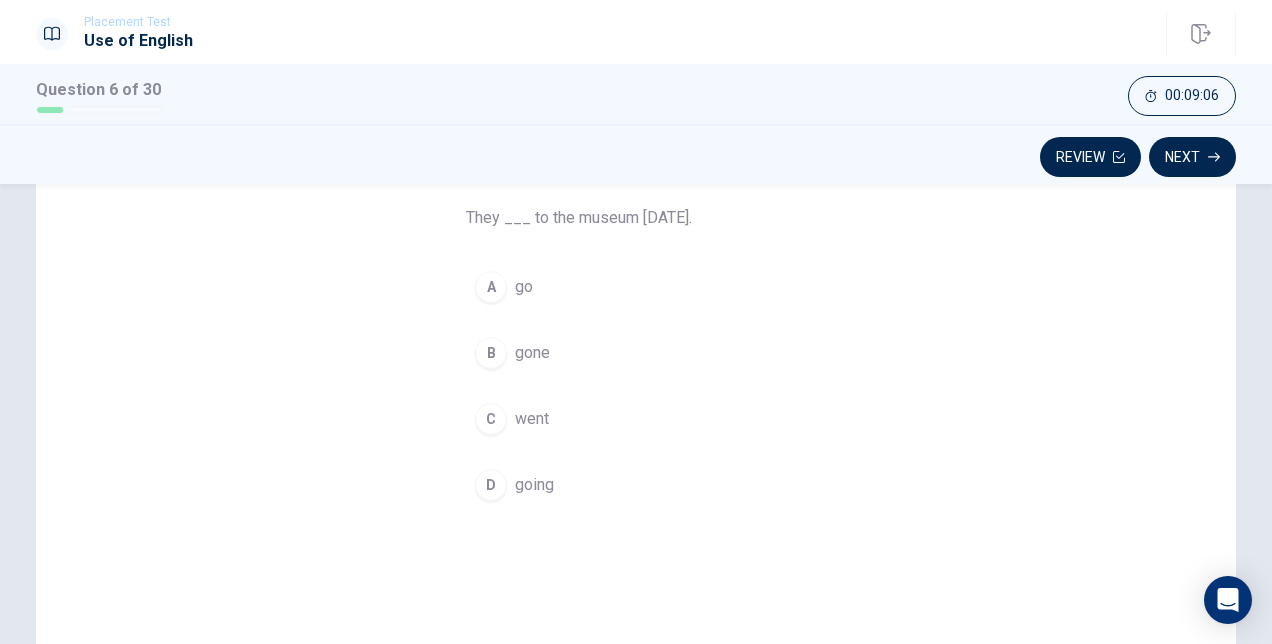 scroll, scrollTop: 156, scrollLeft: 0, axis: vertical 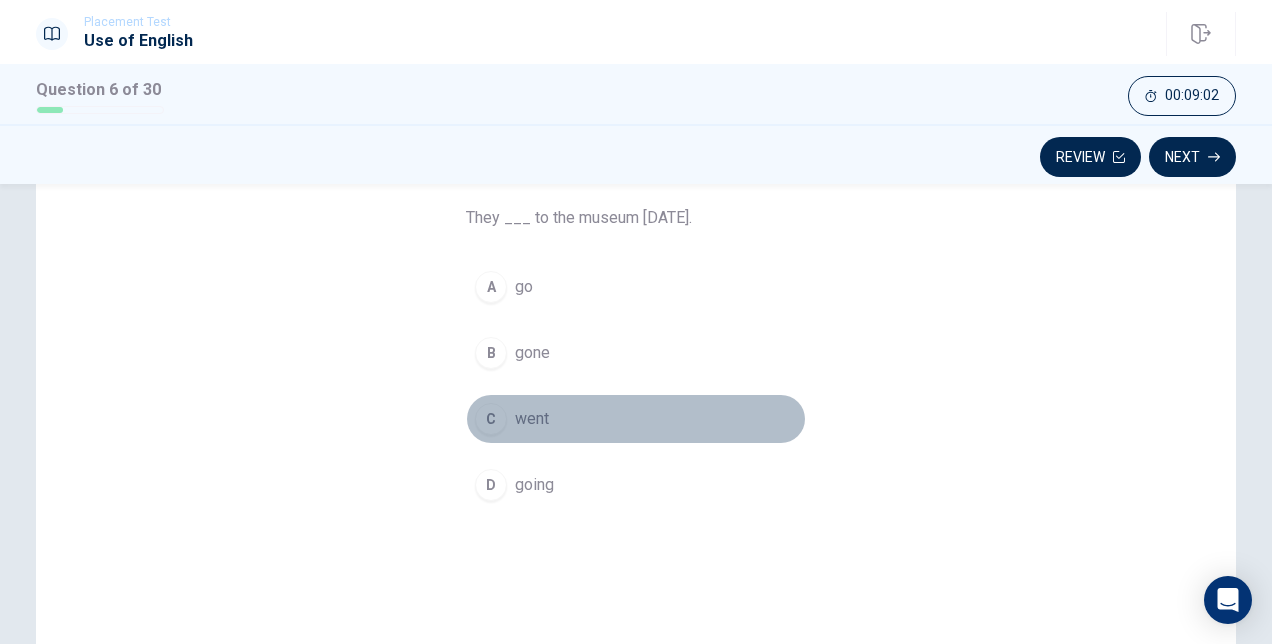 click on "C went" at bounding box center (636, 419) 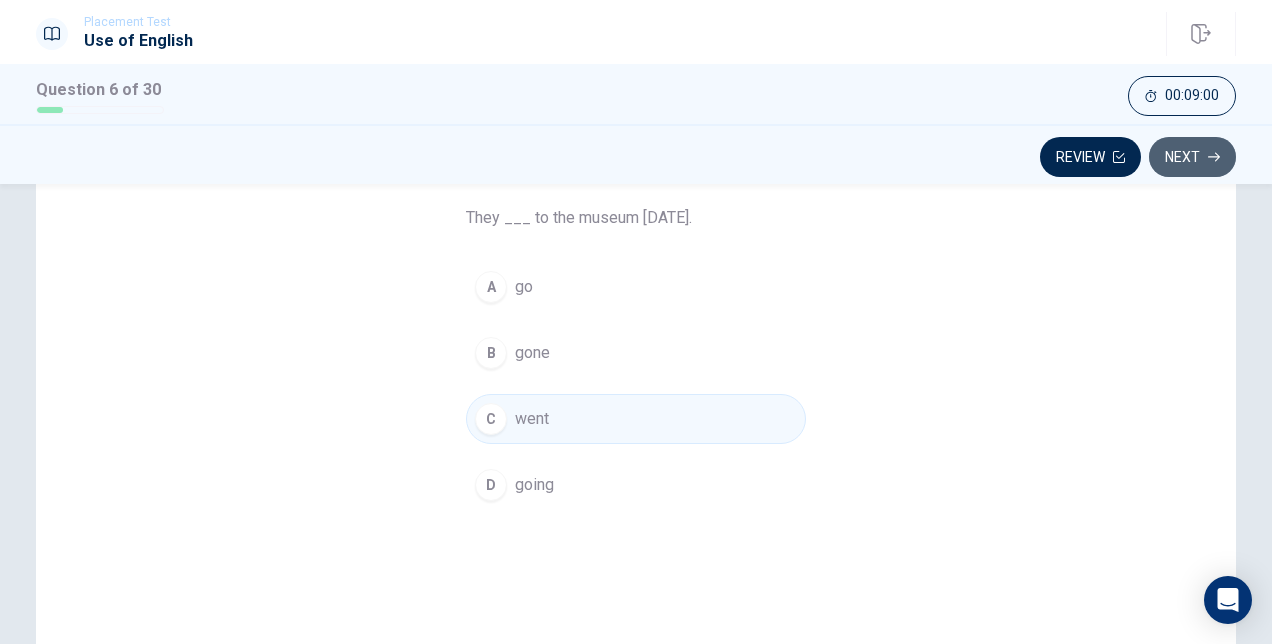 click on "Next" at bounding box center (1192, 157) 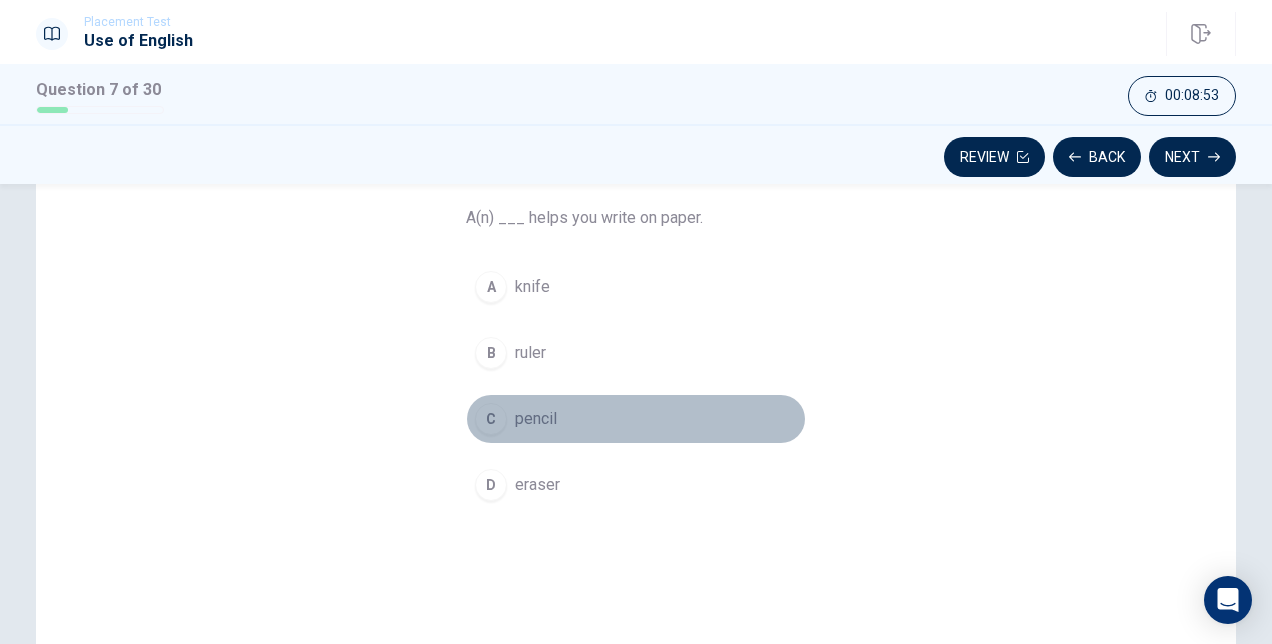 click on "C pencil" at bounding box center (636, 419) 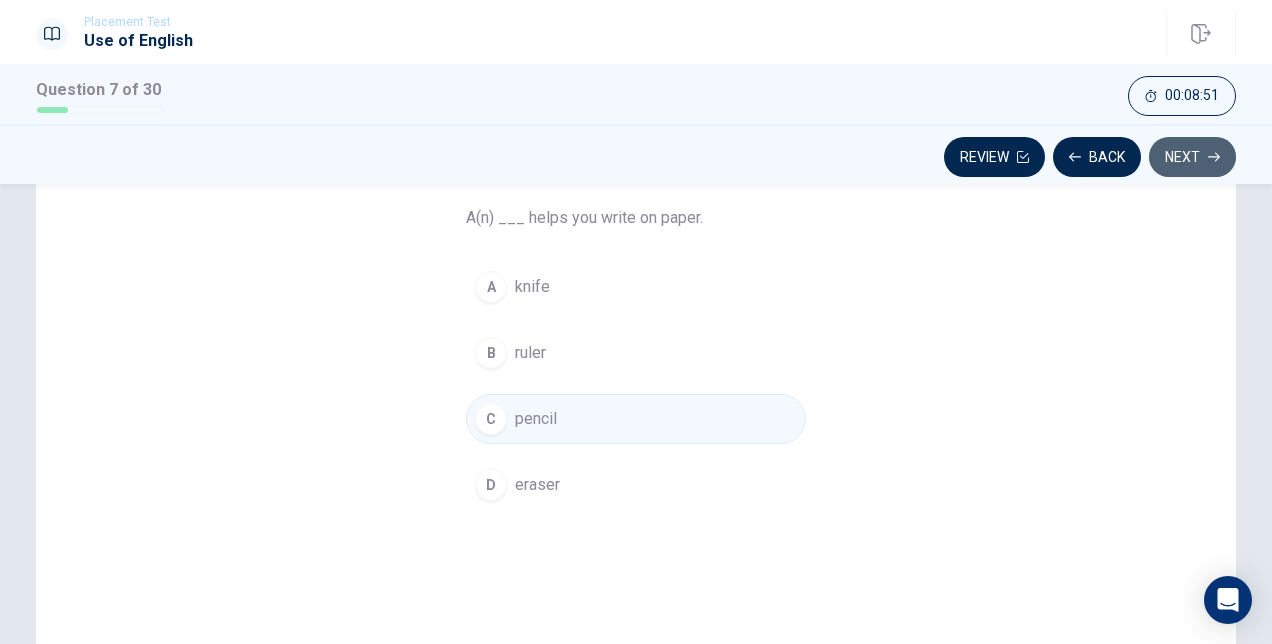 click on "Next" at bounding box center [1192, 157] 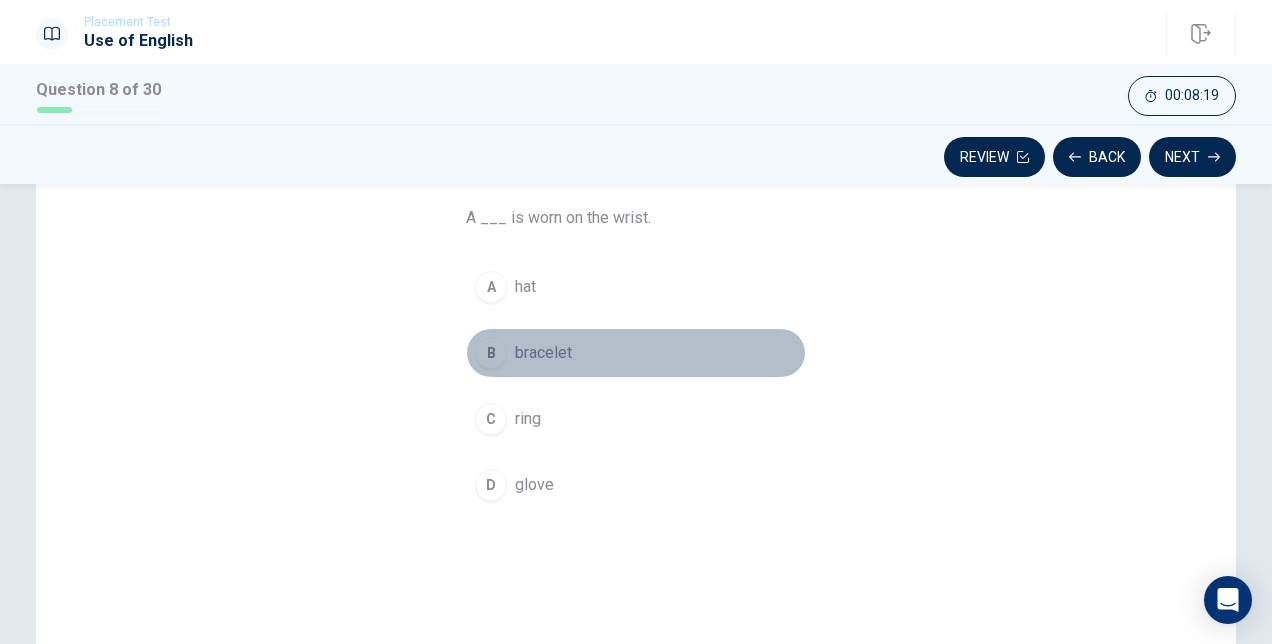 click on "B bracelet" at bounding box center (636, 353) 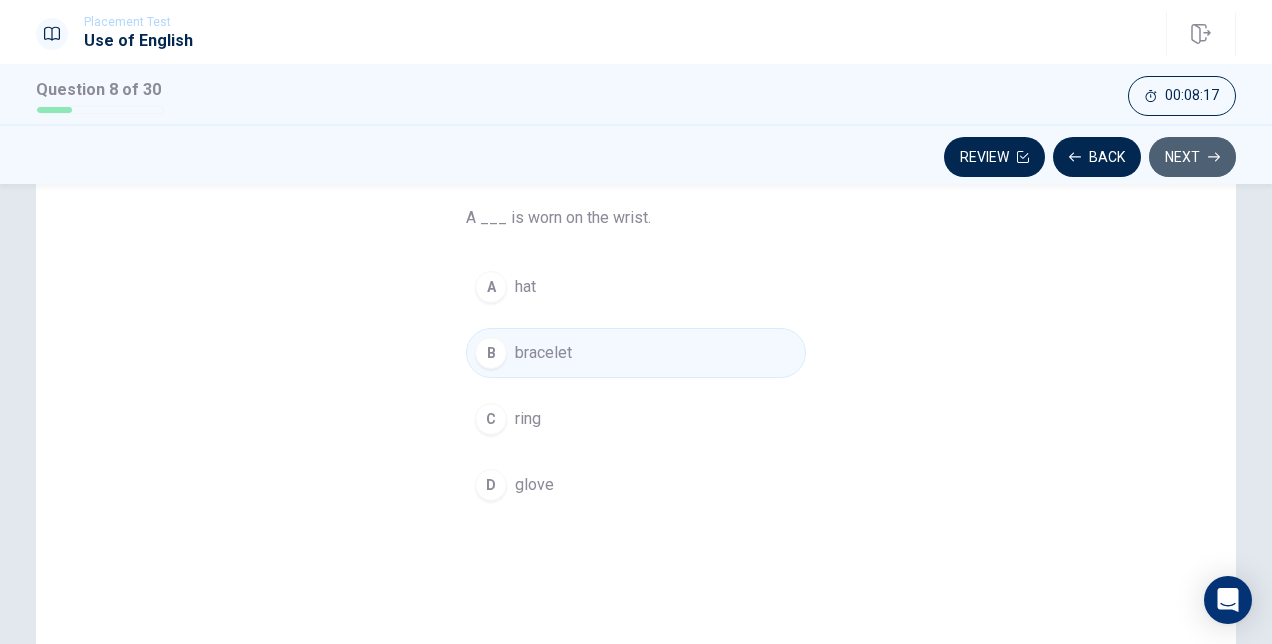 click on "Next" at bounding box center [1192, 157] 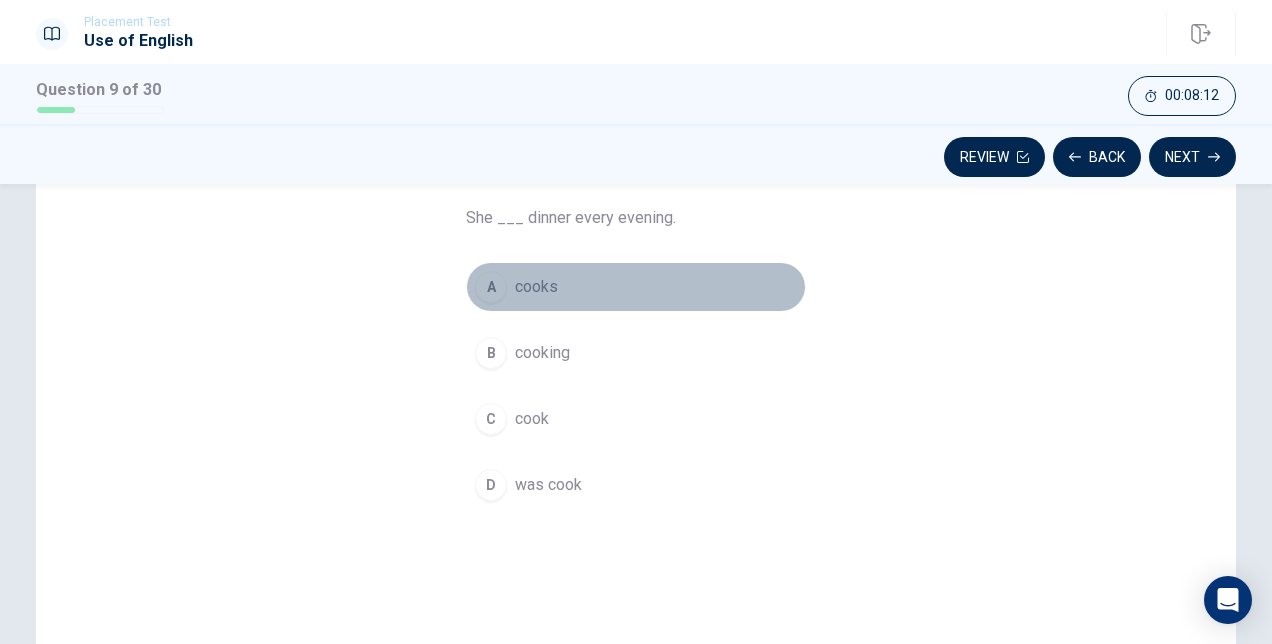 click on "A cooks" at bounding box center [636, 287] 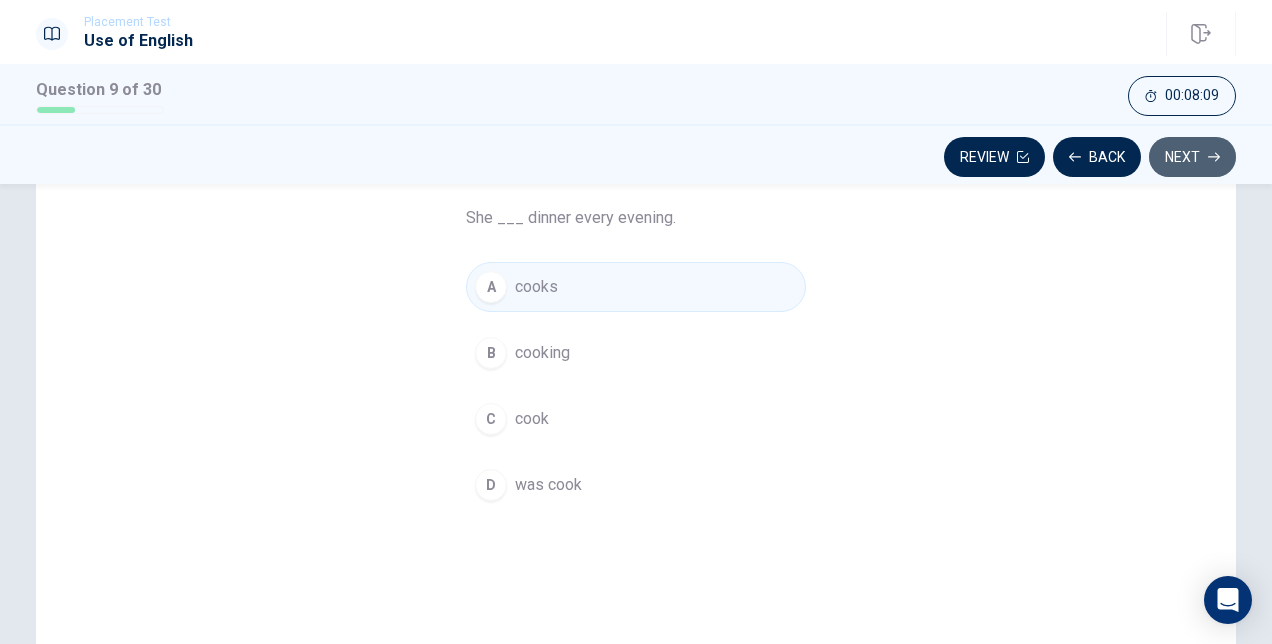 click on "Next" at bounding box center (1192, 157) 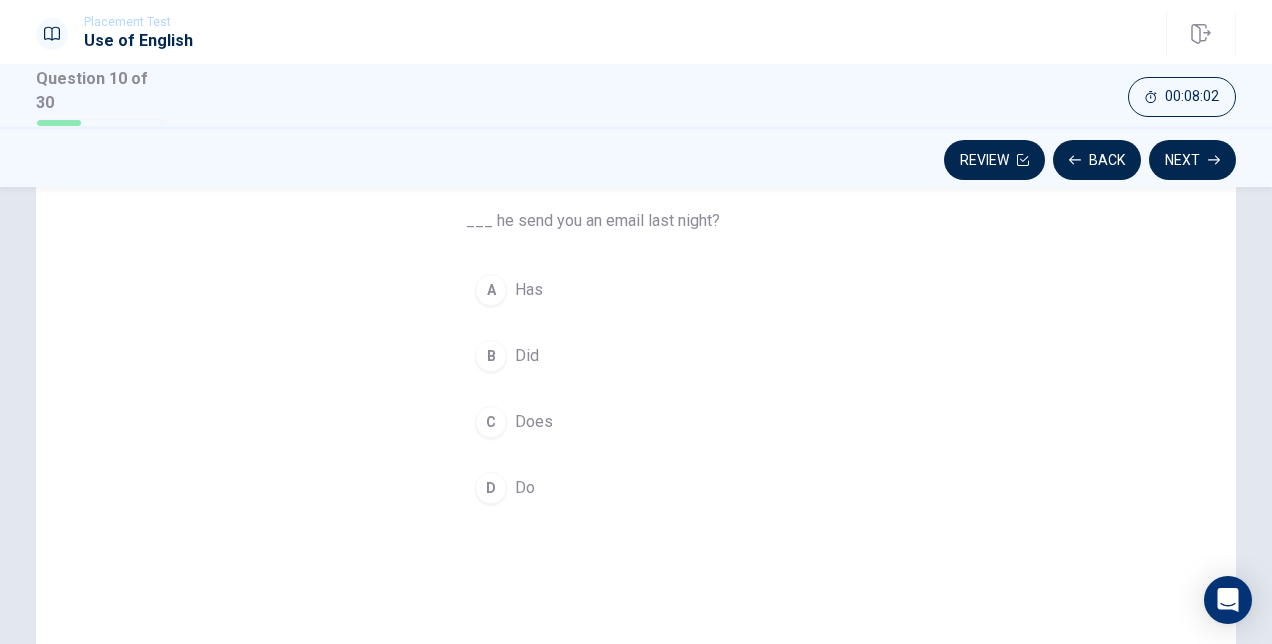 click on "B Did" at bounding box center [636, 356] 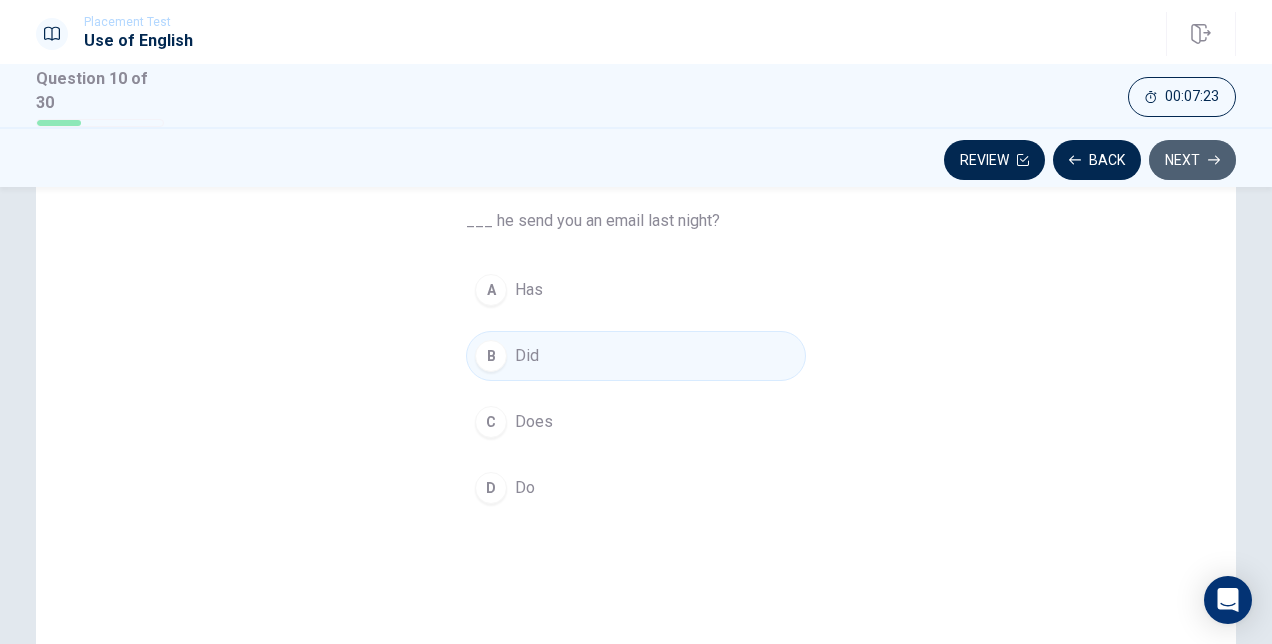 click 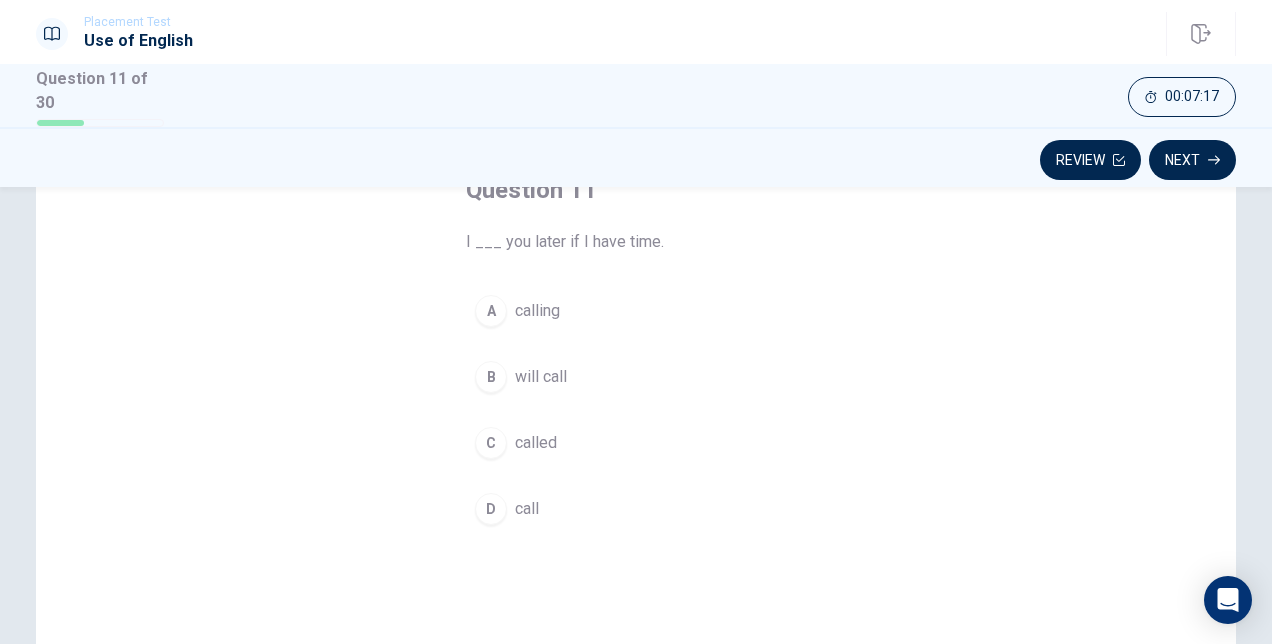 scroll, scrollTop: 138, scrollLeft: 0, axis: vertical 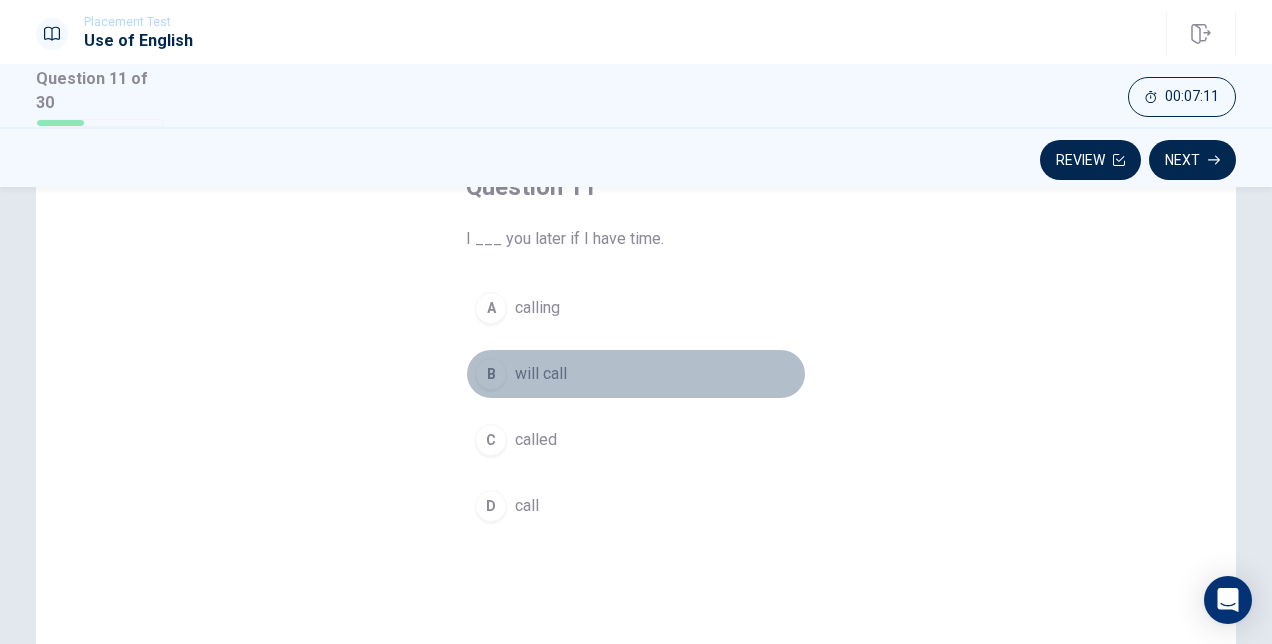 click on "B will call" at bounding box center (636, 374) 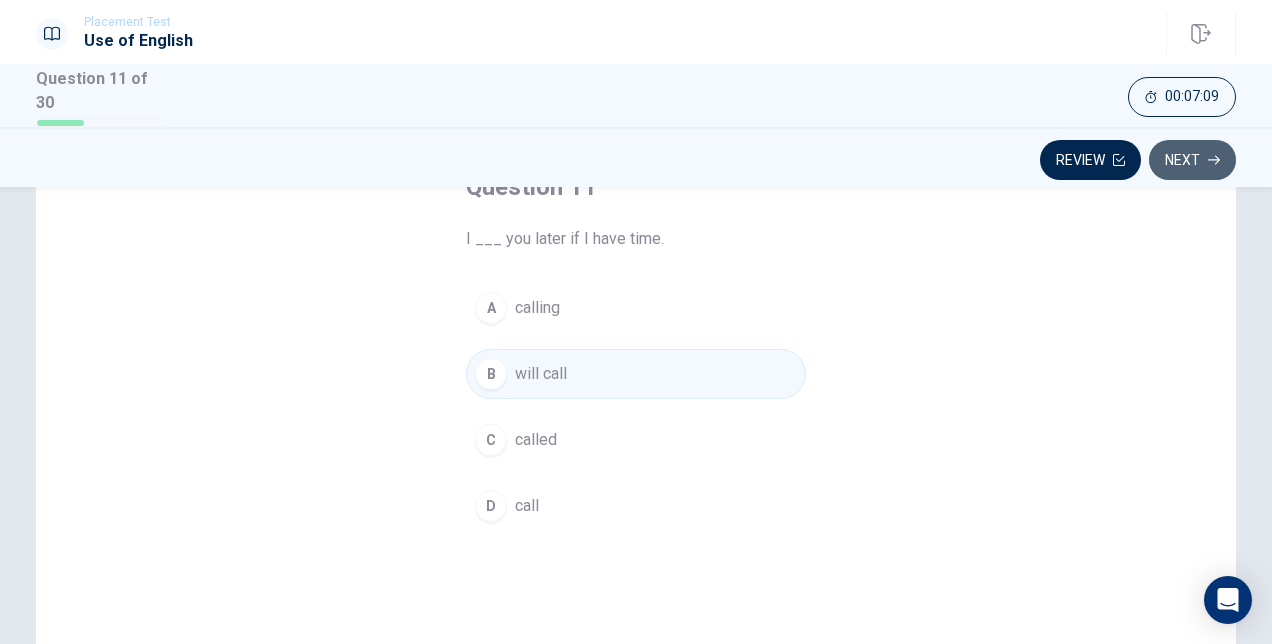 click on "Next" at bounding box center (1192, 160) 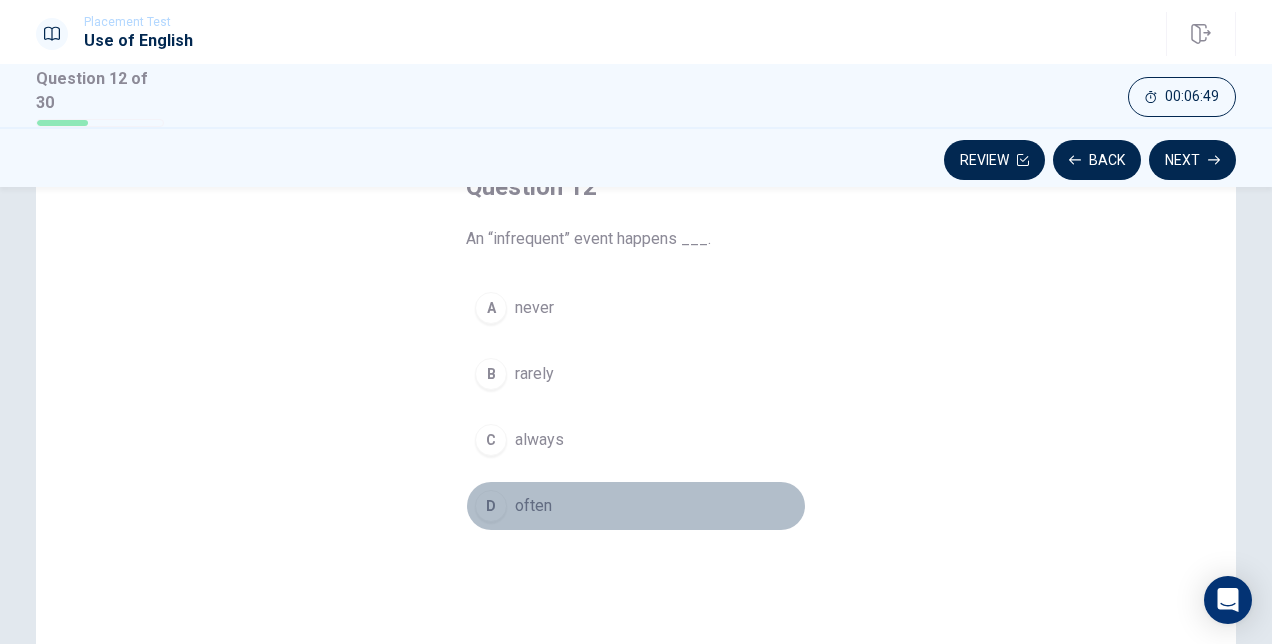 click on "often" at bounding box center [533, 506] 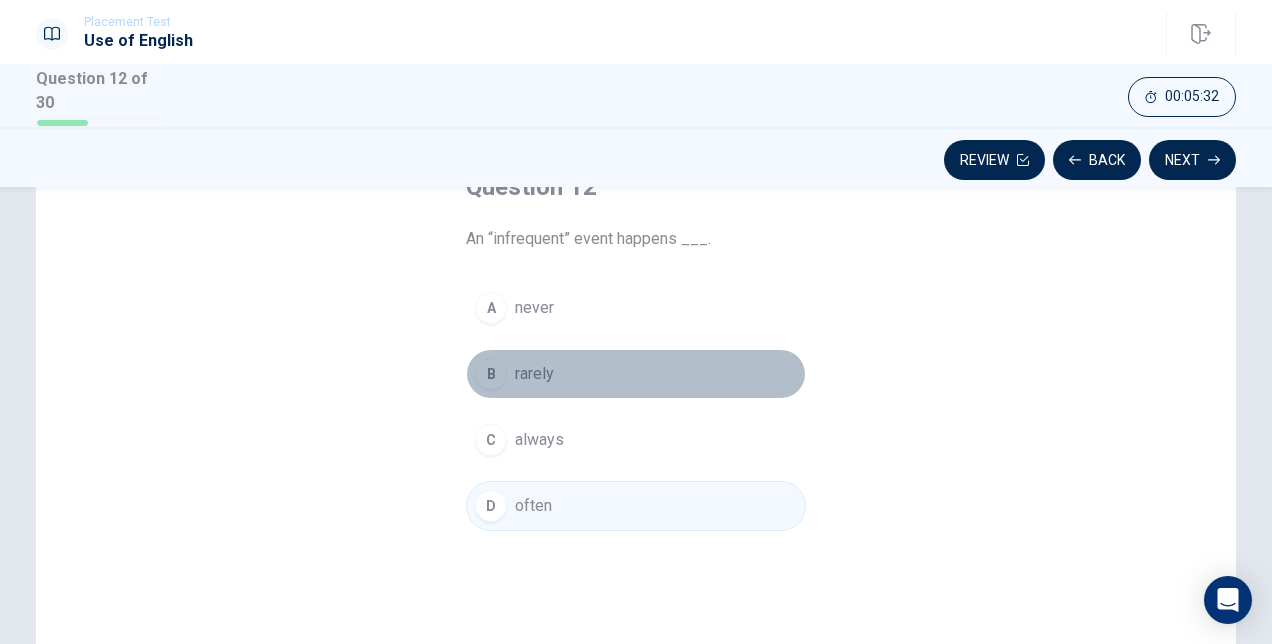 click on "B rarely" at bounding box center [636, 374] 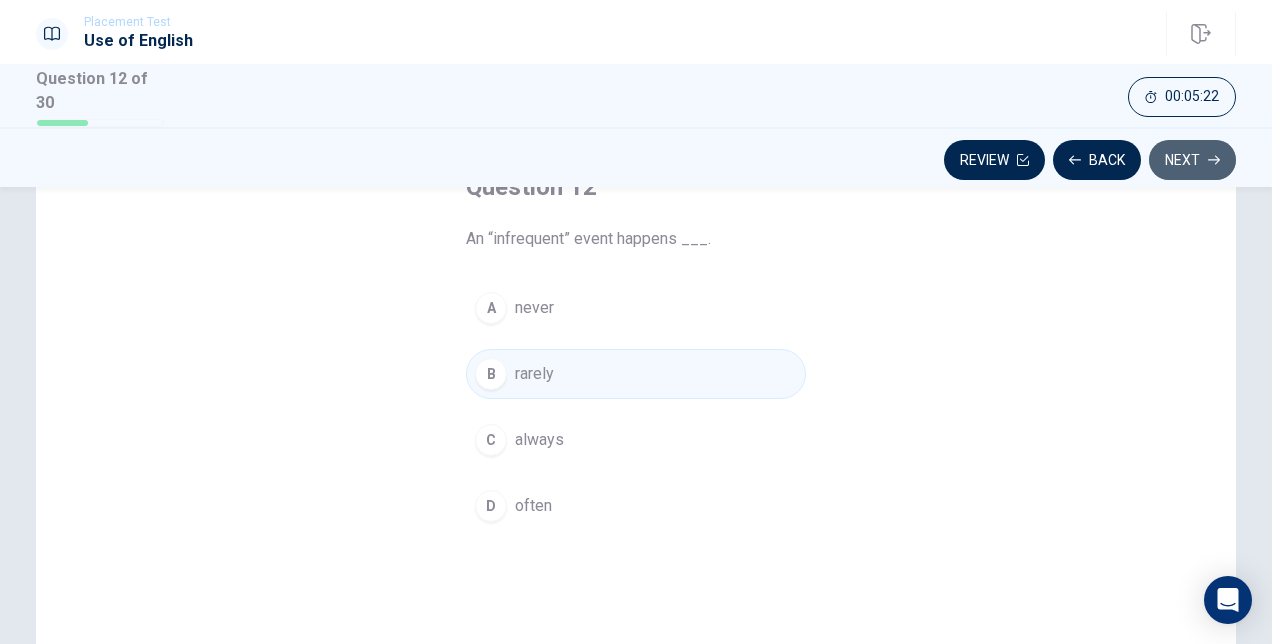 click on "Next" at bounding box center [1192, 160] 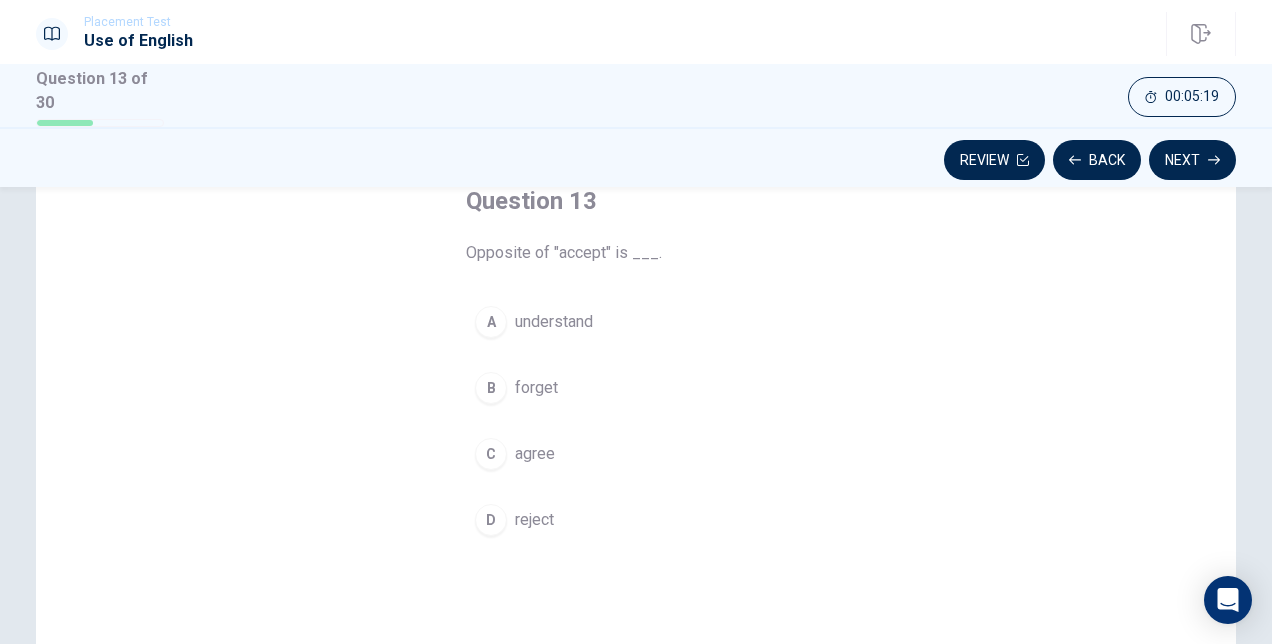 scroll, scrollTop: 120, scrollLeft: 0, axis: vertical 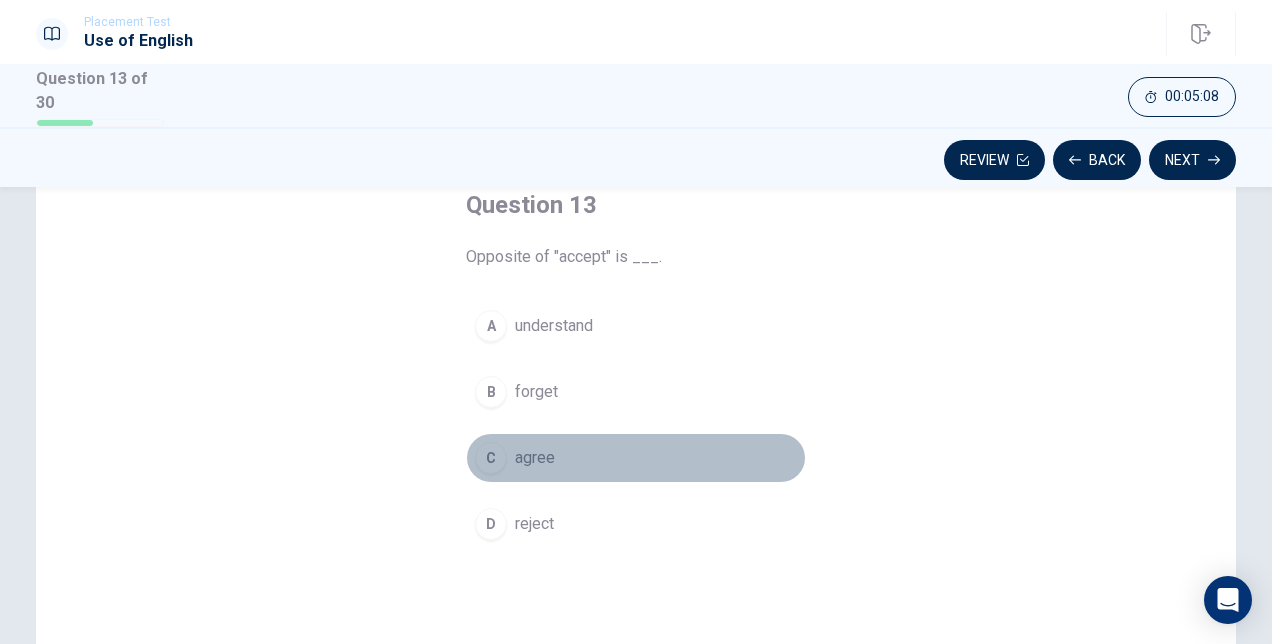 click on "C" at bounding box center [491, 458] 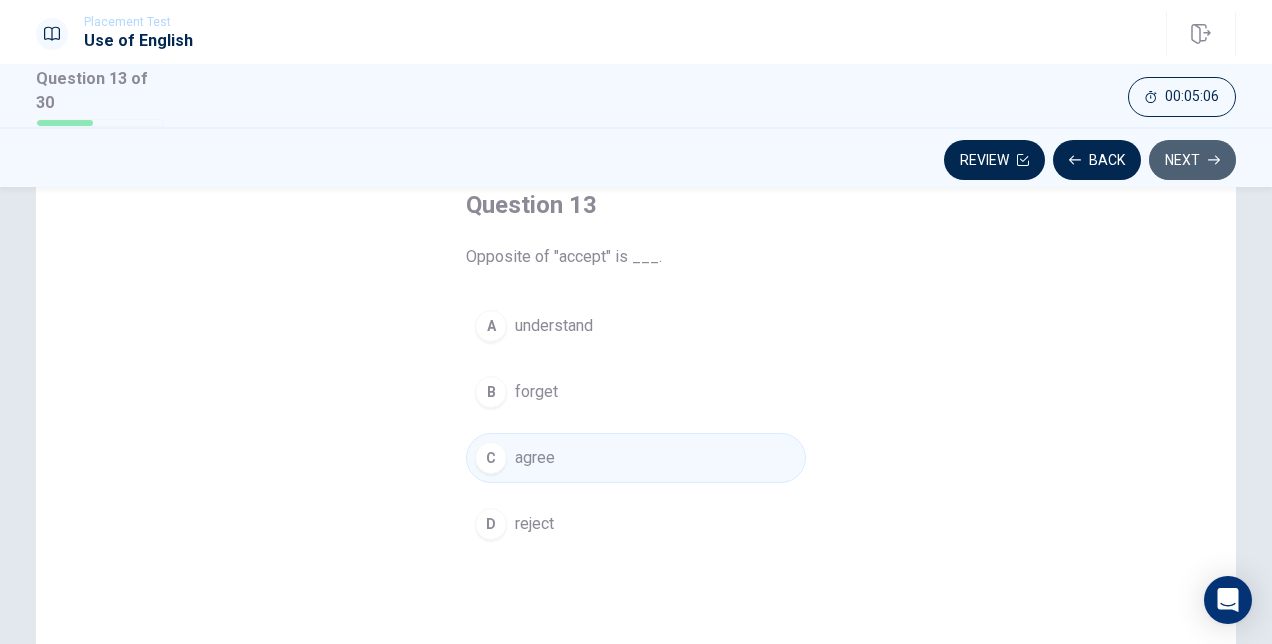 click on "Next" at bounding box center [1192, 160] 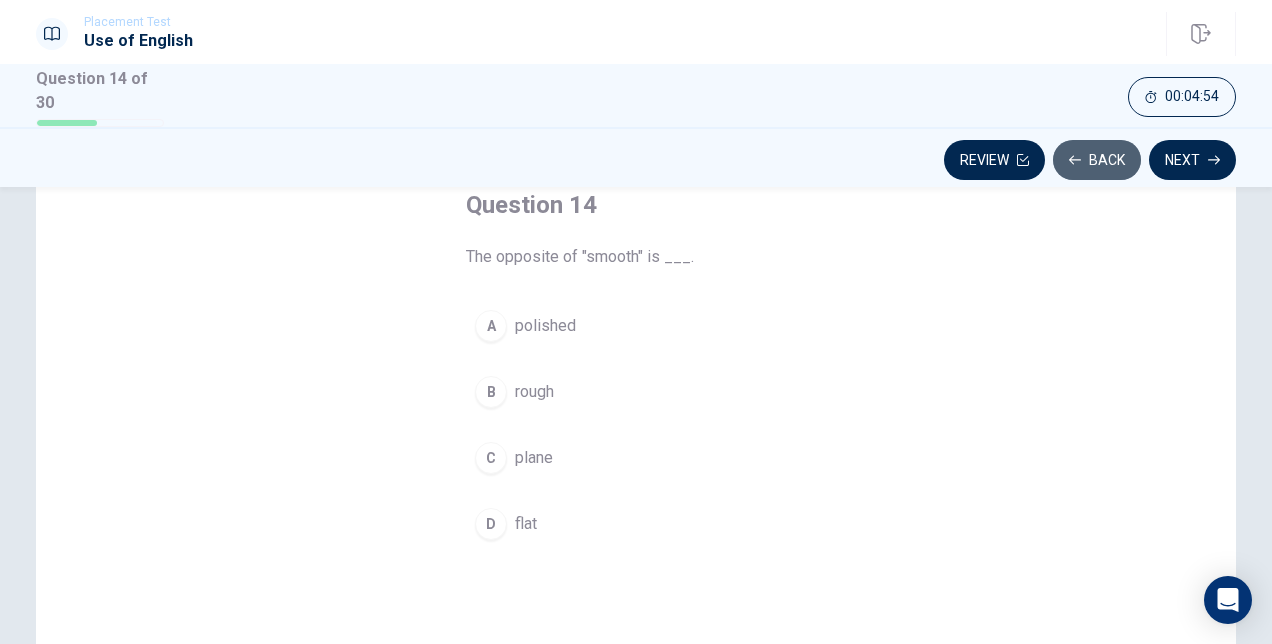 click on "Back" at bounding box center (1097, 160) 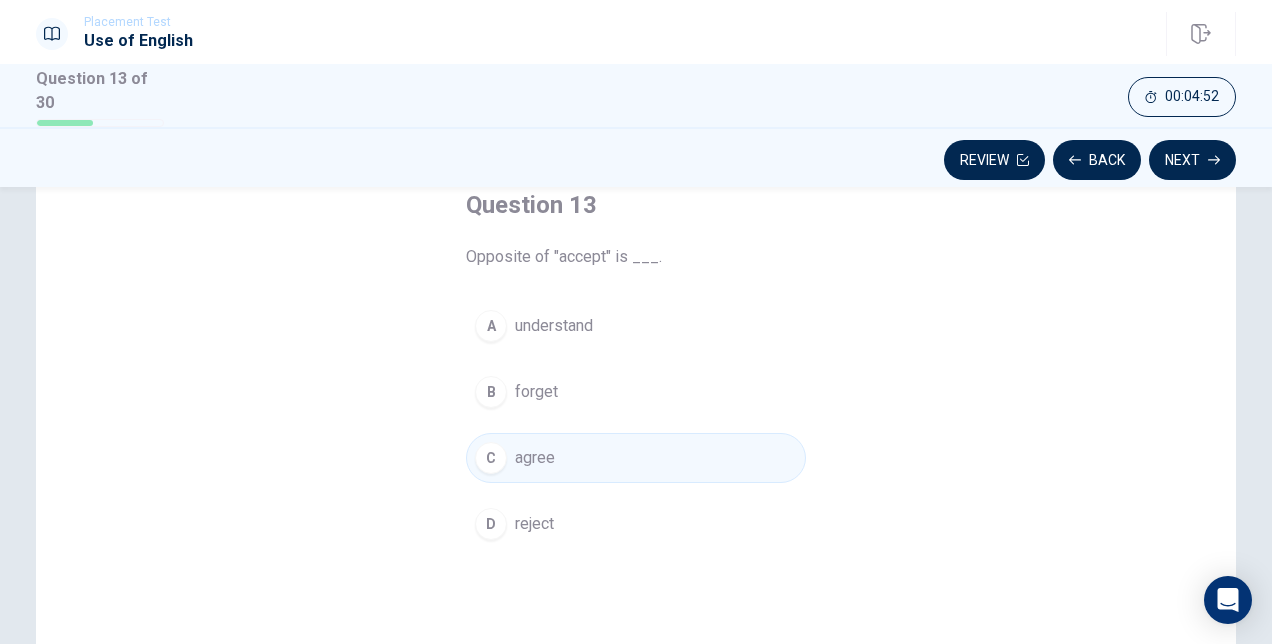 click on "D reject" at bounding box center (636, 524) 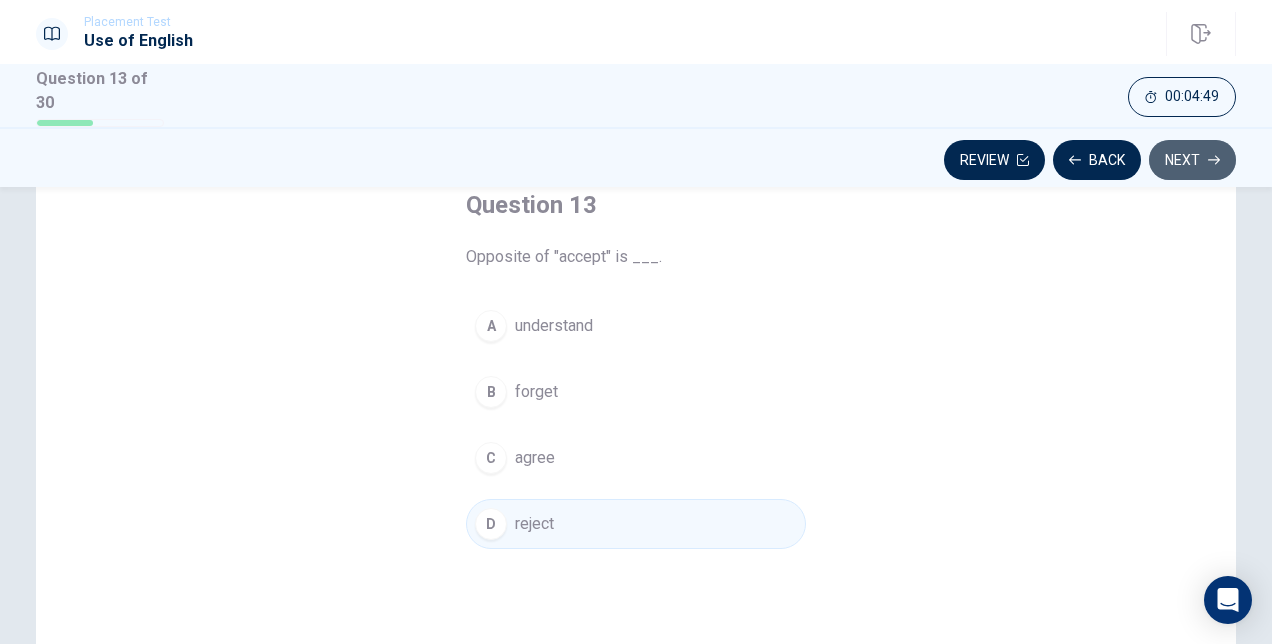 click on "Next" at bounding box center [1192, 160] 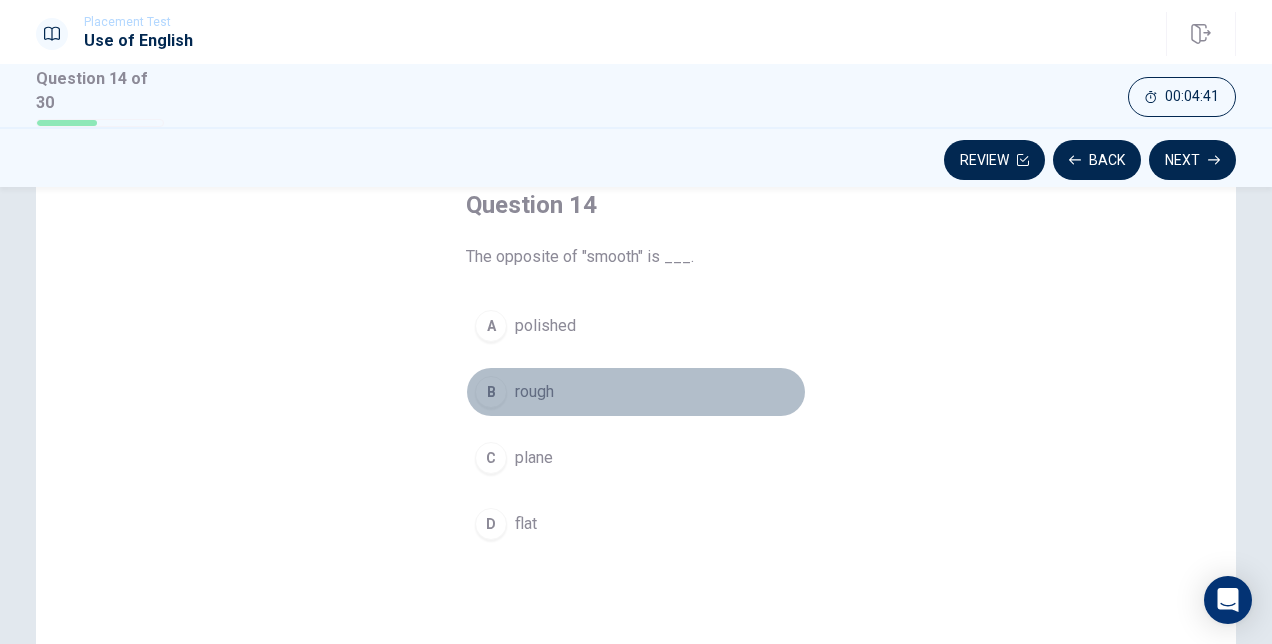 click on "B rough" at bounding box center [636, 392] 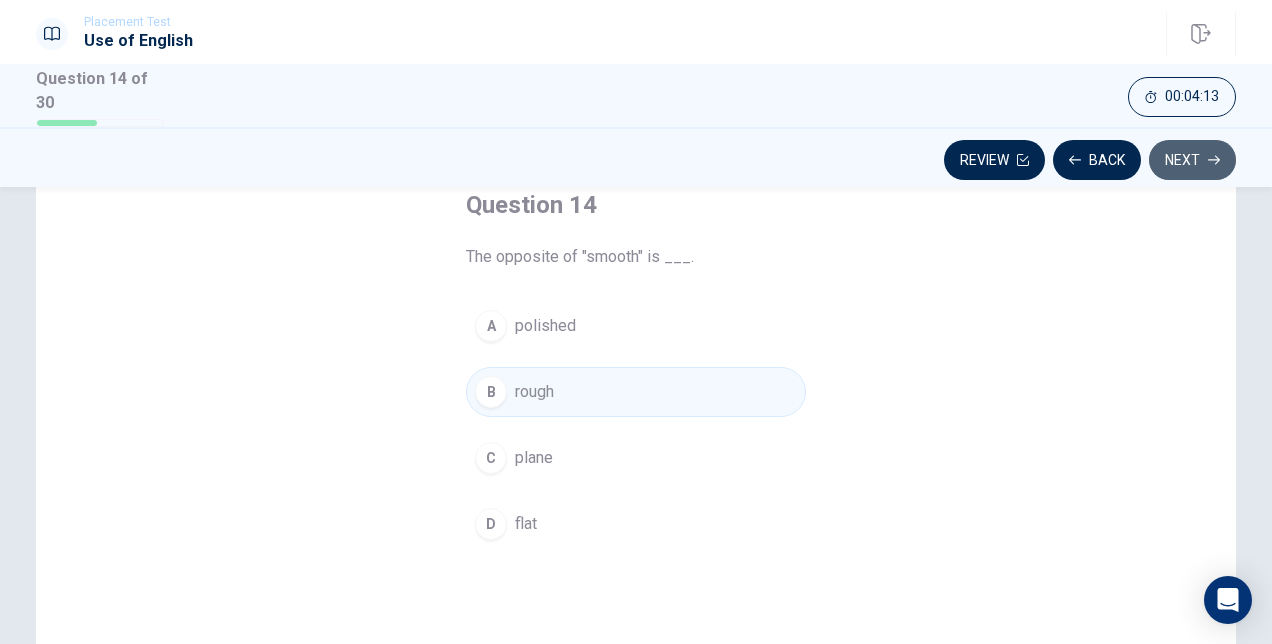 click on "Next" at bounding box center (1192, 160) 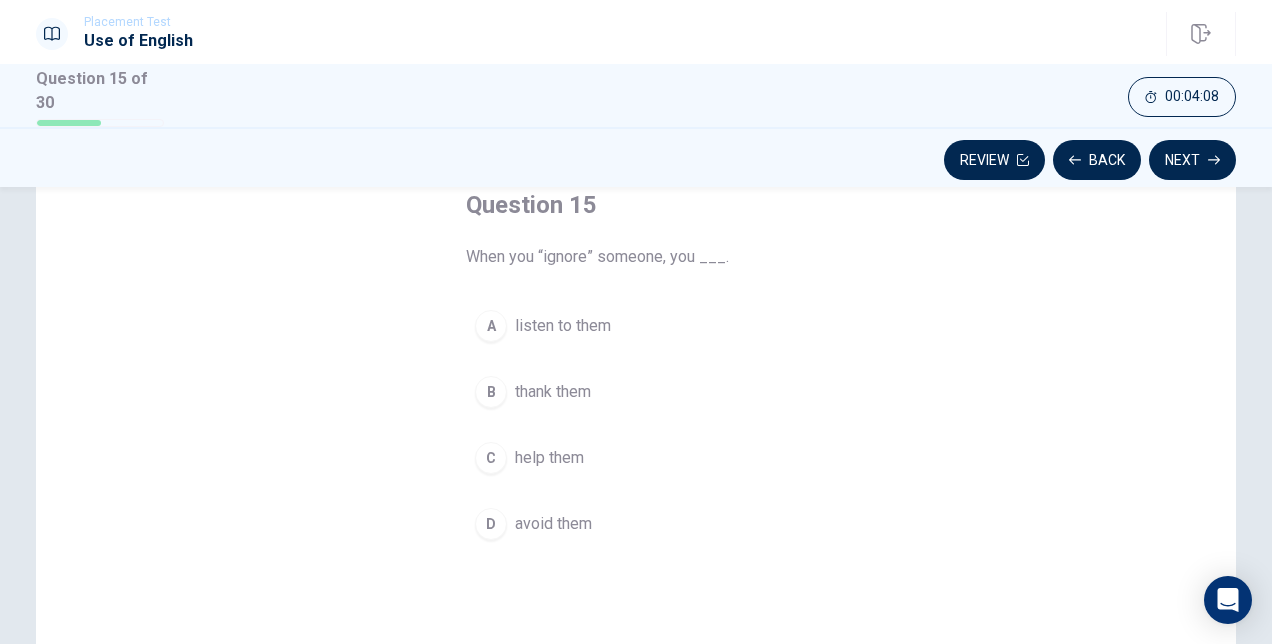 click on "D avoid them" at bounding box center (636, 524) 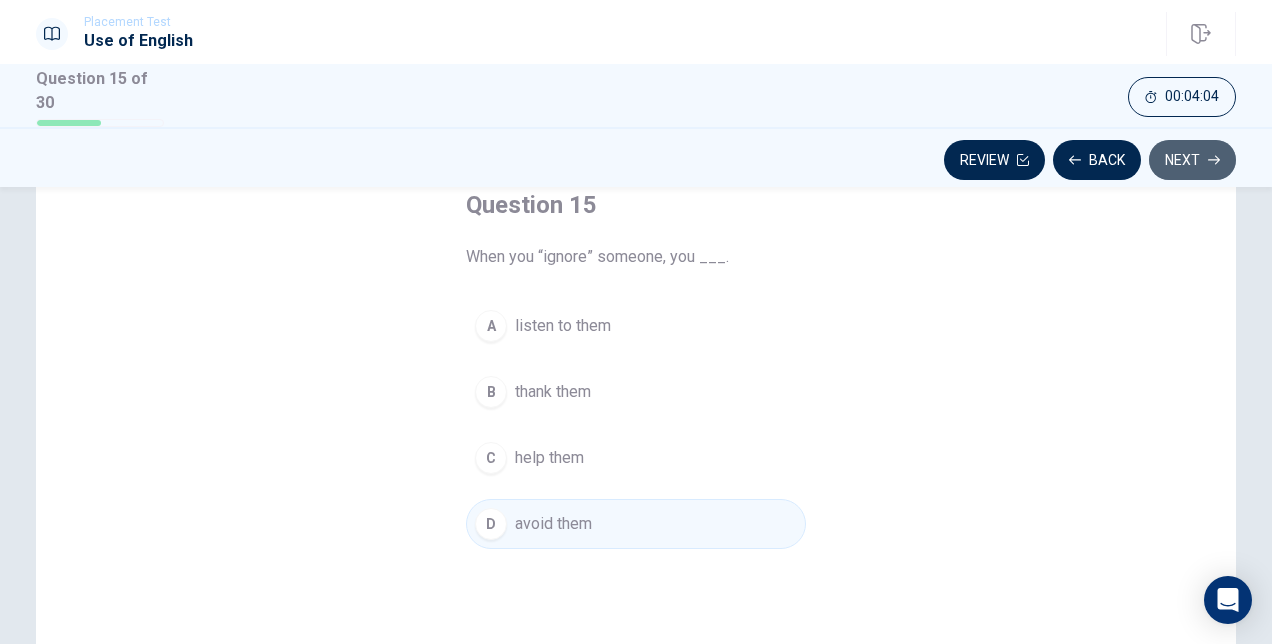 click on "Next" at bounding box center (1192, 160) 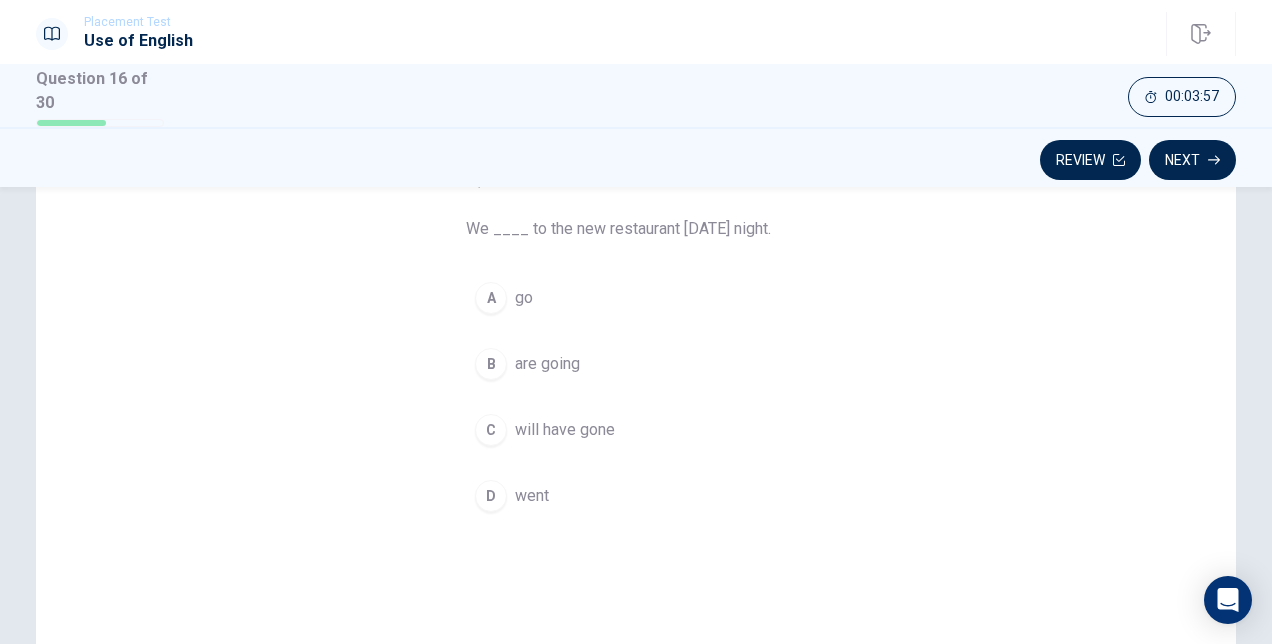 scroll, scrollTop: 156, scrollLeft: 0, axis: vertical 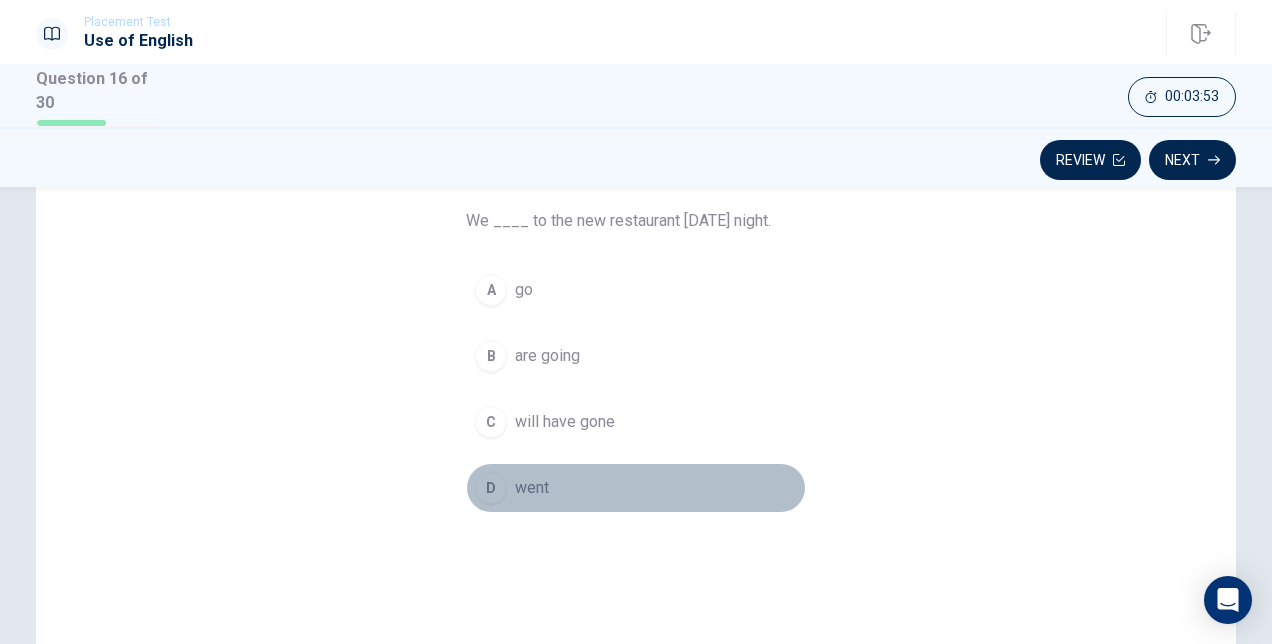 click on "D went" at bounding box center [636, 488] 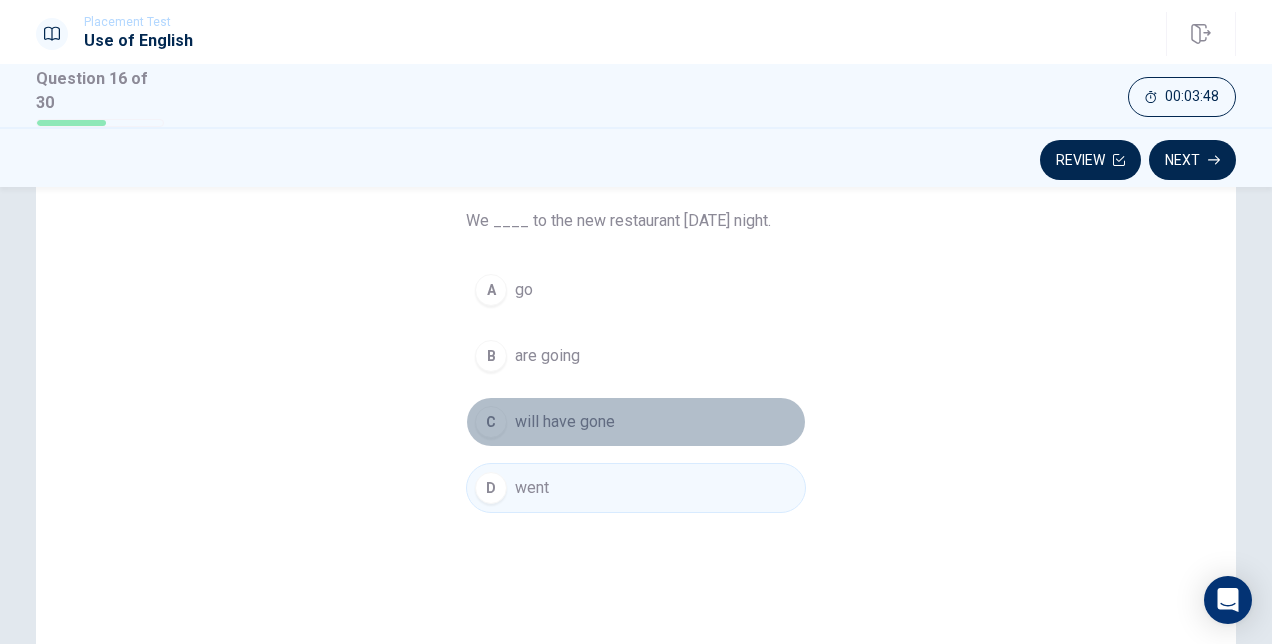 click on "C will have gone" at bounding box center (636, 422) 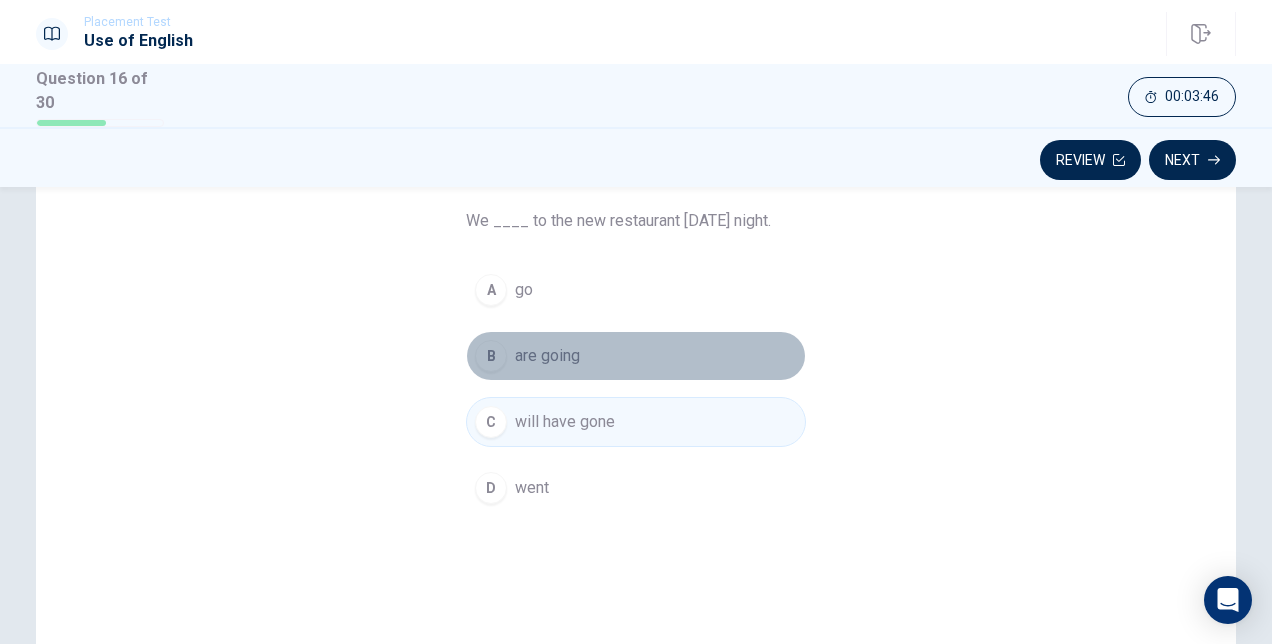 click on "B are going" at bounding box center (636, 356) 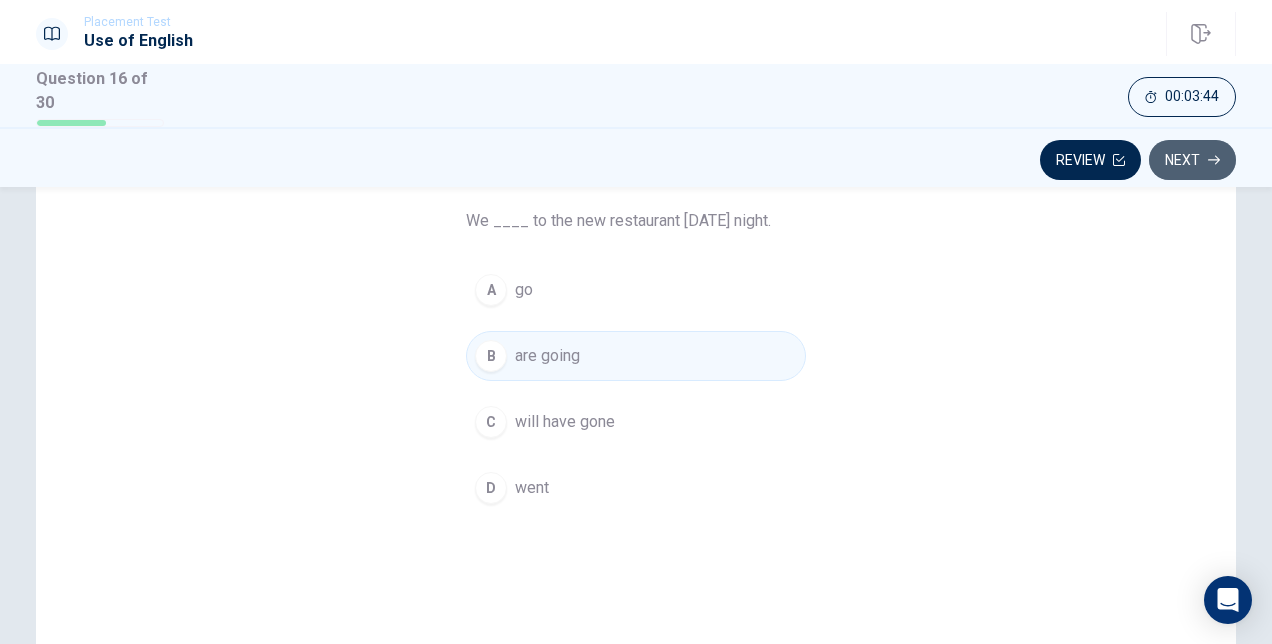 click on "Next" at bounding box center [1192, 160] 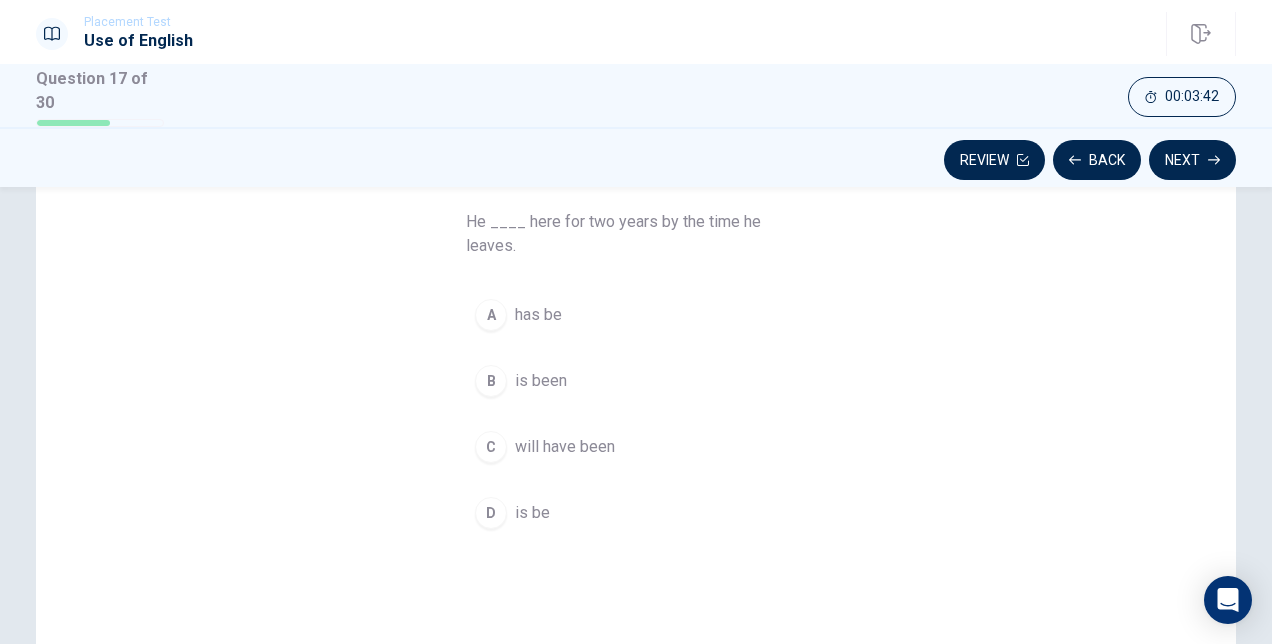 scroll, scrollTop: 149, scrollLeft: 0, axis: vertical 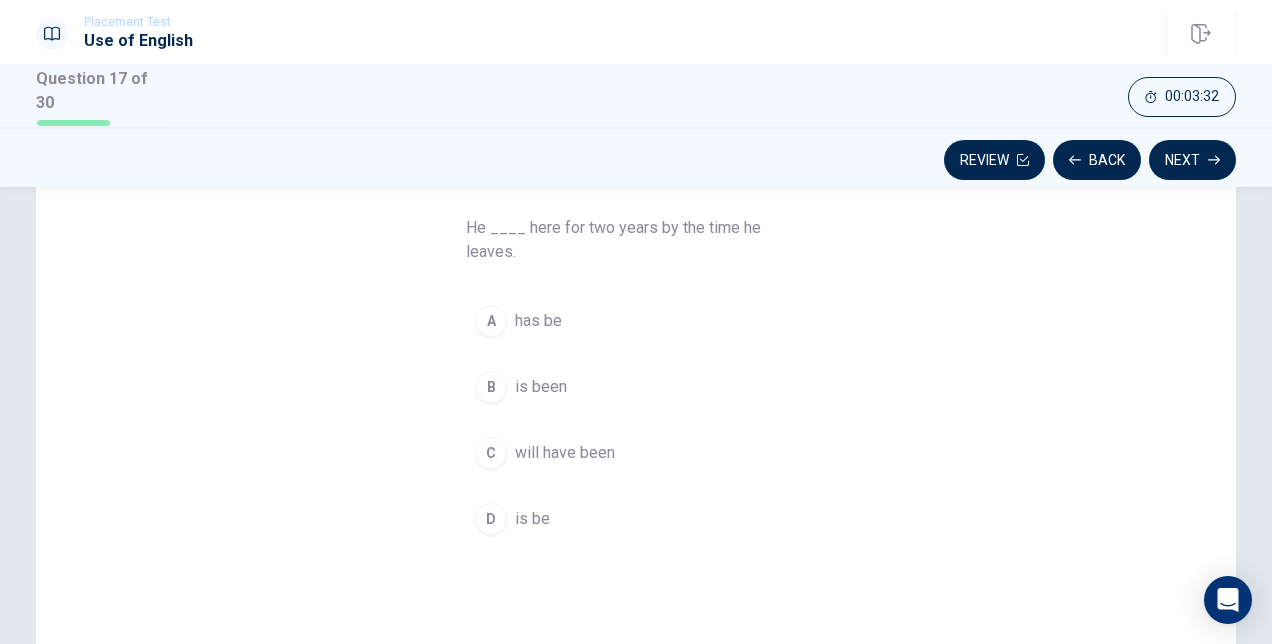 click on "C will have been" at bounding box center (636, 453) 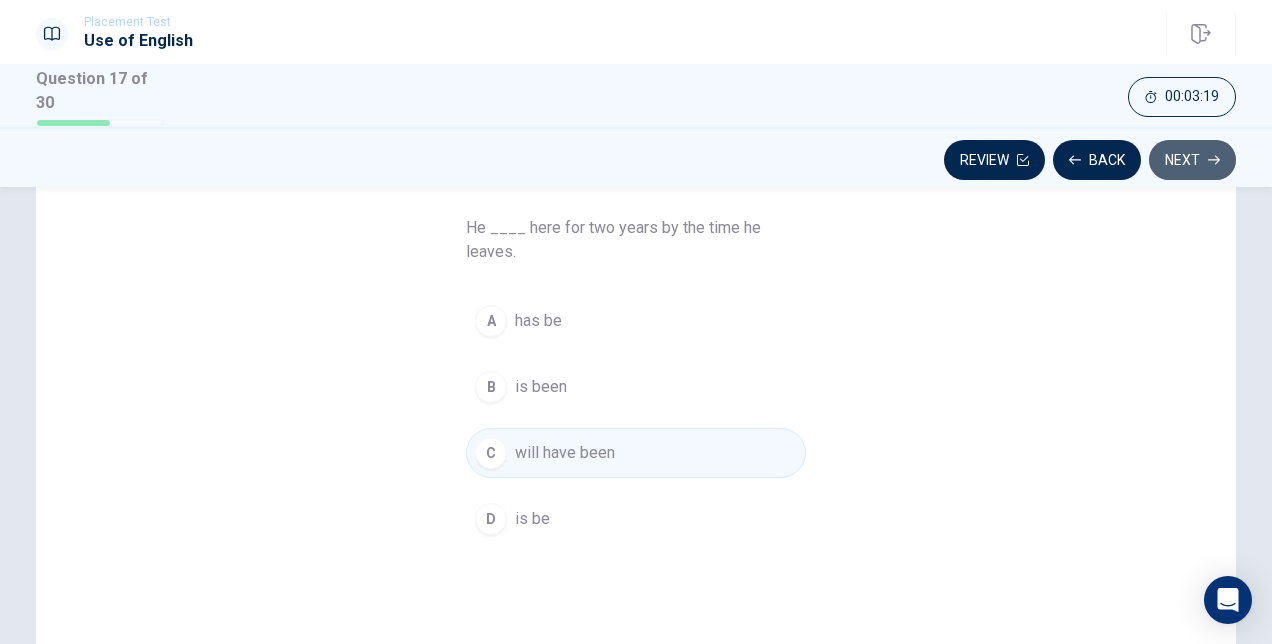 click 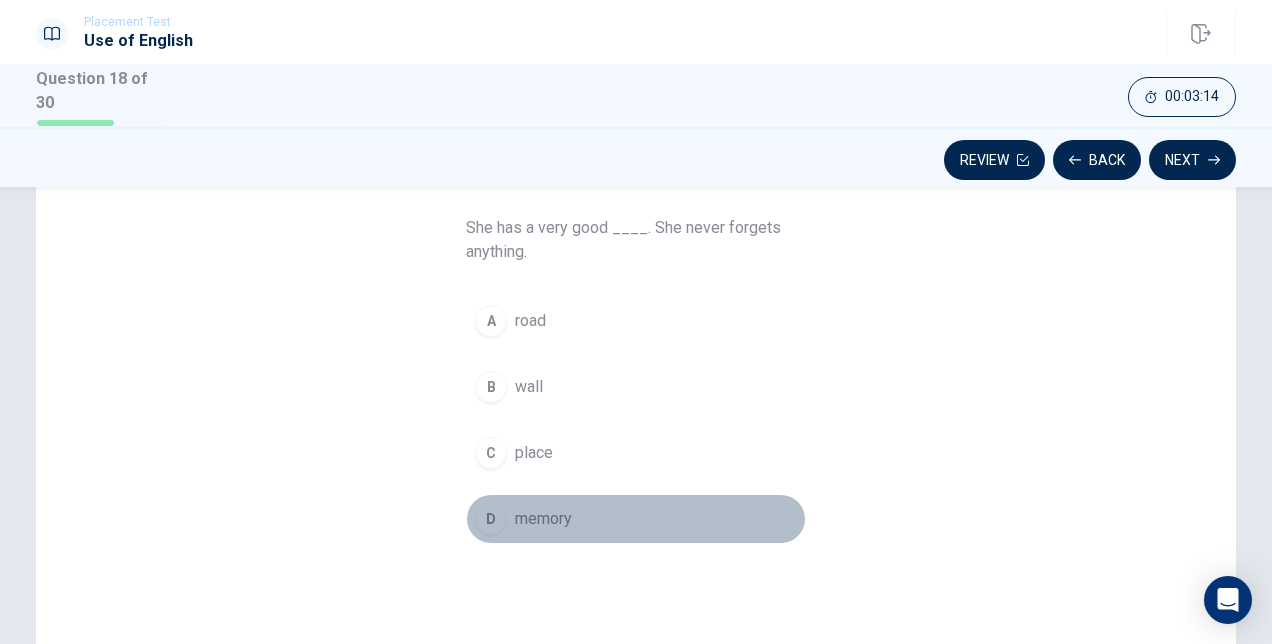 click on "D memory" at bounding box center [636, 519] 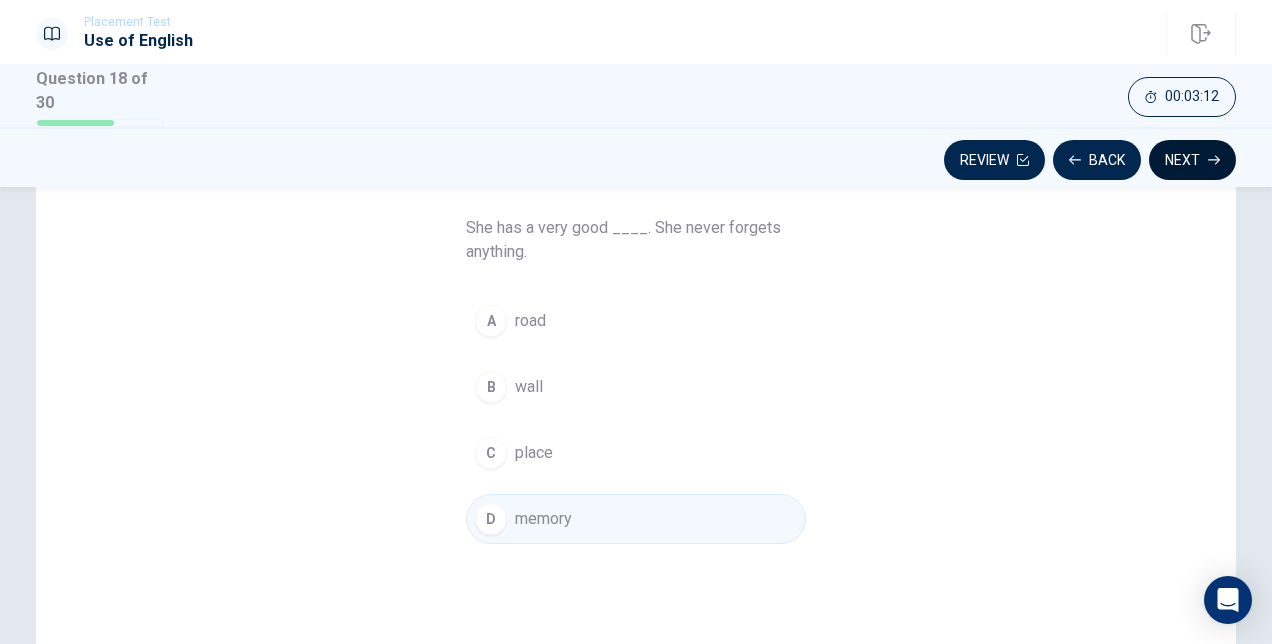 click on "Next" at bounding box center (1192, 160) 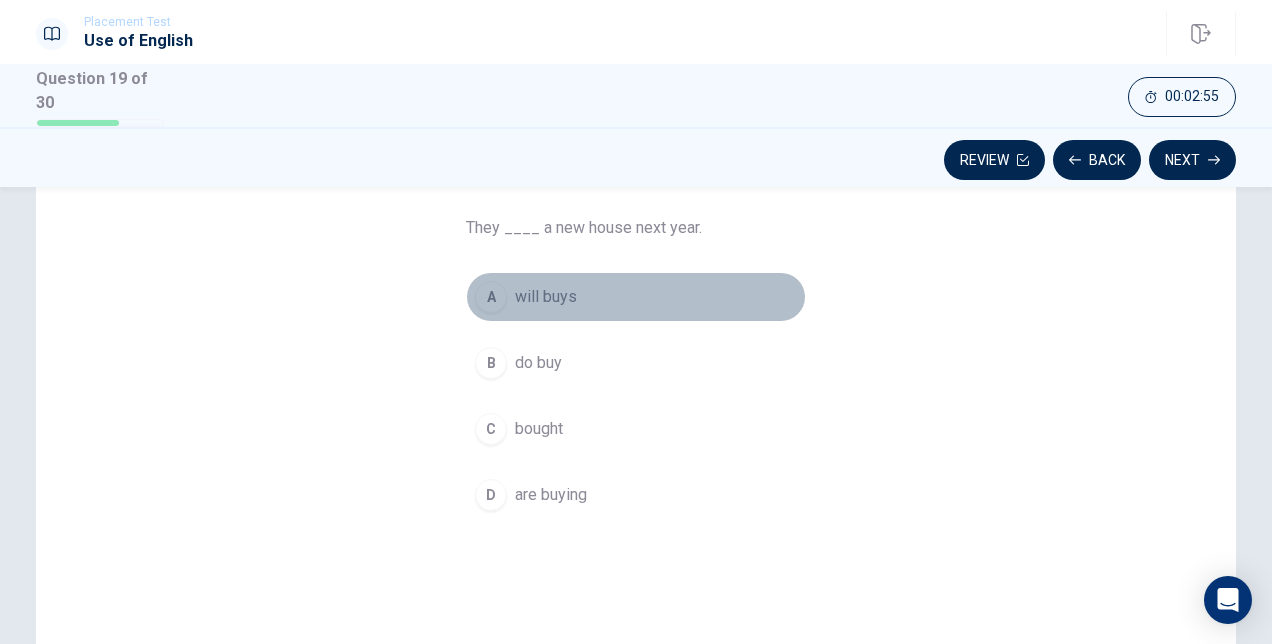 click on "A will buys" at bounding box center (636, 297) 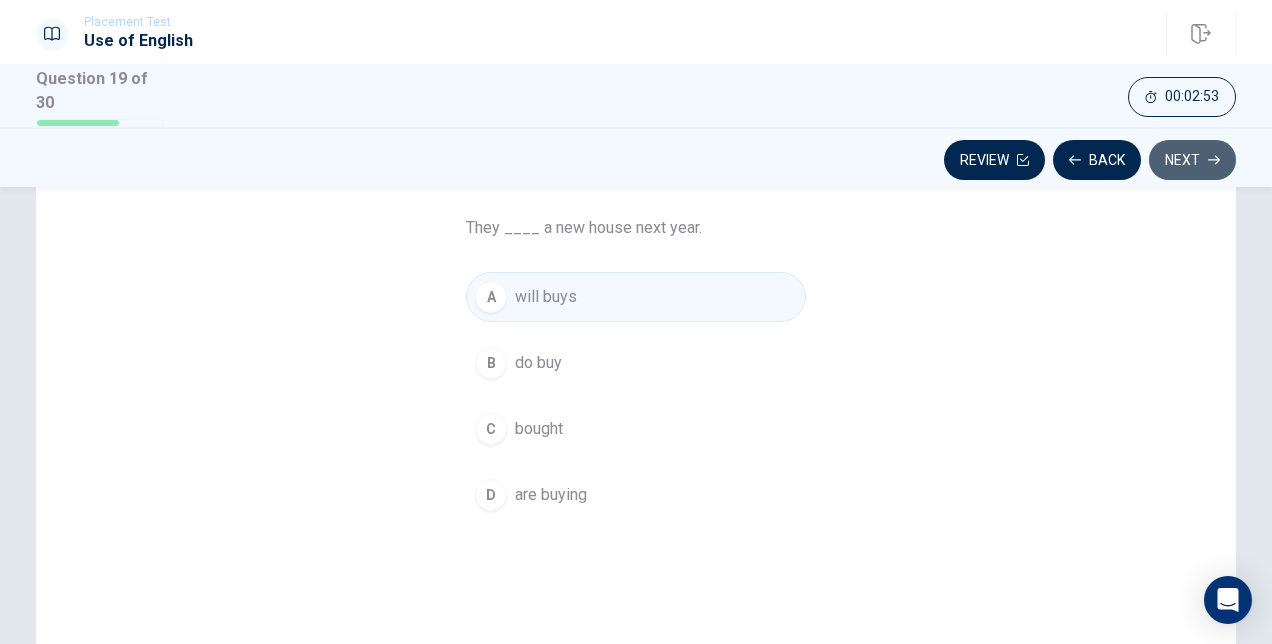 click on "Next" at bounding box center [1192, 160] 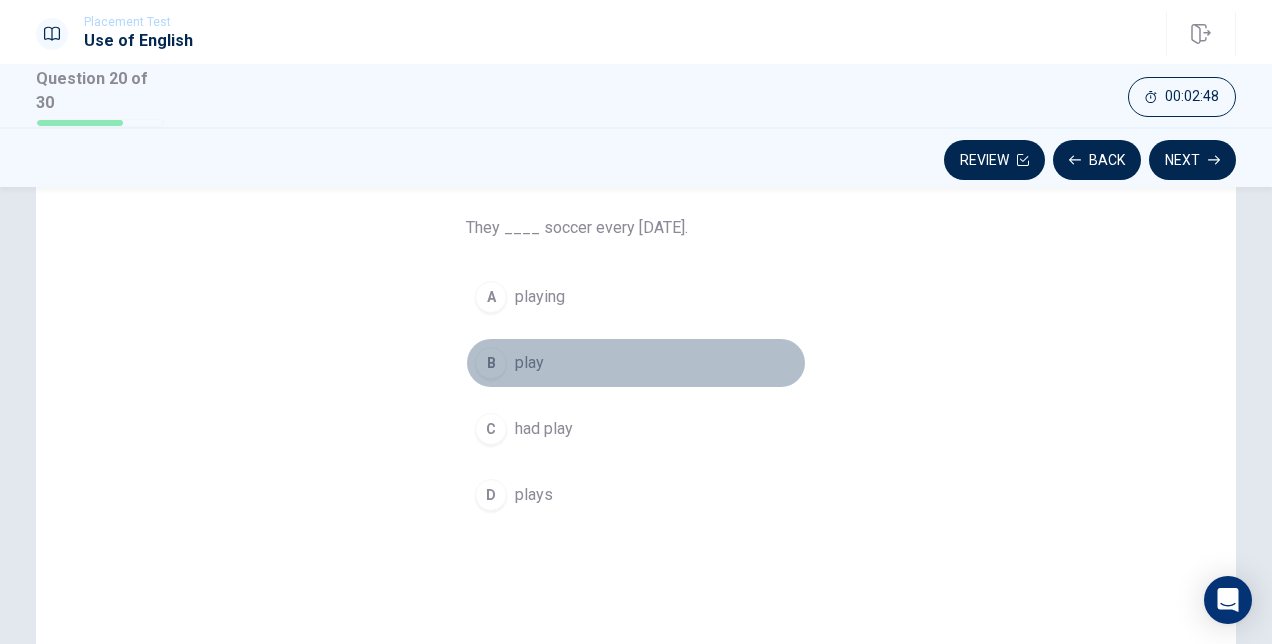 click on "B play" at bounding box center [636, 363] 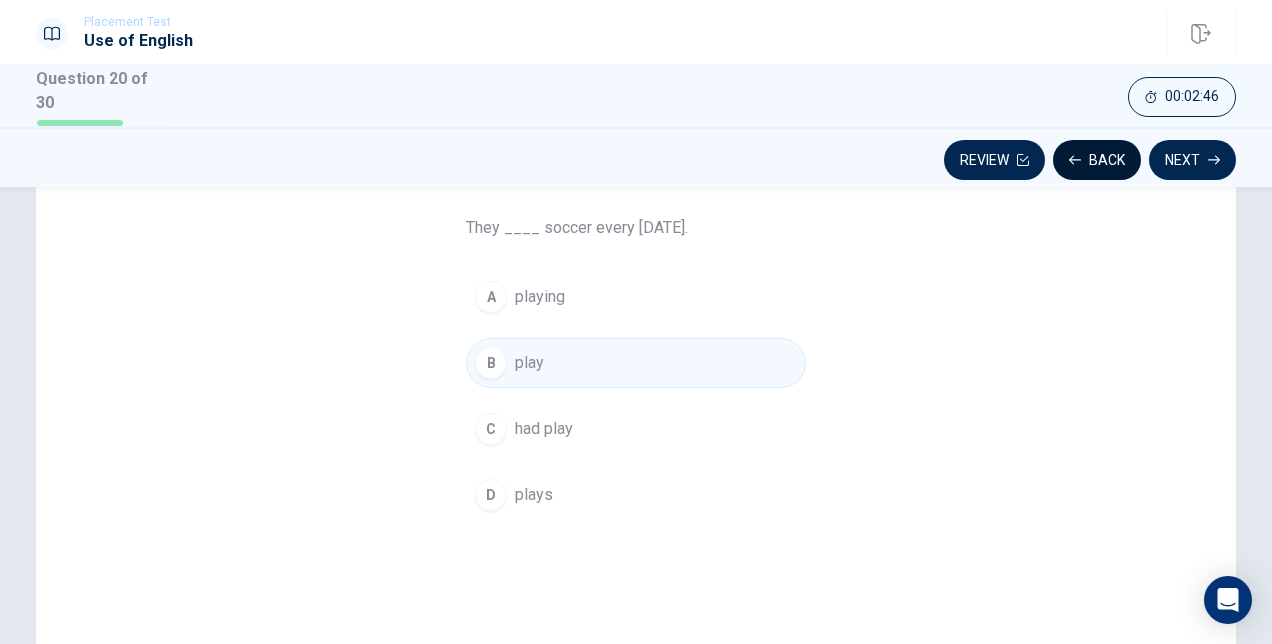 click on "Back" at bounding box center [1097, 160] 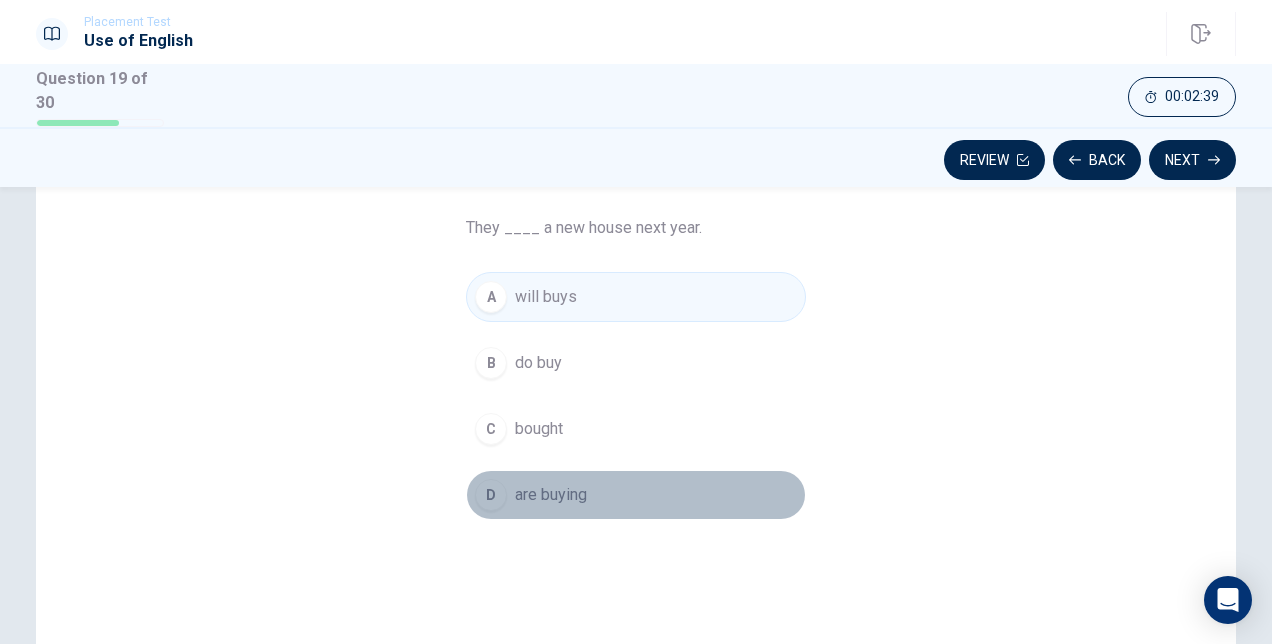 click on "D are buying" at bounding box center [636, 495] 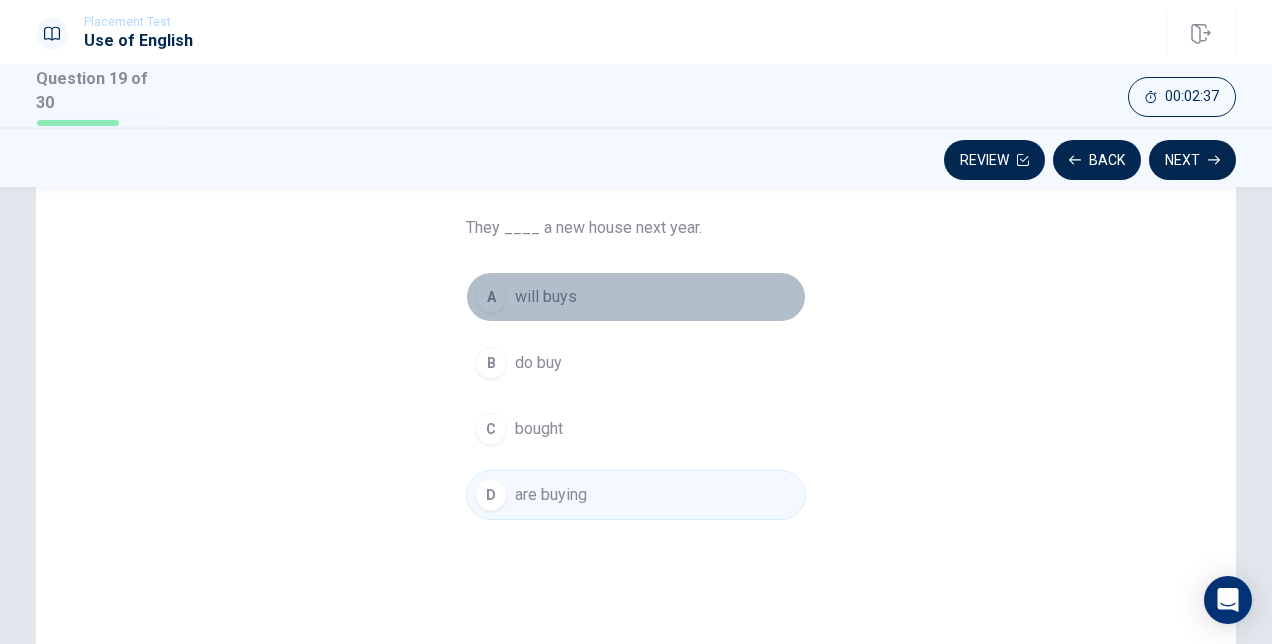 click on "A will buys" at bounding box center (636, 297) 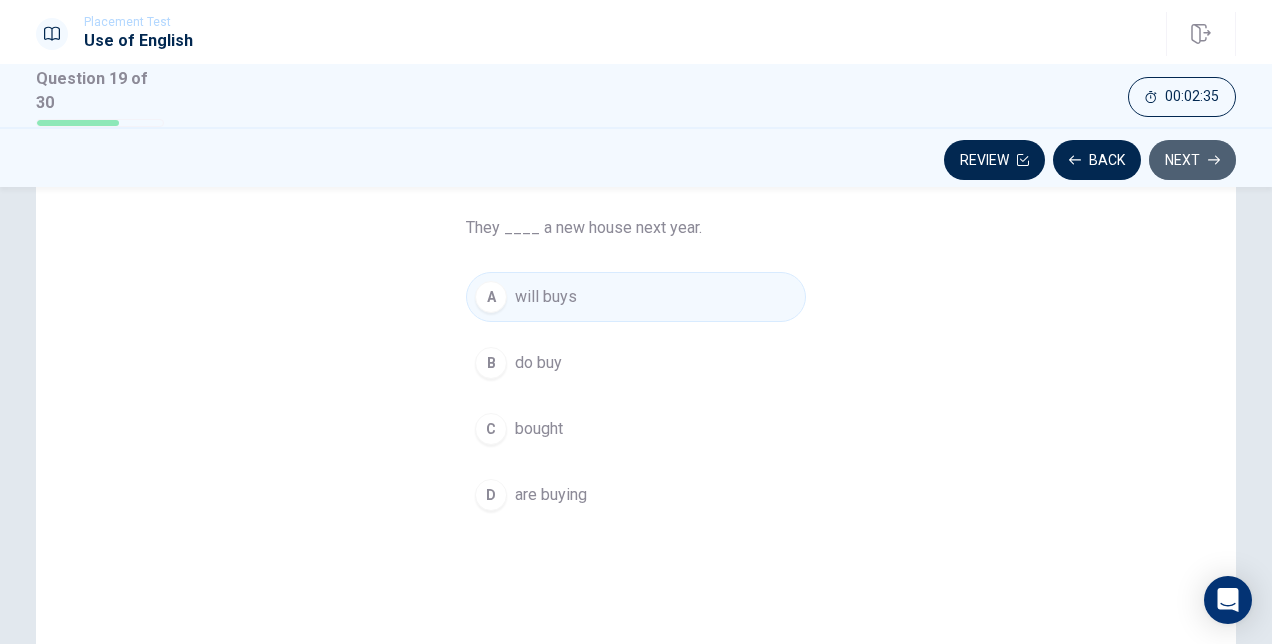 click on "Next" at bounding box center (1192, 160) 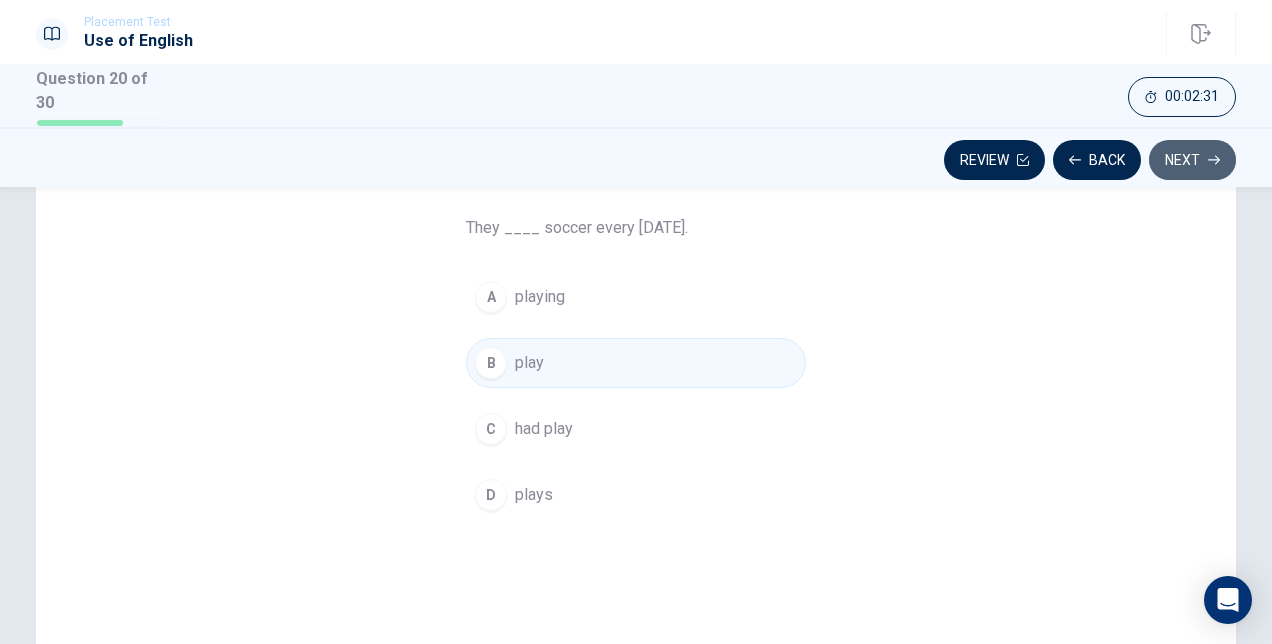 click on "Next" at bounding box center (1192, 160) 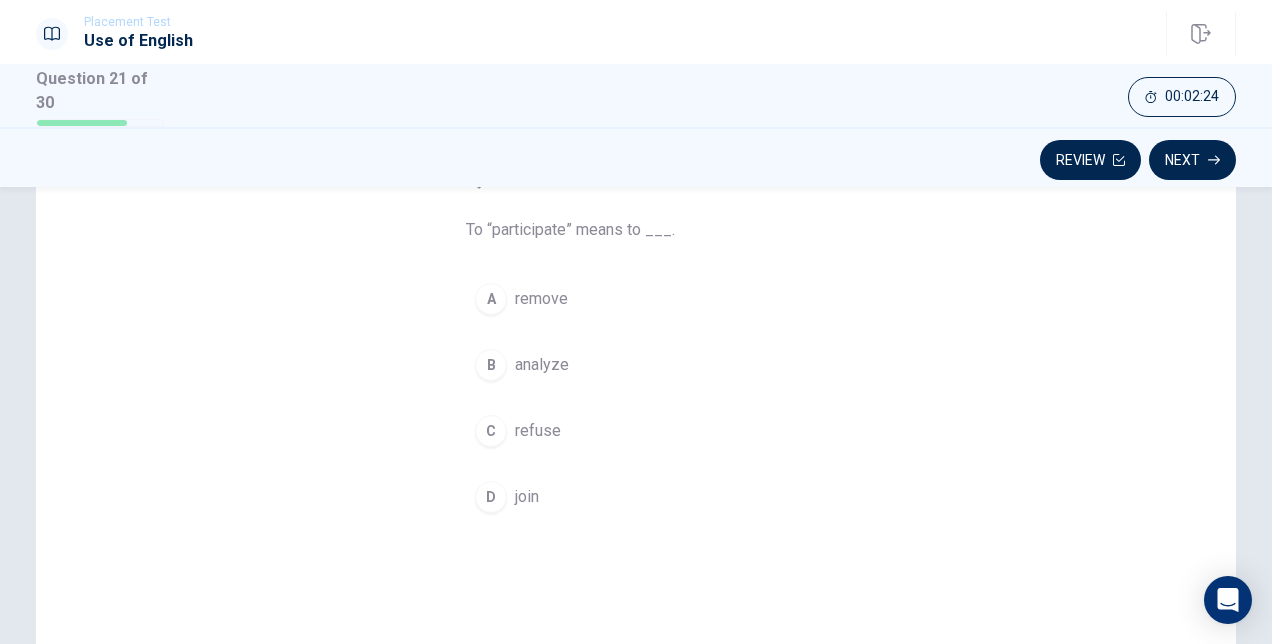 scroll, scrollTop: 148, scrollLeft: 0, axis: vertical 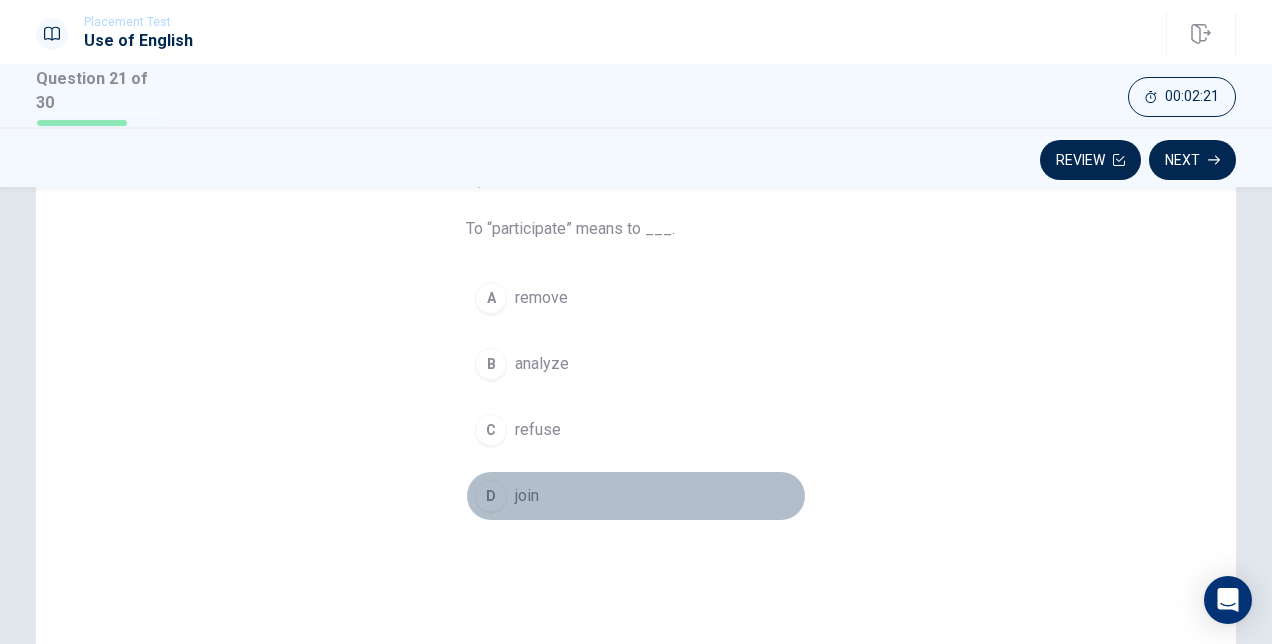 click on "D join" at bounding box center [636, 496] 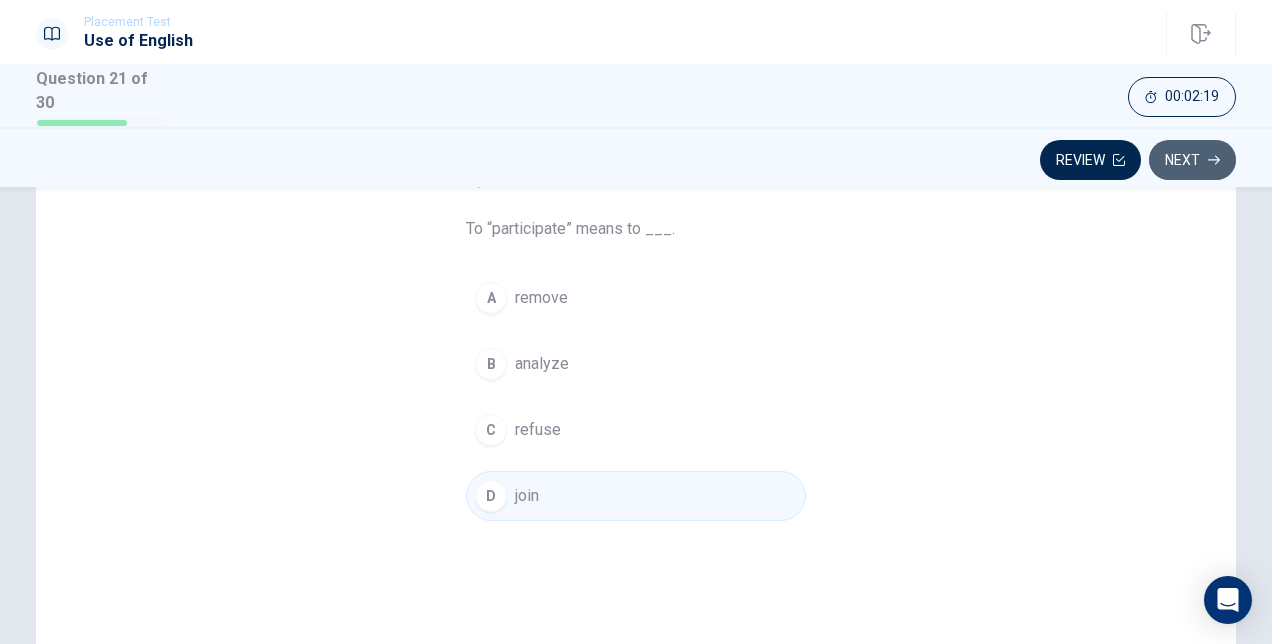 click on "Next" at bounding box center [1192, 160] 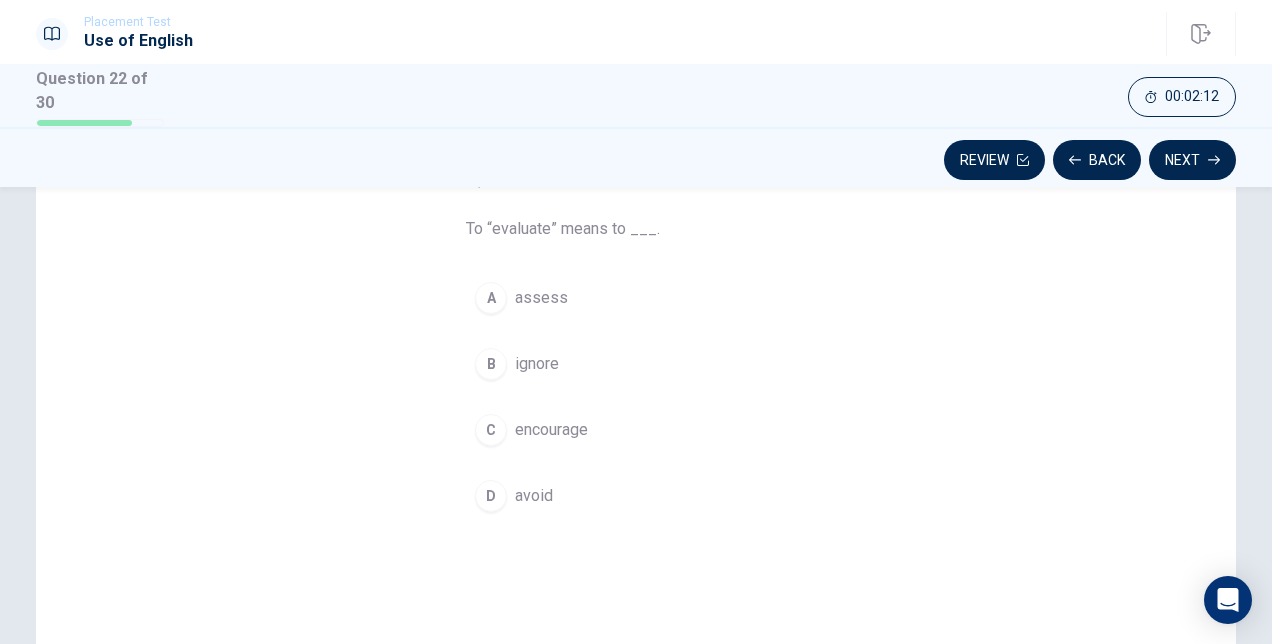 click on "A assess" at bounding box center (636, 298) 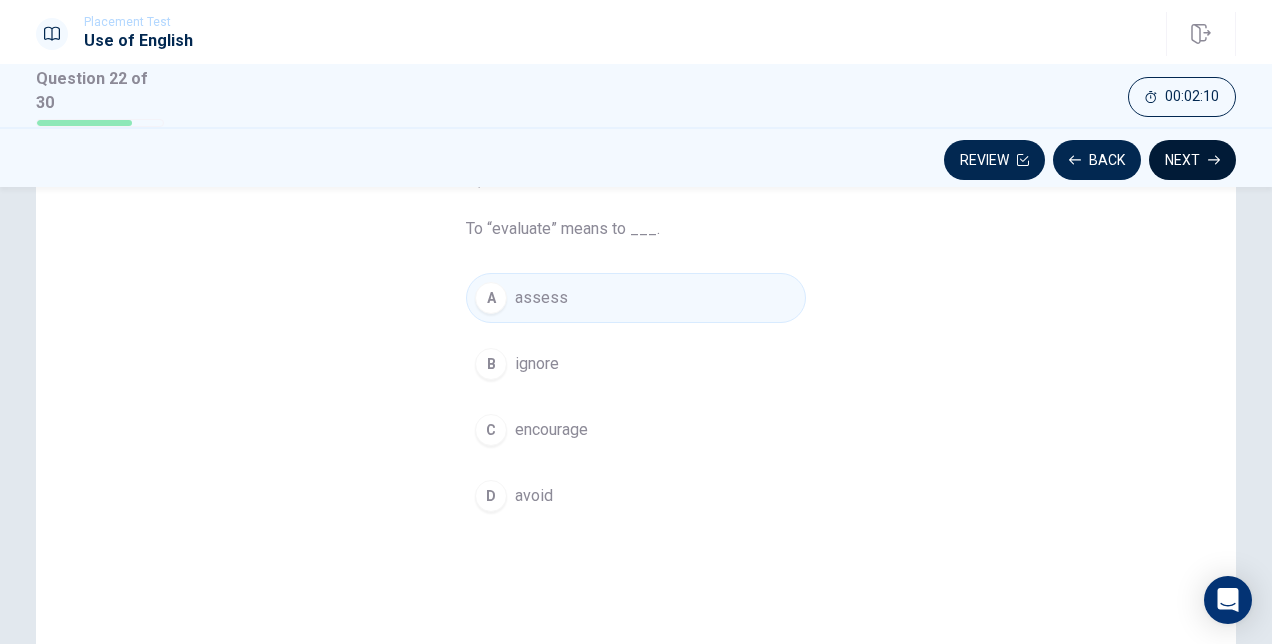 click on "Next" at bounding box center [1192, 160] 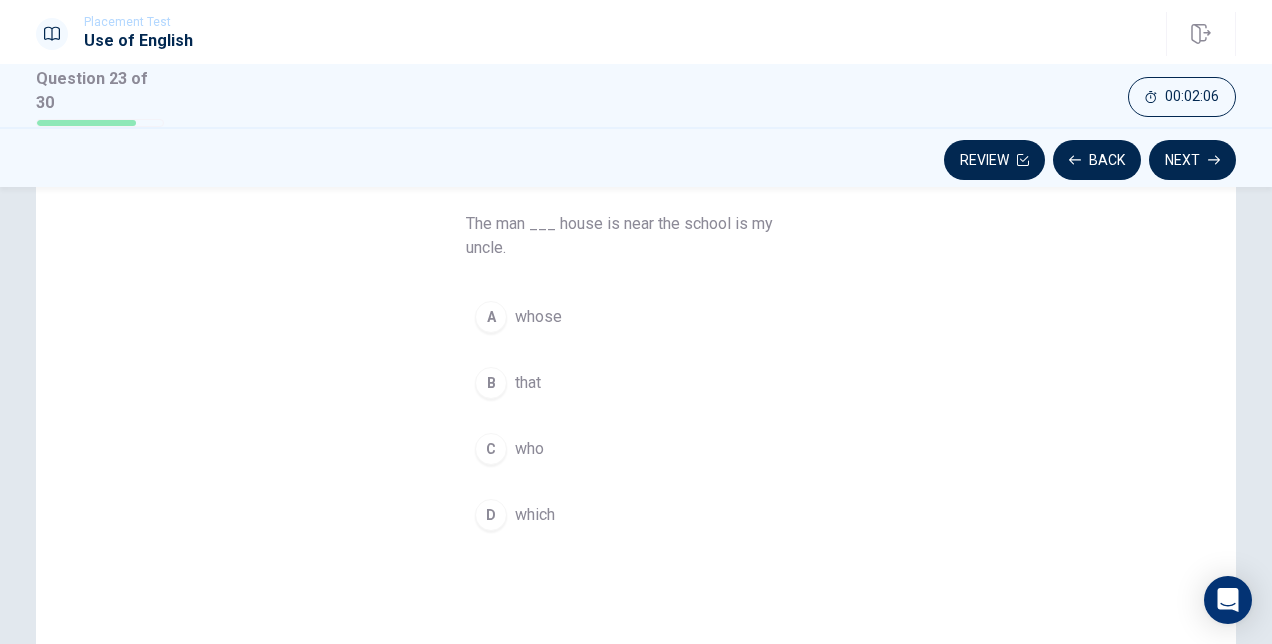 scroll, scrollTop: 152, scrollLeft: 0, axis: vertical 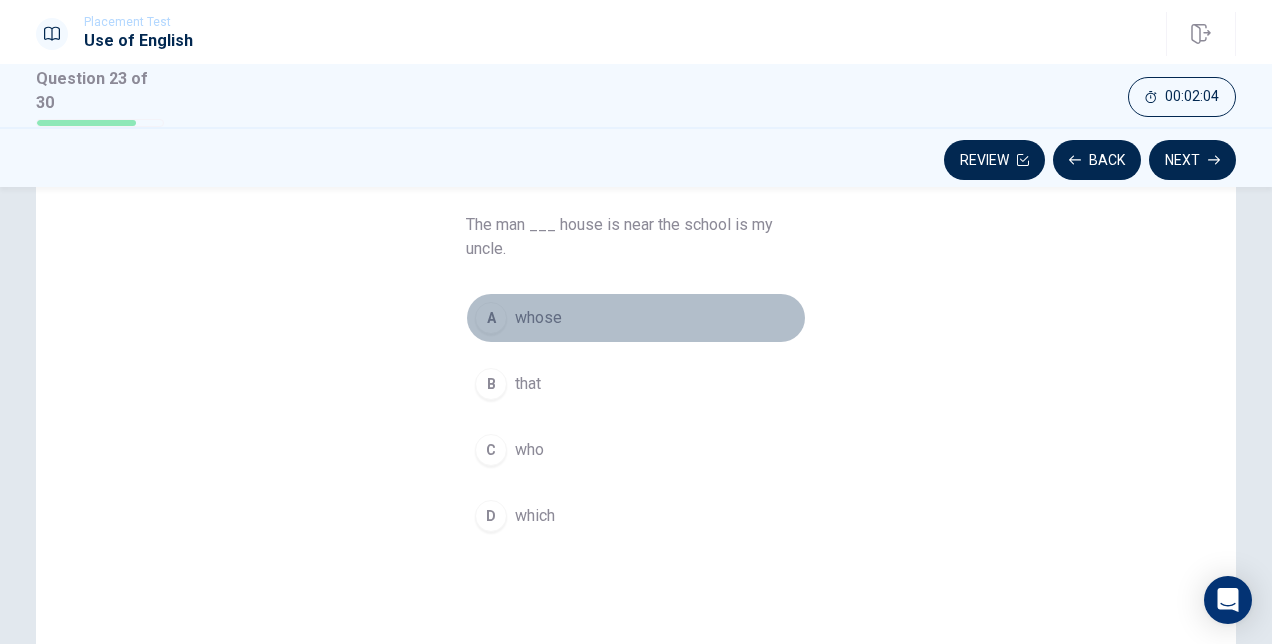 click on "A whose" at bounding box center [636, 318] 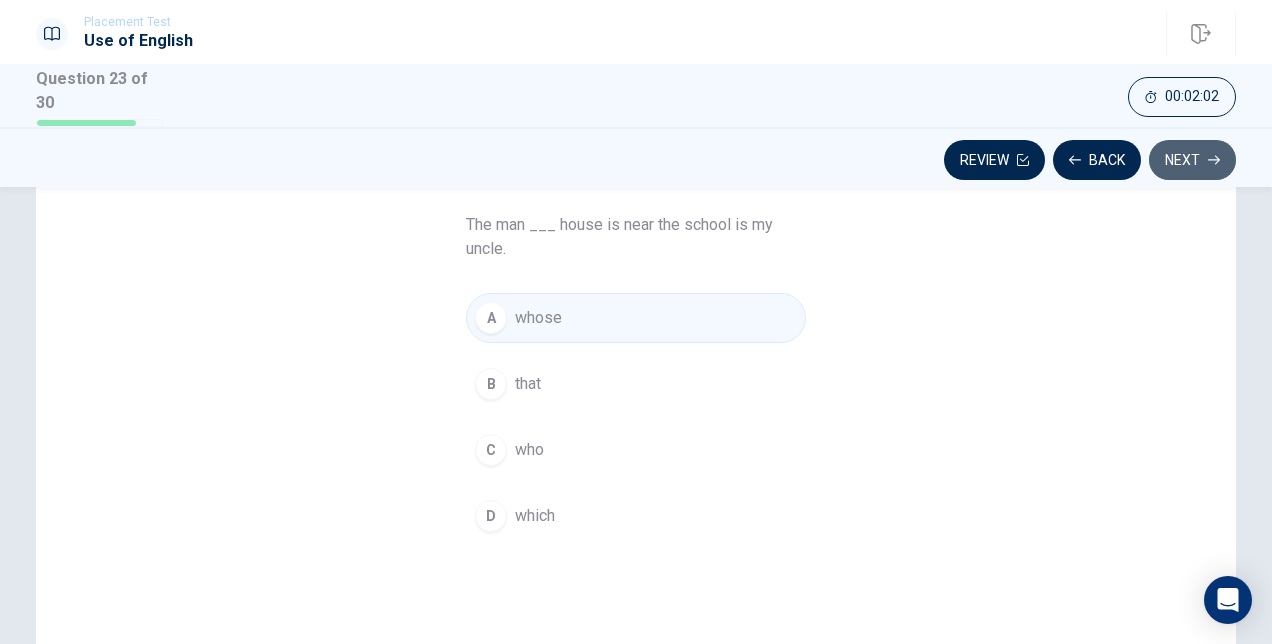 click on "Next" at bounding box center [1192, 160] 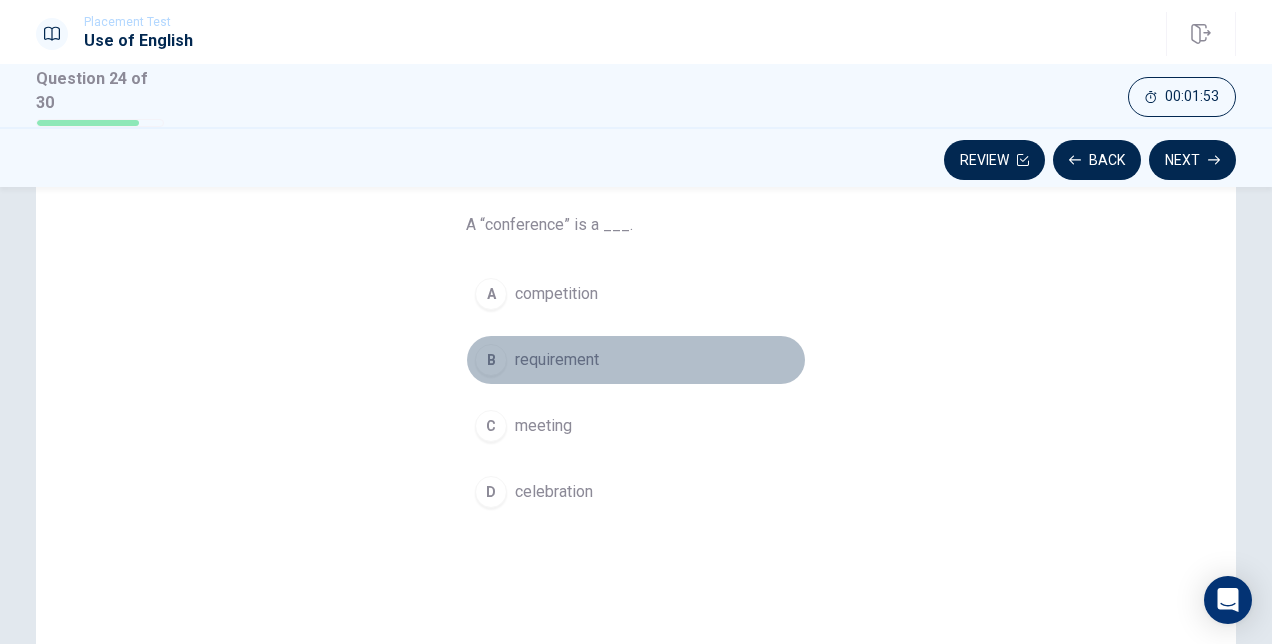 click on "requirement" at bounding box center (557, 360) 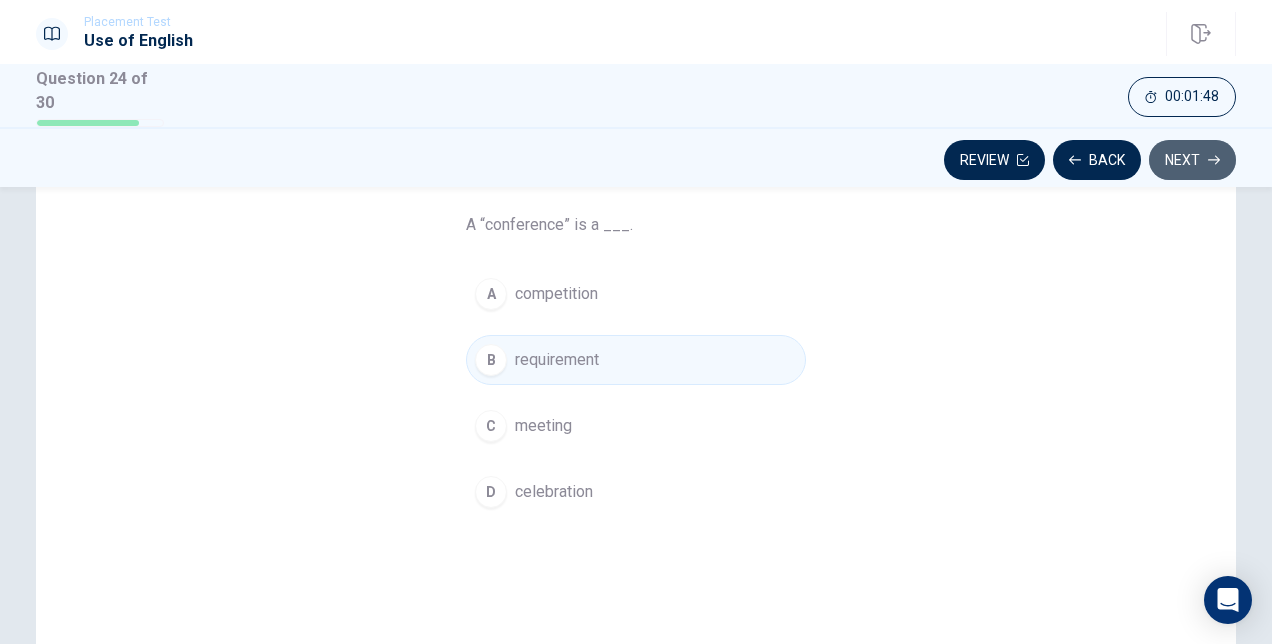 click on "Next" at bounding box center (1192, 160) 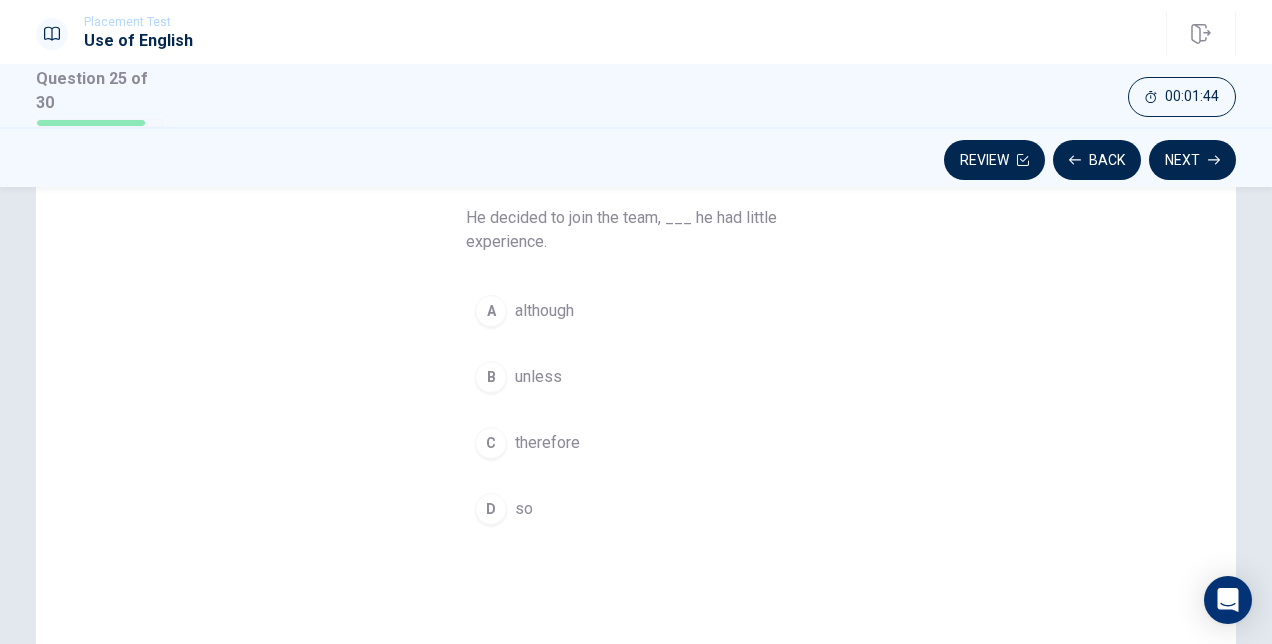 scroll, scrollTop: 151, scrollLeft: 0, axis: vertical 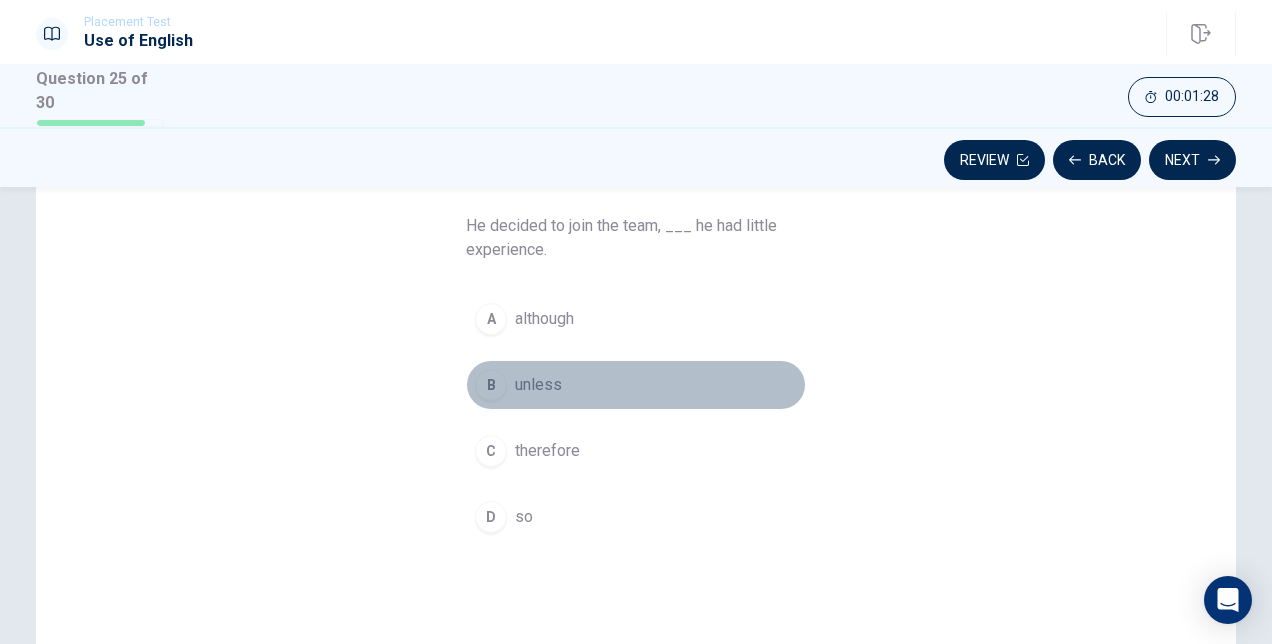 click on "B unless" at bounding box center [636, 385] 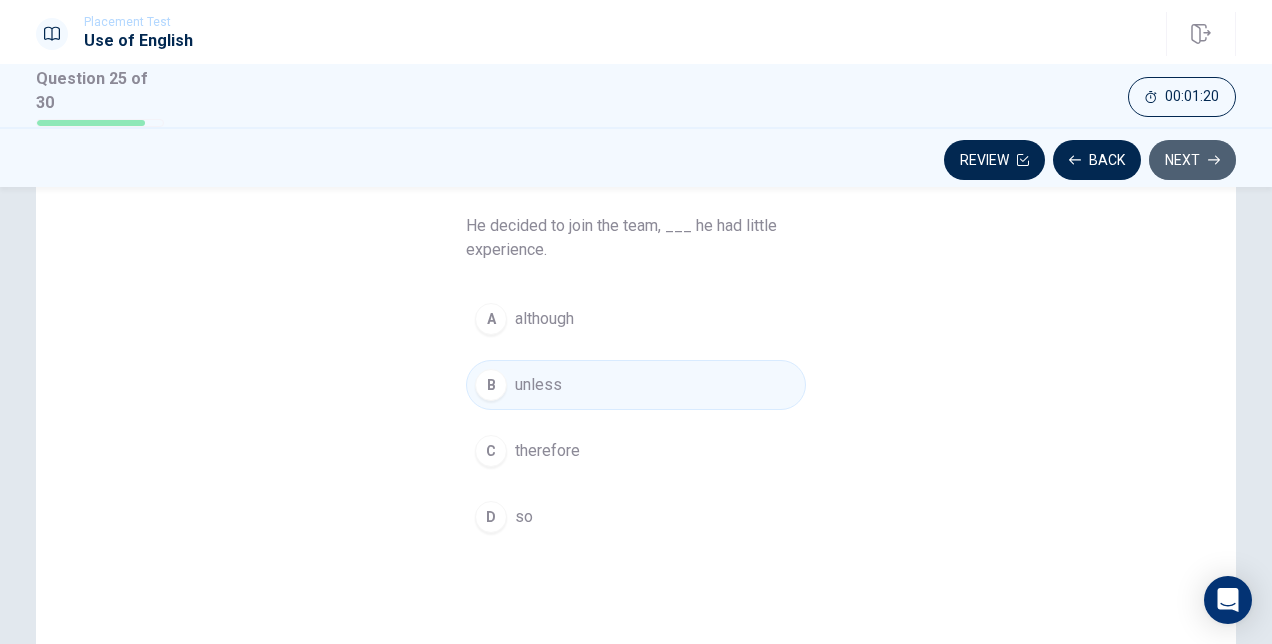 click on "Next" at bounding box center [1192, 160] 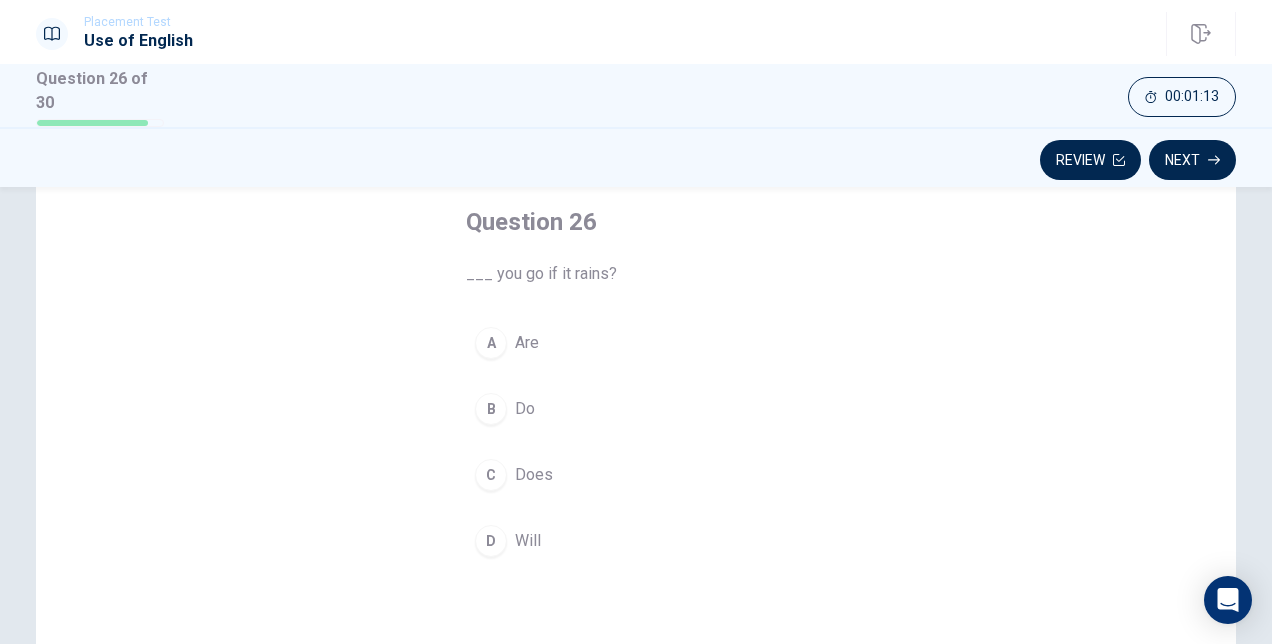 scroll, scrollTop: 100, scrollLeft: 0, axis: vertical 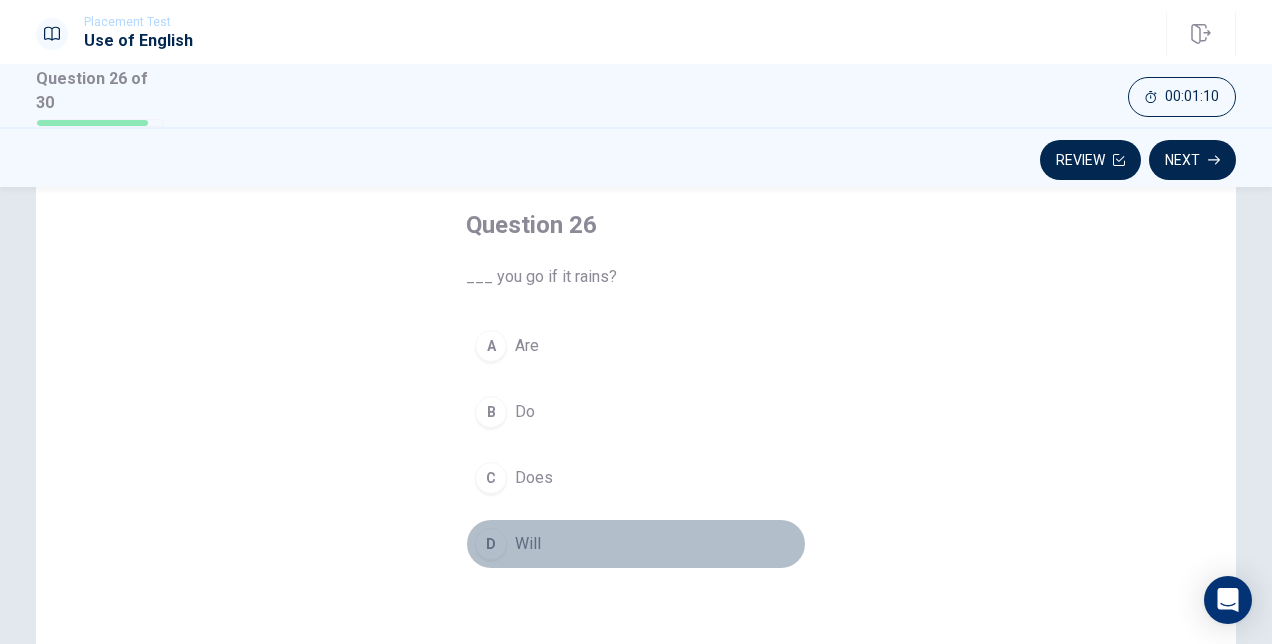 click on "D Will" at bounding box center (636, 544) 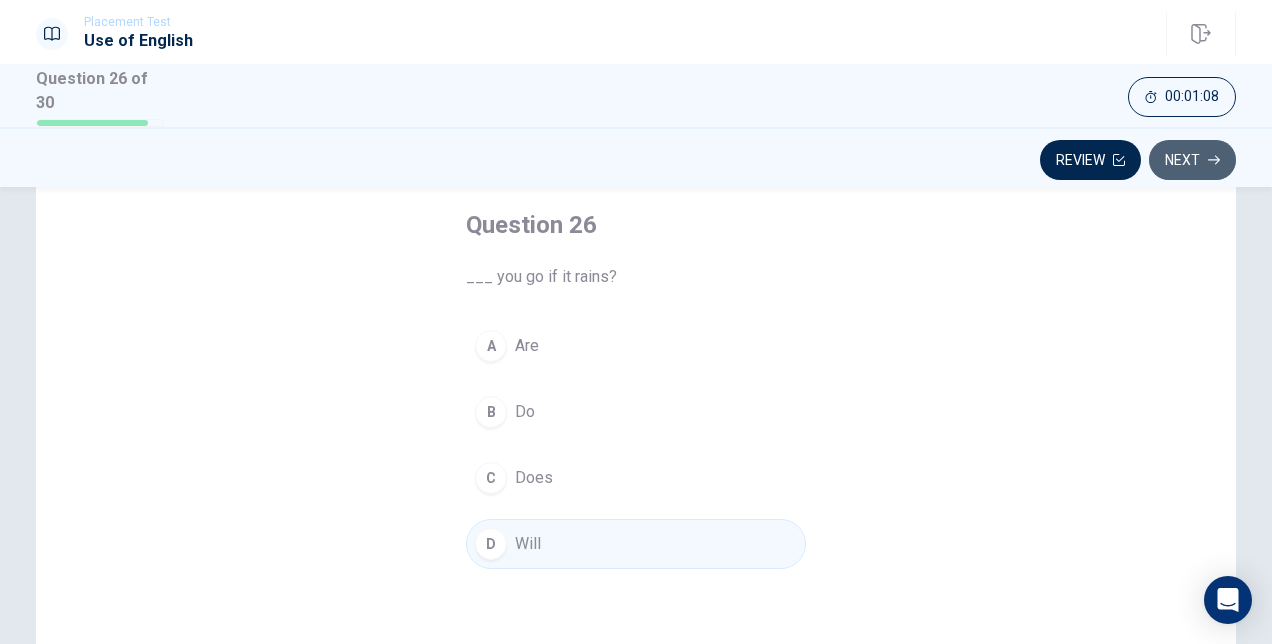 click on "Next" at bounding box center (1192, 160) 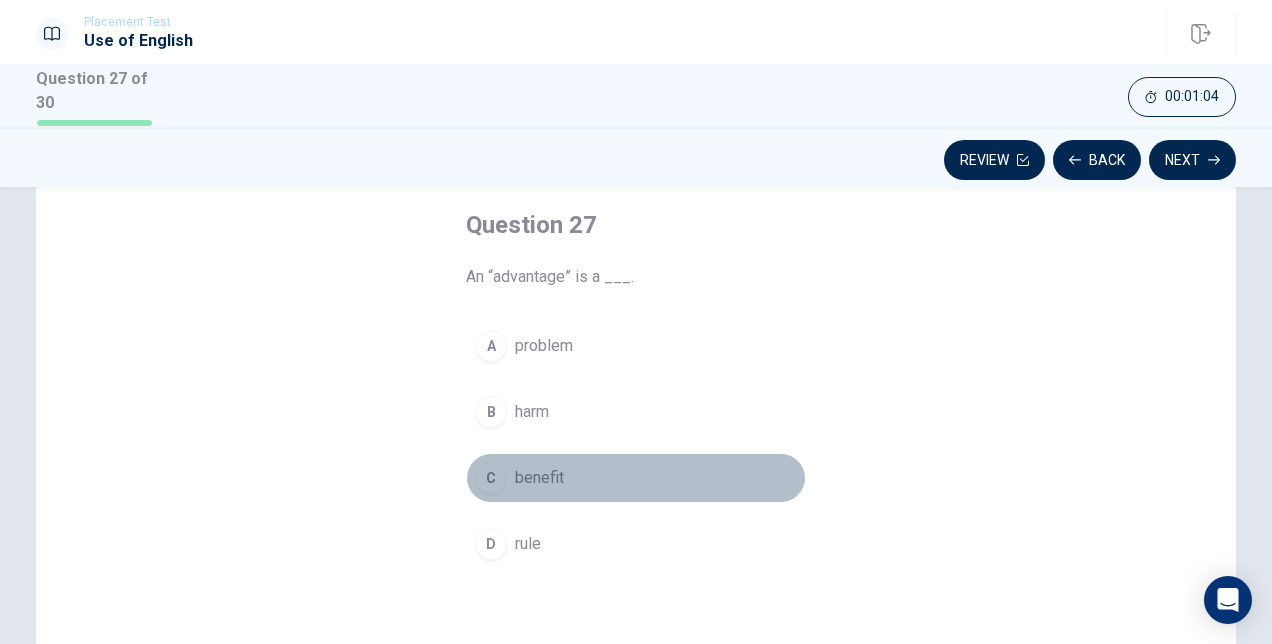 click on "C benefit" at bounding box center (636, 478) 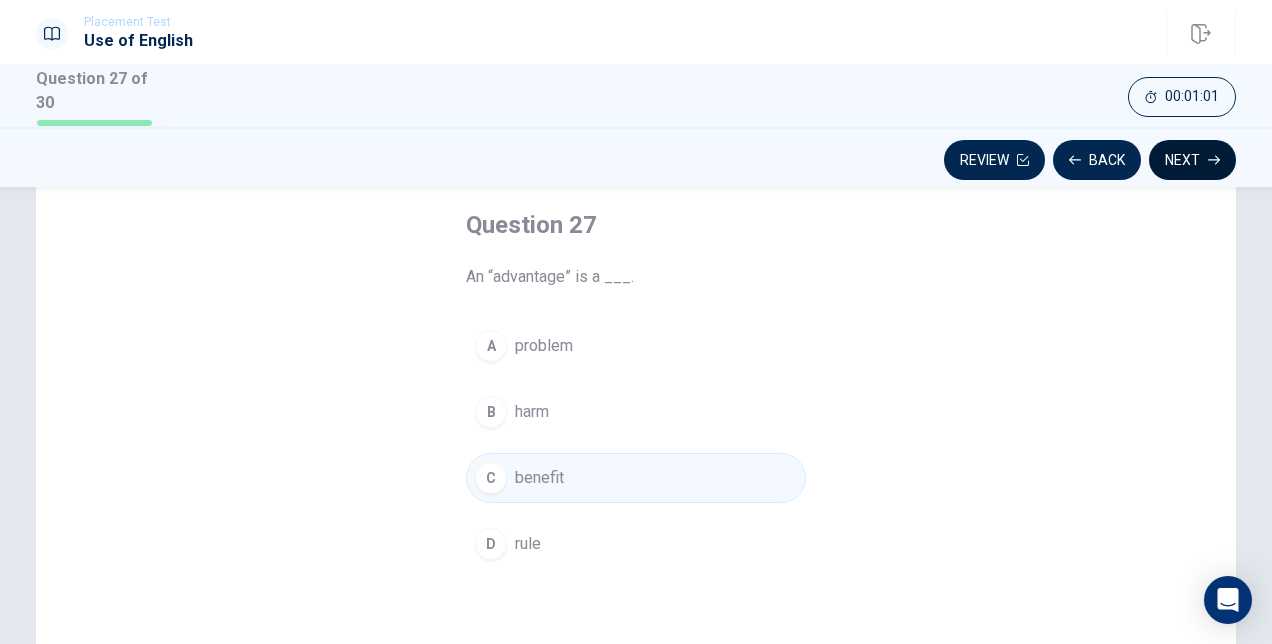 click on "Next" at bounding box center [1192, 160] 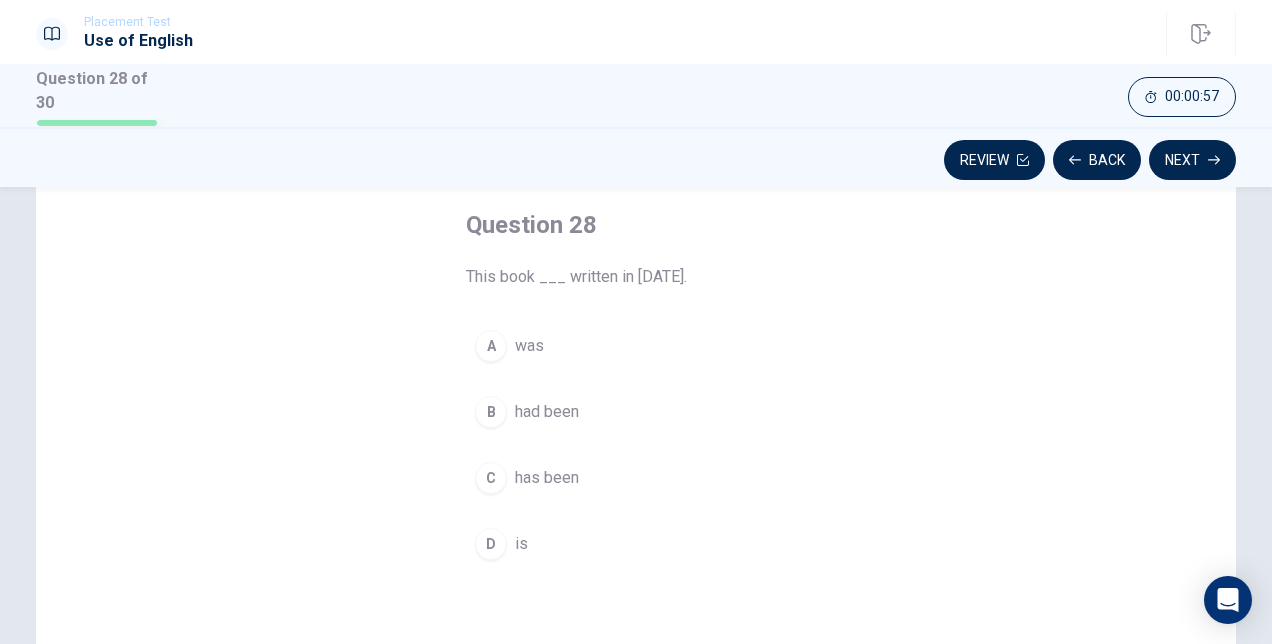 click on "A was" at bounding box center [636, 346] 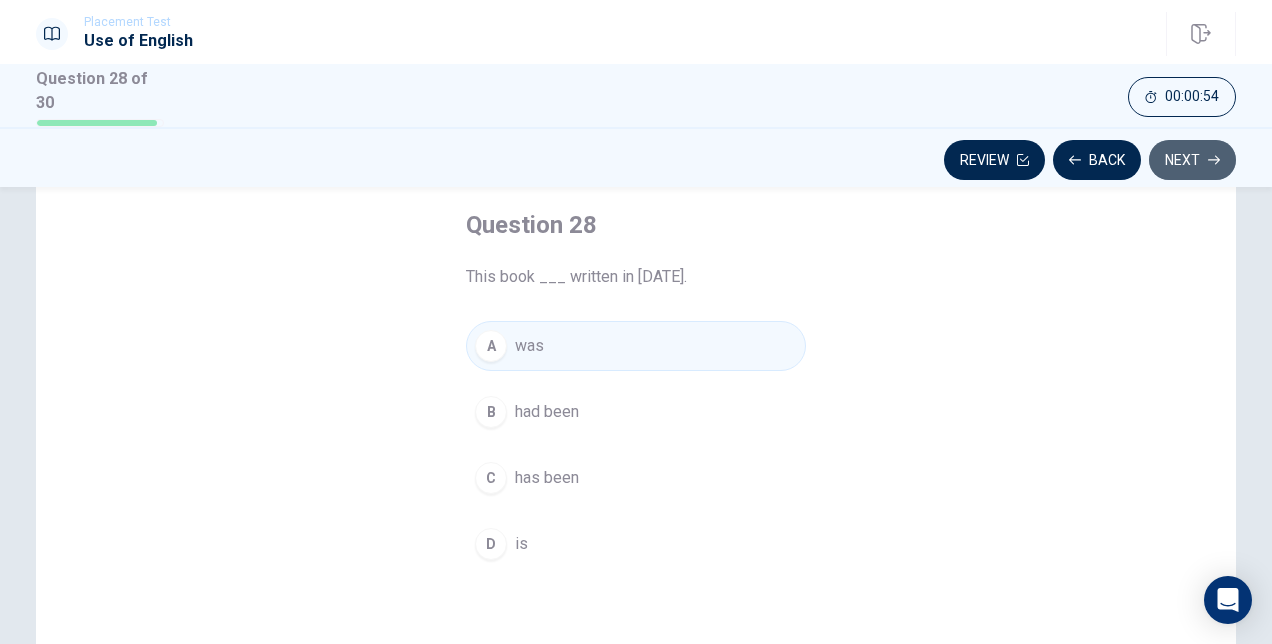 click on "Next" at bounding box center [1192, 160] 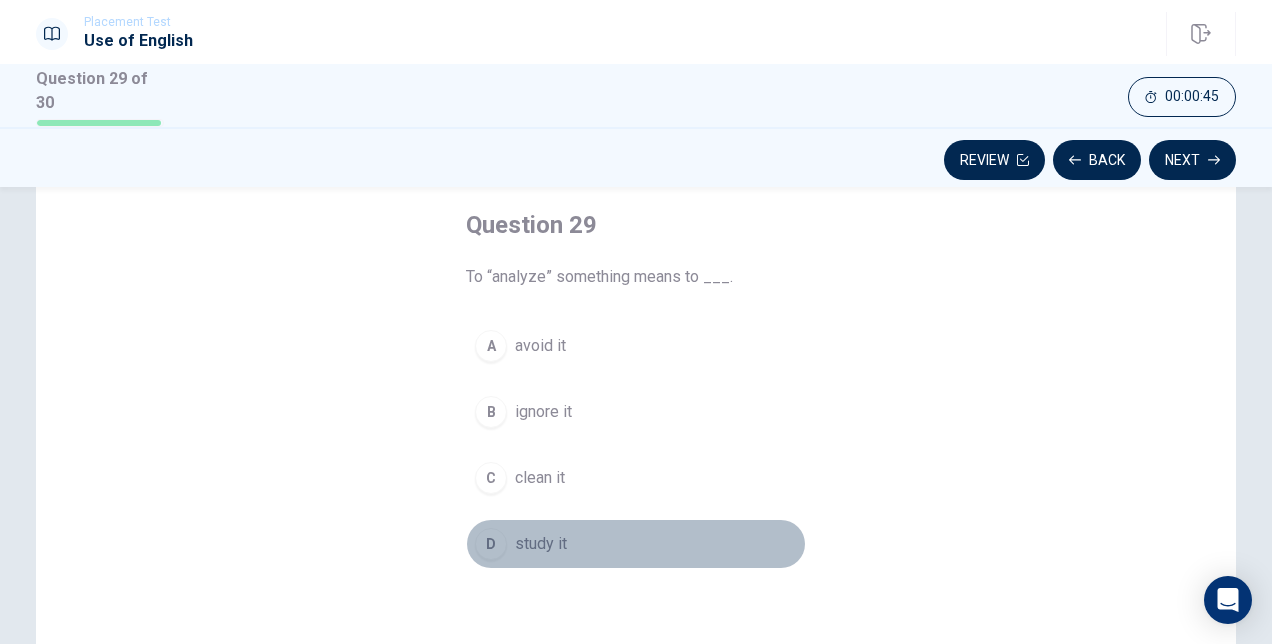 click on "D study it" at bounding box center [636, 544] 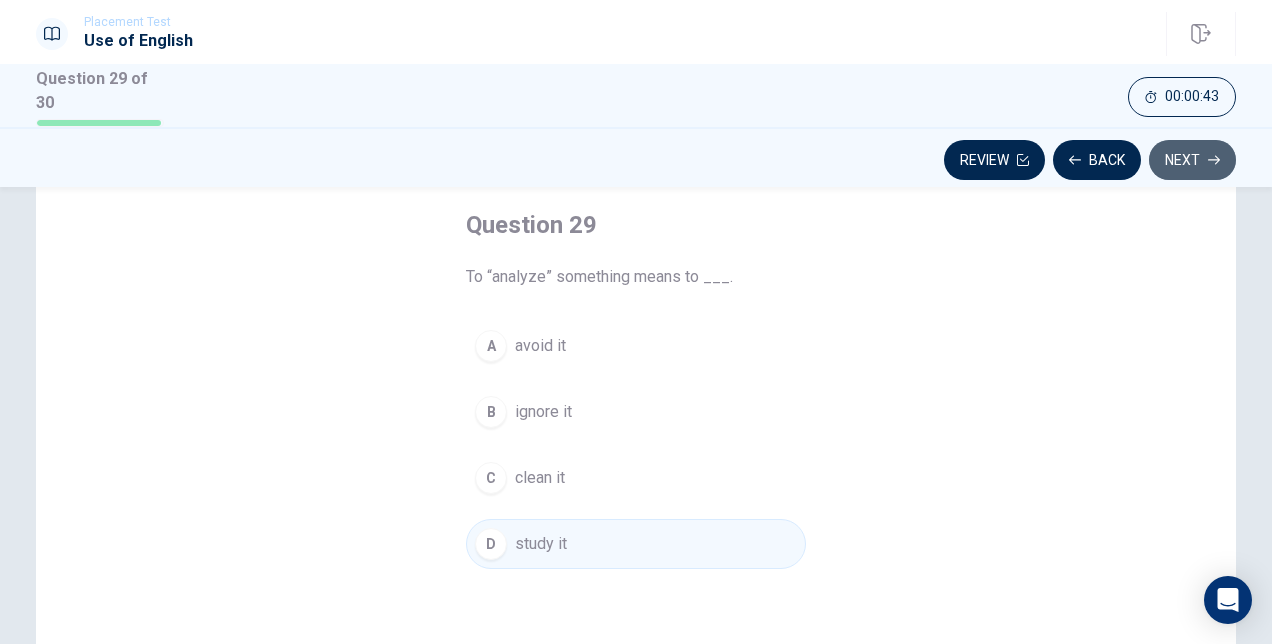 click 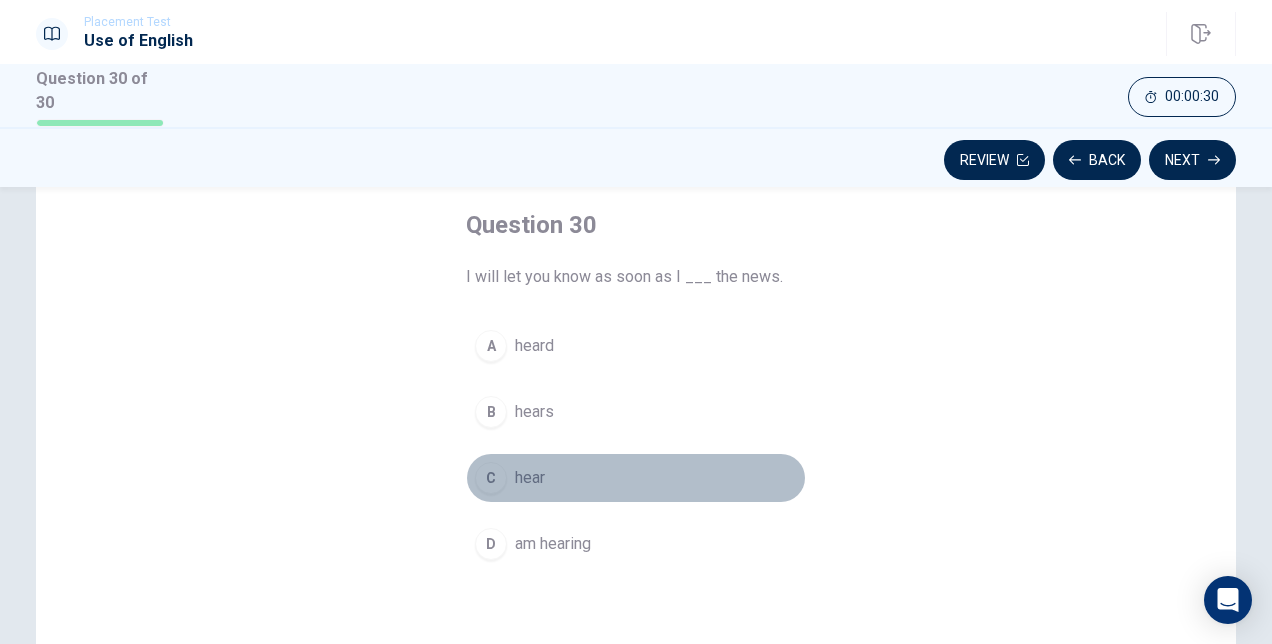 click on "C" at bounding box center (491, 478) 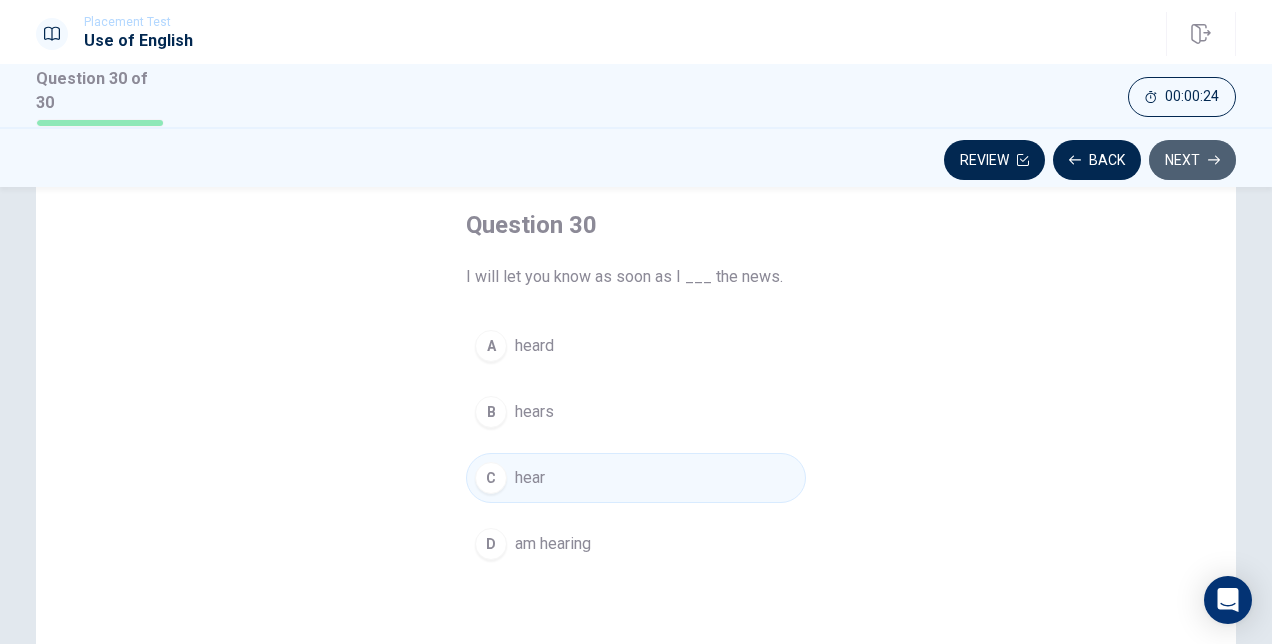 click on "Next" at bounding box center [1192, 160] 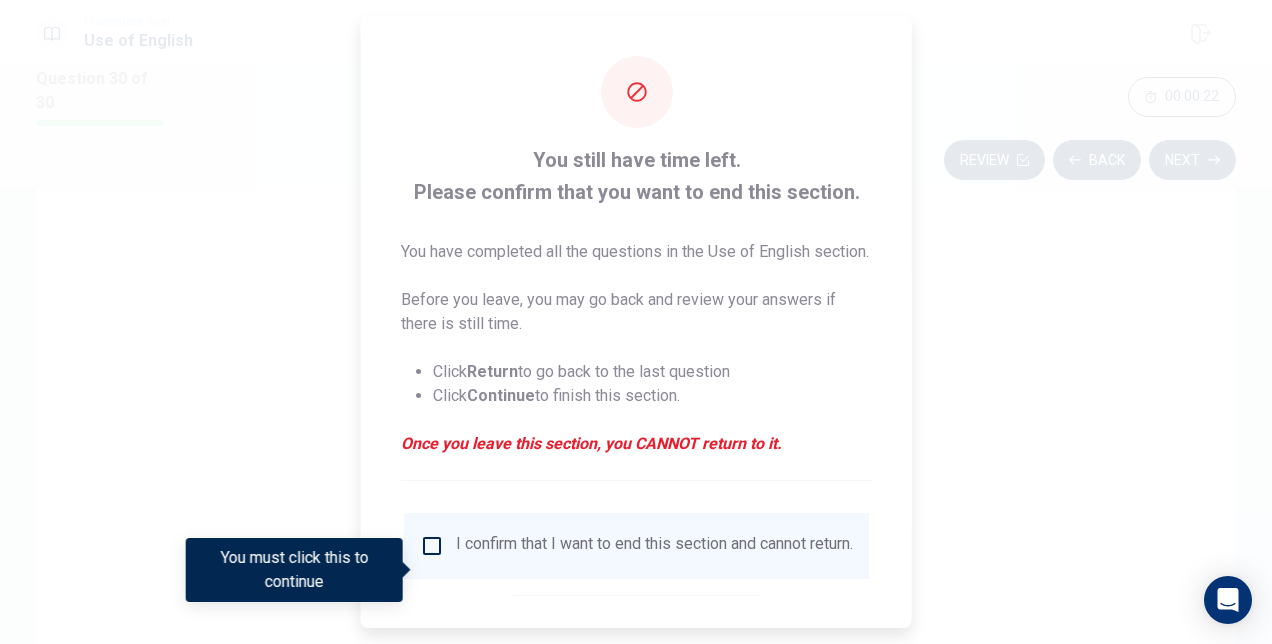 scroll, scrollTop: 126, scrollLeft: 0, axis: vertical 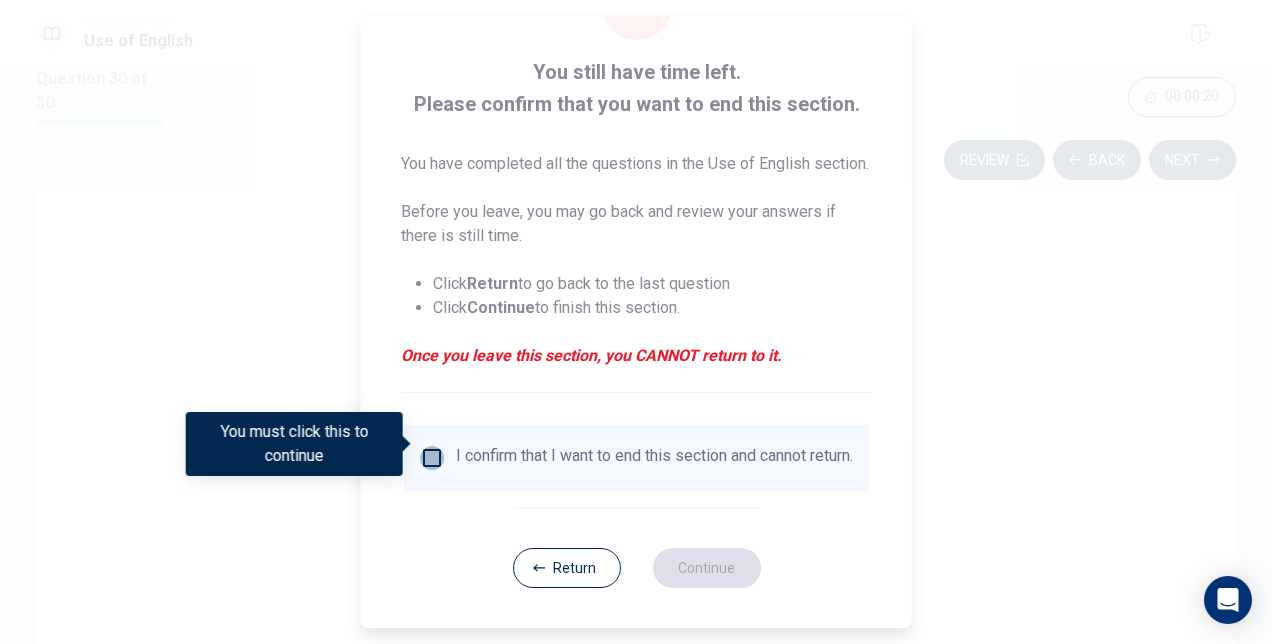 click at bounding box center (432, 458) 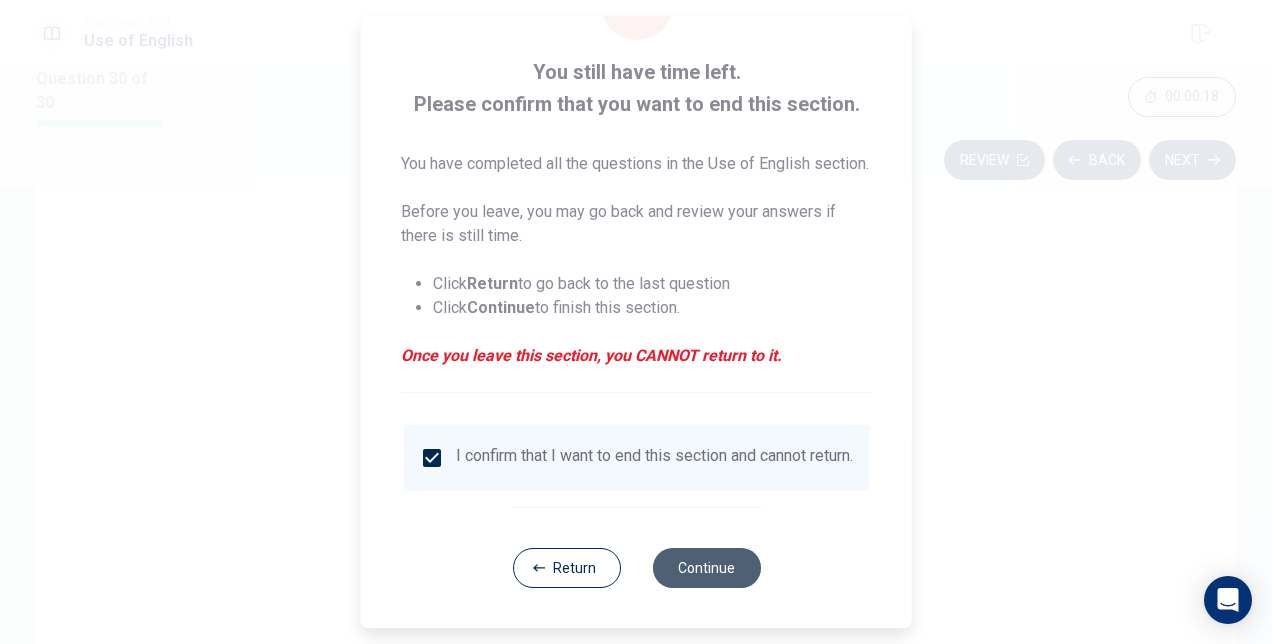 click on "Continue" at bounding box center [706, 568] 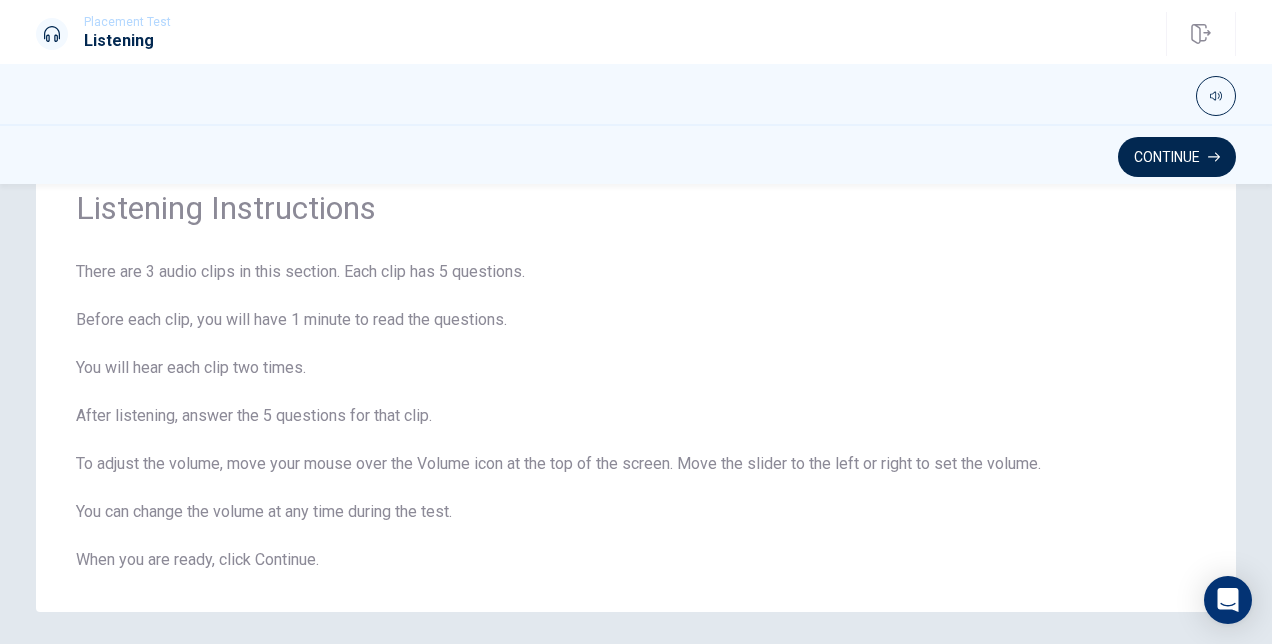 scroll, scrollTop: 136, scrollLeft: 0, axis: vertical 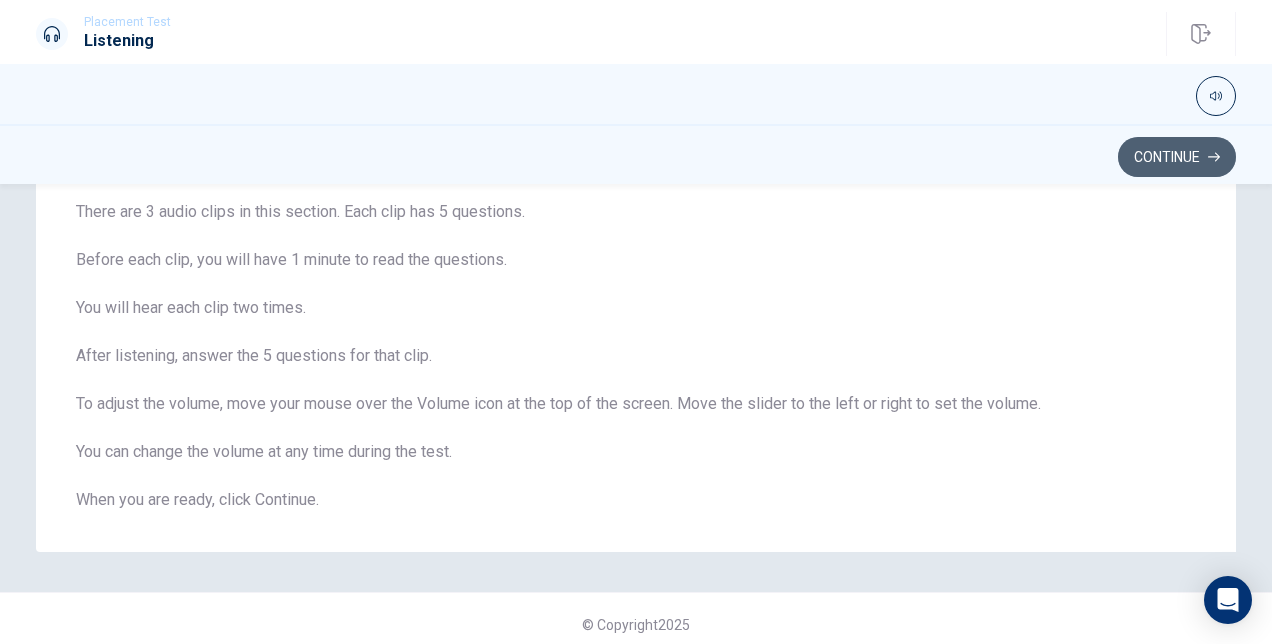 click on "Continue" at bounding box center [1177, 157] 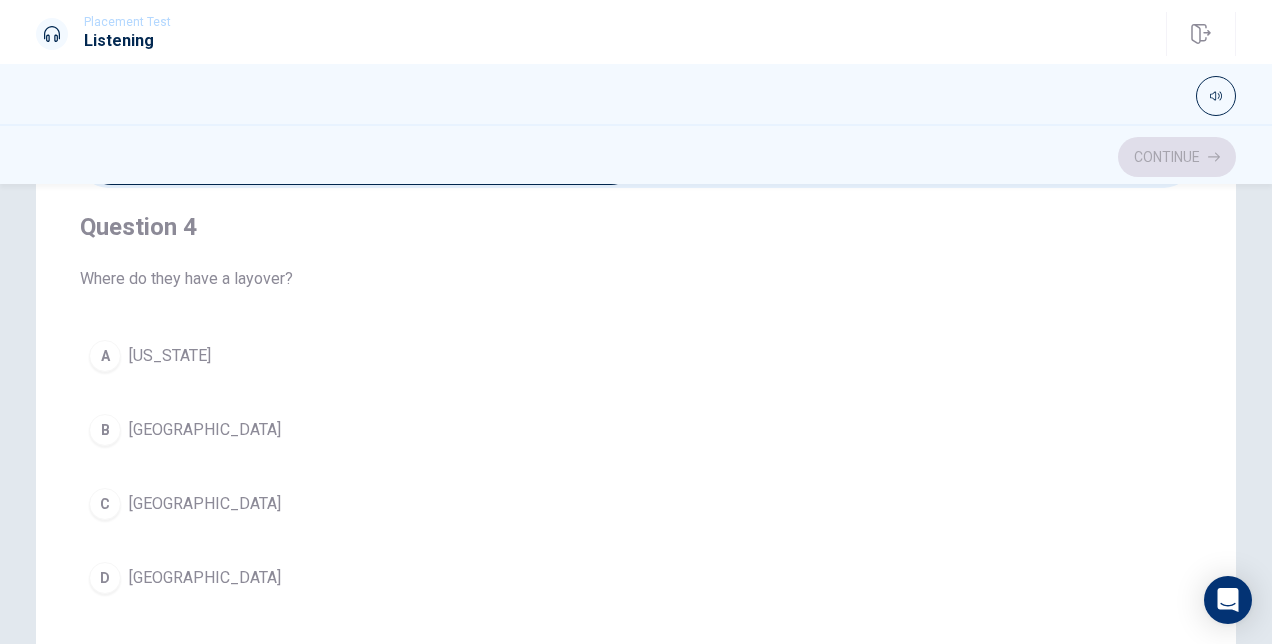 scroll, scrollTop: 1606, scrollLeft: 0, axis: vertical 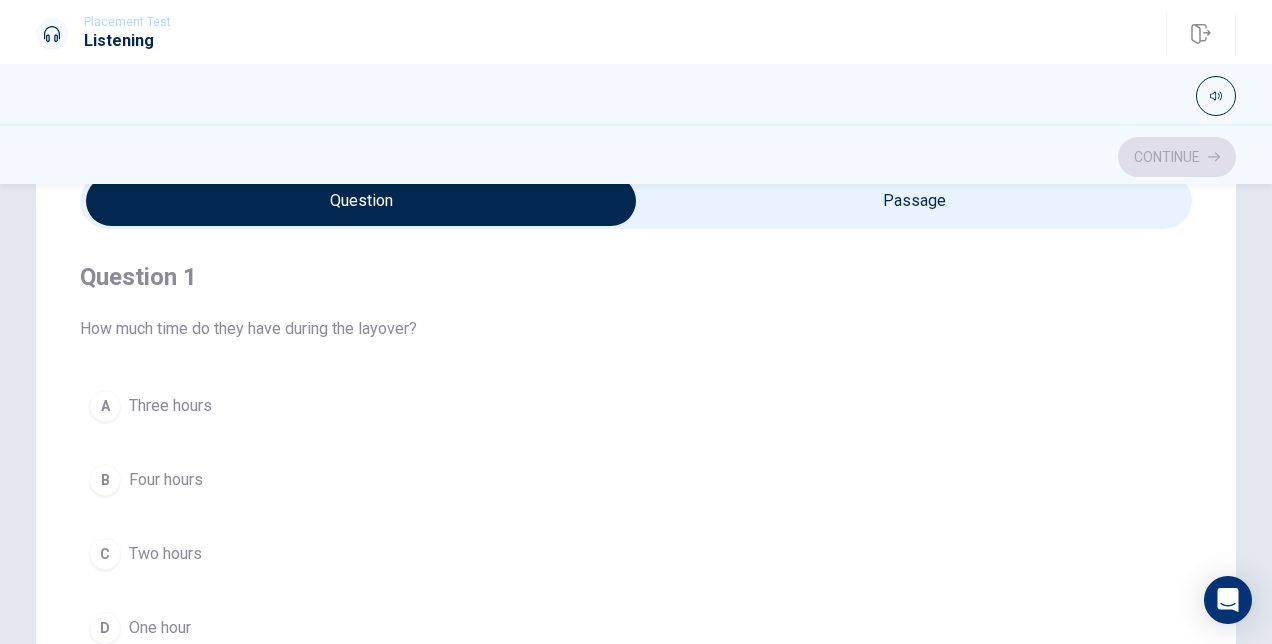 type on "18" 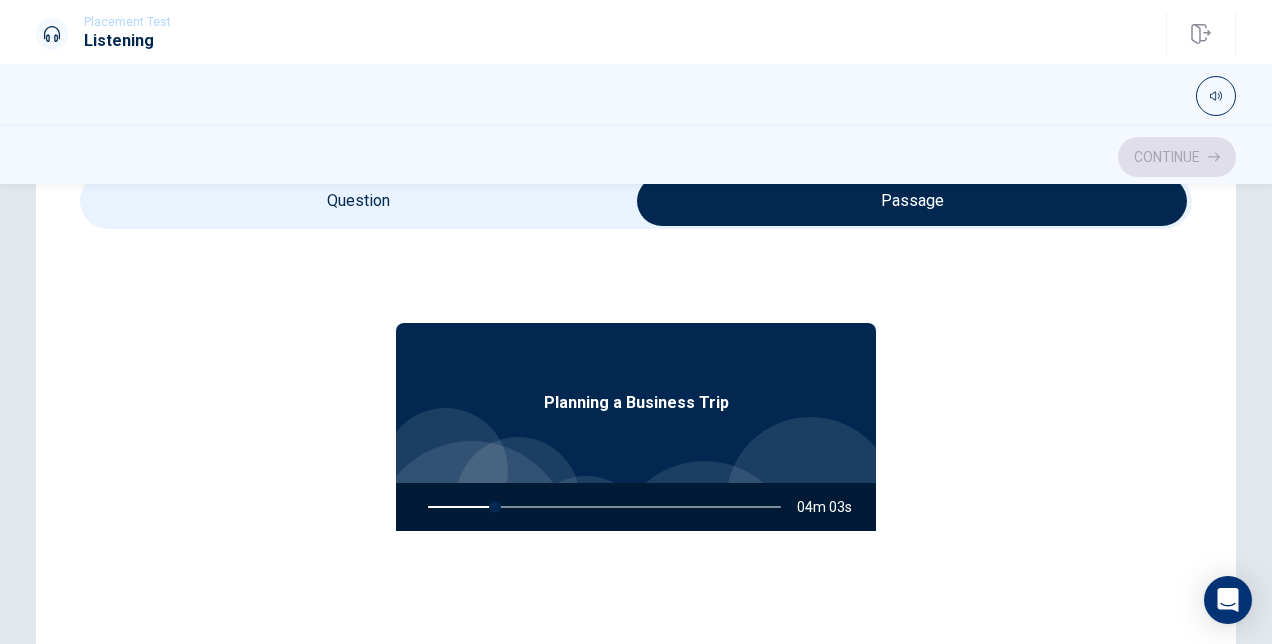 type on "19" 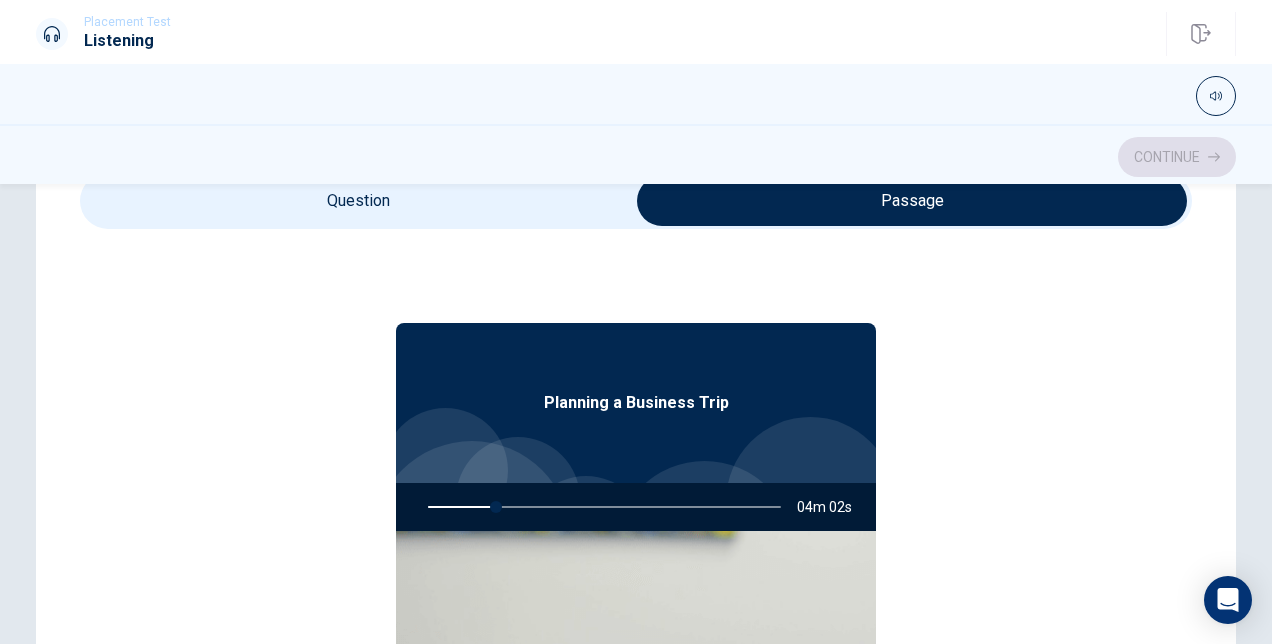 click at bounding box center [912, 201] 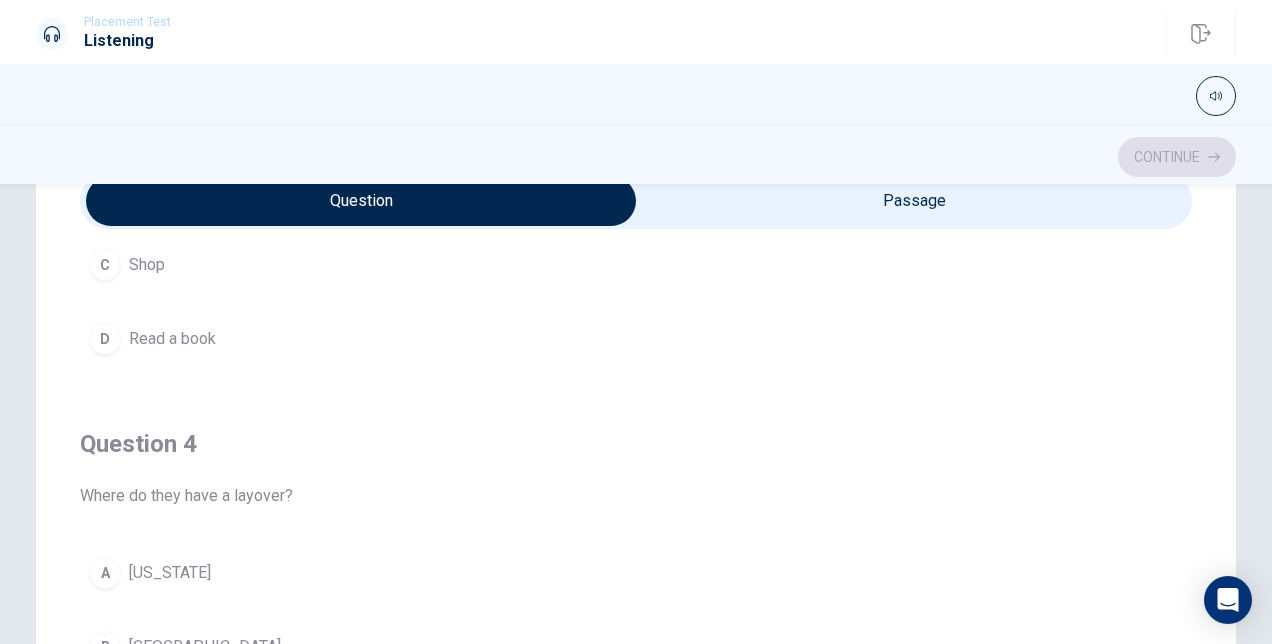 scroll, scrollTop: 1606, scrollLeft: 0, axis: vertical 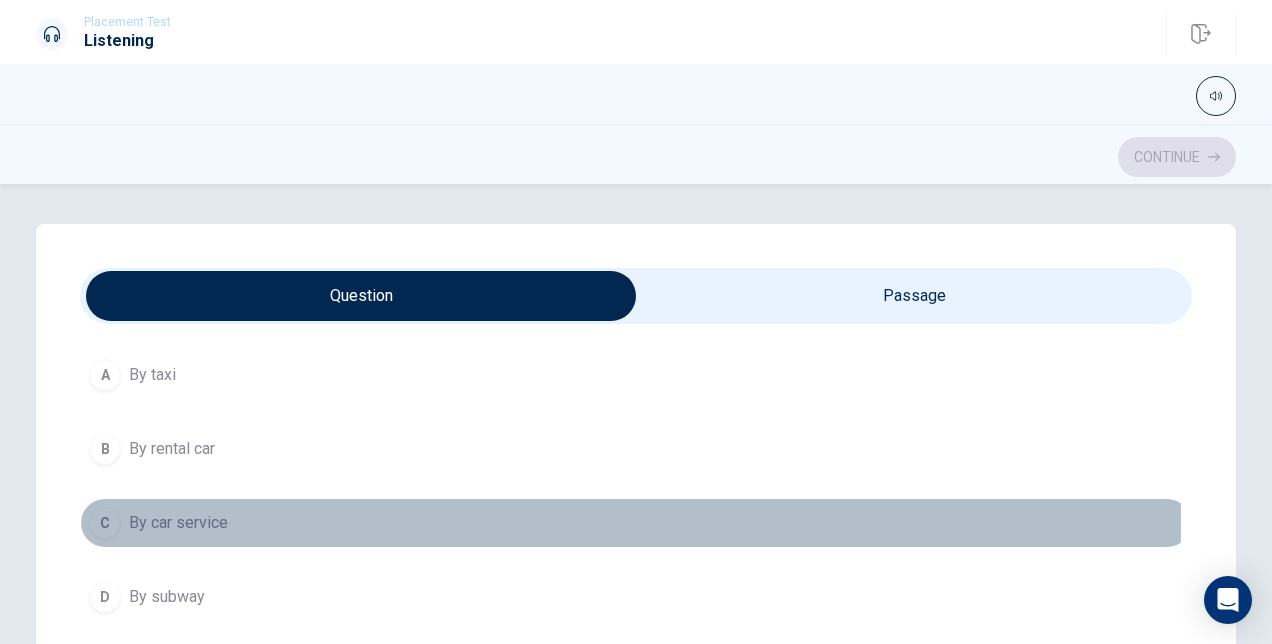 click on "C" at bounding box center (105, 523) 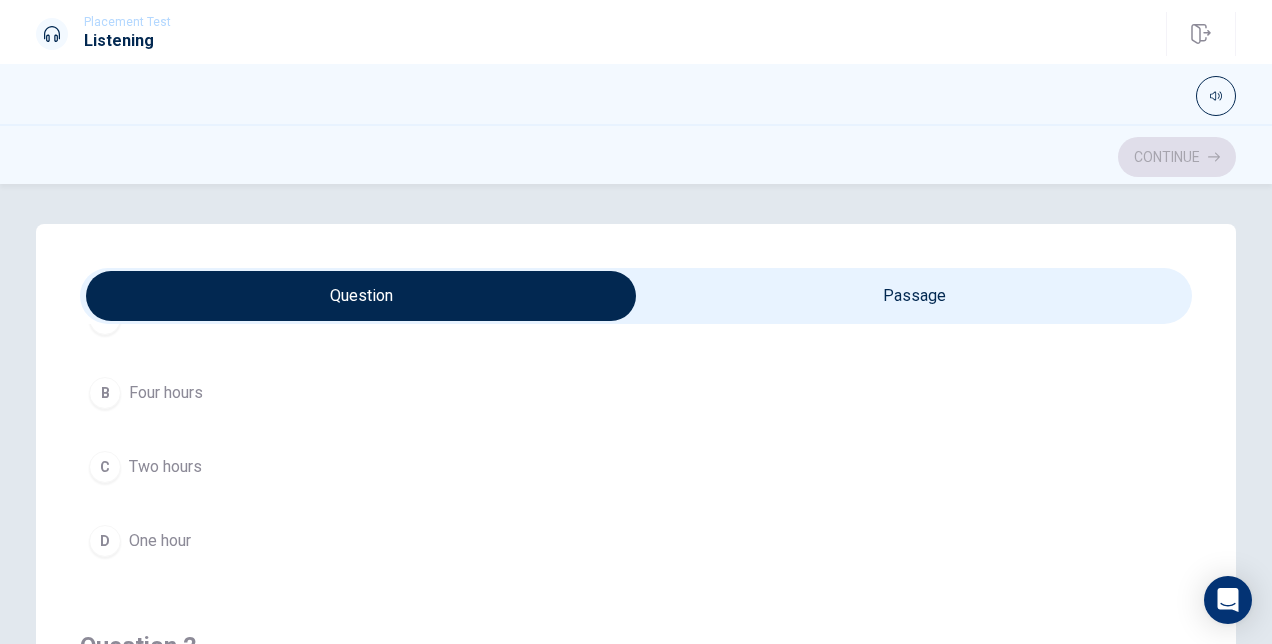 scroll, scrollTop: 156, scrollLeft: 0, axis: vertical 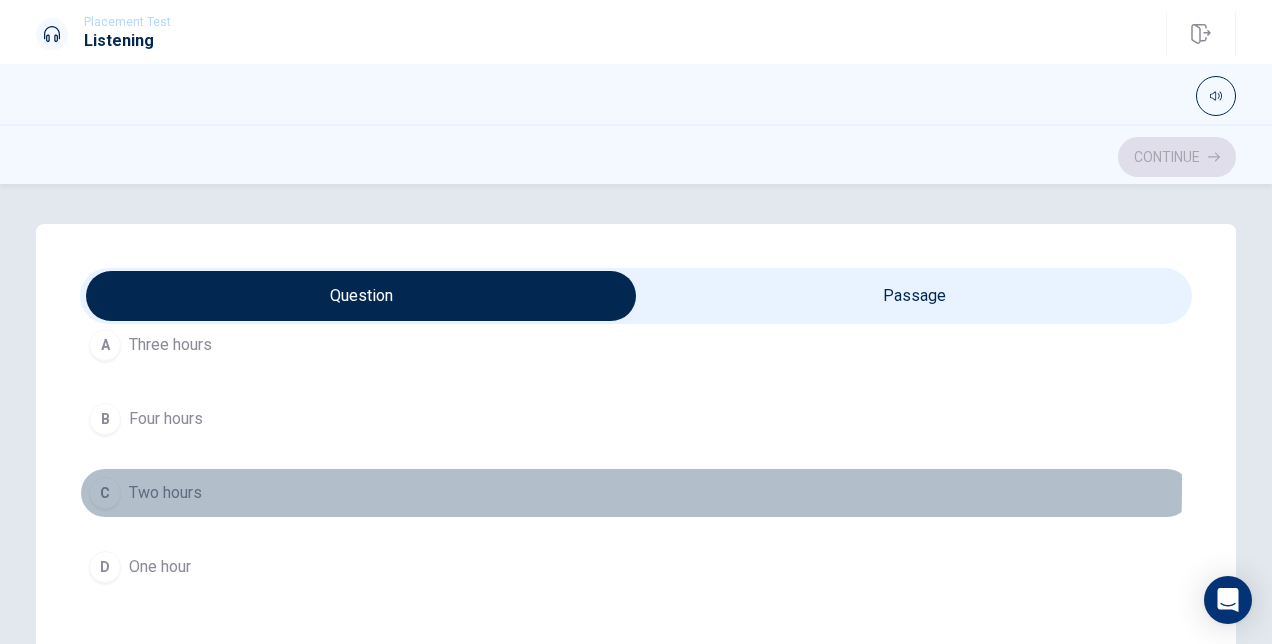 click on "C Two hours" at bounding box center (636, 493) 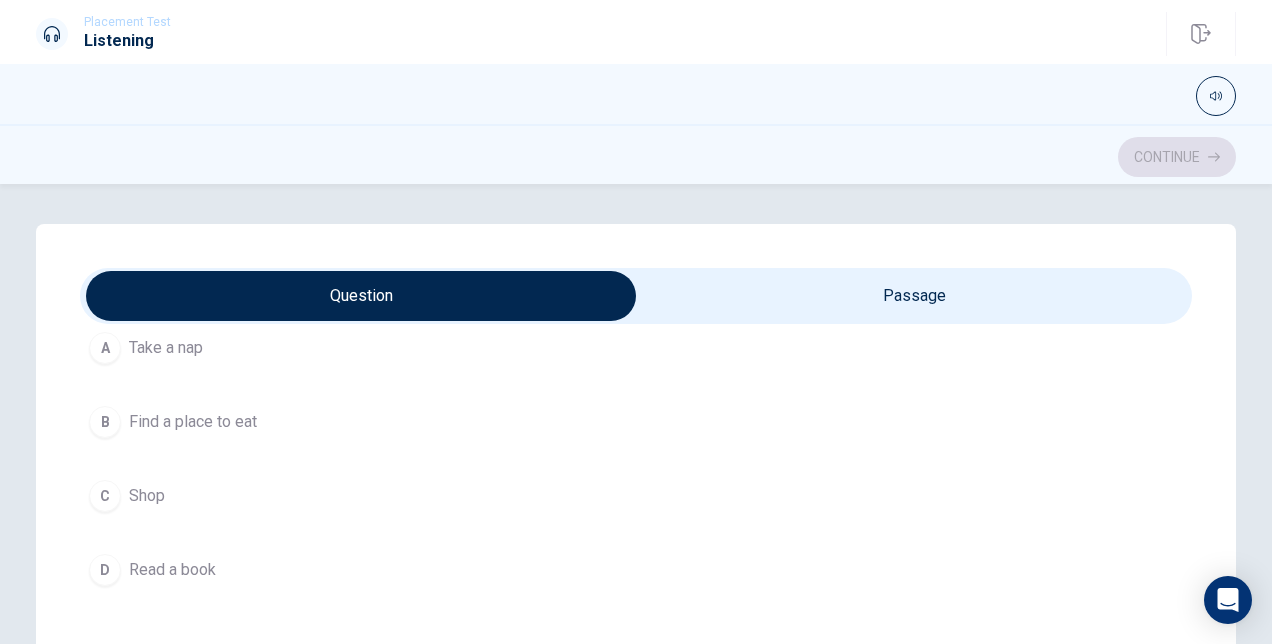scroll, scrollTop: 1056, scrollLeft: 0, axis: vertical 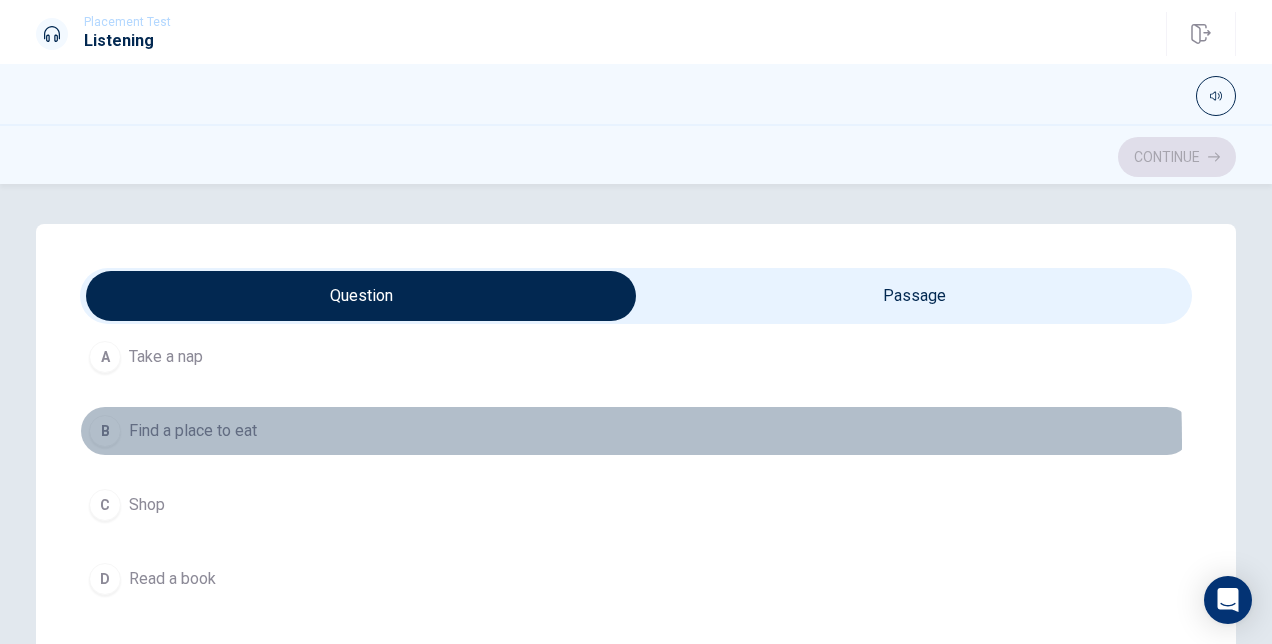 click on "B Find a place to eat" at bounding box center [636, 431] 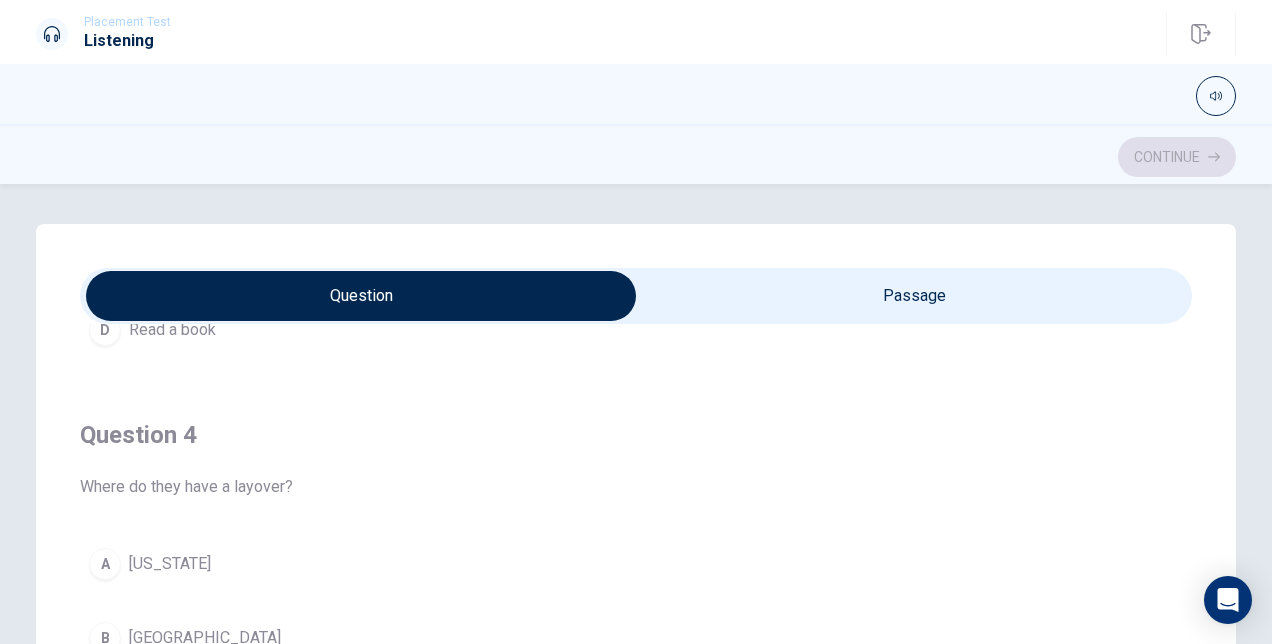 scroll, scrollTop: 1419, scrollLeft: 0, axis: vertical 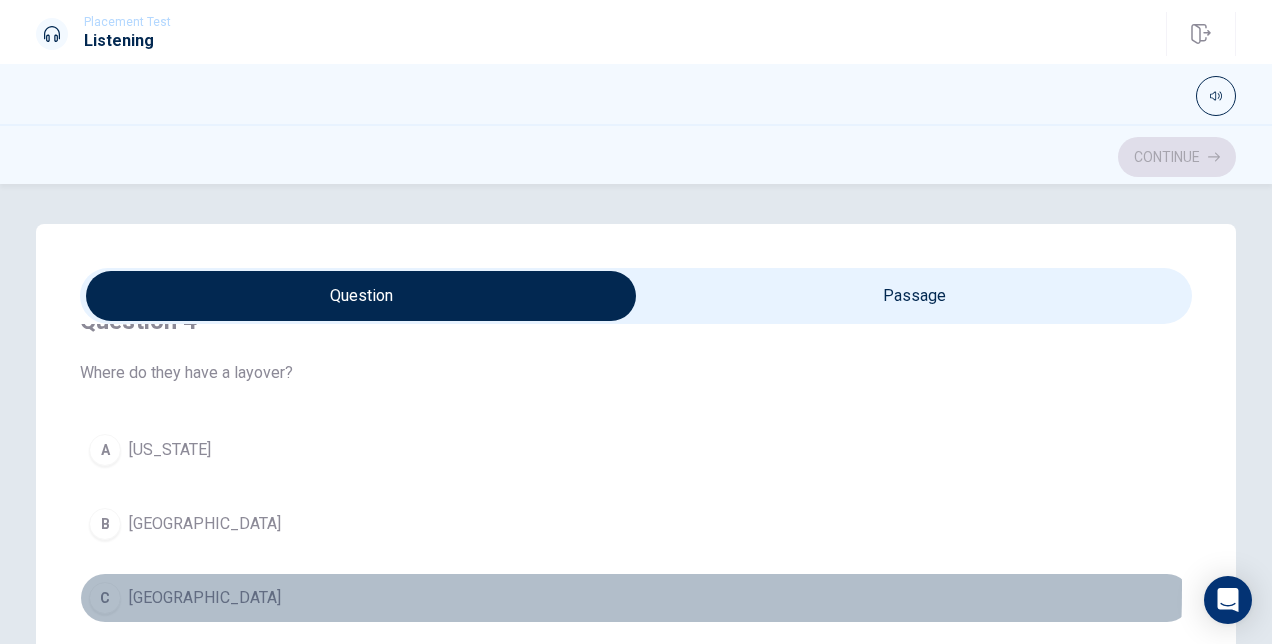 click on "C Chicago" at bounding box center [636, 598] 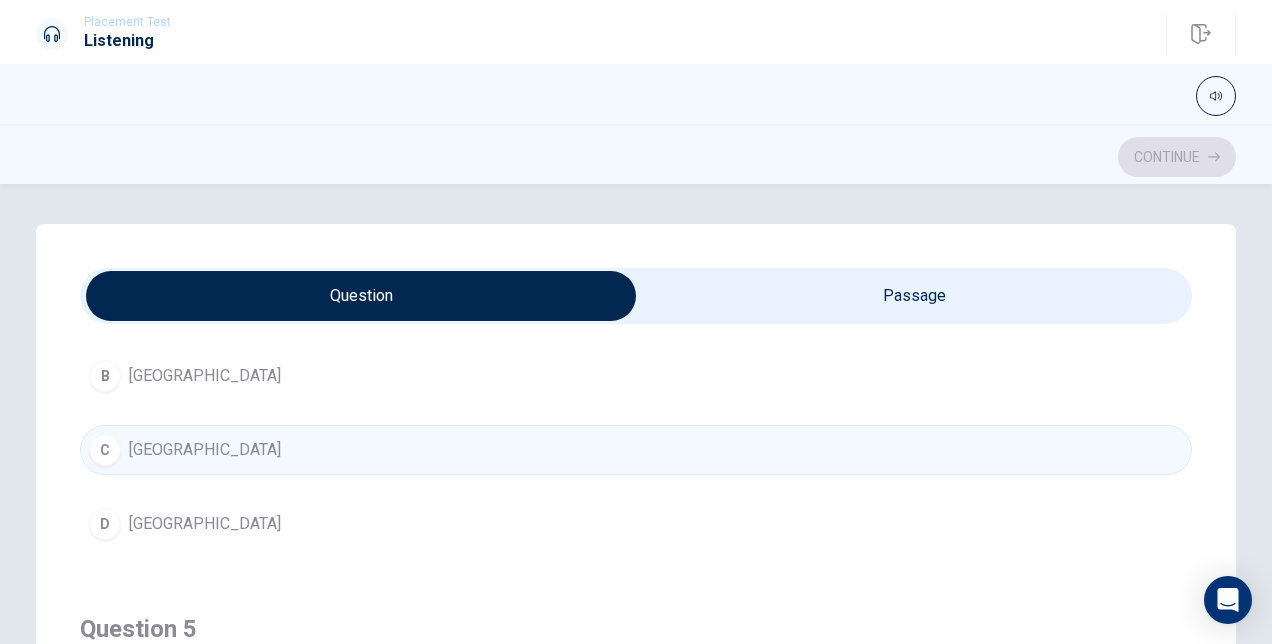 scroll, scrollTop: 1606, scrollLeft: 0, axis: vertical 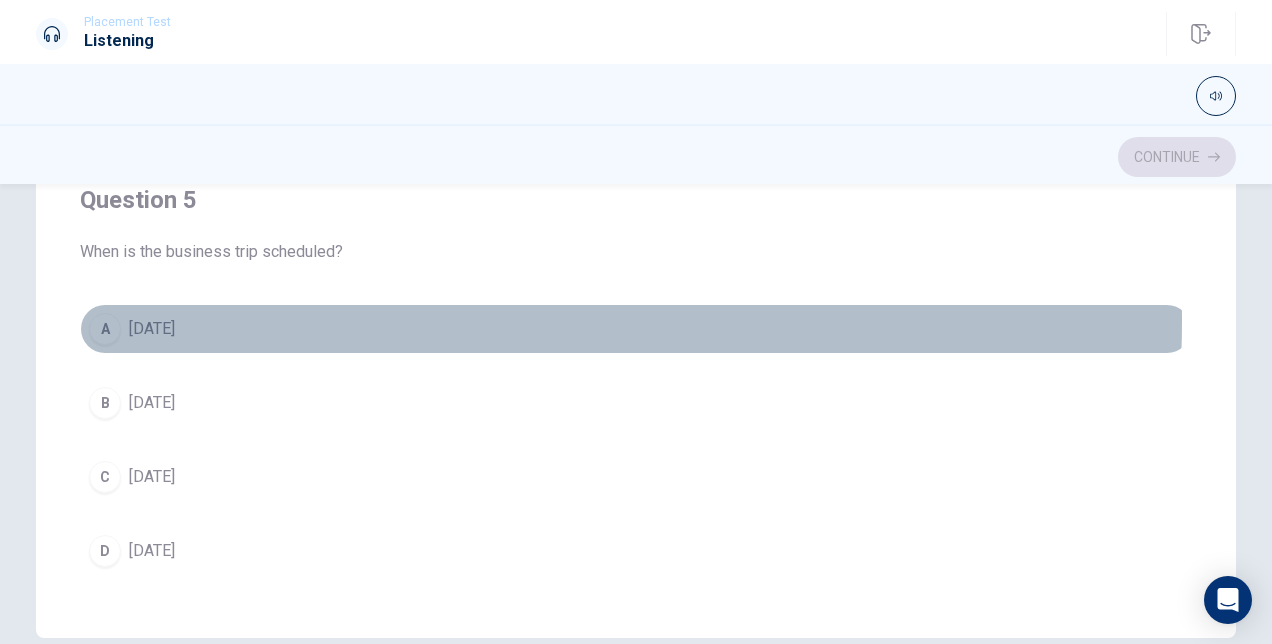 click on "A [DATE]" at bounding box center (636, 329) 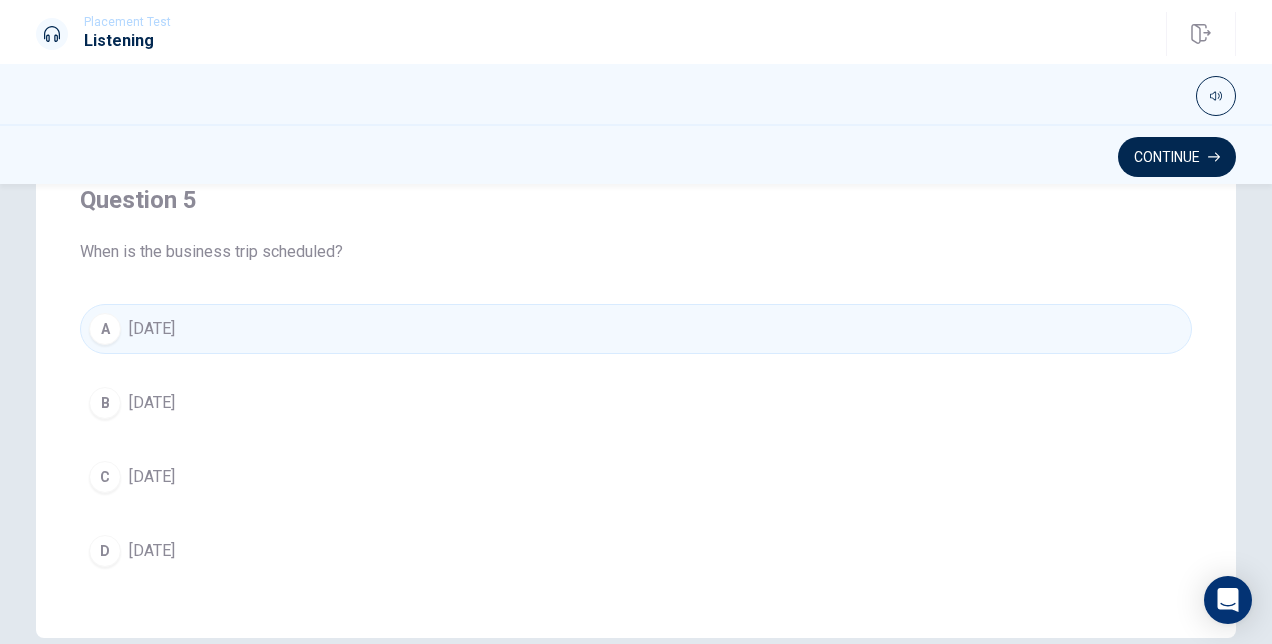 scroll, scrollTop: 488, scrollLeft: 0, axis: vertical 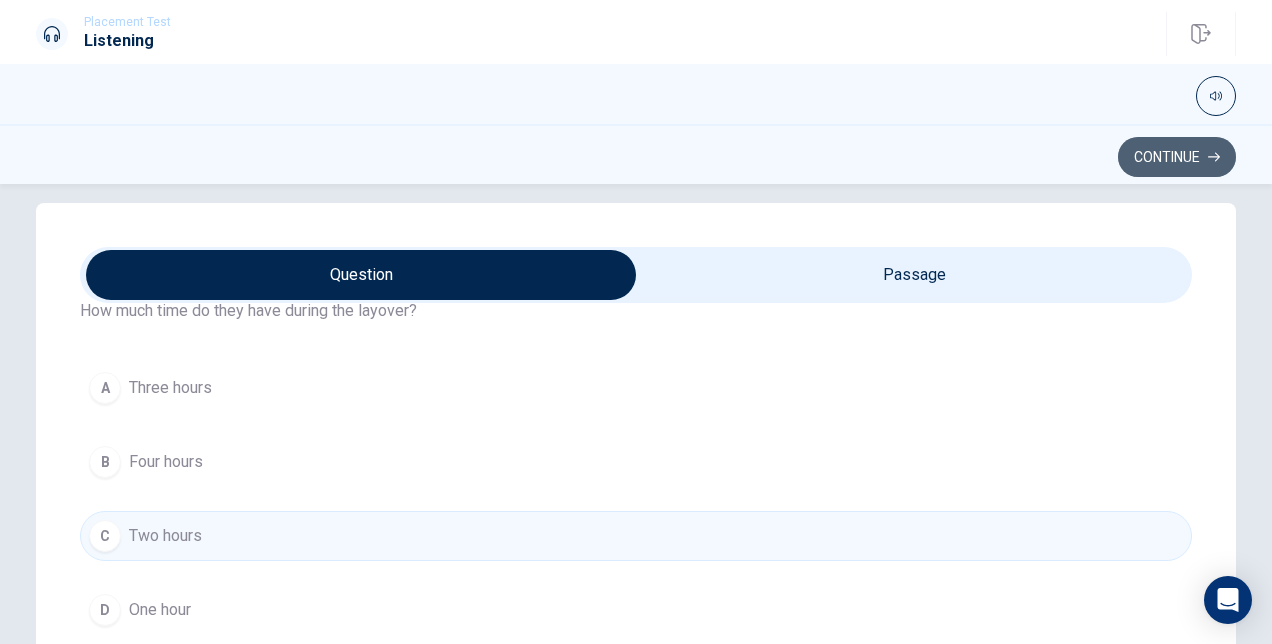 click on "Continue" at bounding box center (1177, 157) 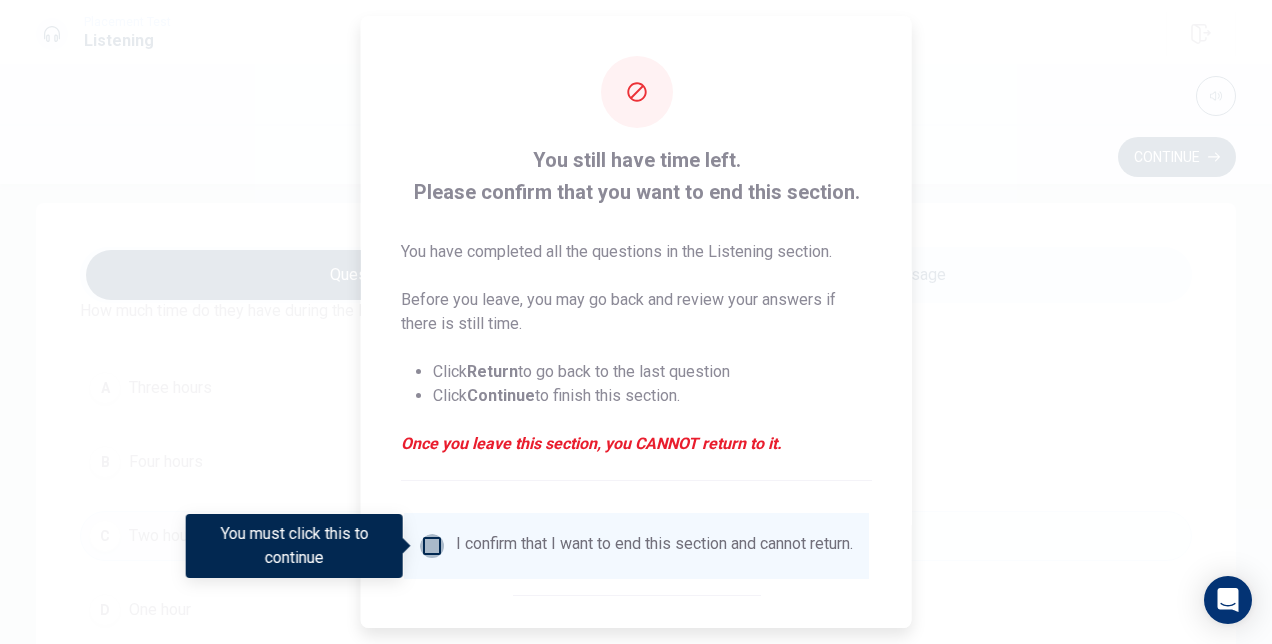 click at bounding box center (432, 546) 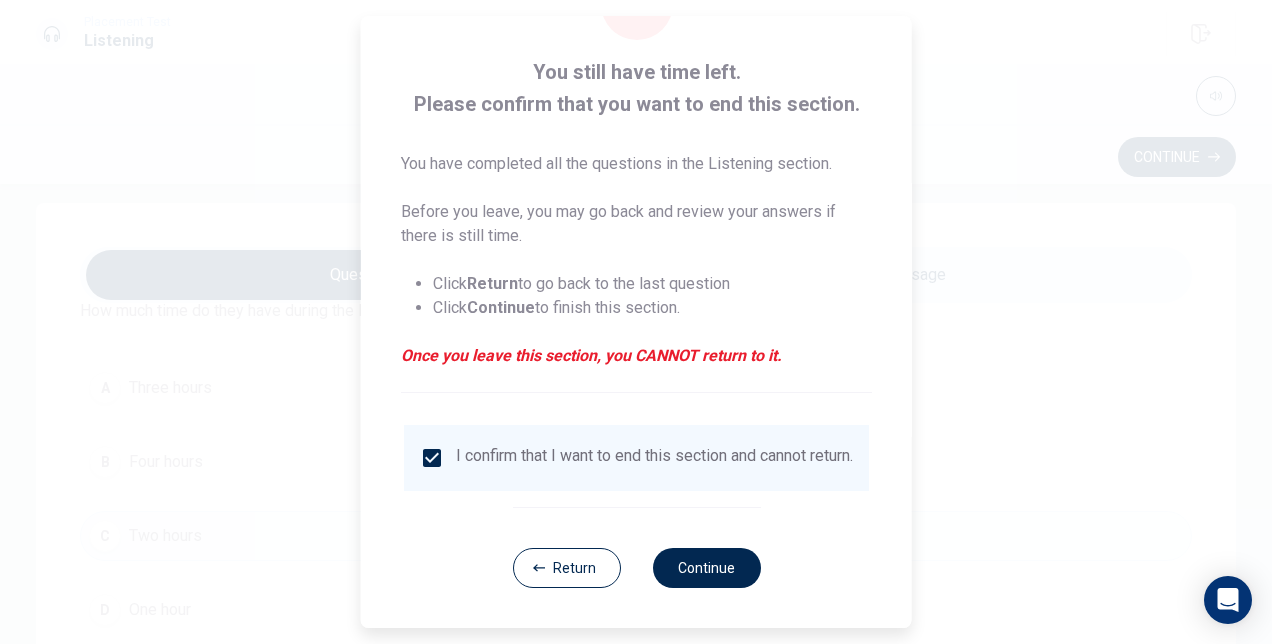 scroll, scrollTop: 102, scrollLeft: 0, axis: vertical 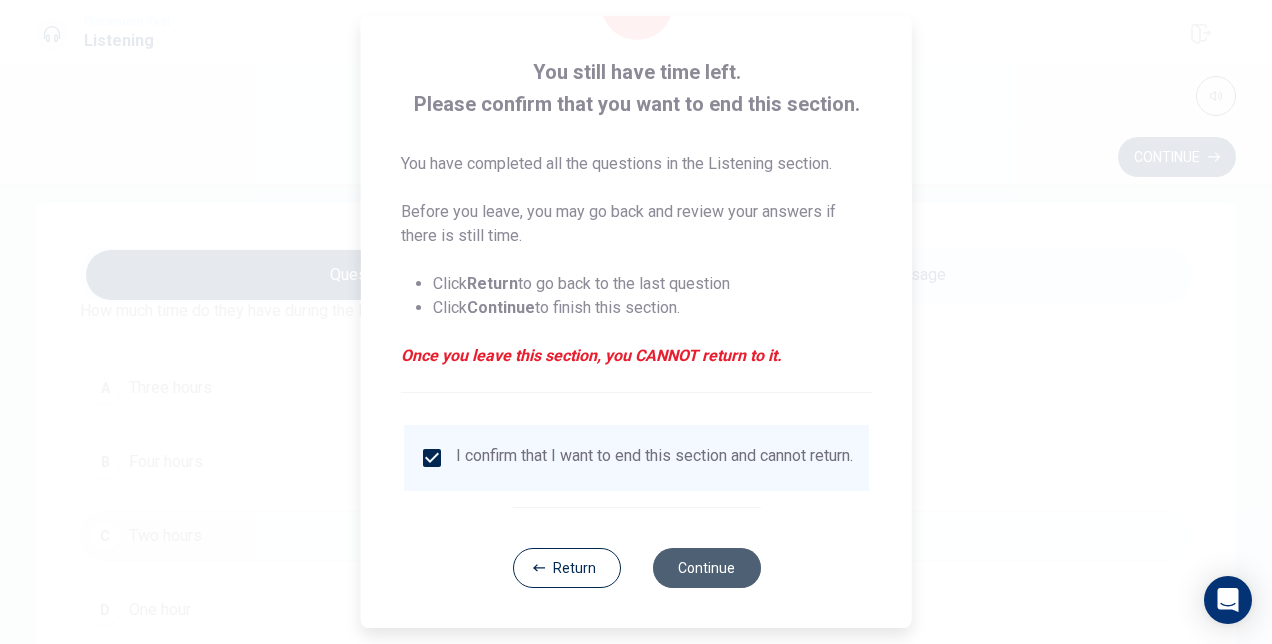click on "Continue" at bounding box center (706, 568) 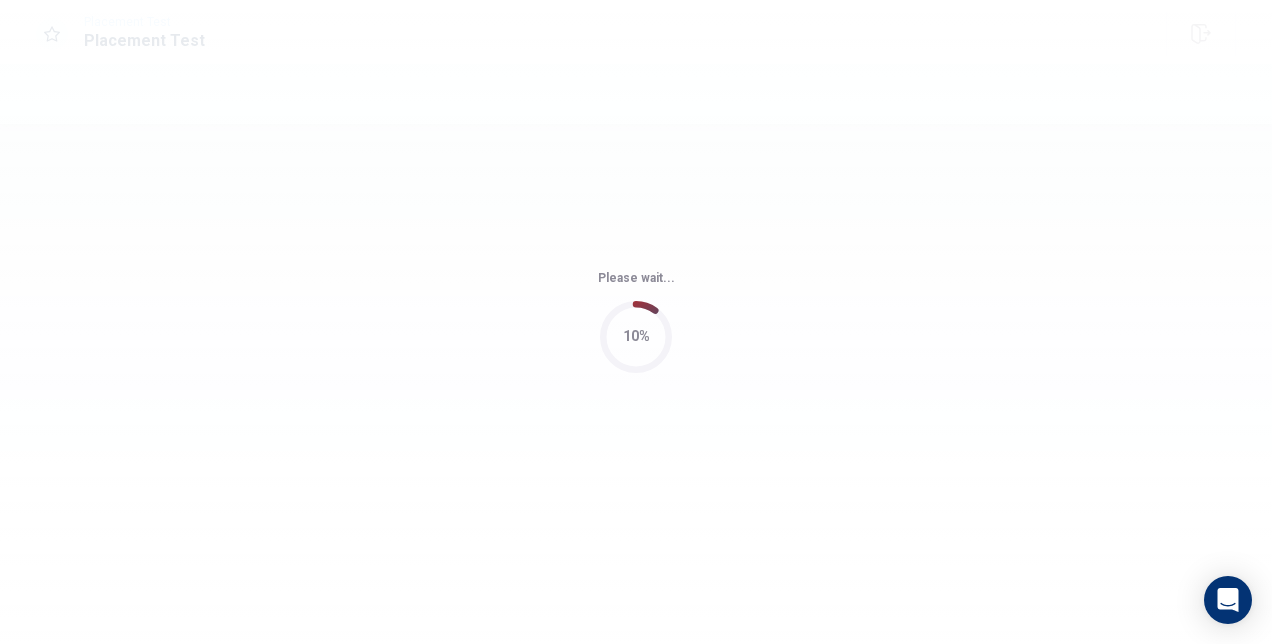 scroll, scrollTop: 0, scrollLeft: 0, axis: both 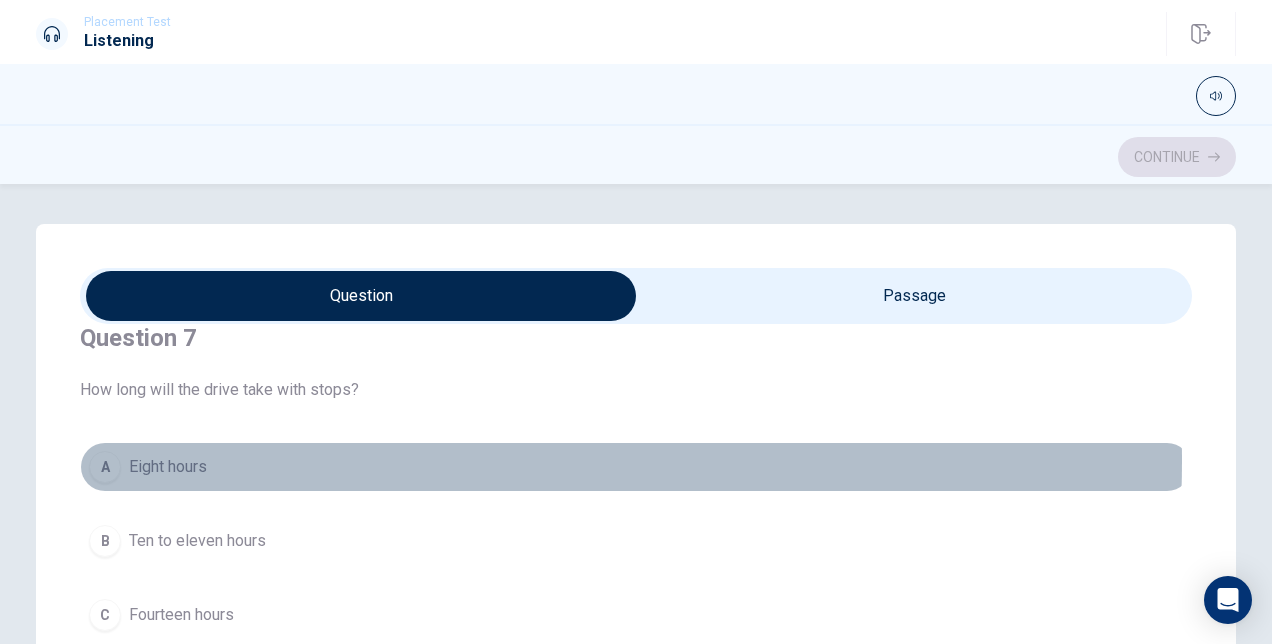 click on "A Eight hours" at bounding box center (636, 467) 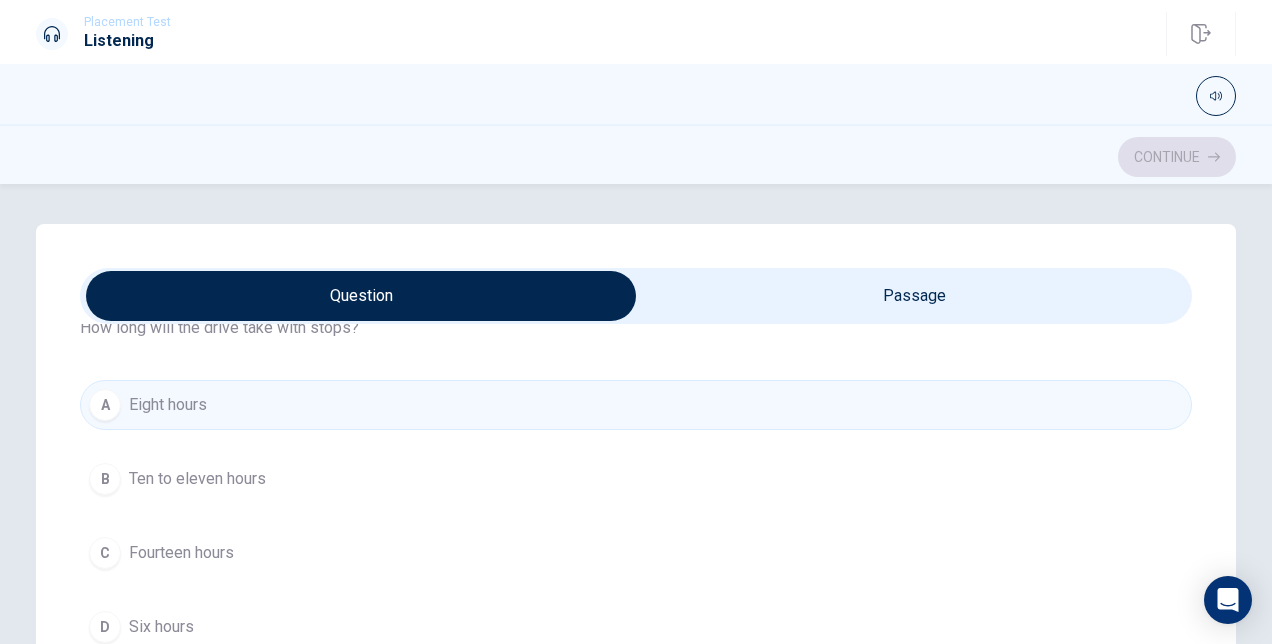 scroll, scrollTop: 571, scrollLeft: 0, axis: vertical 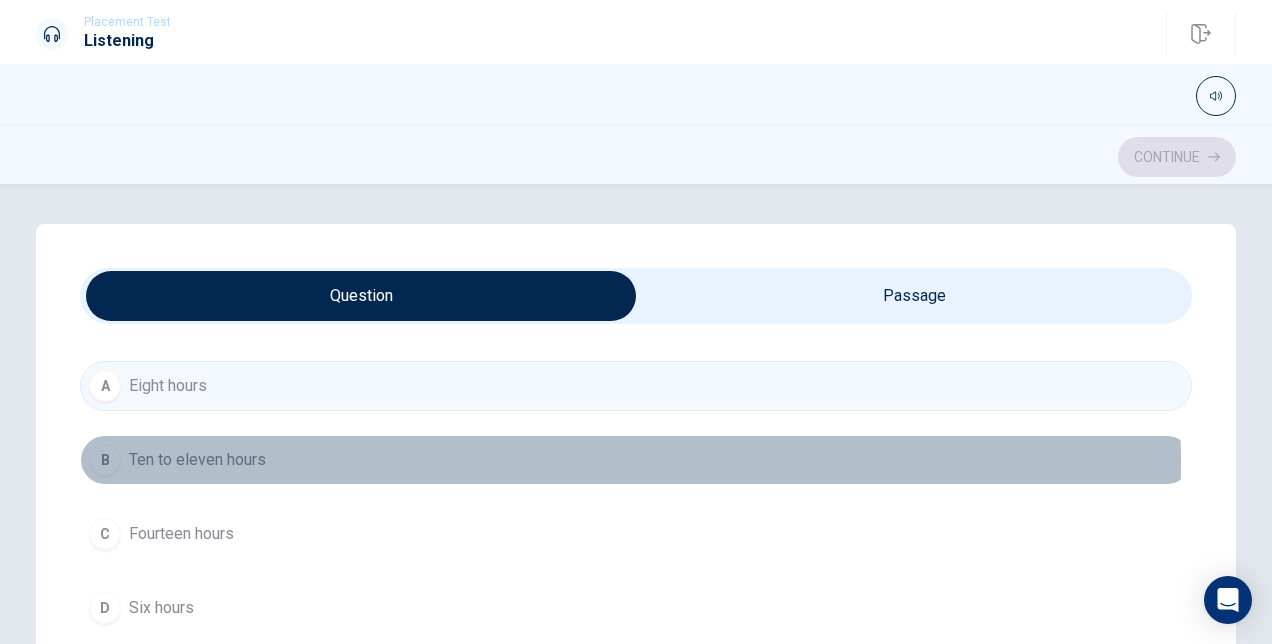 click on "B Ten to eleven hours" at bounding box center (636, 460) 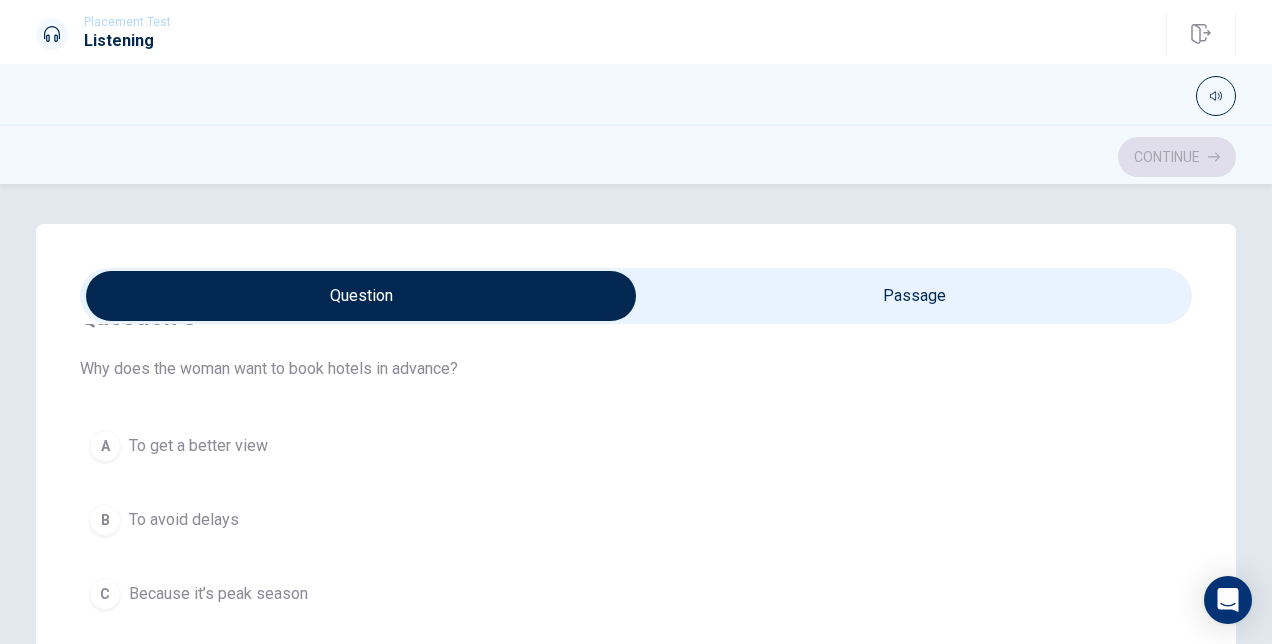 scroll, scrollTop: 969, scrollLeft: 0, axis: vertical 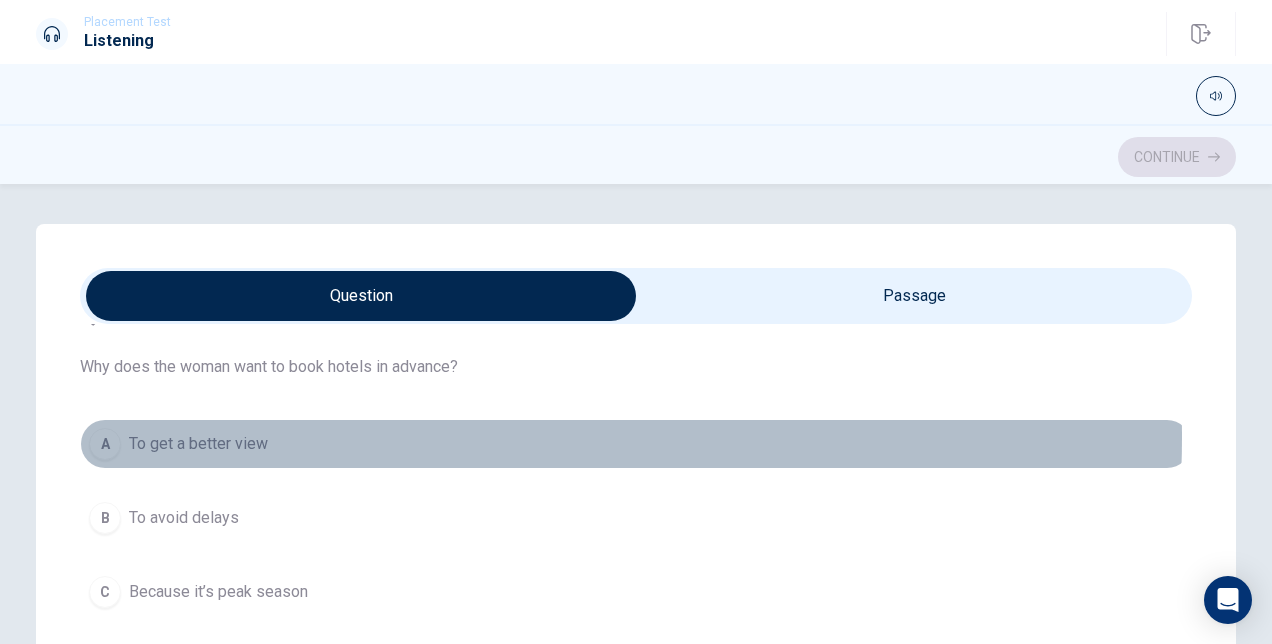 click on "A To get a better view" at bounding box center (636, 444) 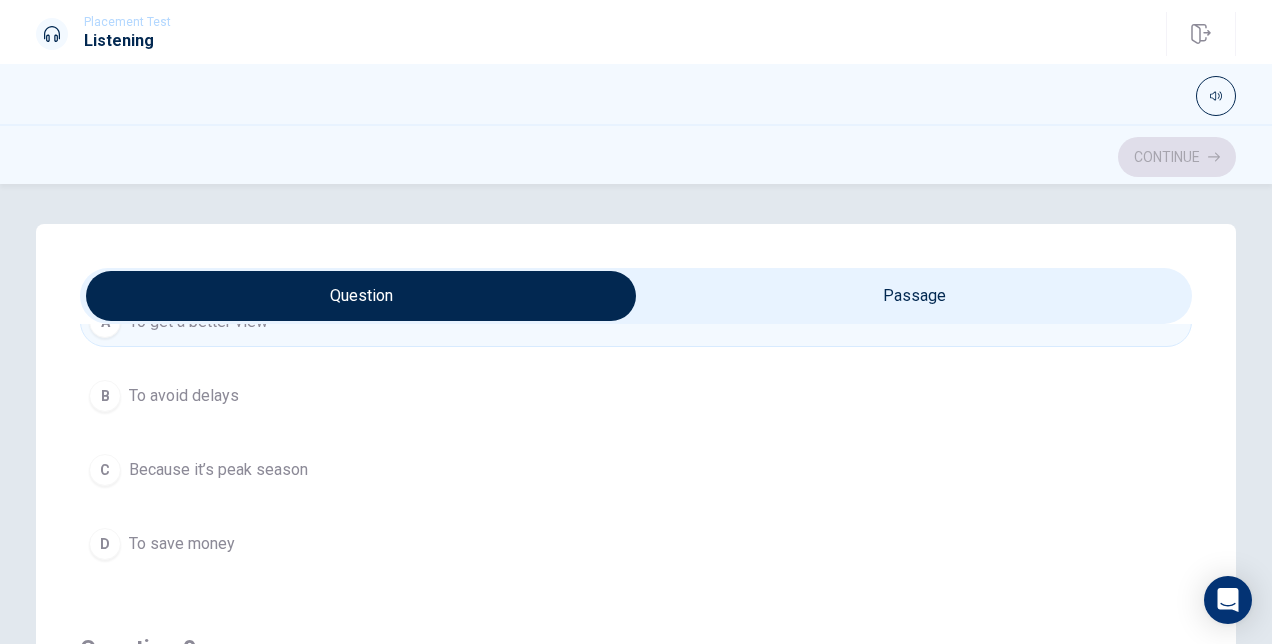 scroll, scrollTop: 1092, scrollLeft: 0, axis: vertical 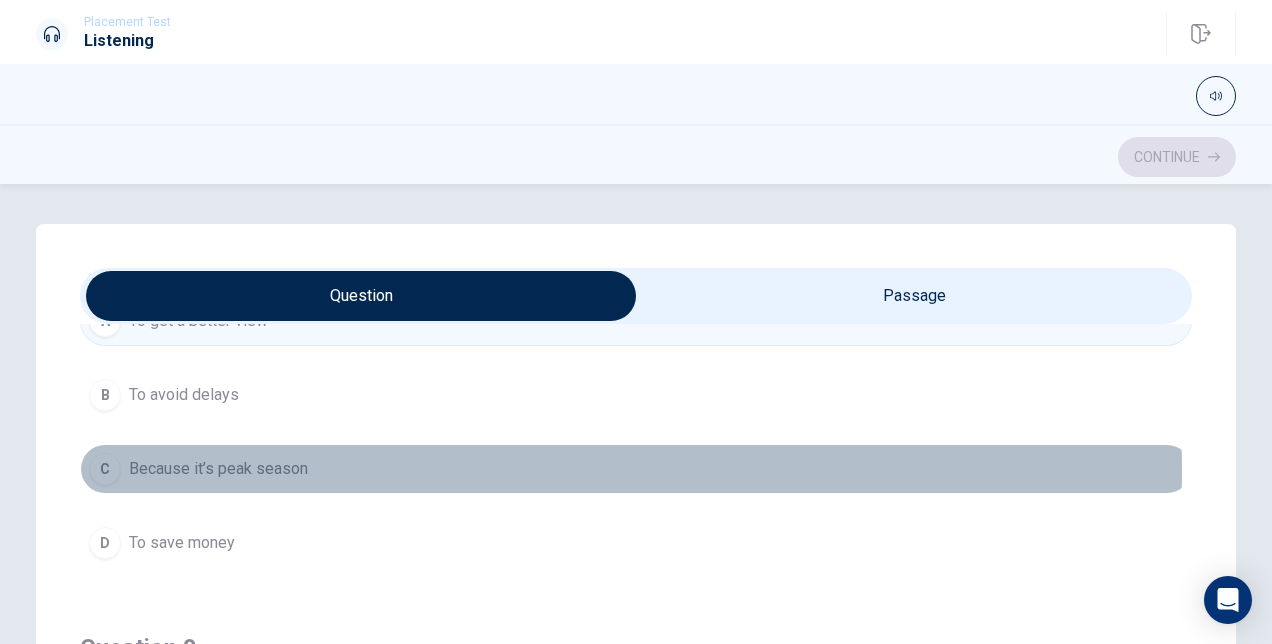 click on "C Because it’s peak season" at bounding box center (636, 469) 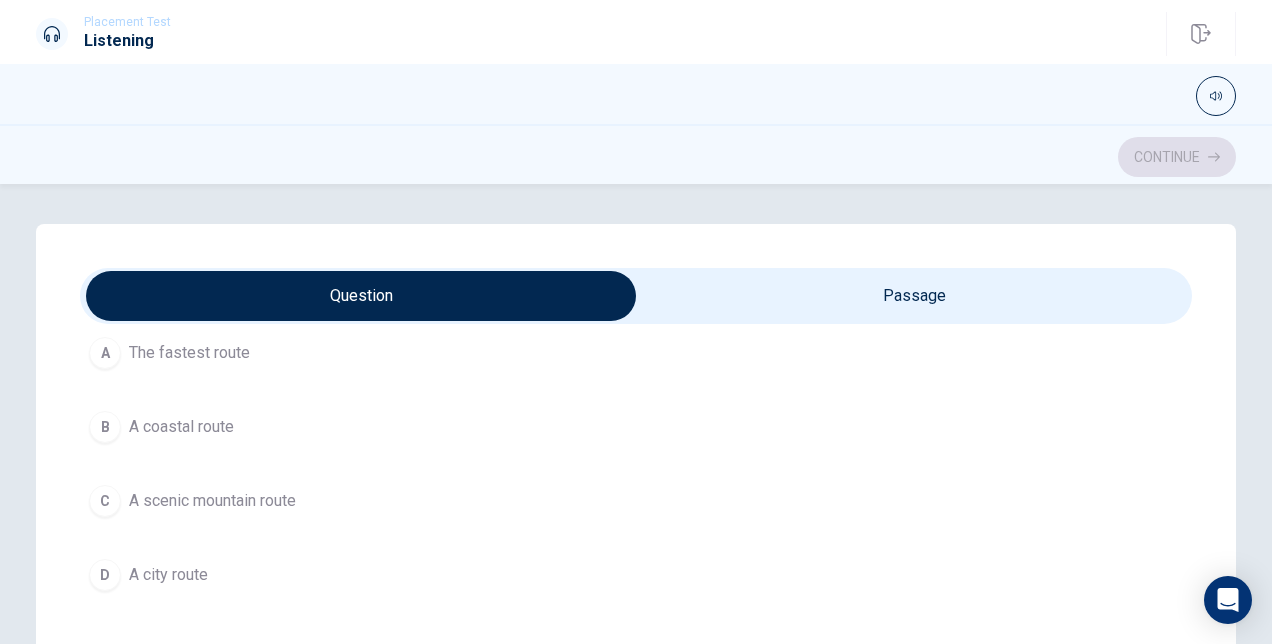 scroll, scrollTop: 1519, scrollLeft: 0, axis: vertical 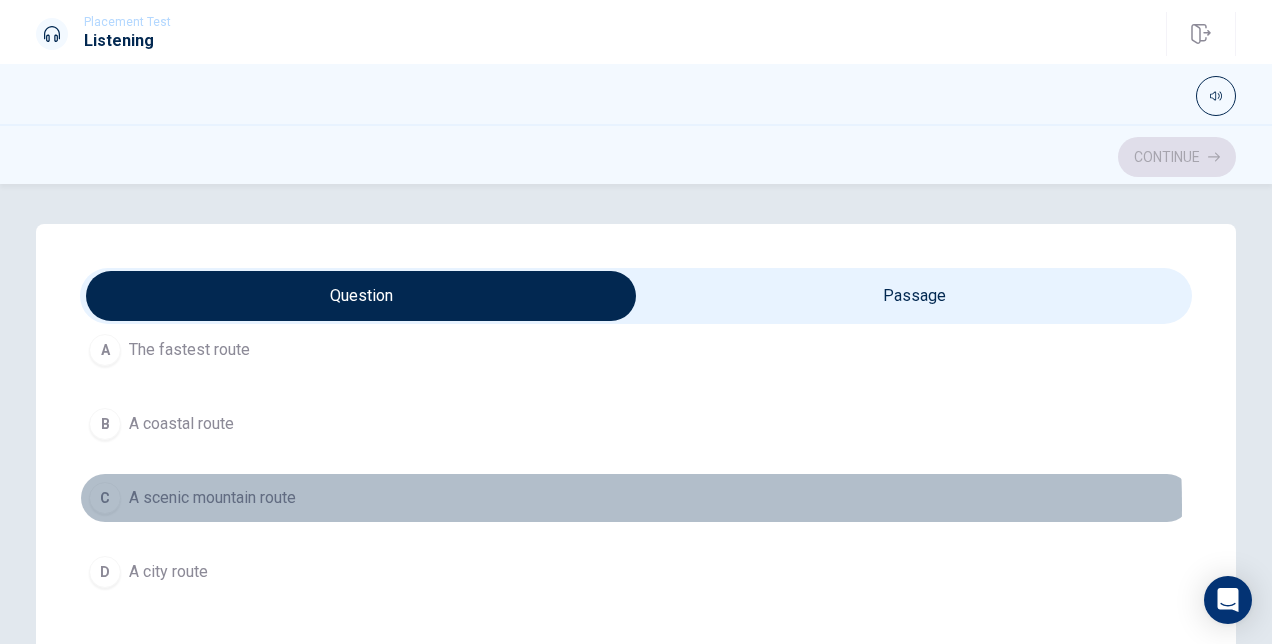click on "C A scenic mountain route" at bounding box center (636, 498) 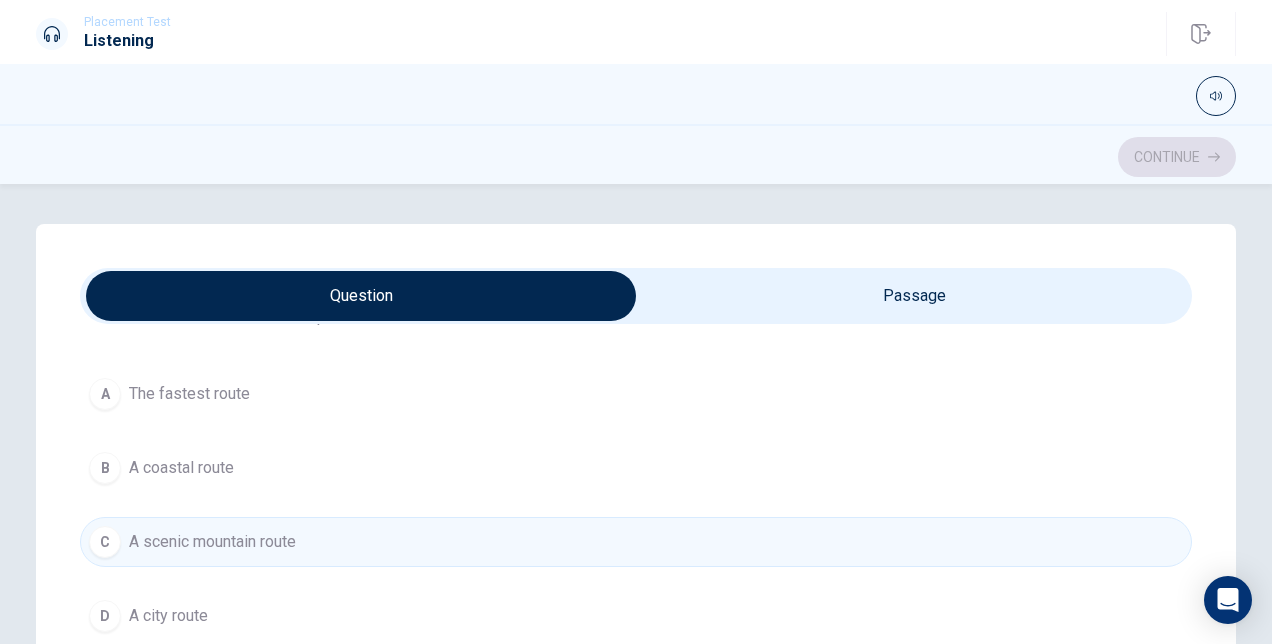 scroll, scrollTop: 1606, scrollLeft: 0, axis: vertical 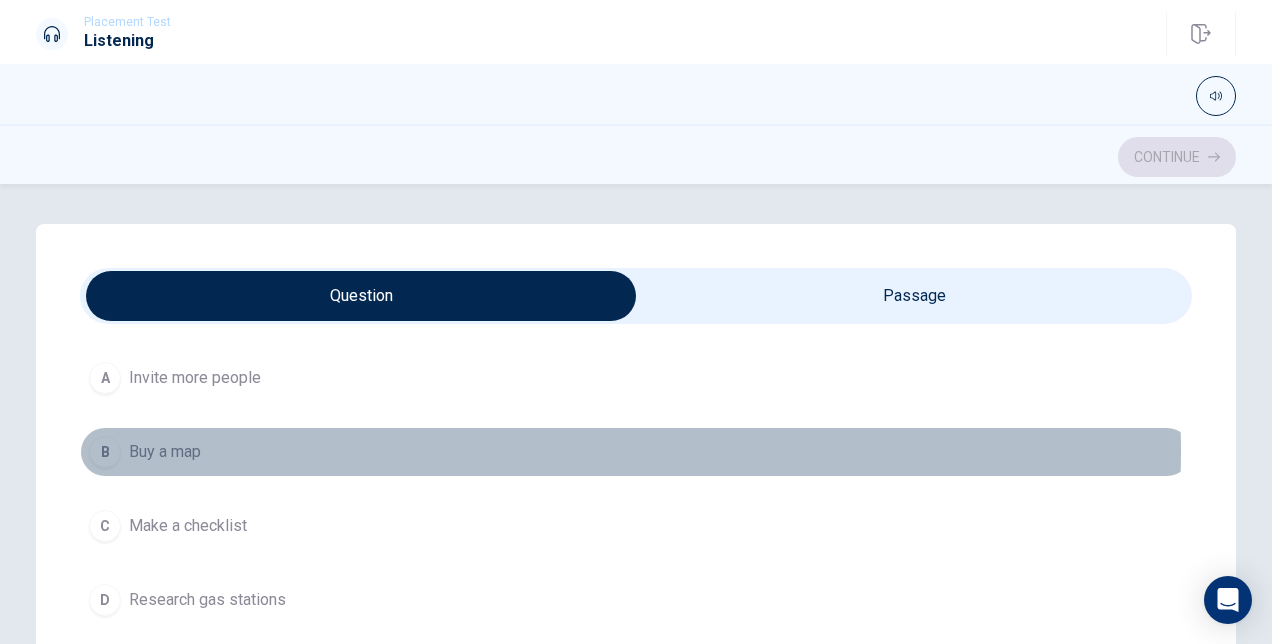 click on "B Buy a map" at bounding box center (636, 452) 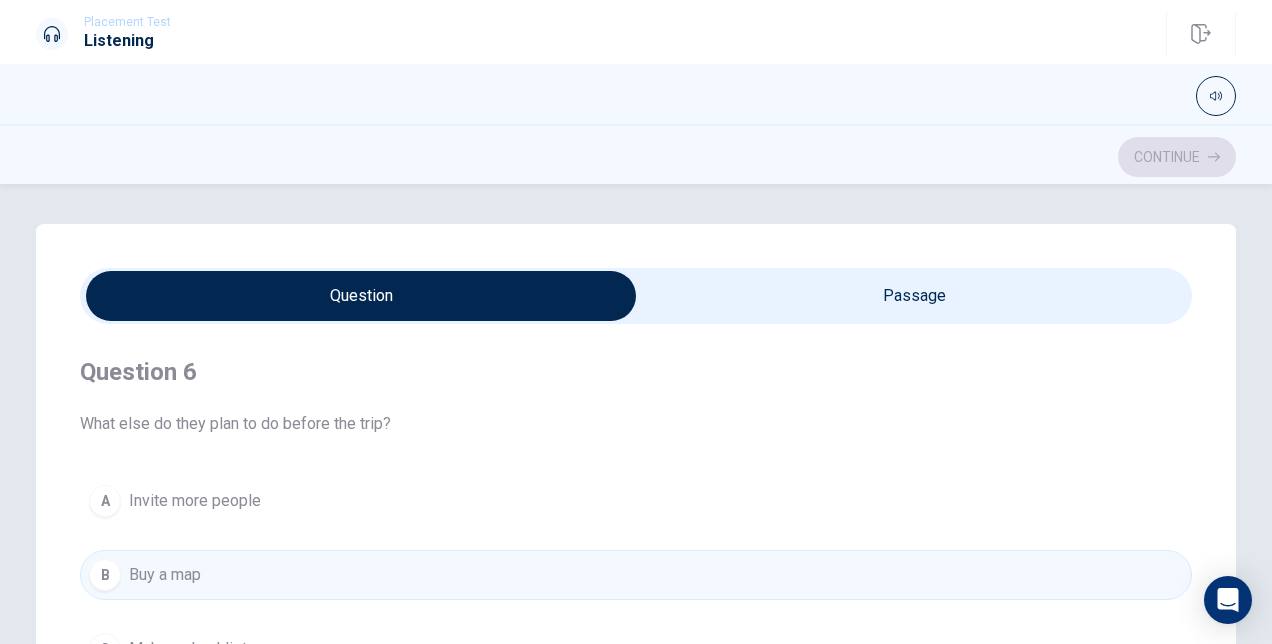 scroll, scrollTop: 82, scrollLeft: 0, axis: vertical 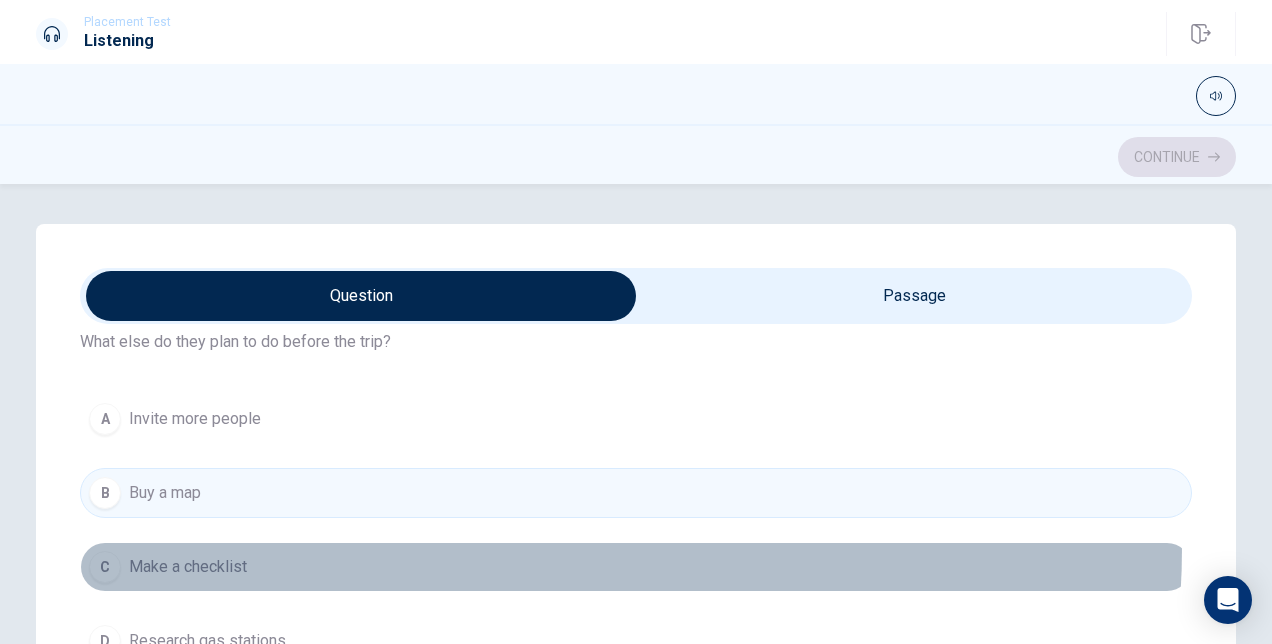 click on "C Make a checklist" at bounding box center (636, 567) 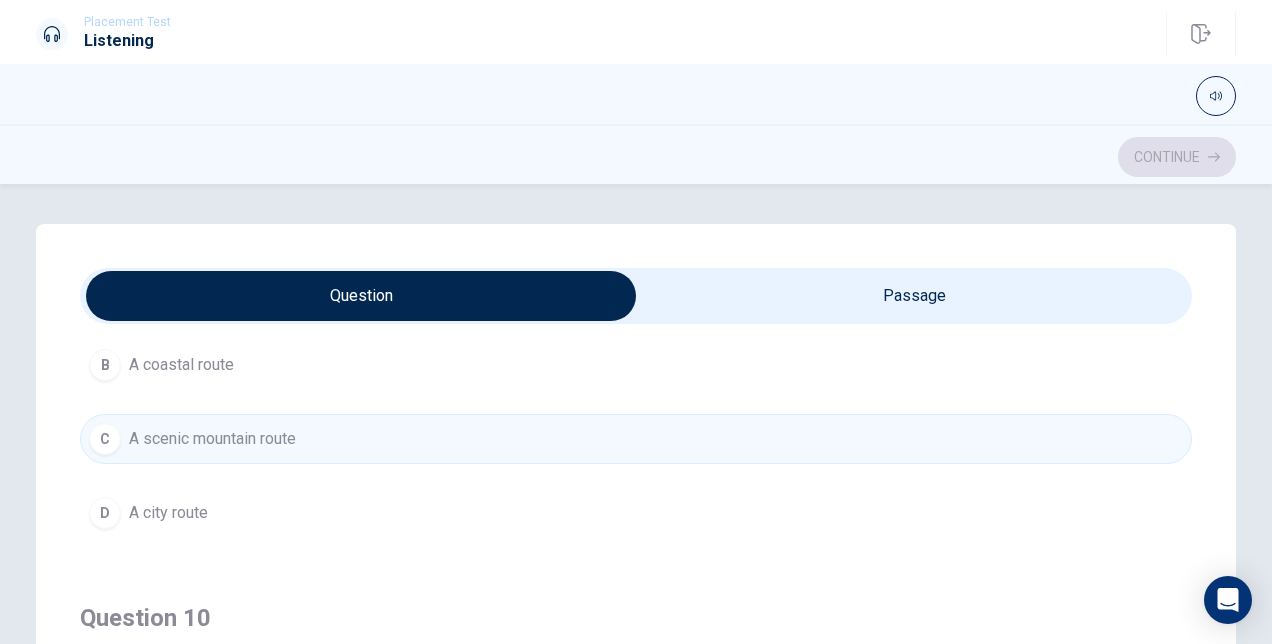 scroll, scrollTop: 1606, scrollLeft: 0, axis: vertical 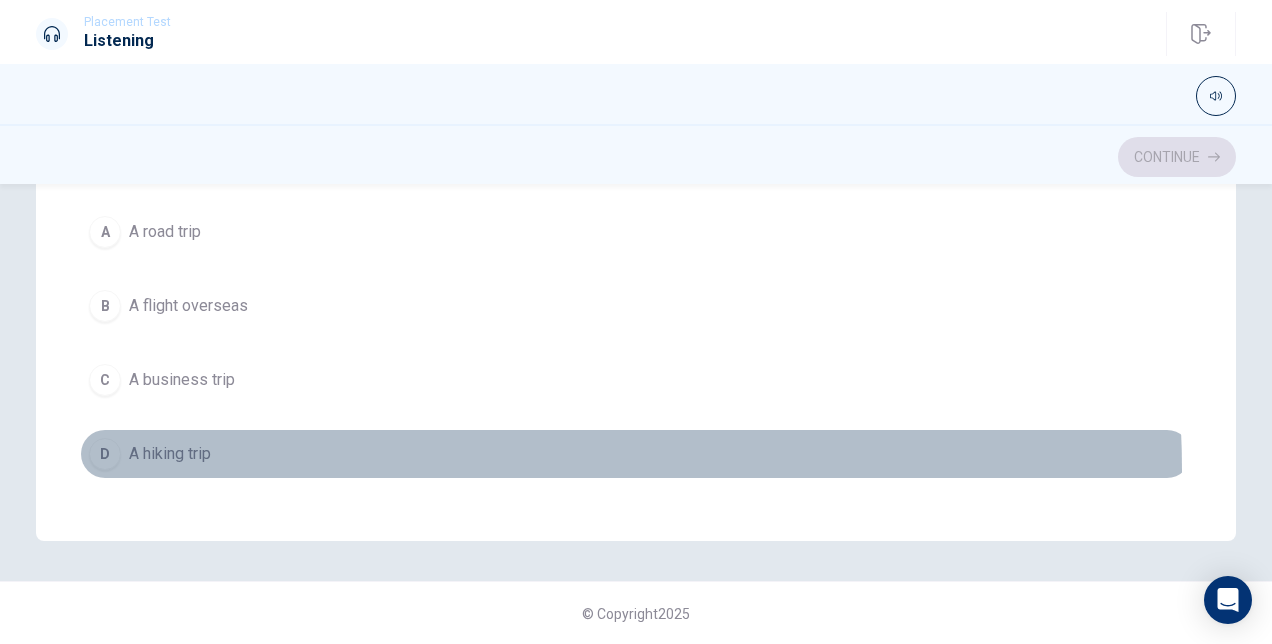 click on "D A hiking trip" at bounding box center (636, 454) 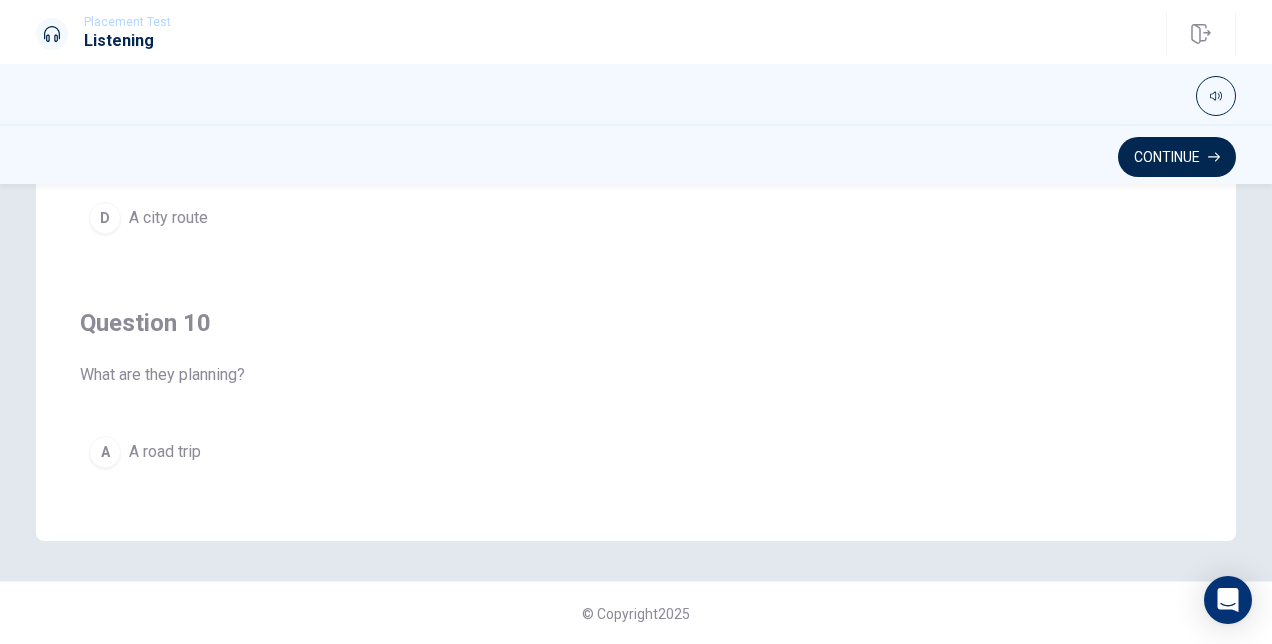 scroll, scrollTop: 1388, scrollLeft: 0, axis: vertical 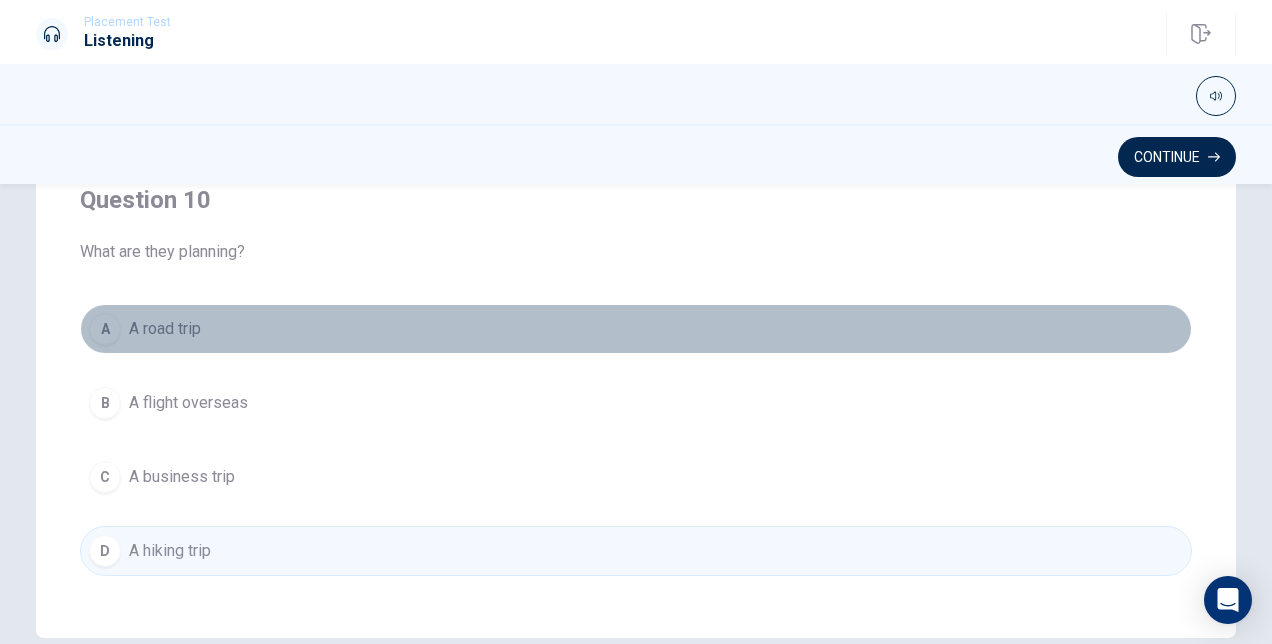 click on "A A road trip" at bounding box center [636, 329] 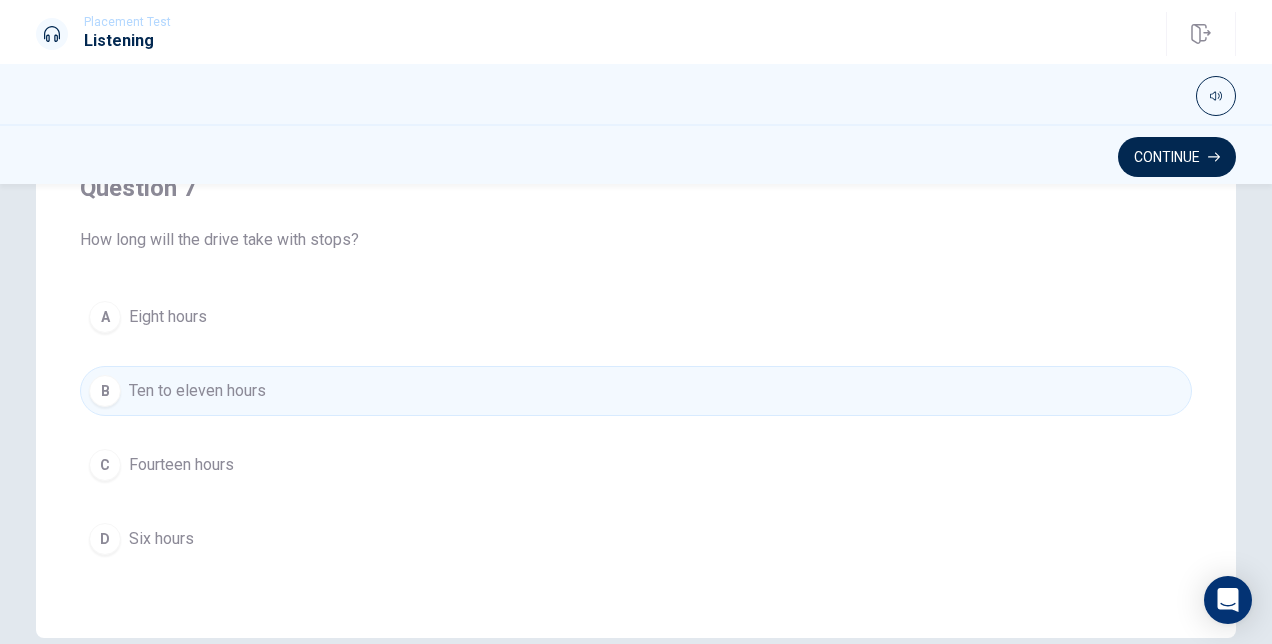 scroll, scrollTop: 0, scrollLeft: 0, axis: both 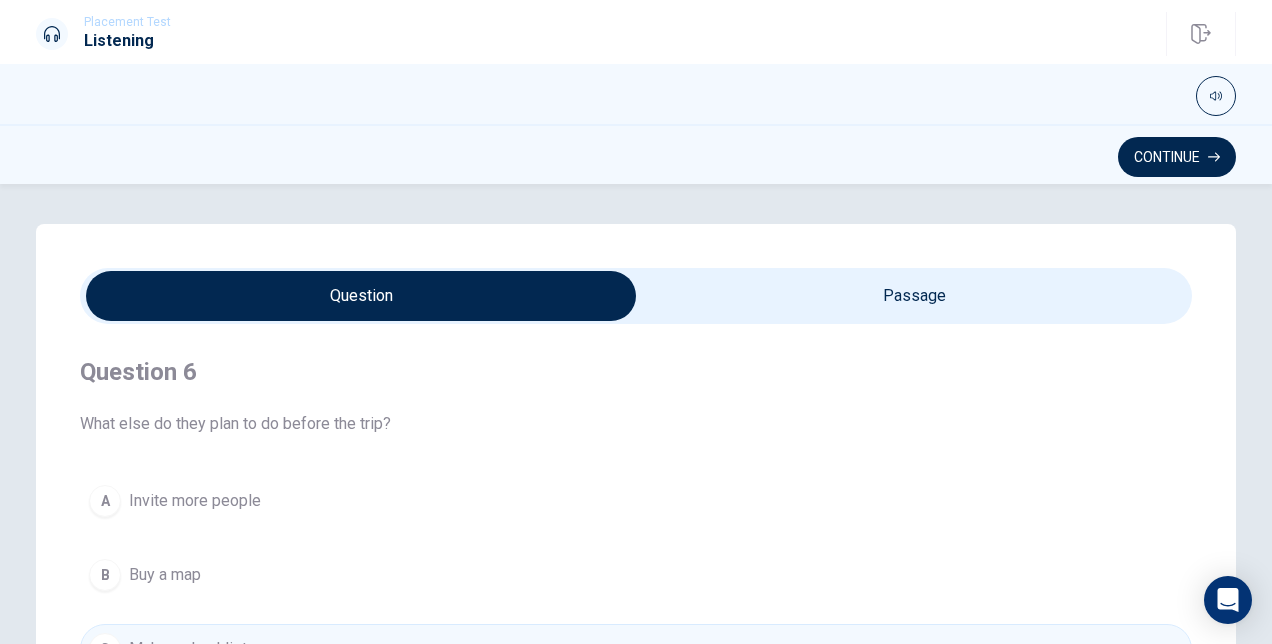 type on "74" 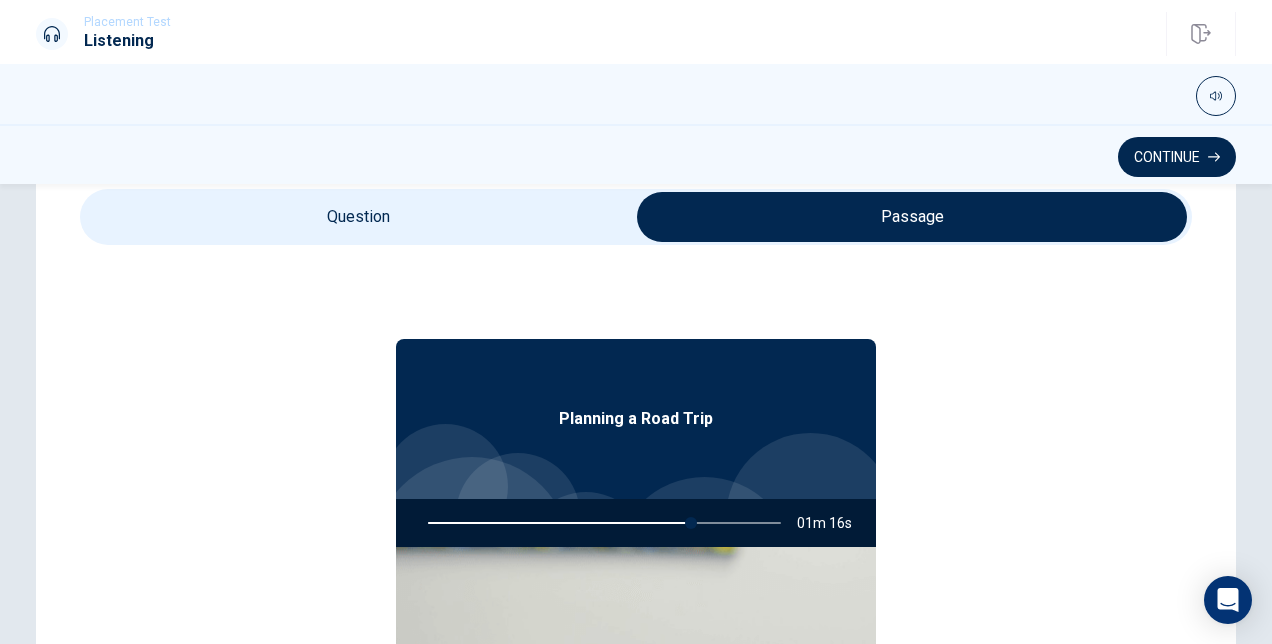 scroll, scrollTop: 93, scrollLeft: 0, axis: vertical 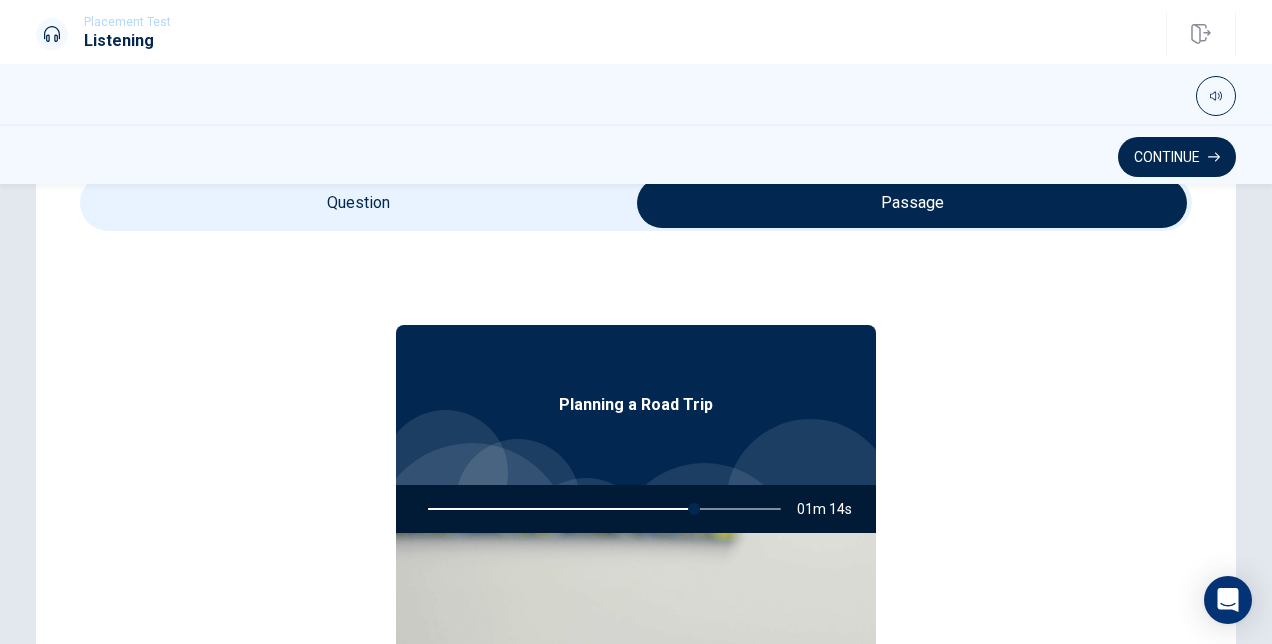 type on "76" 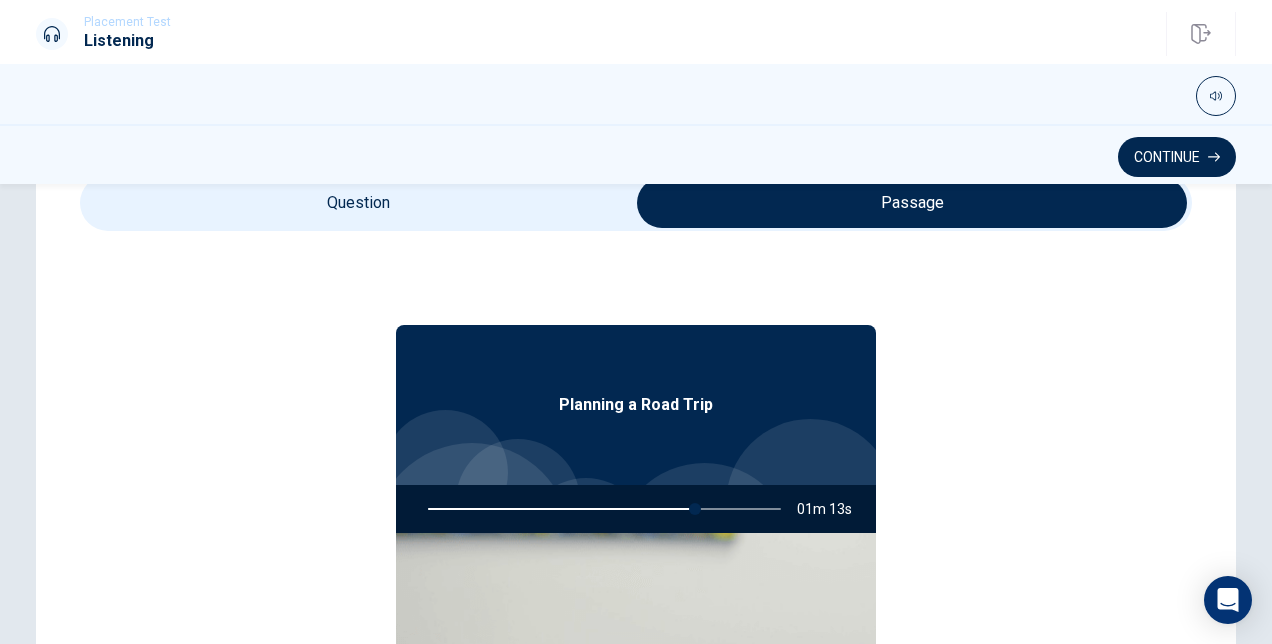 click at bounding box center [912, 203] 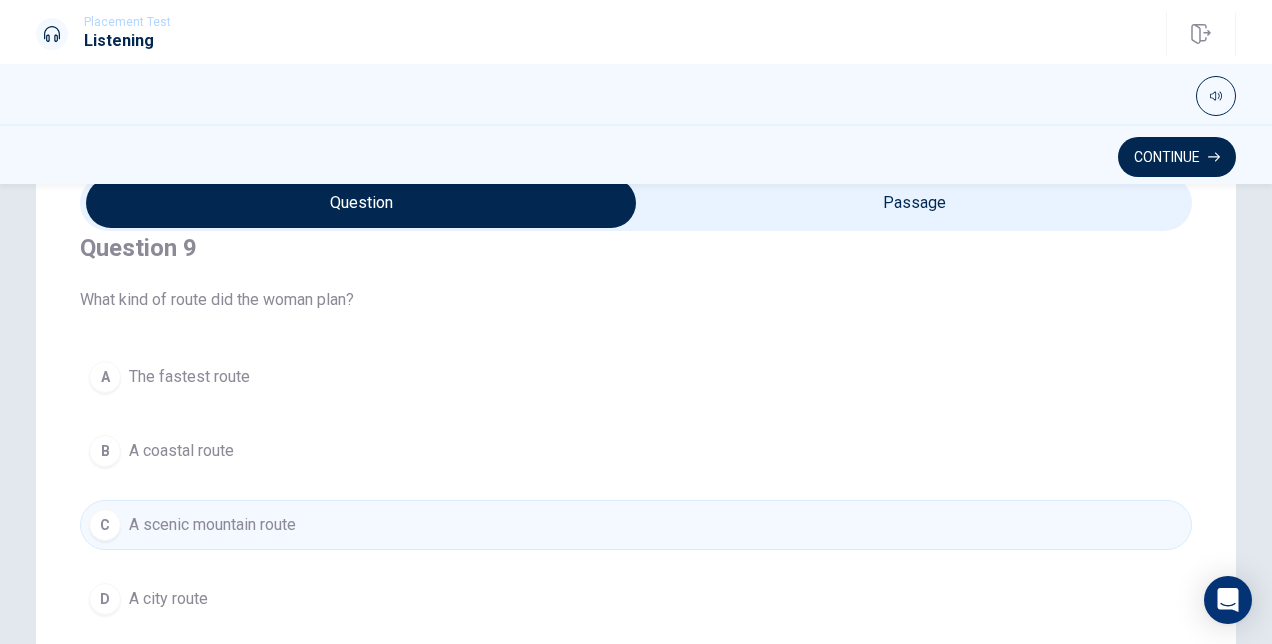 scroll, scrollTop: 1606, scrollLeft: 0, axis: vertical 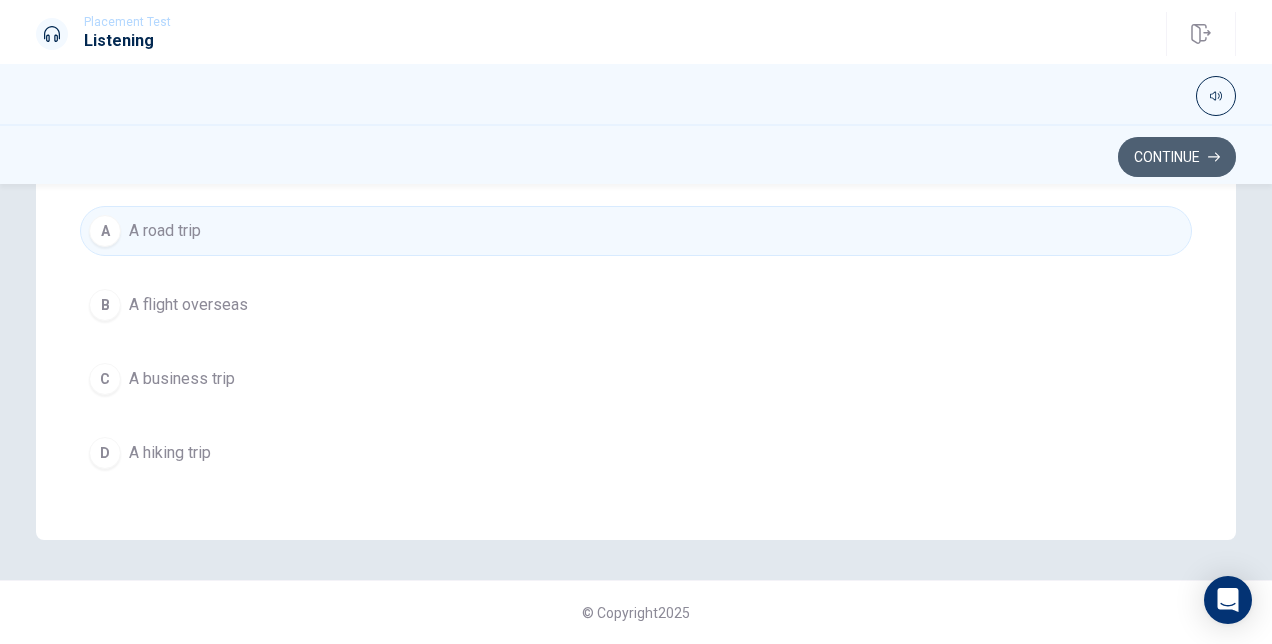 click on "Continue" at bounding box center [1177, 157] 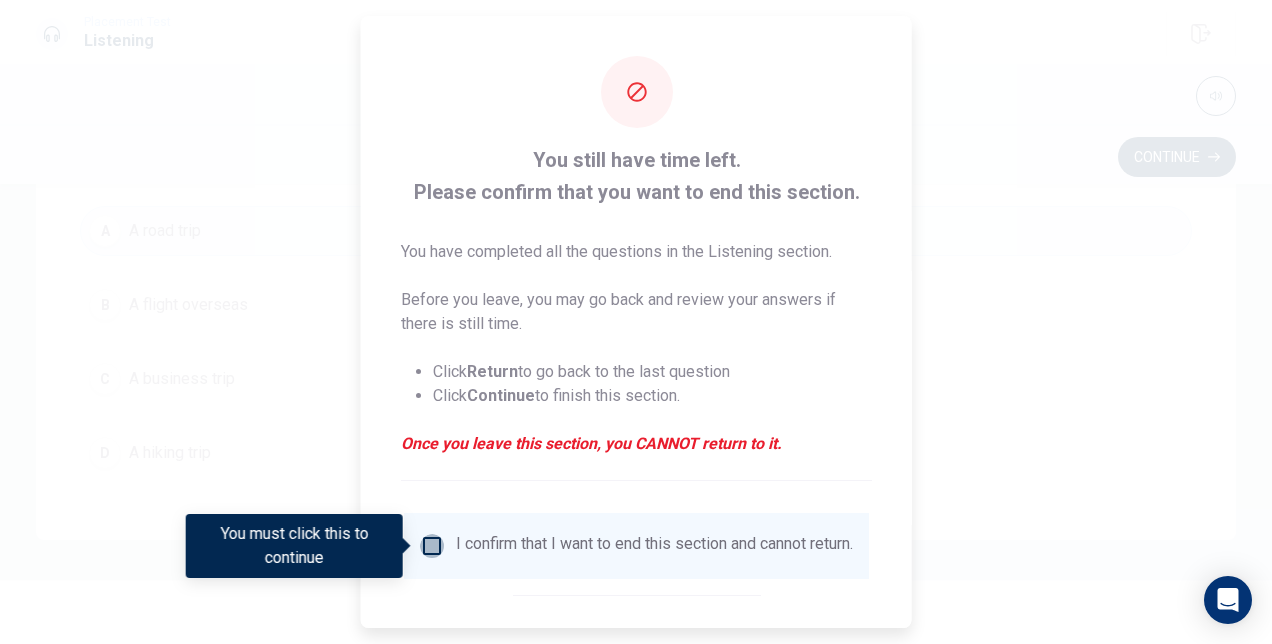 click at bounding box center [432, 546] 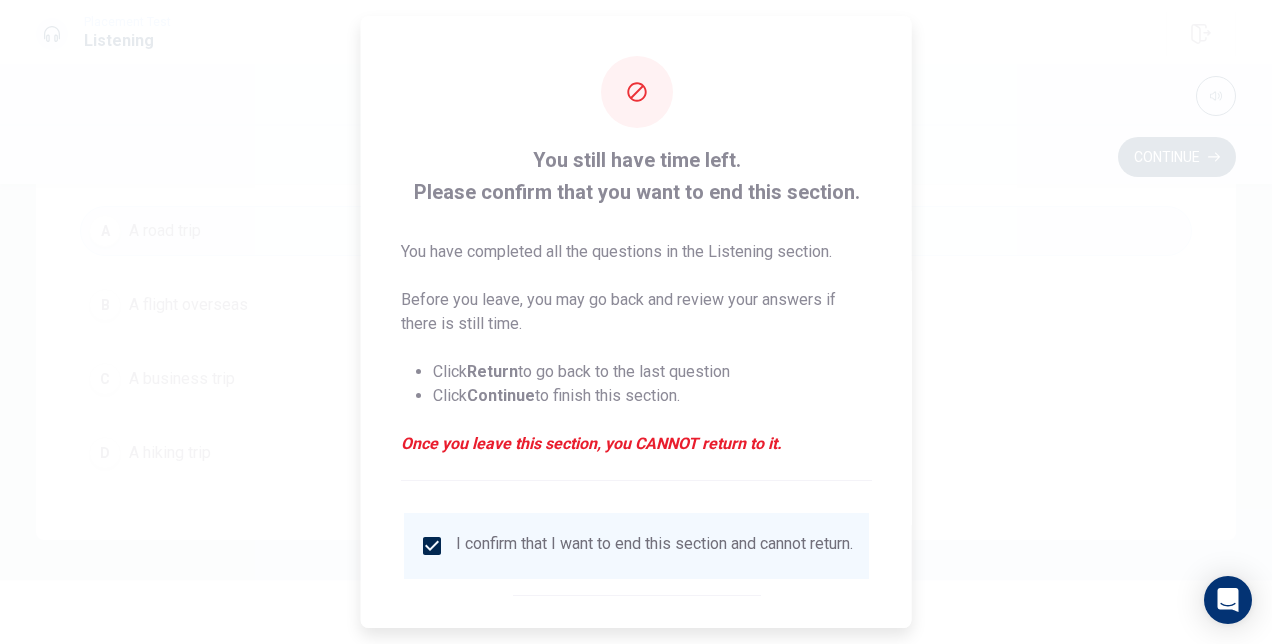 scroll, scrollTop: 102, scrollLeft: 0, axis: vertical 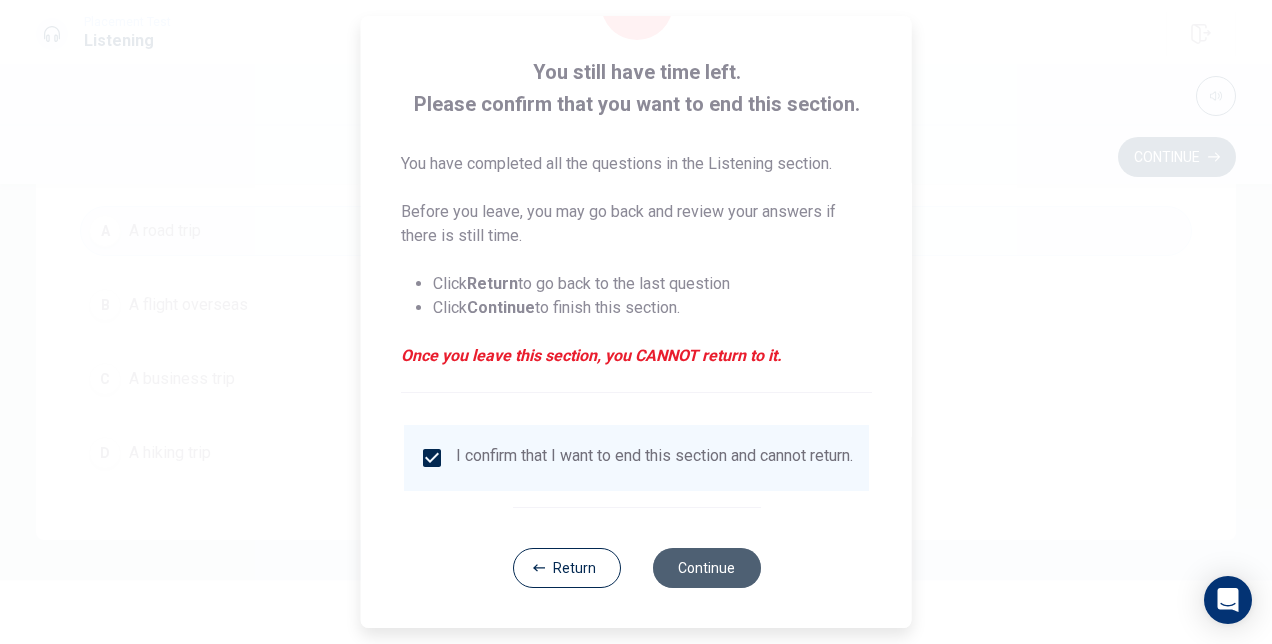 click on "Continue" at bounding box center (706, 568) 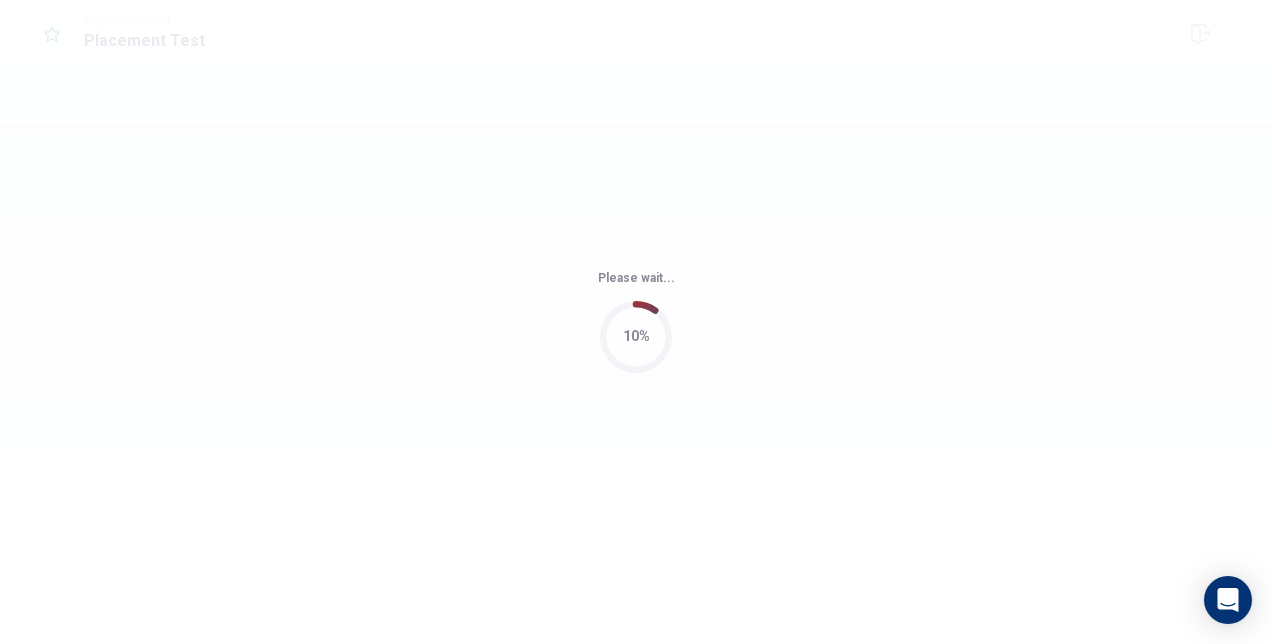 scroll, scrollTop: 0, scrollLeft: 0, axis: both 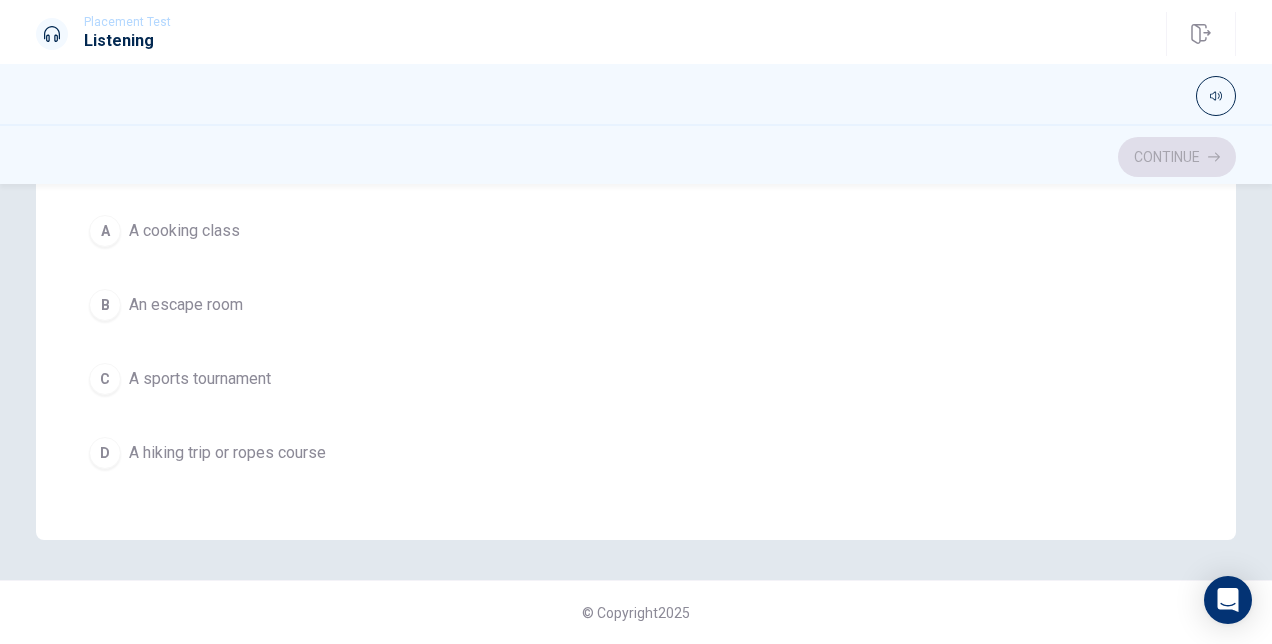 click on "A A cooking class B An escape room C A sports tournament D A hiking trip or ropes course" at bounding box center (636, 342) 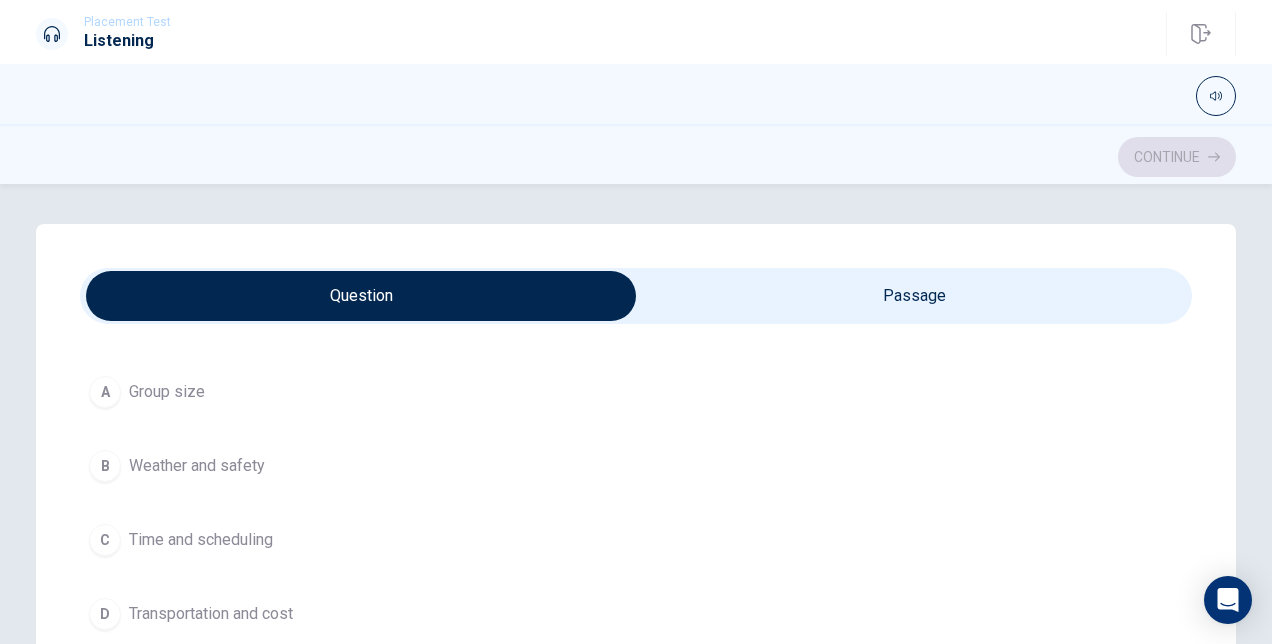 scroll, scrollTop: 1028, scrollLeft: 0, axis: vertical 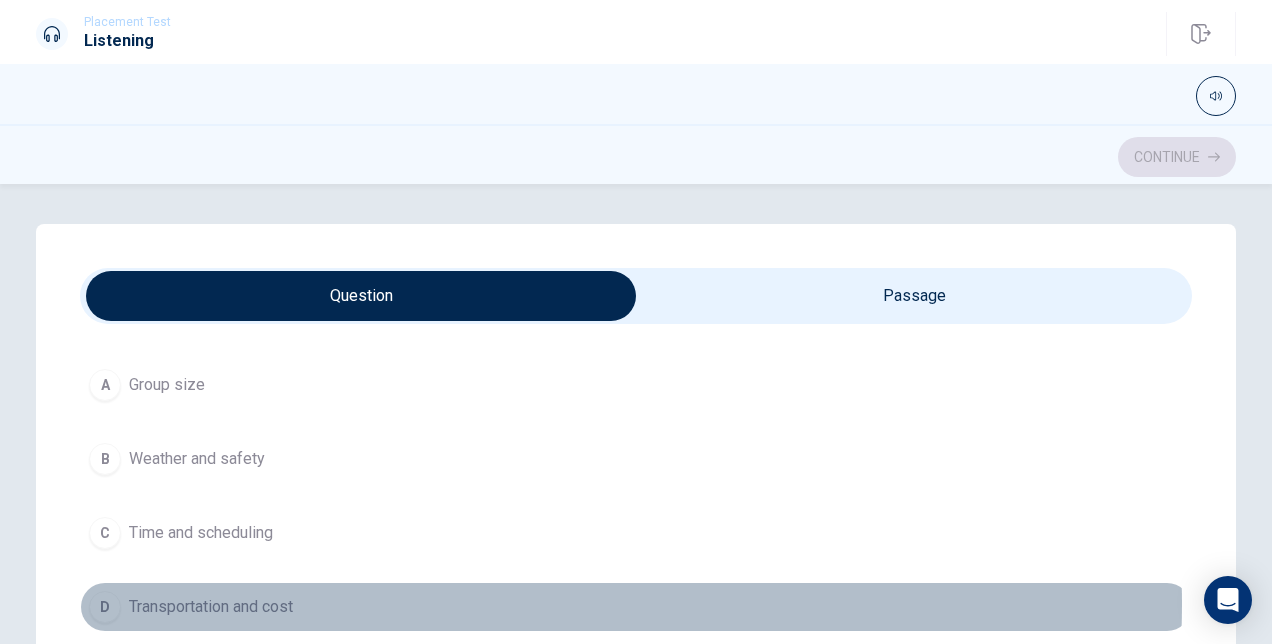 click on "D Transportation and cost" at bounding box center [636, 607] 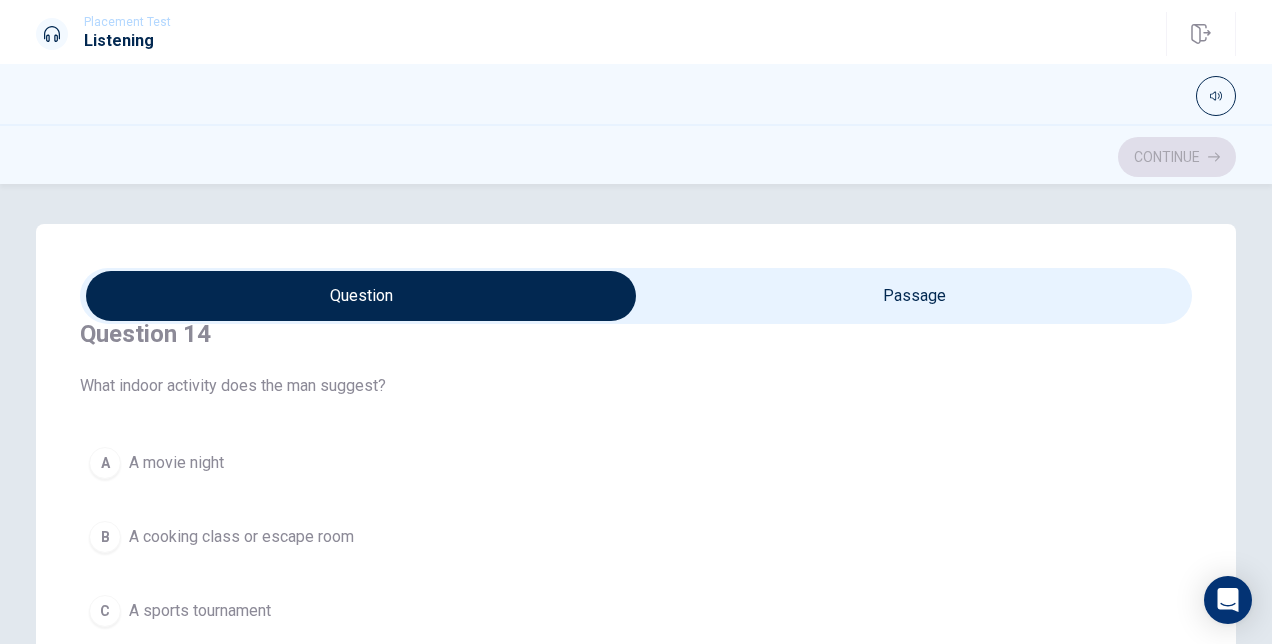 scroll, scrollTop: 1407, scrollLeft: 0, axis: vertical 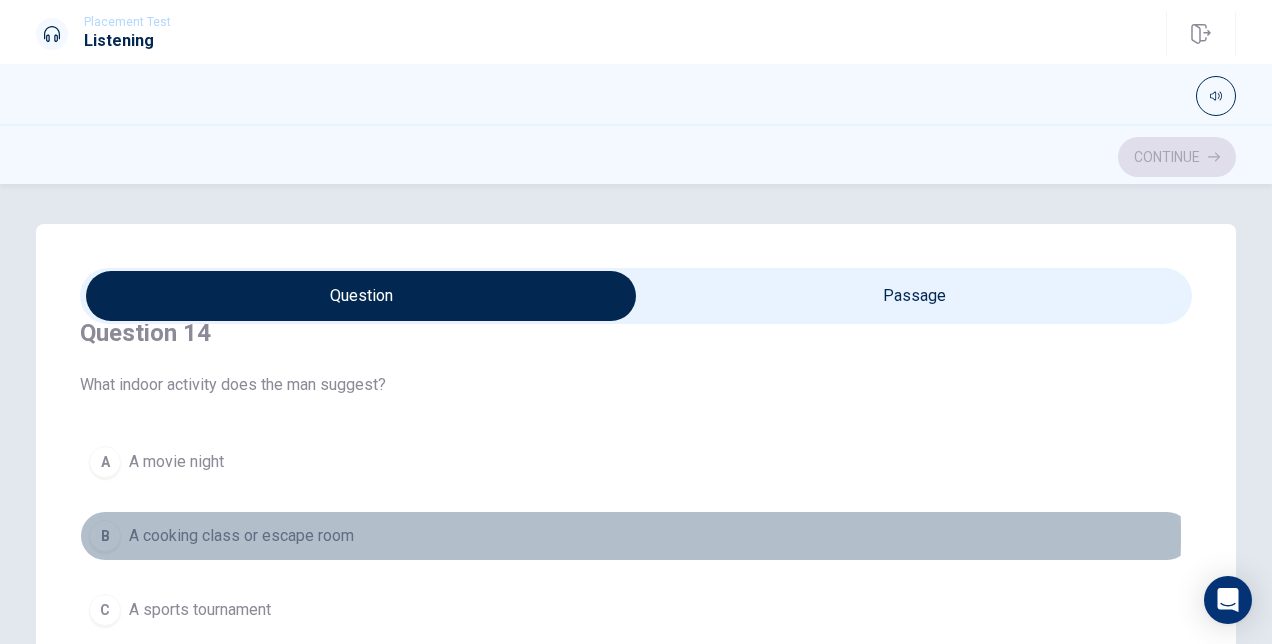 click on "B A cooking class or escape room" at bounding box center (636, 536) 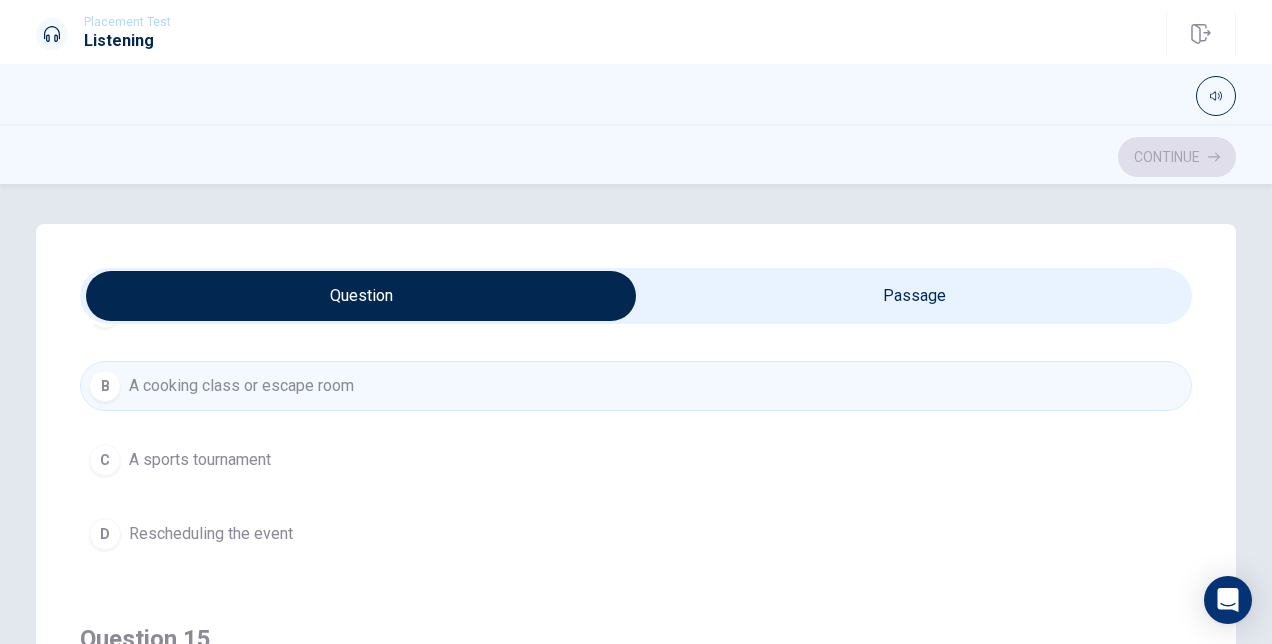 scroll, scrollTop: 1606, scrollLeft: 0, axis: vertical 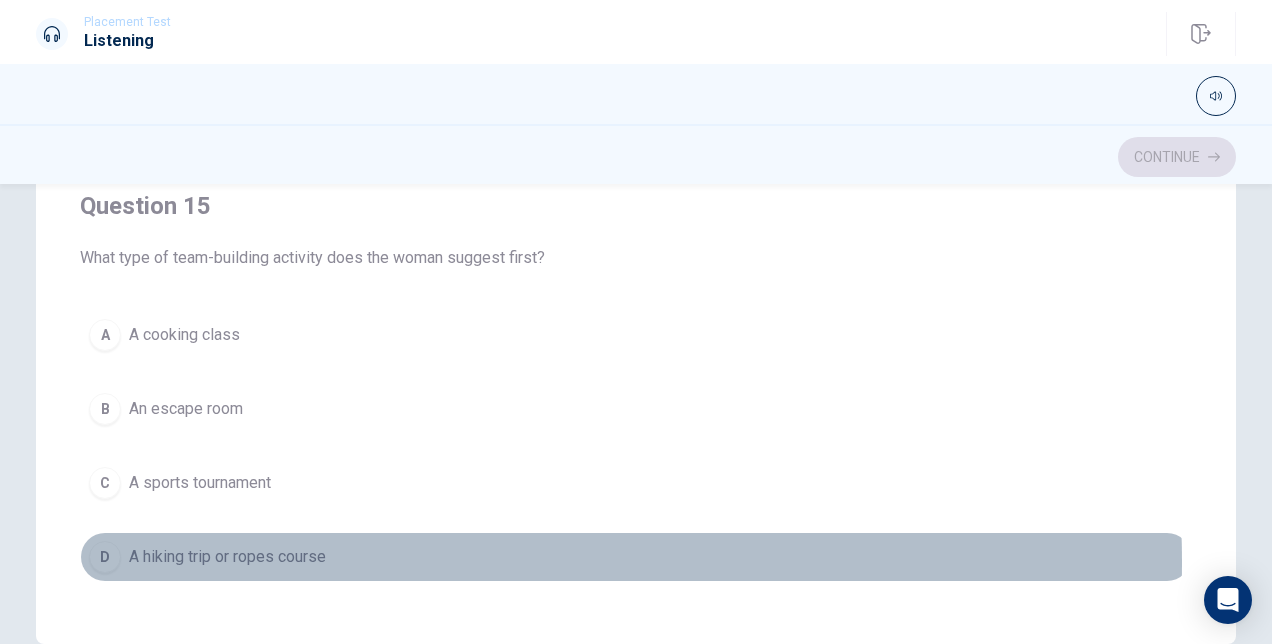 click on "D A hiking trip or ropes course" at bounding box center [636, 557] 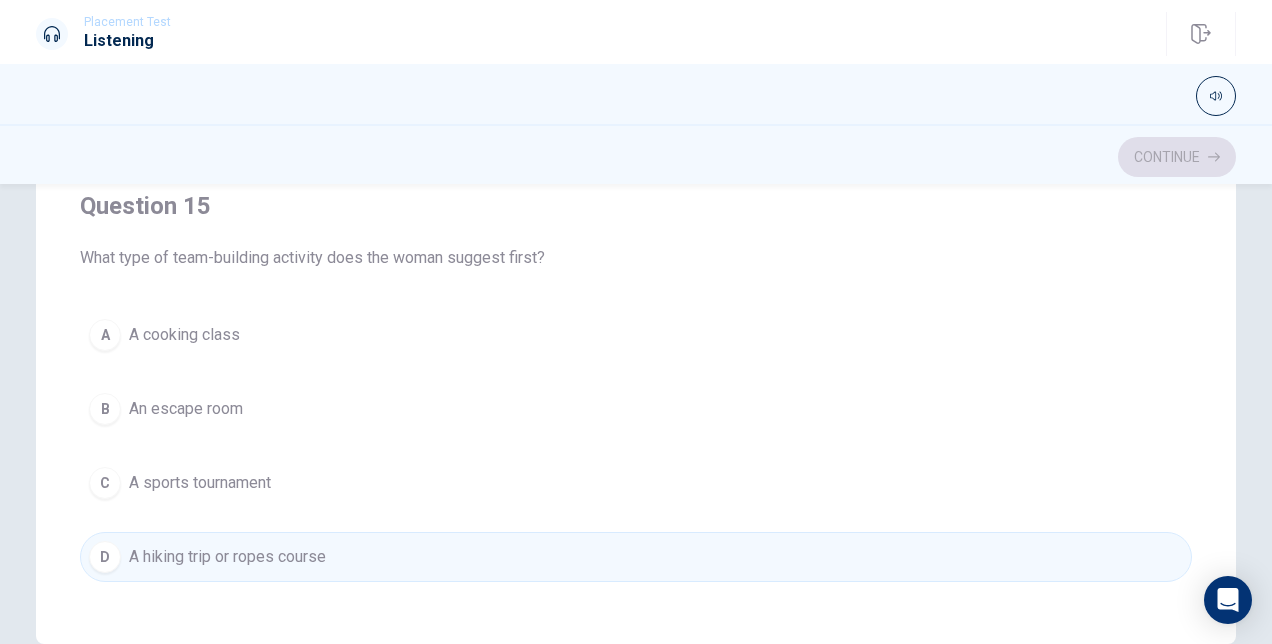 scroll, scrollTop: 488, scrollLeft: 0, axis: vertical 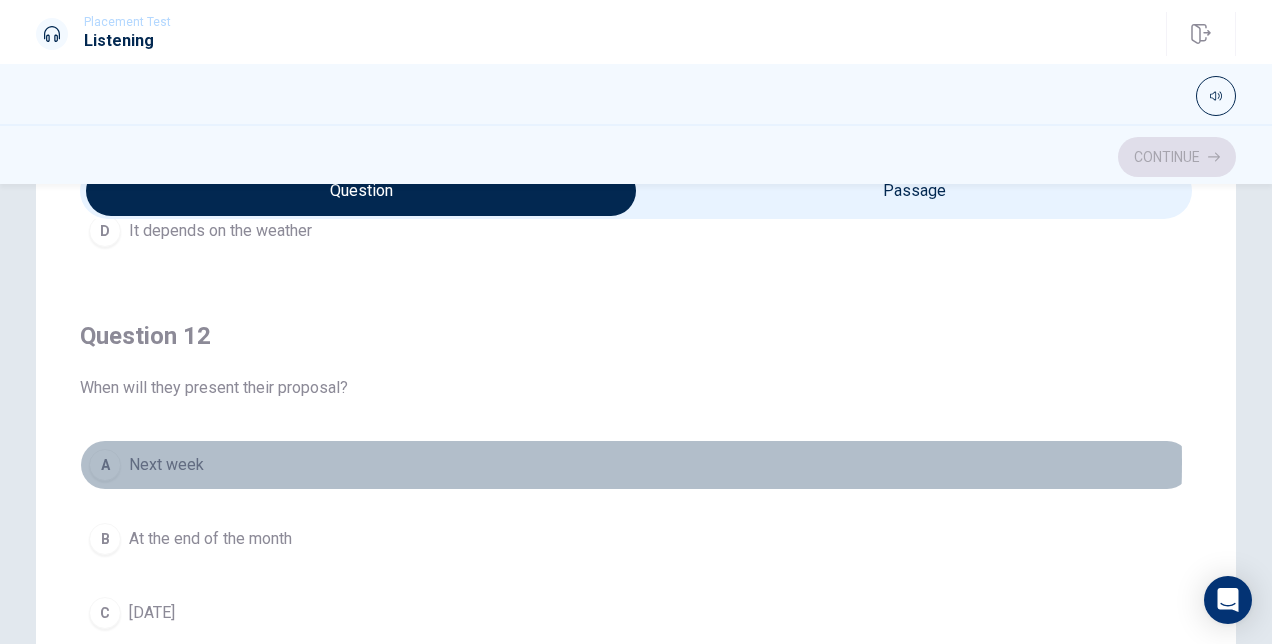 click on "A Next week" at bounding box center (636, 465) 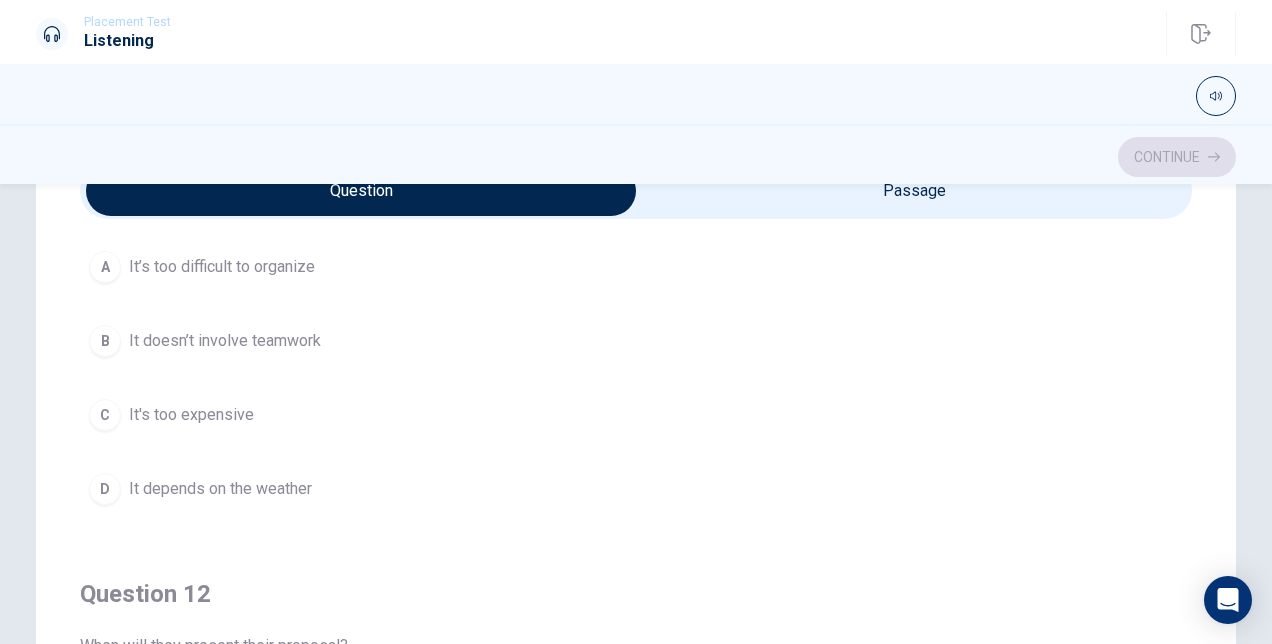 scroll, scrollTop: 128, scrollLeft: 0, axis: vertical 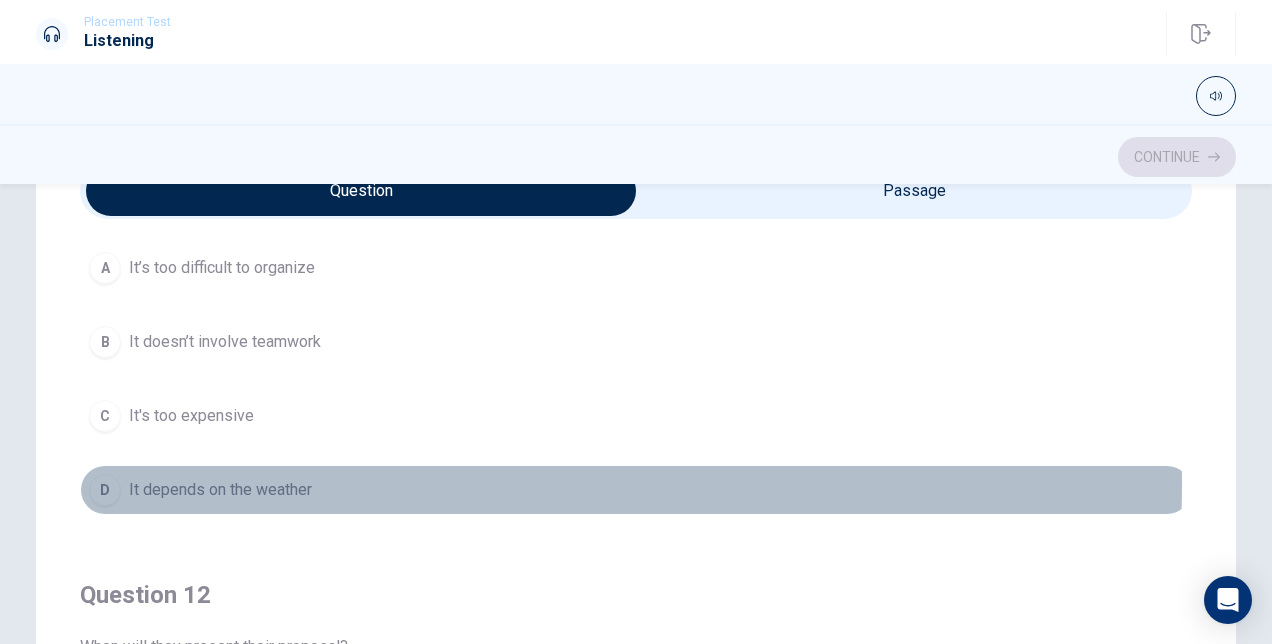 click on "D It depends on the weather" at bounding box center [636, 490] 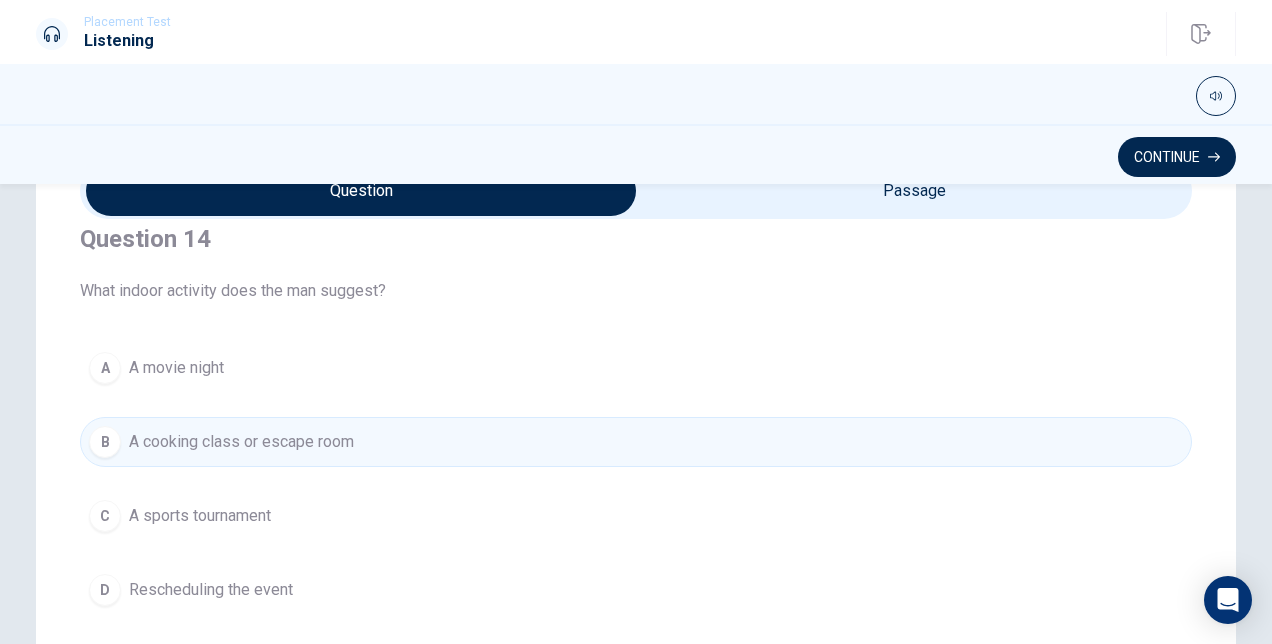 scroll, scrollTop: 1606, scrollLeft: 0, axis: vertical 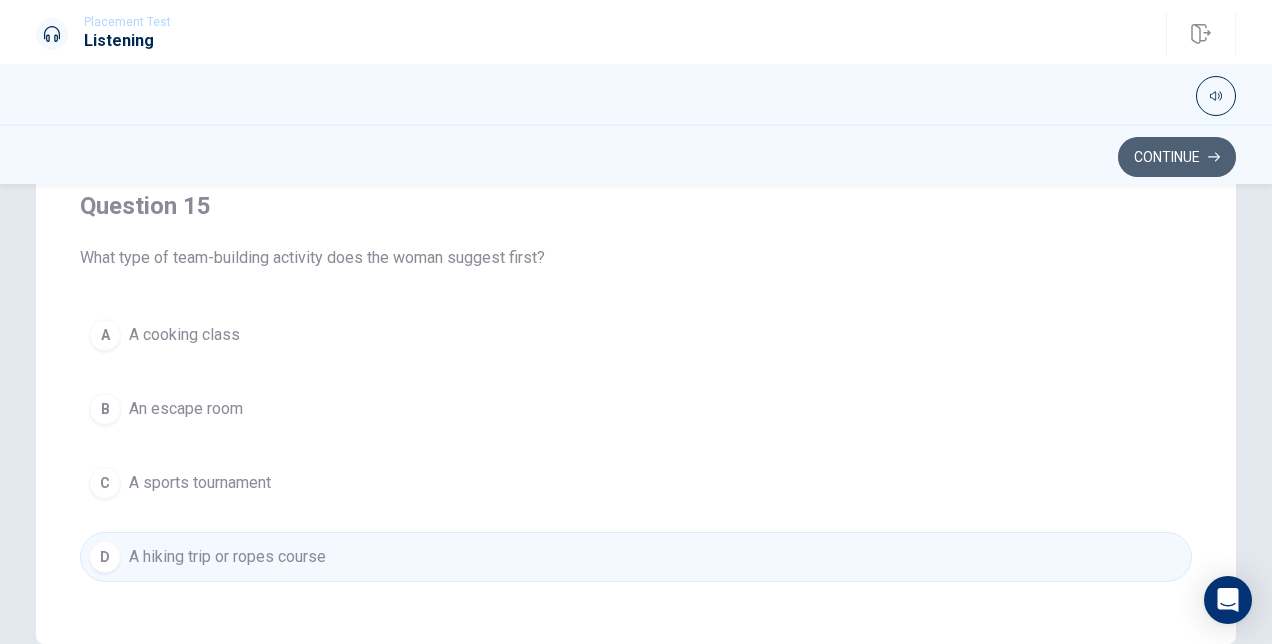 click on "Continue" at bounding box center [1177, 157] 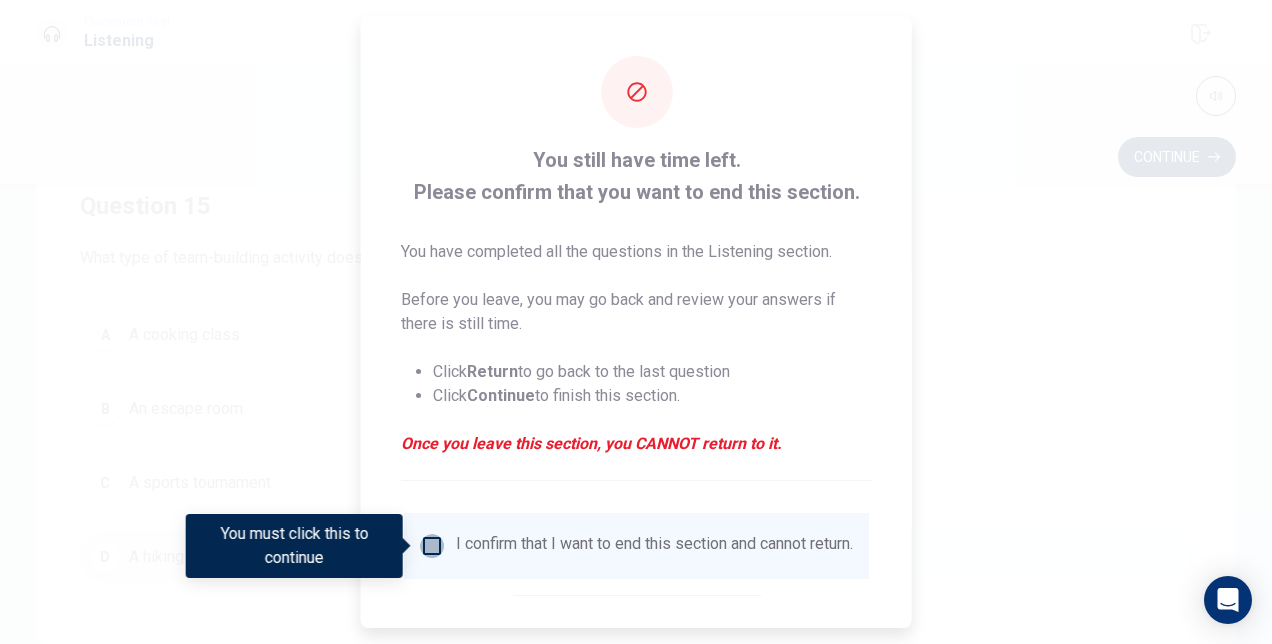 click at bounding box center (432, 546) 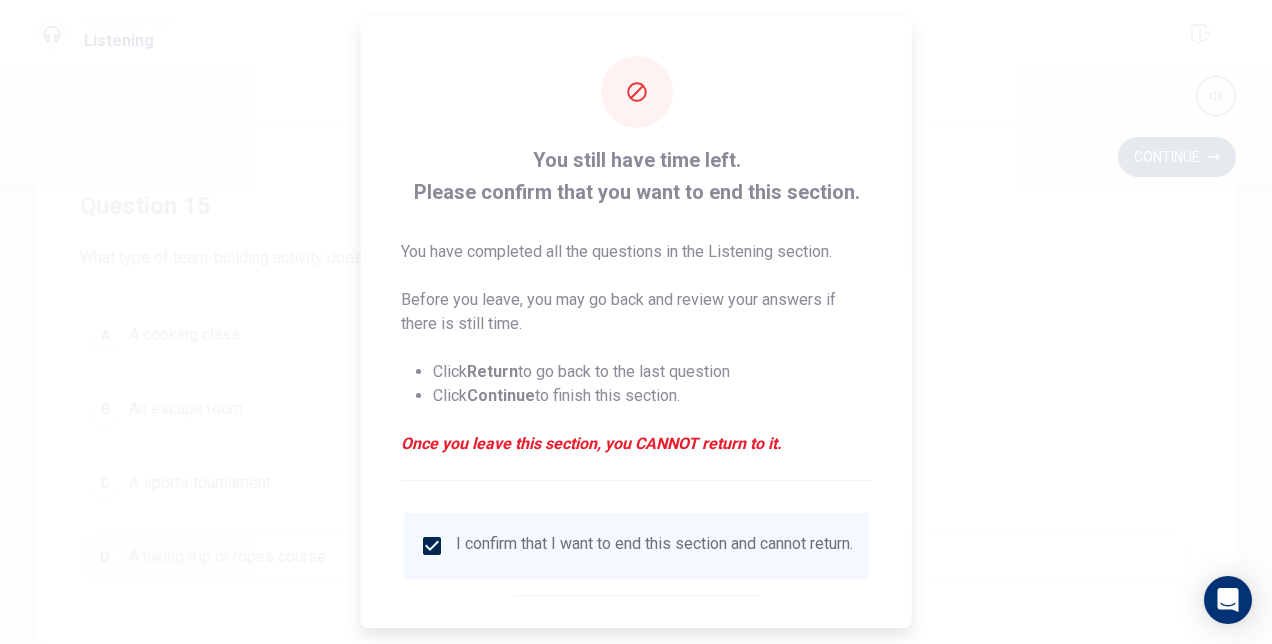 scroll, scrollTop: 102, scrollLeft: 0, axis: vertical 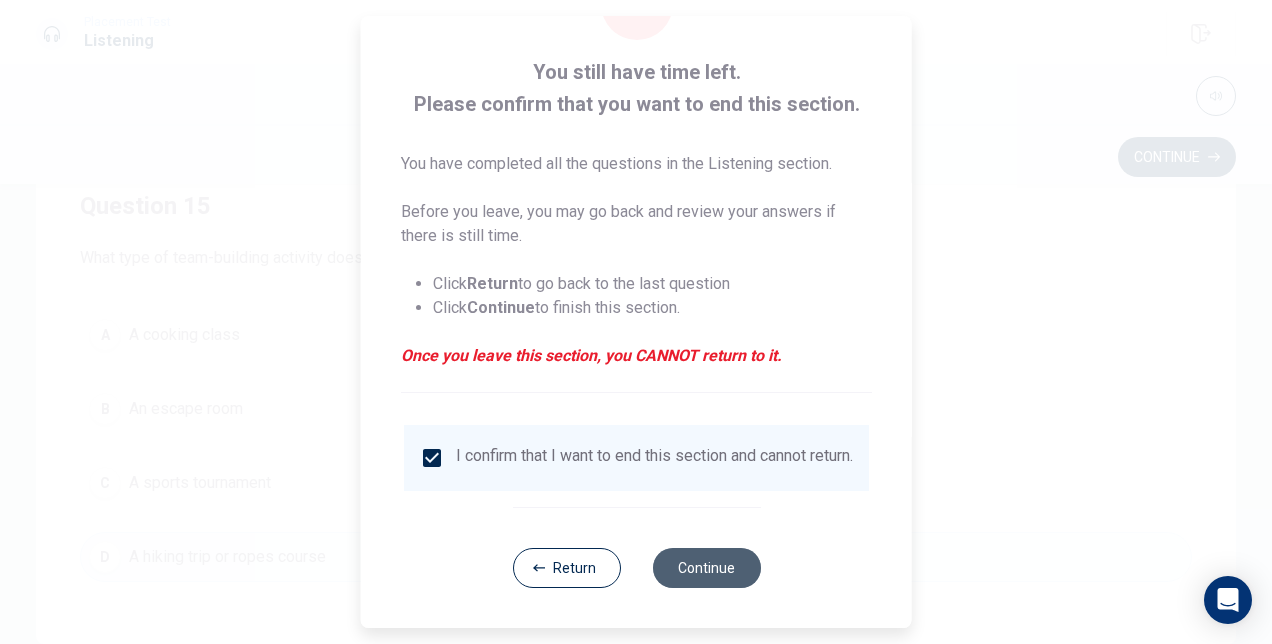click on "Continue" at bounding box center (706, 568) 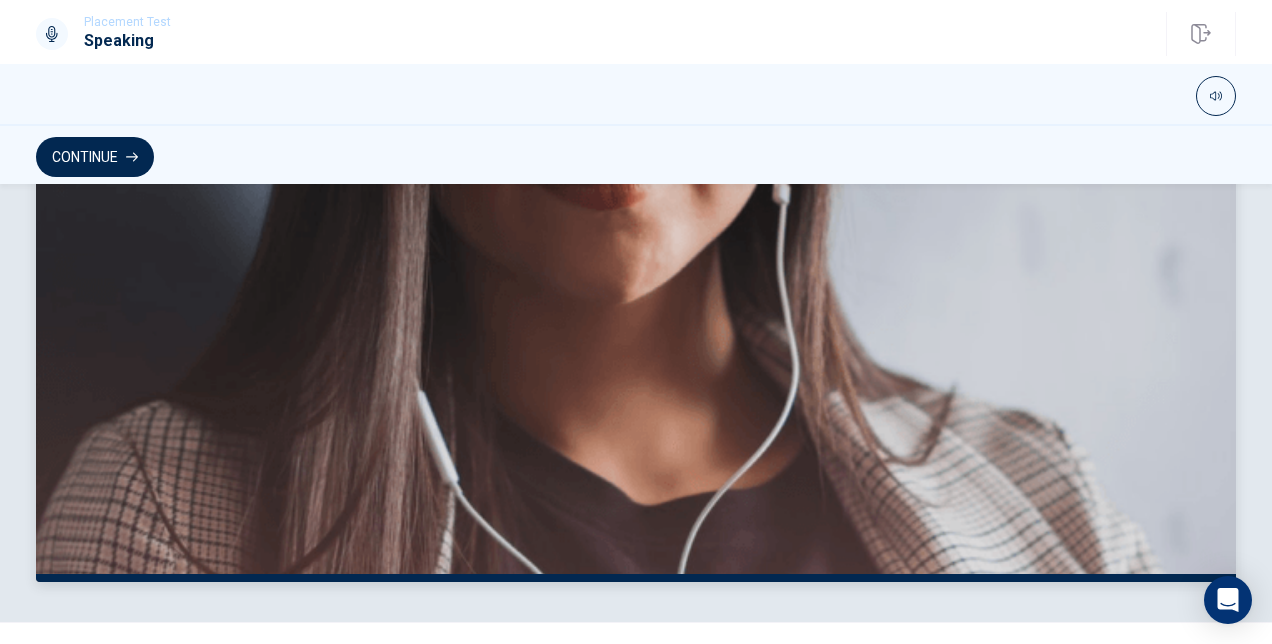 scroll, scrollTop: 556, scrollLeft: 0, axis: vertical 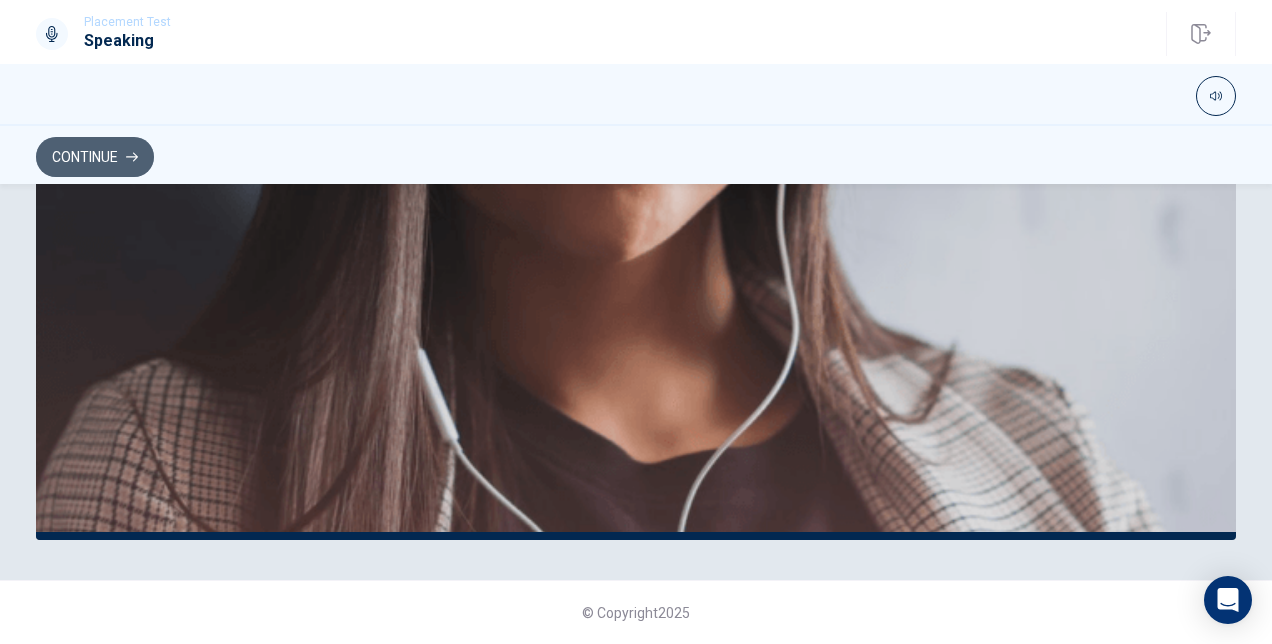 click 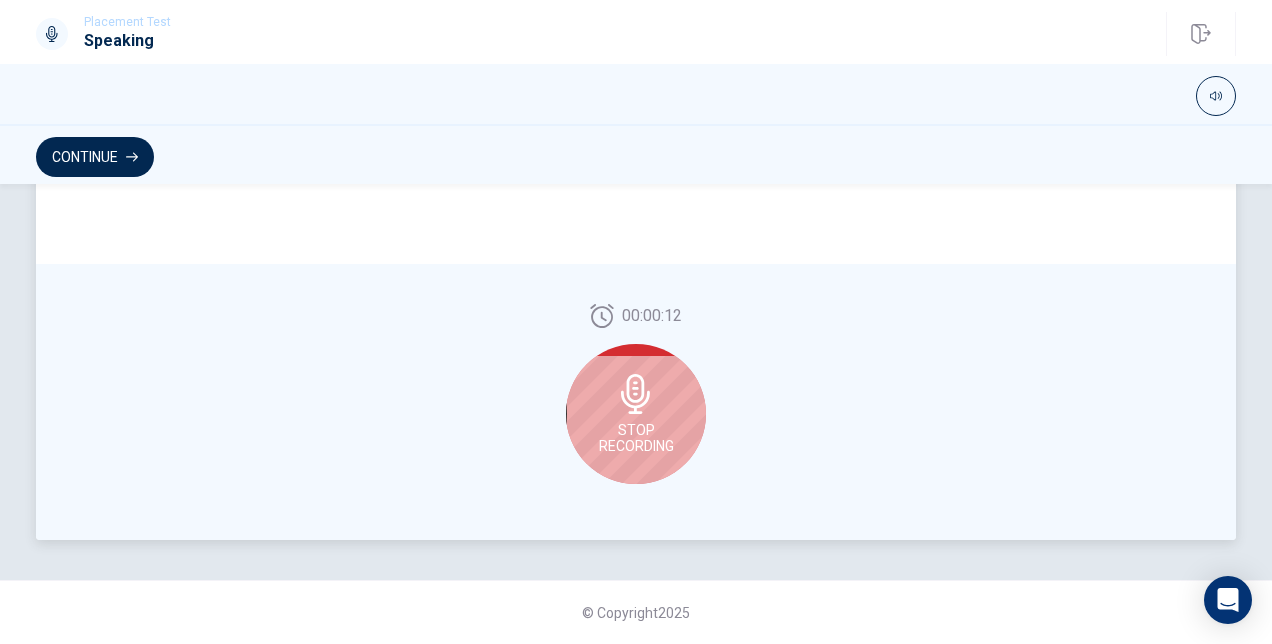 click 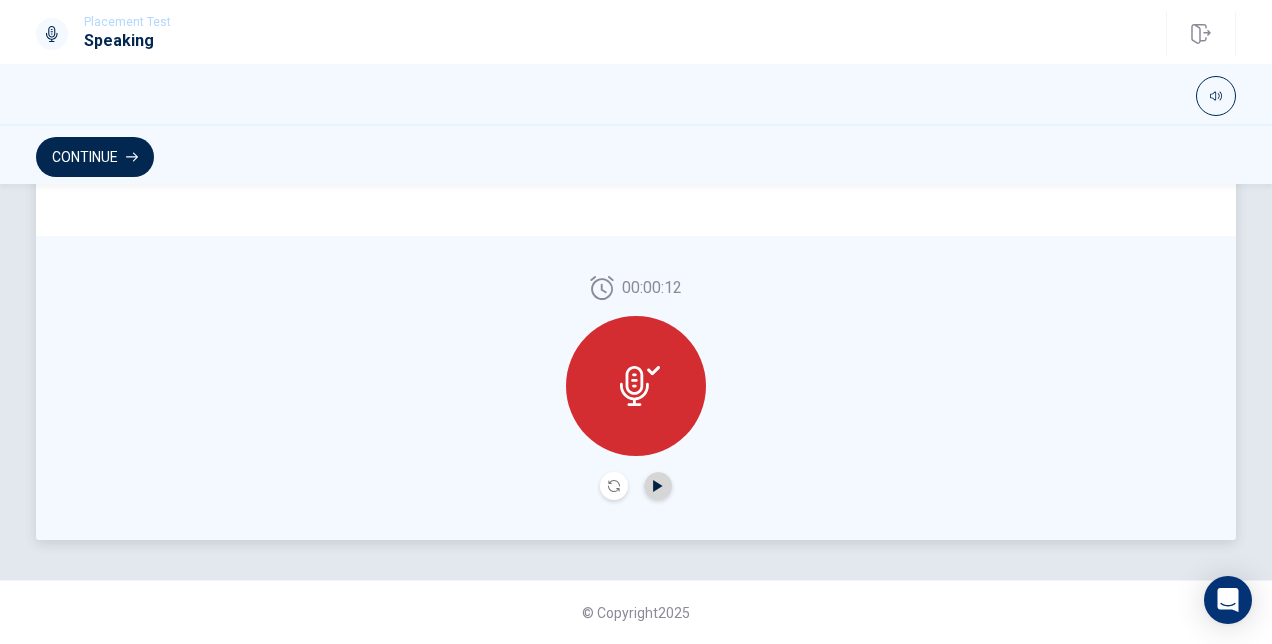 click 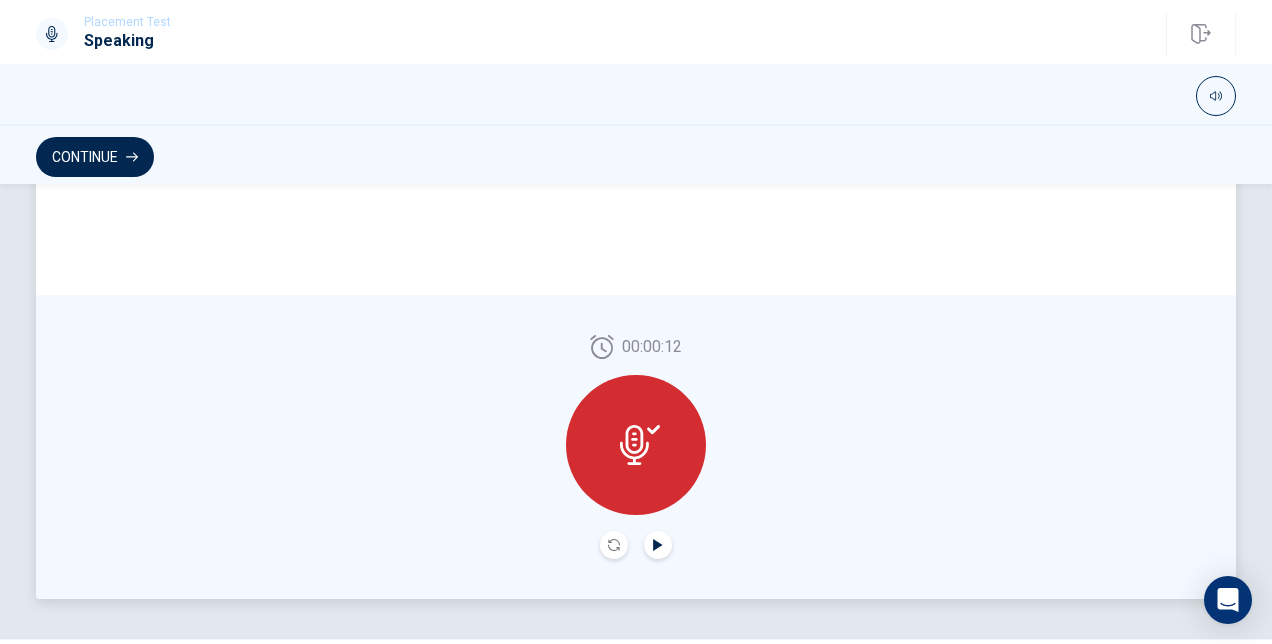 scroll, scrollTop: 501, scrollLeft: 0, axis: vertical 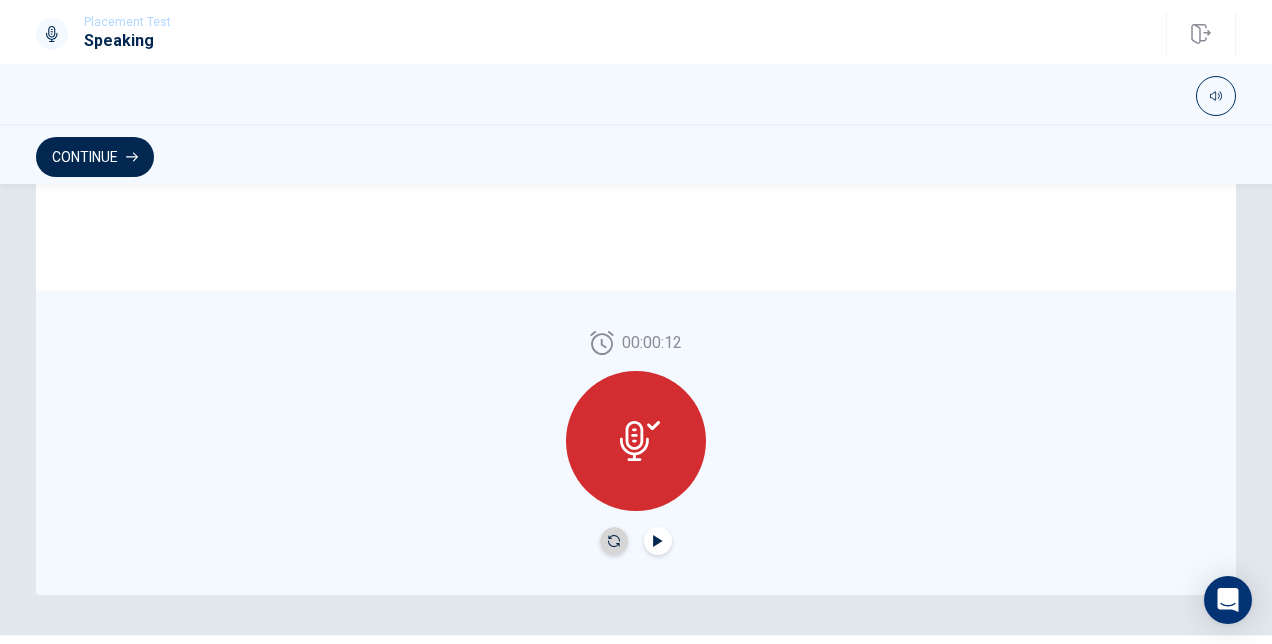 click 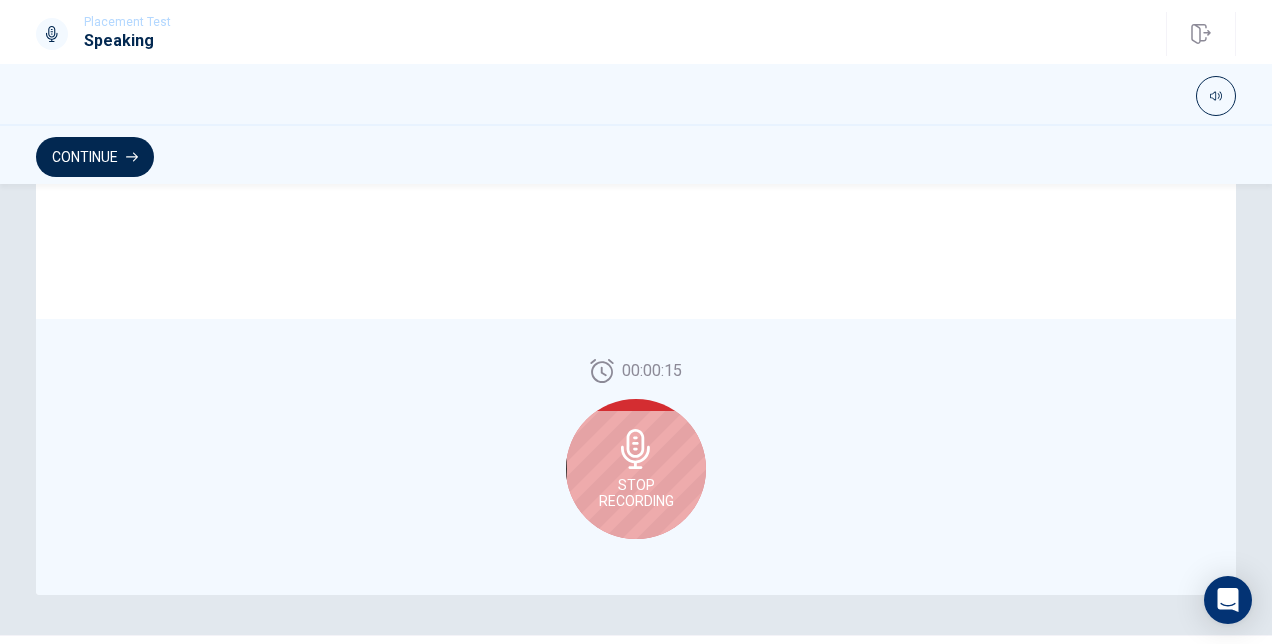click 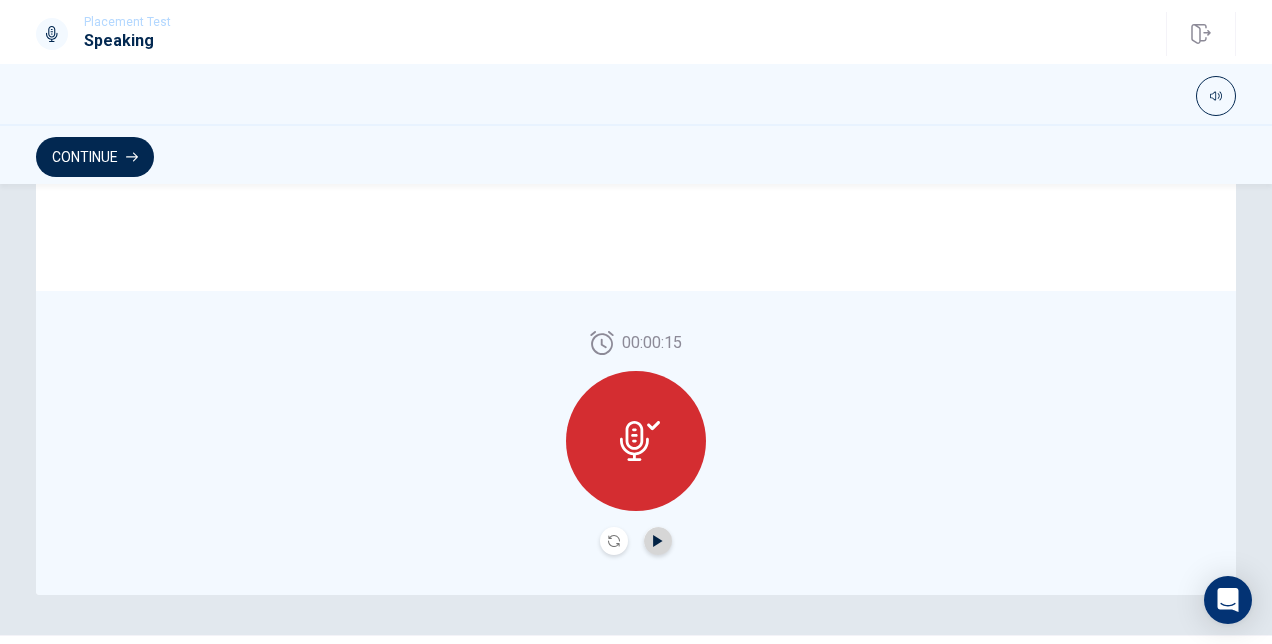 click 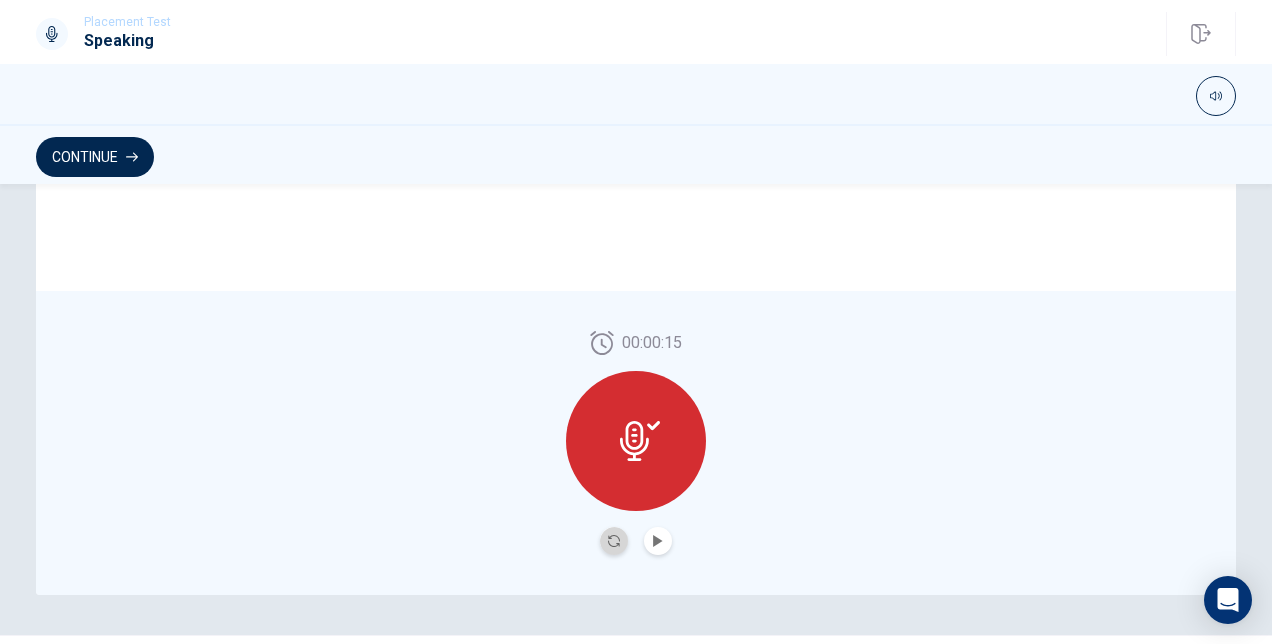 click at bounding box center (614, 541) 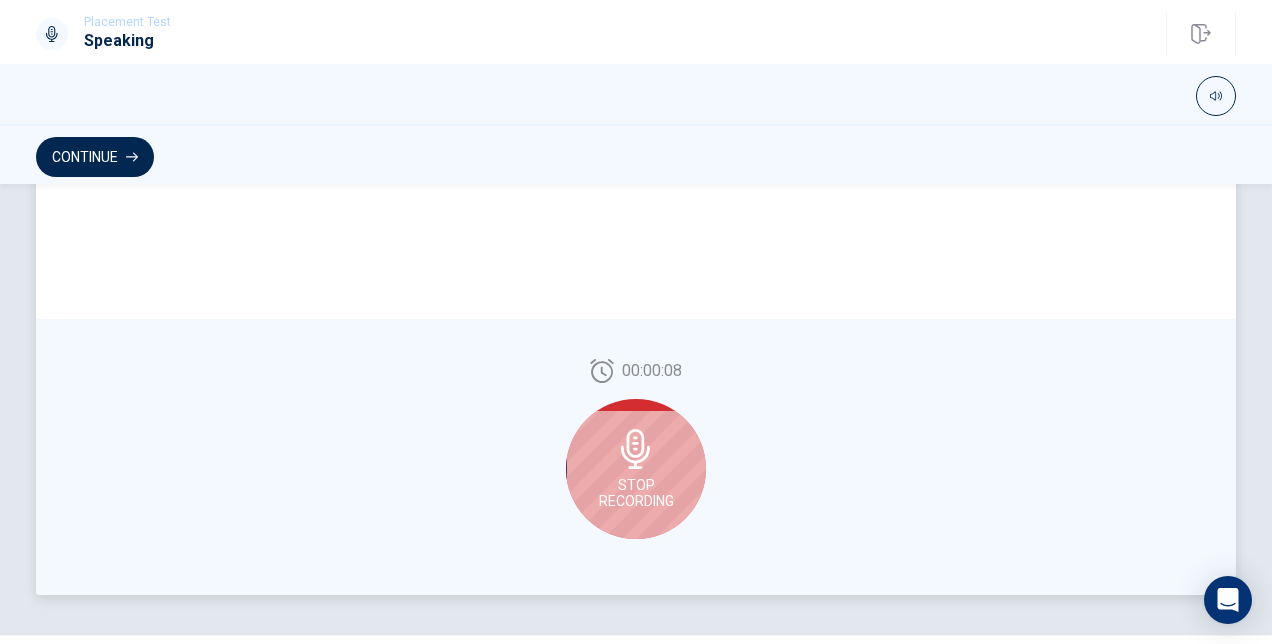 click on "Stop   Recording" at bounding box center (636, 469) 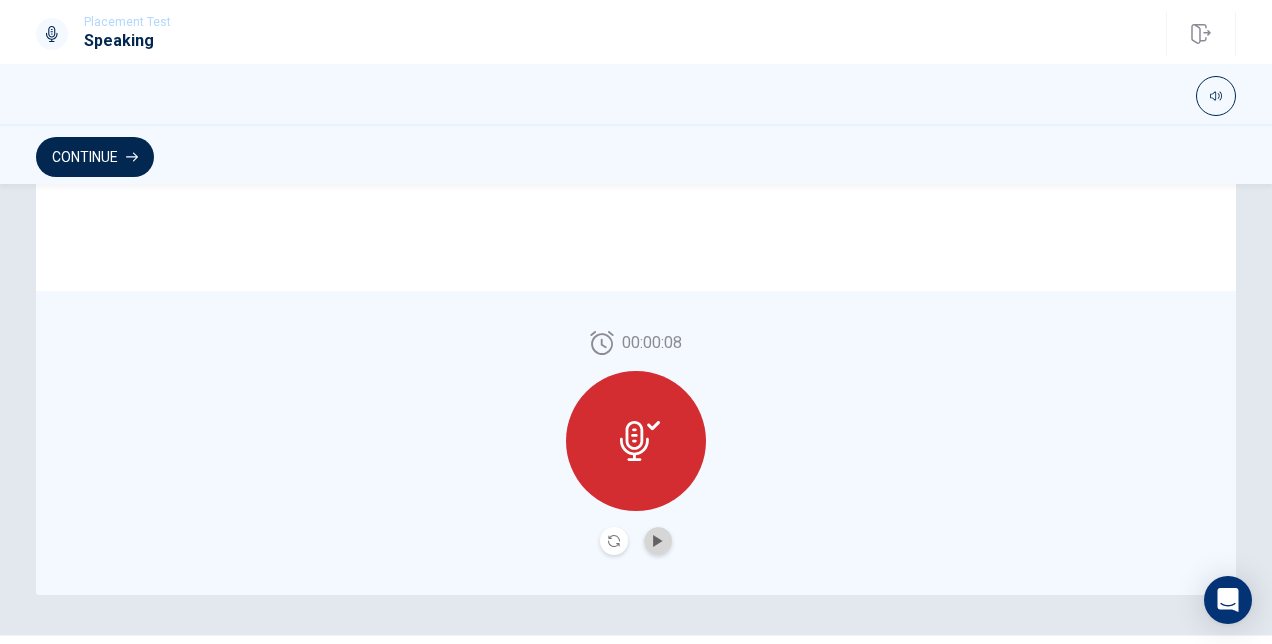 click at bounding box center [658, 541] 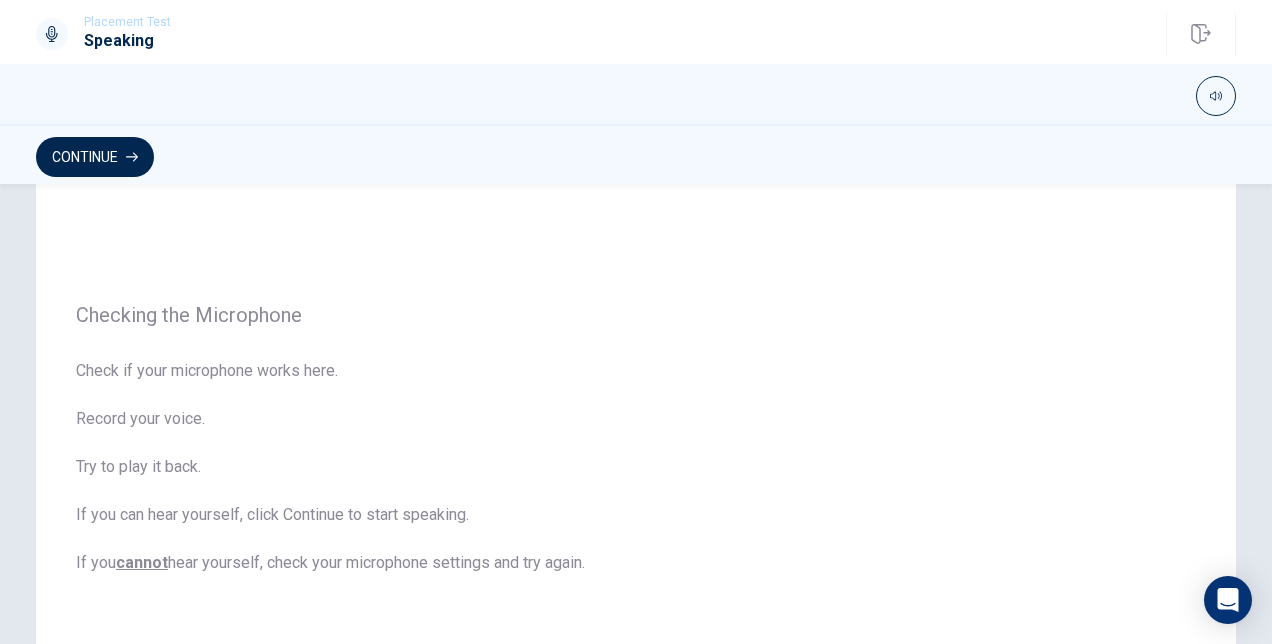 scroll, scrollTop: 63, scrollLeft: 0, axis: vertical 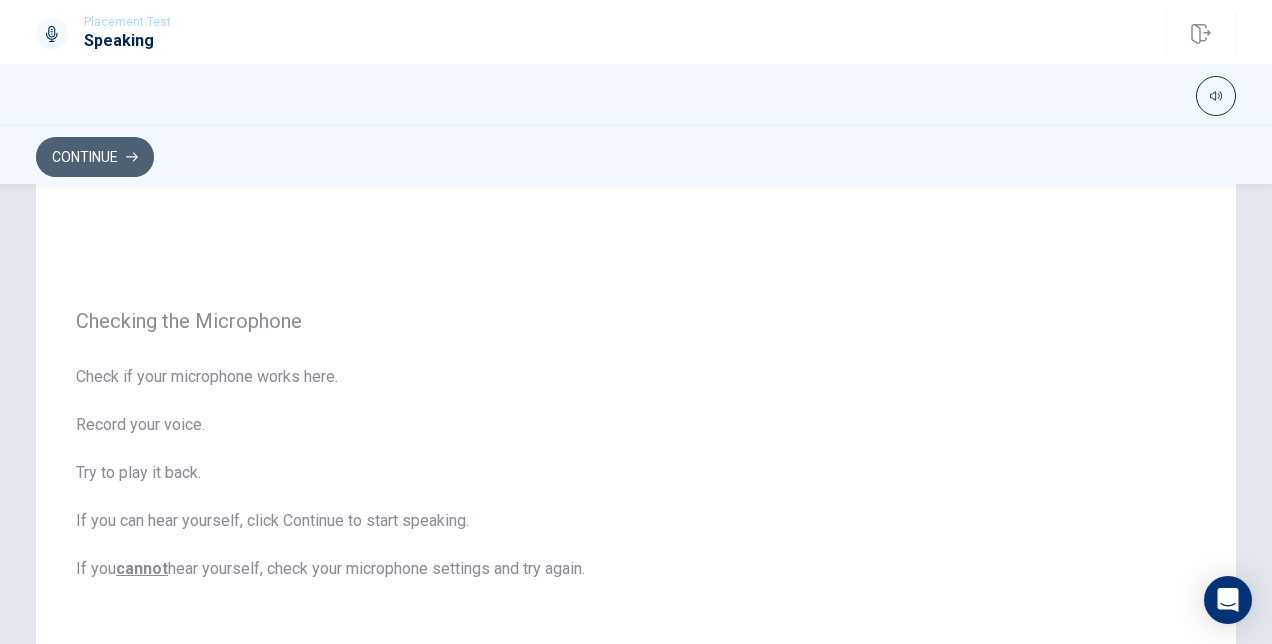 click on "Continue" at bounding box center [95, 157] 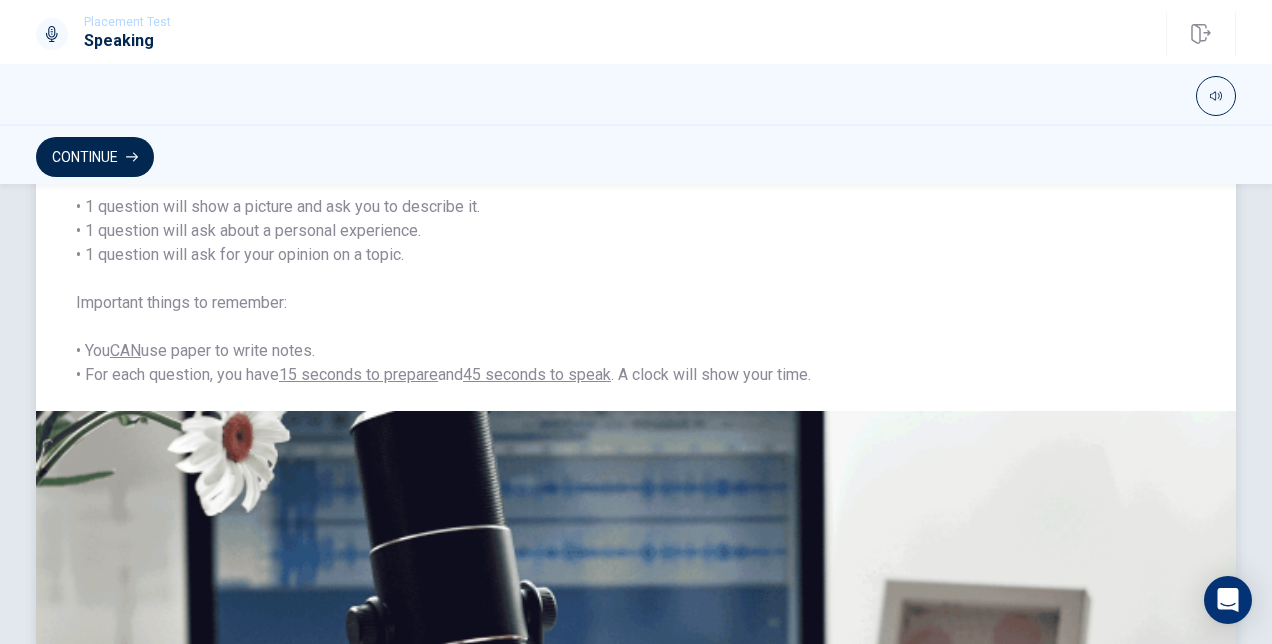 scroll, scrollTop: 206, scrollLeft: 0, axis: vertical 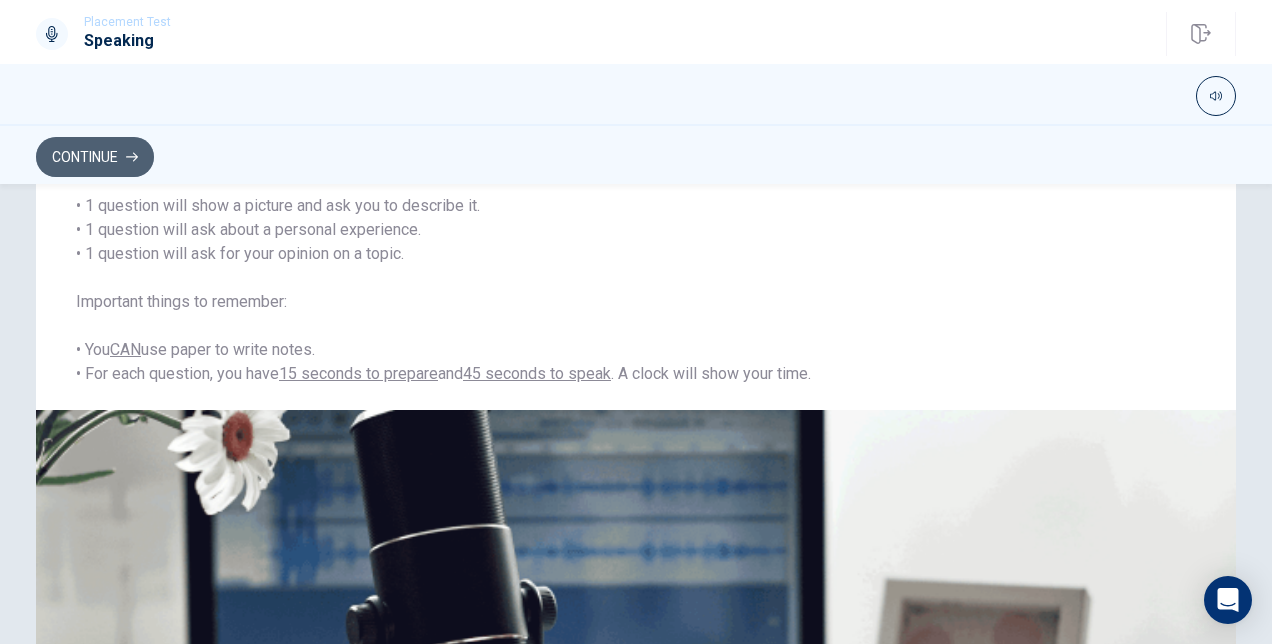 click 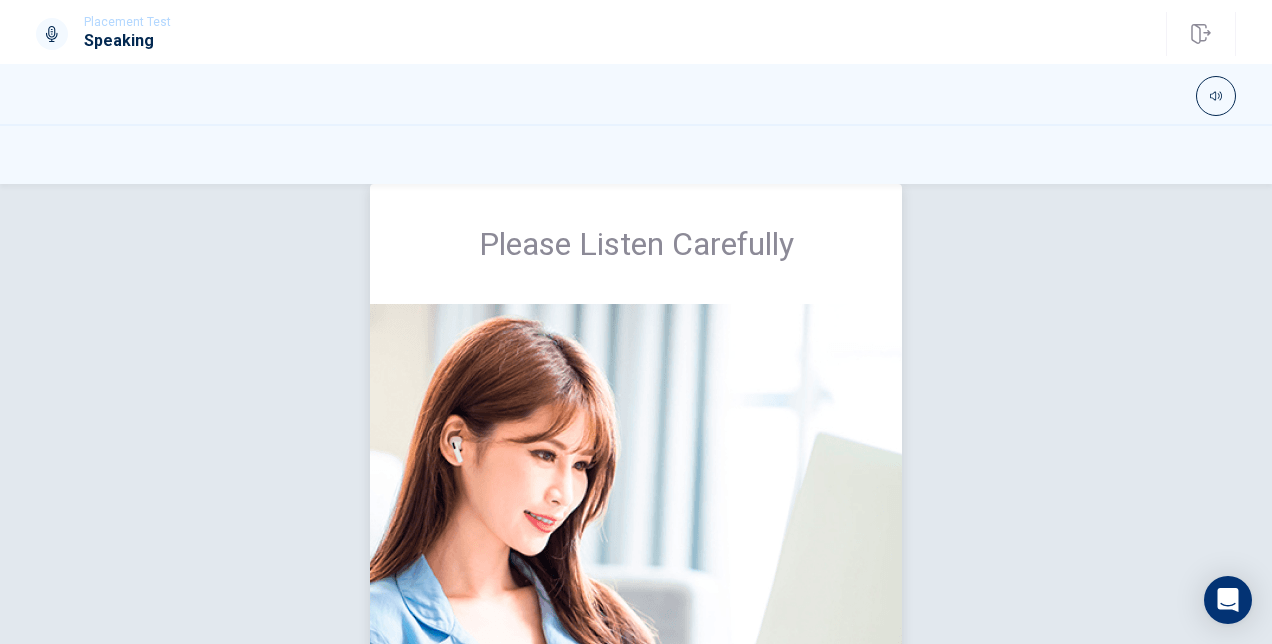 scroll, scrollTop: 0, scrollLeft: 0, axis: both 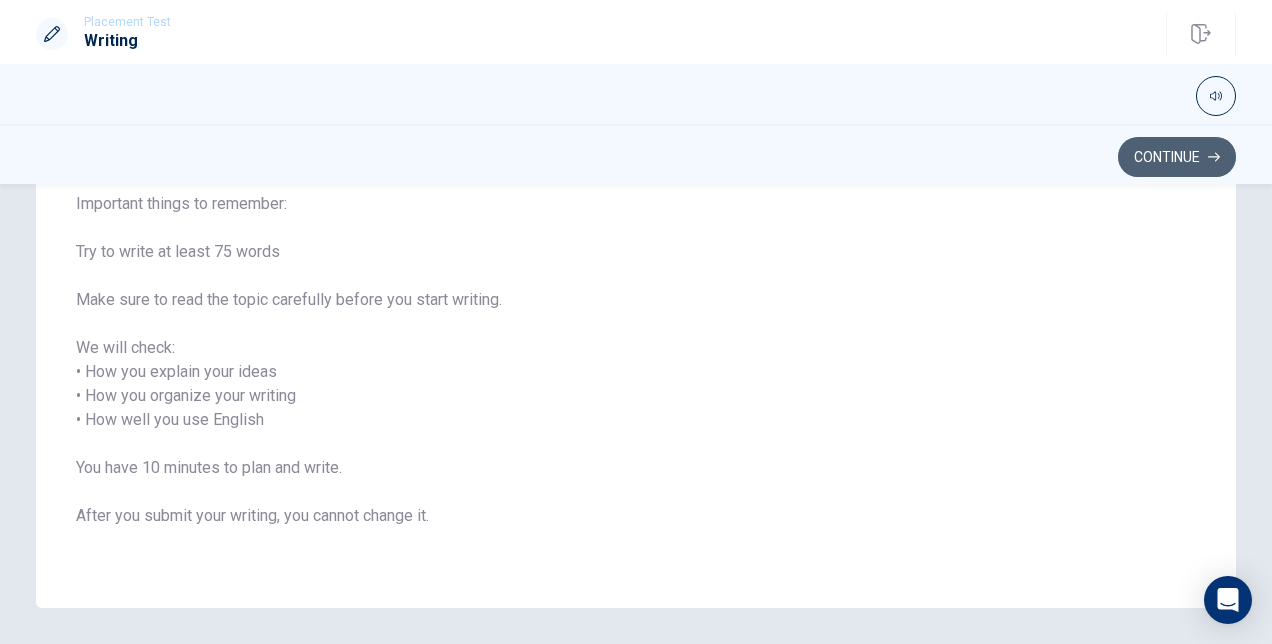 click on "Continue" at bounding box center [1177, 157] 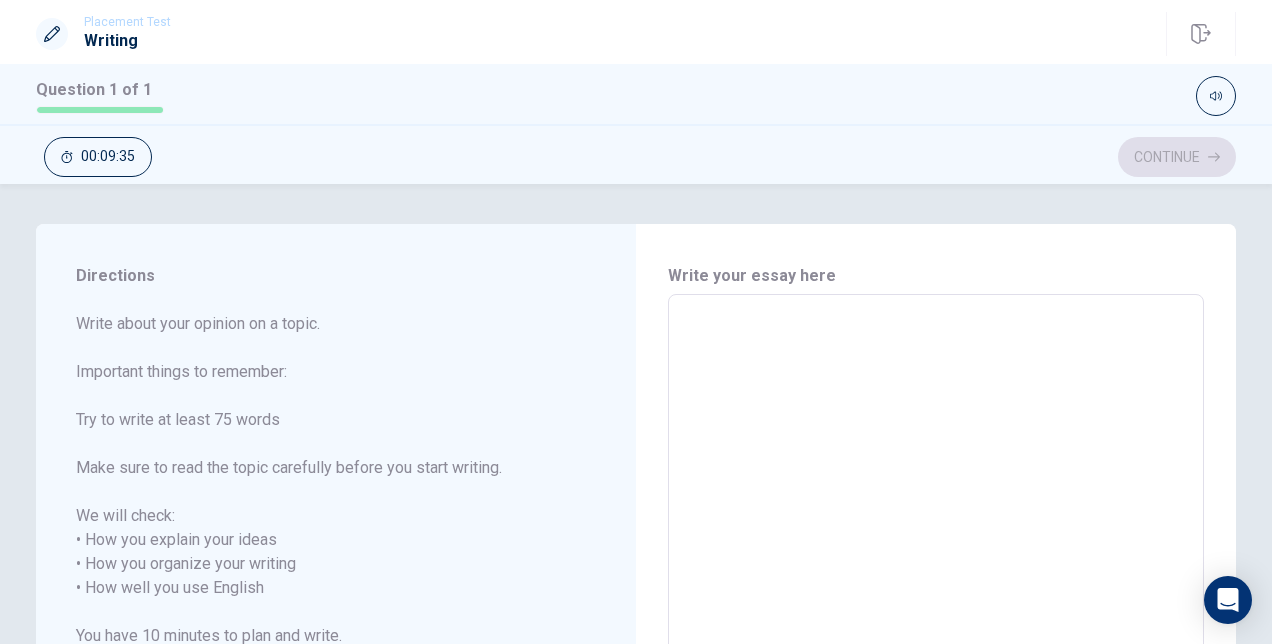 scroll, scrollTop: 1, scrollLeft: 0, axis: vertical 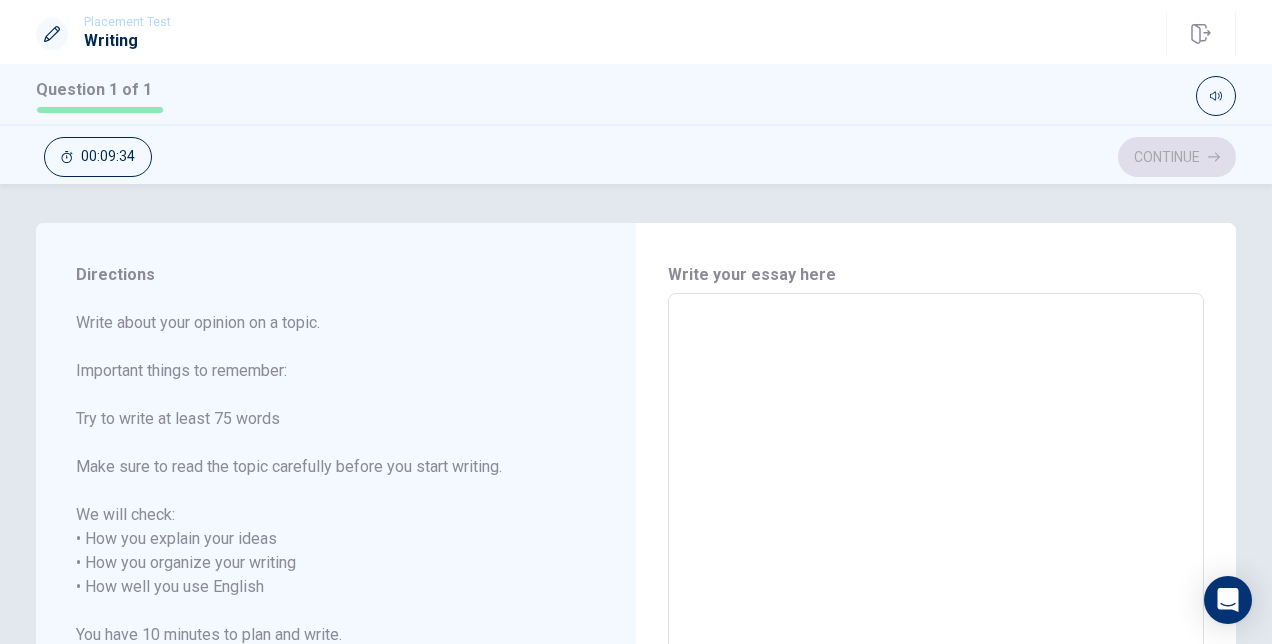 click at bounding box center (936, 587) 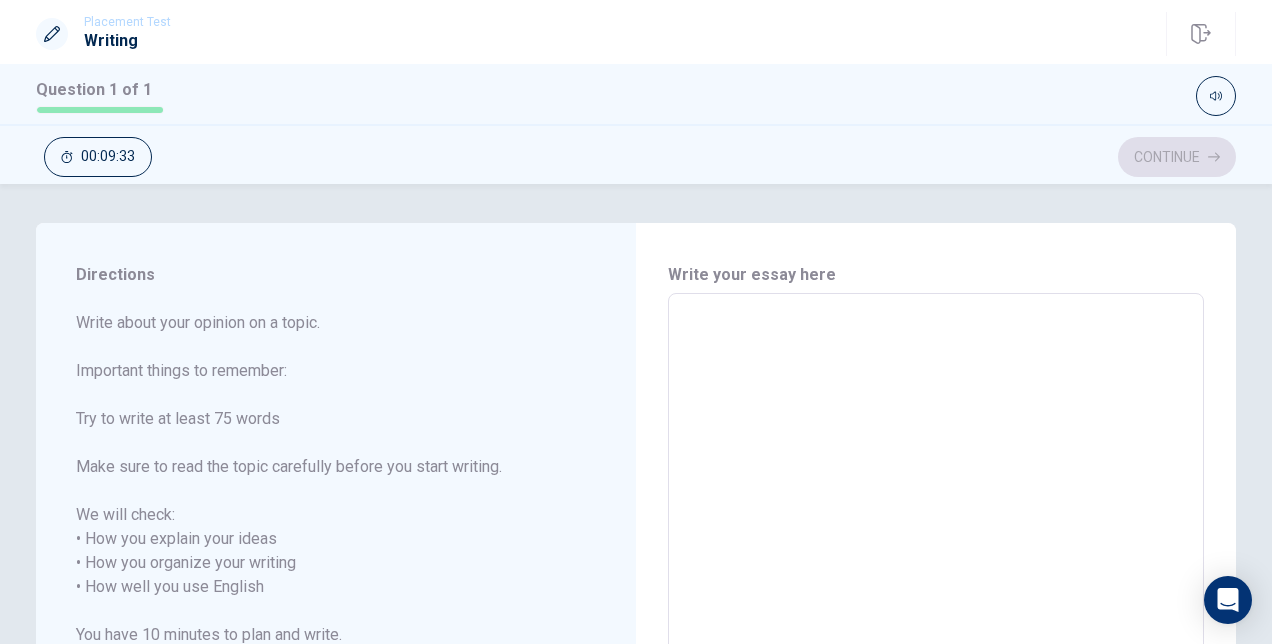 type on "I" 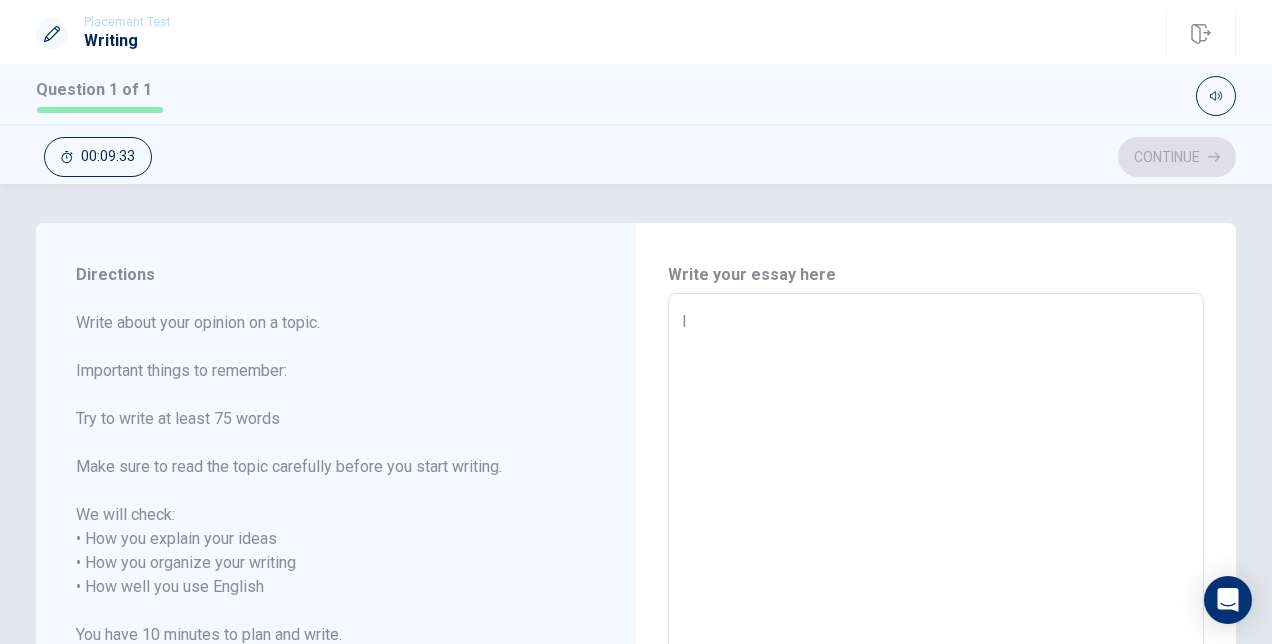type on "x" 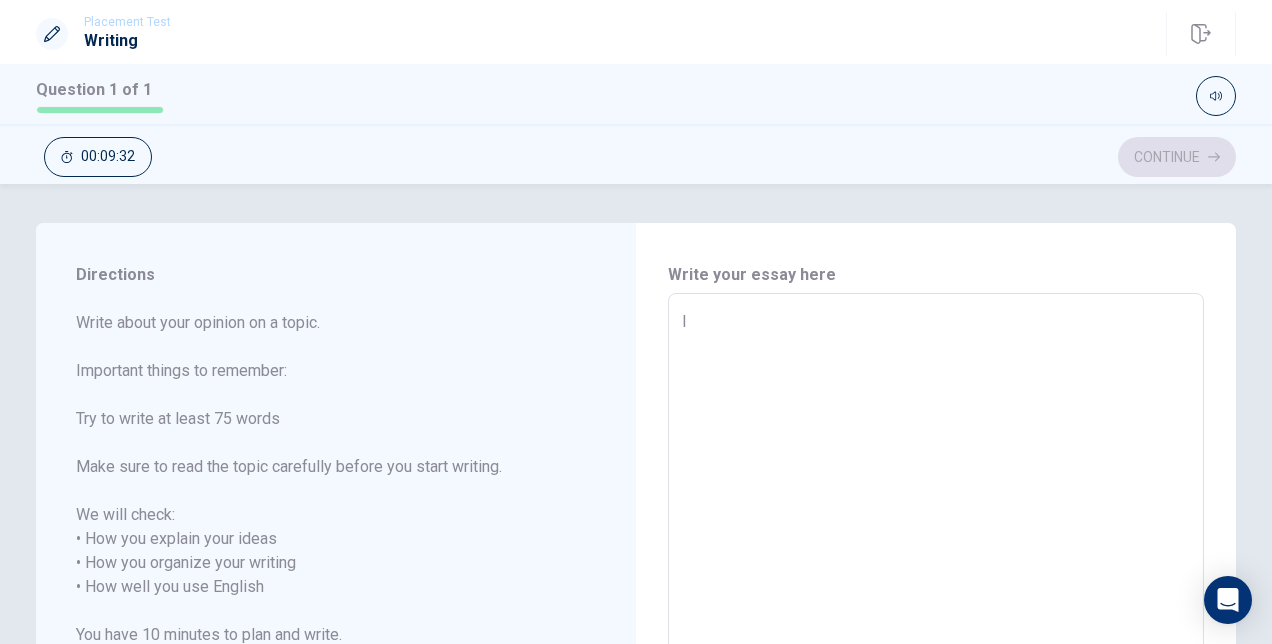type on "I h" 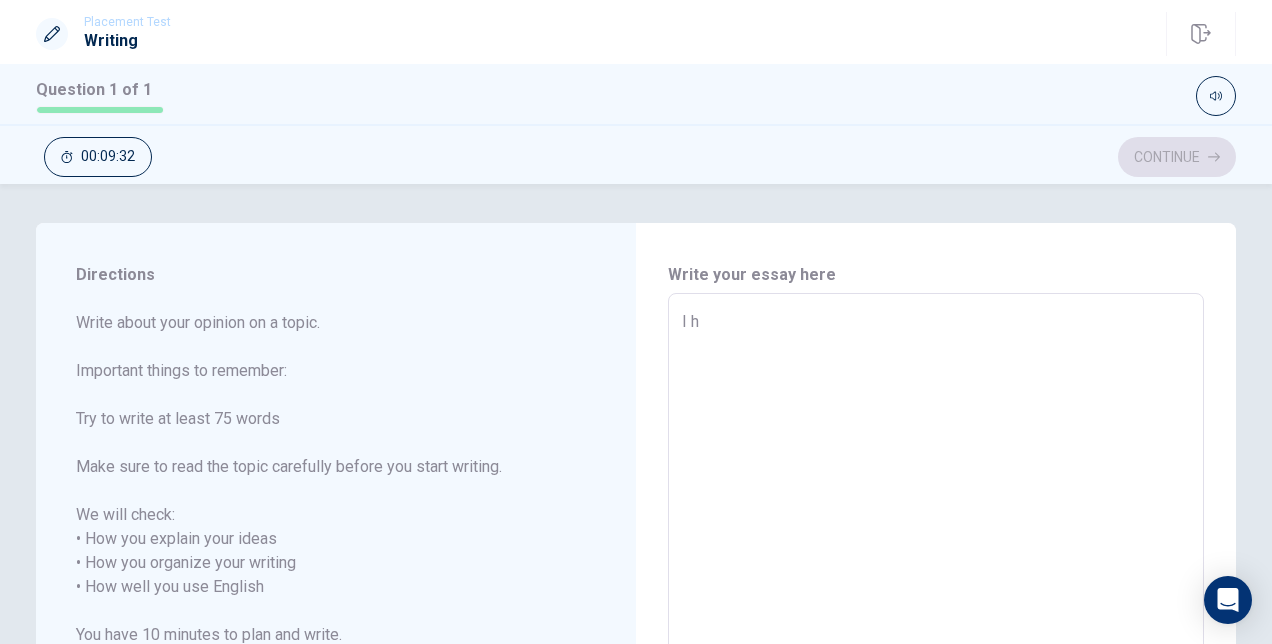 type on "x" 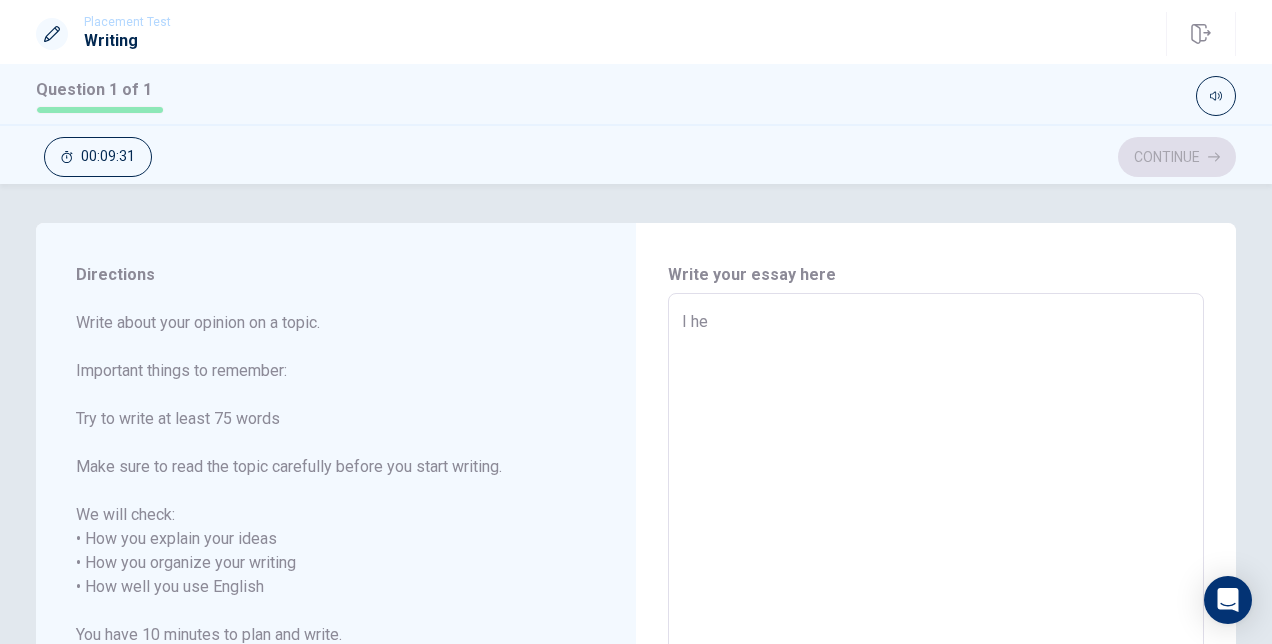 type on "x" 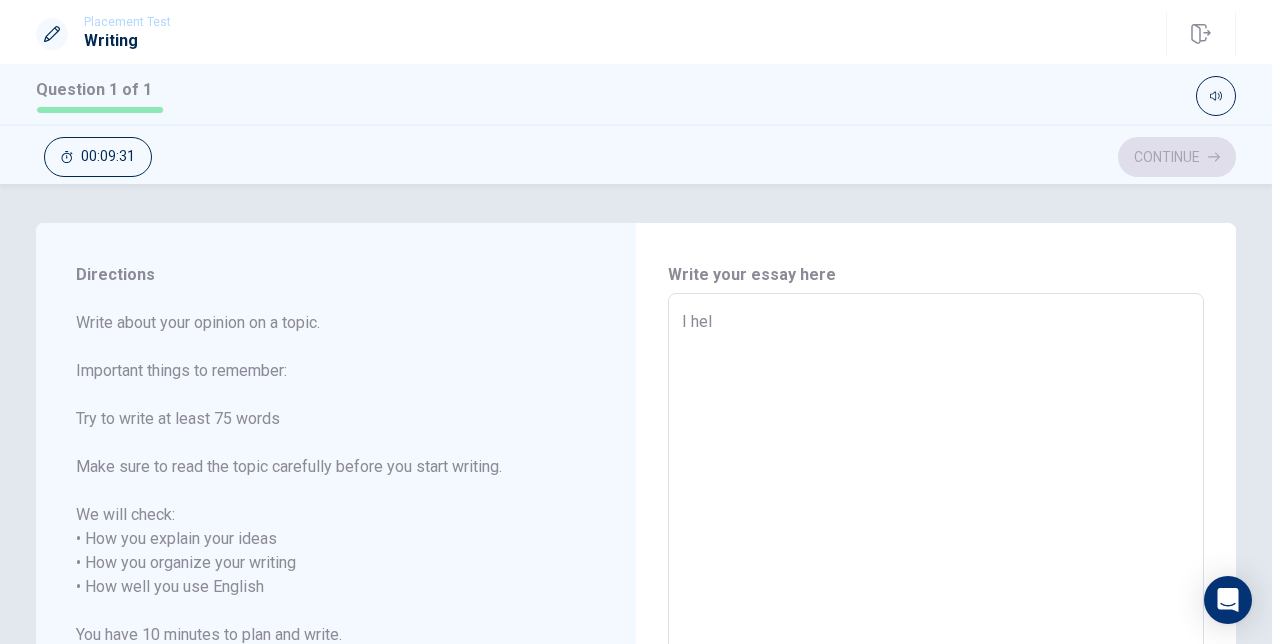 type on "x" 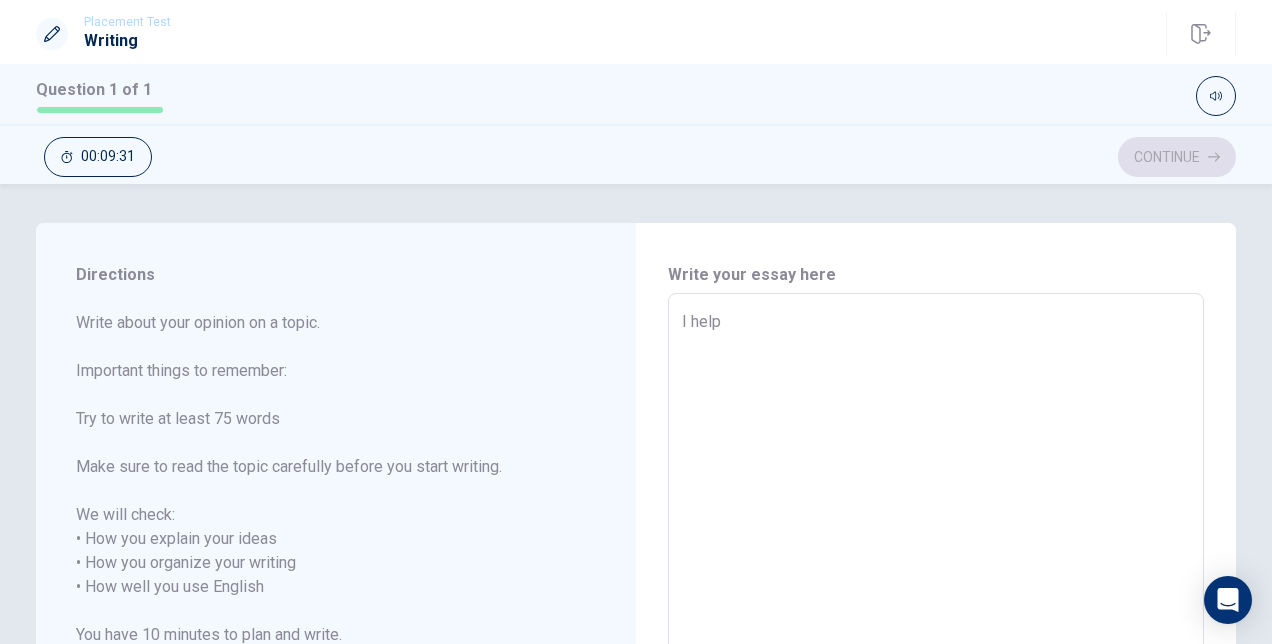 type on "x" 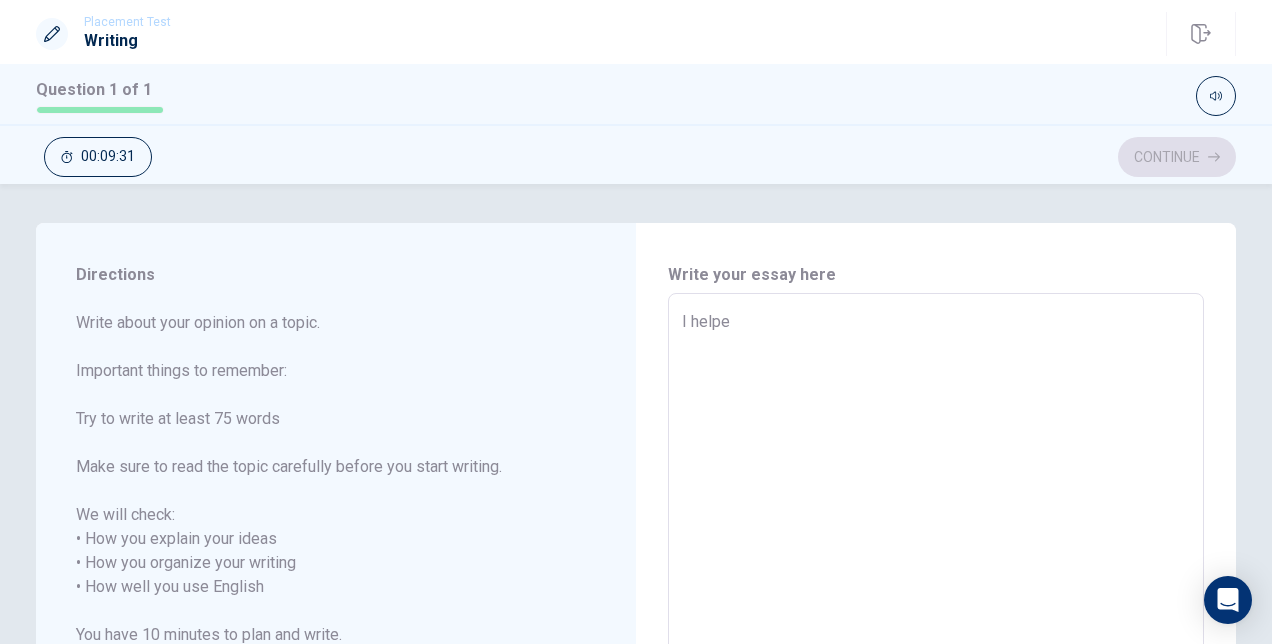 type on "x" 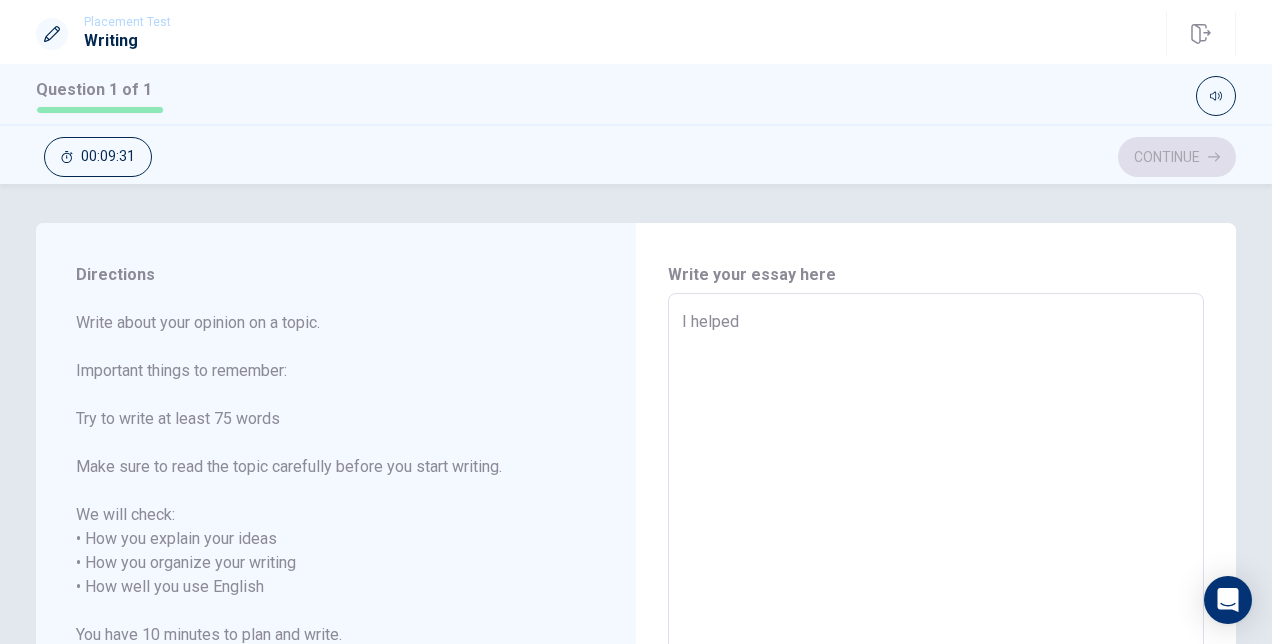 type on "x" 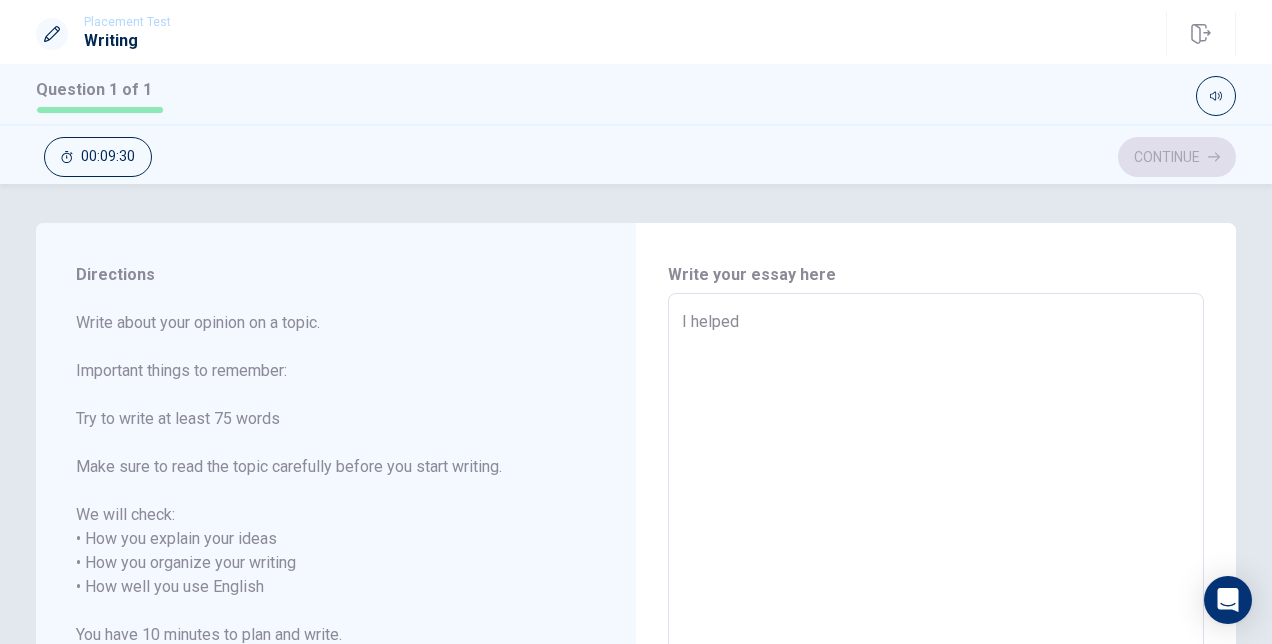 type on "I helped" 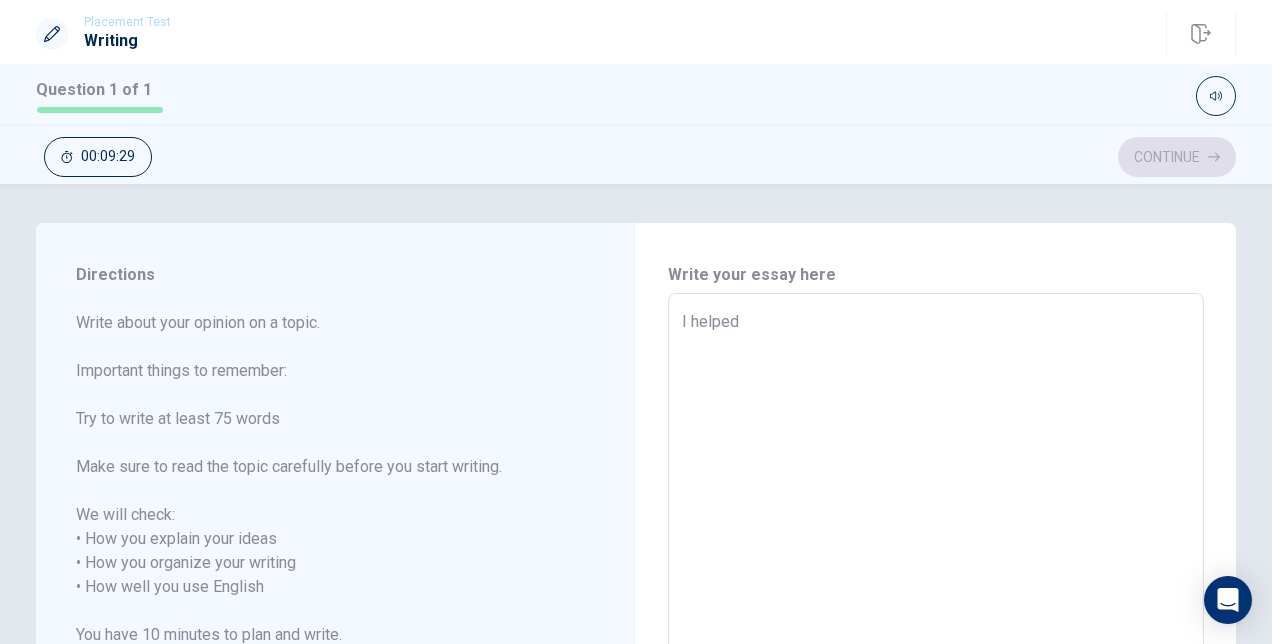 type on "I helped s" 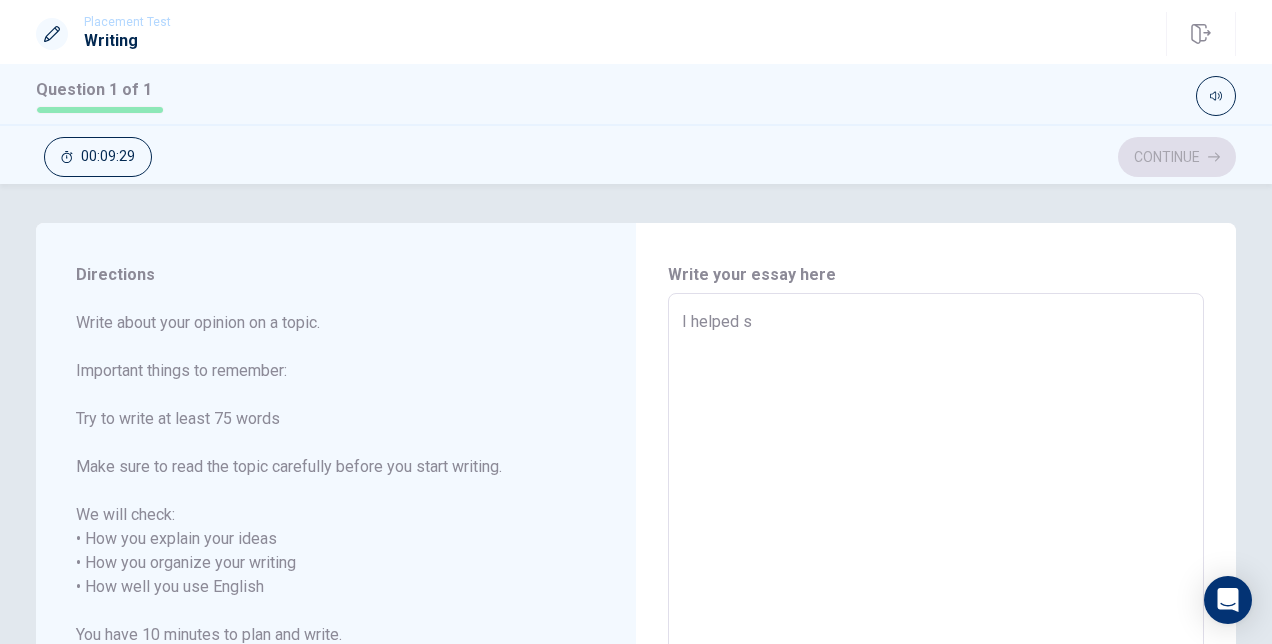 type on "x" 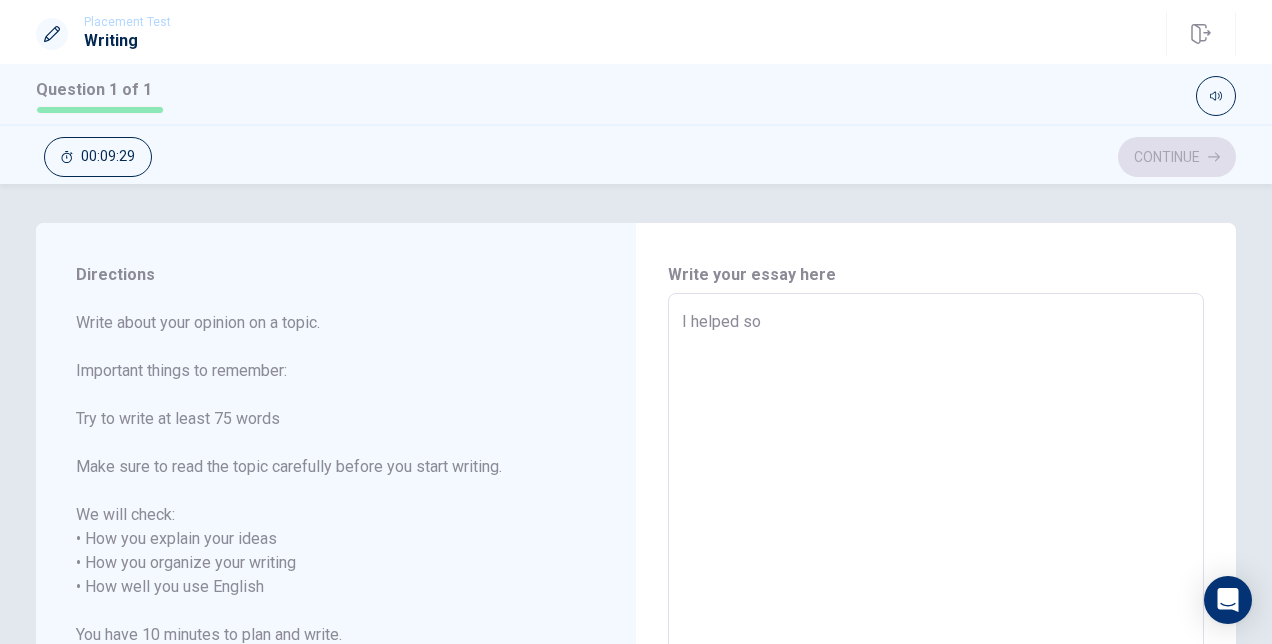 type on "x" 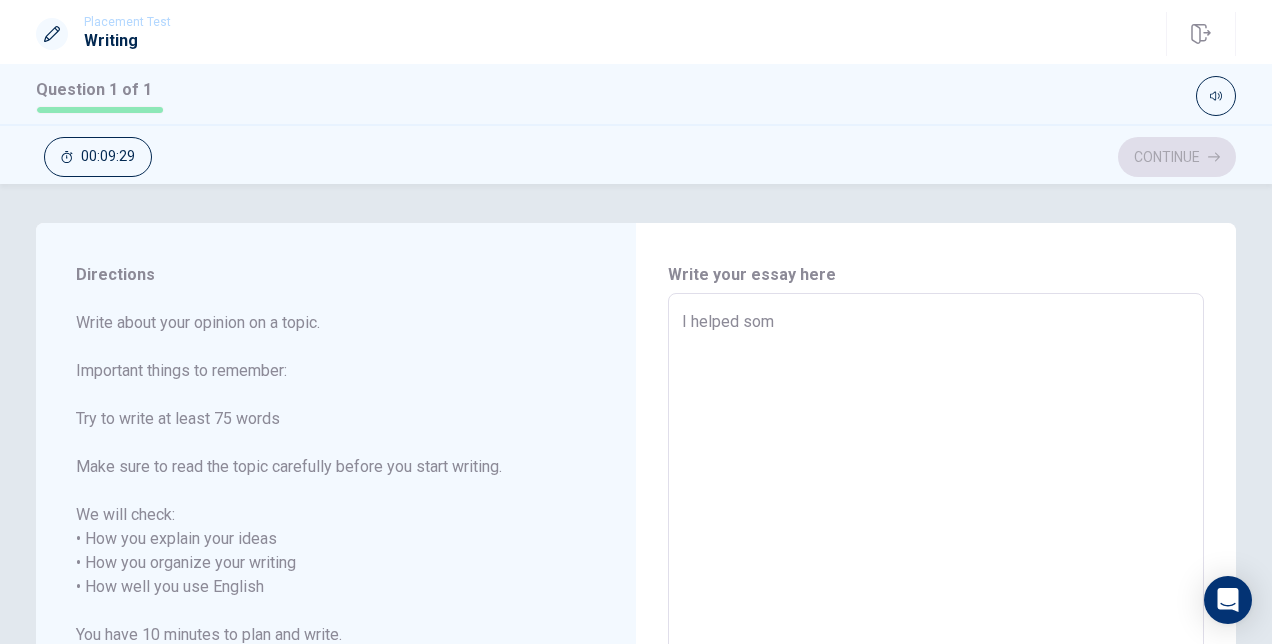 type on "x" 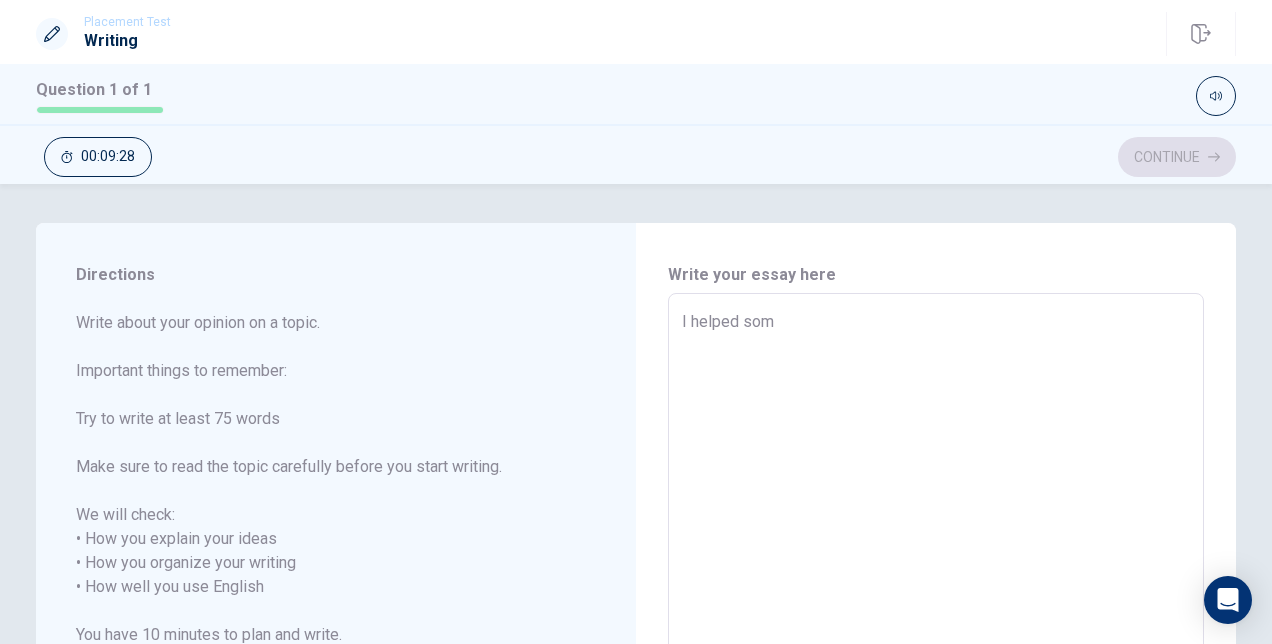 type on "I helped some" 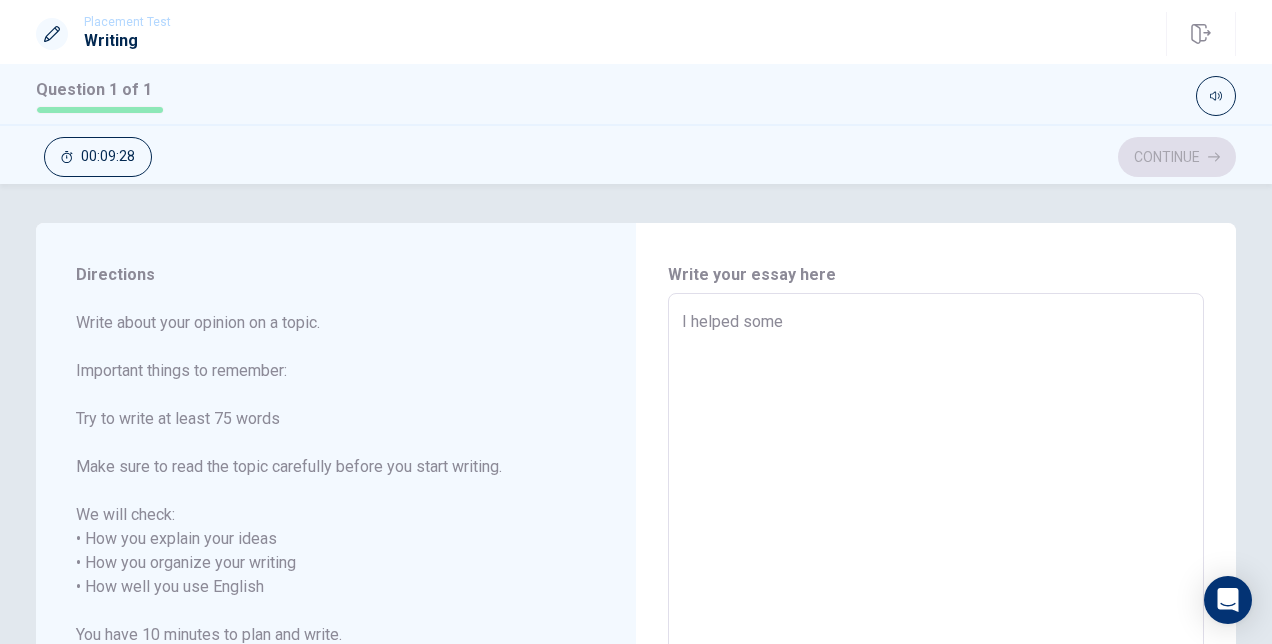 type on "x" 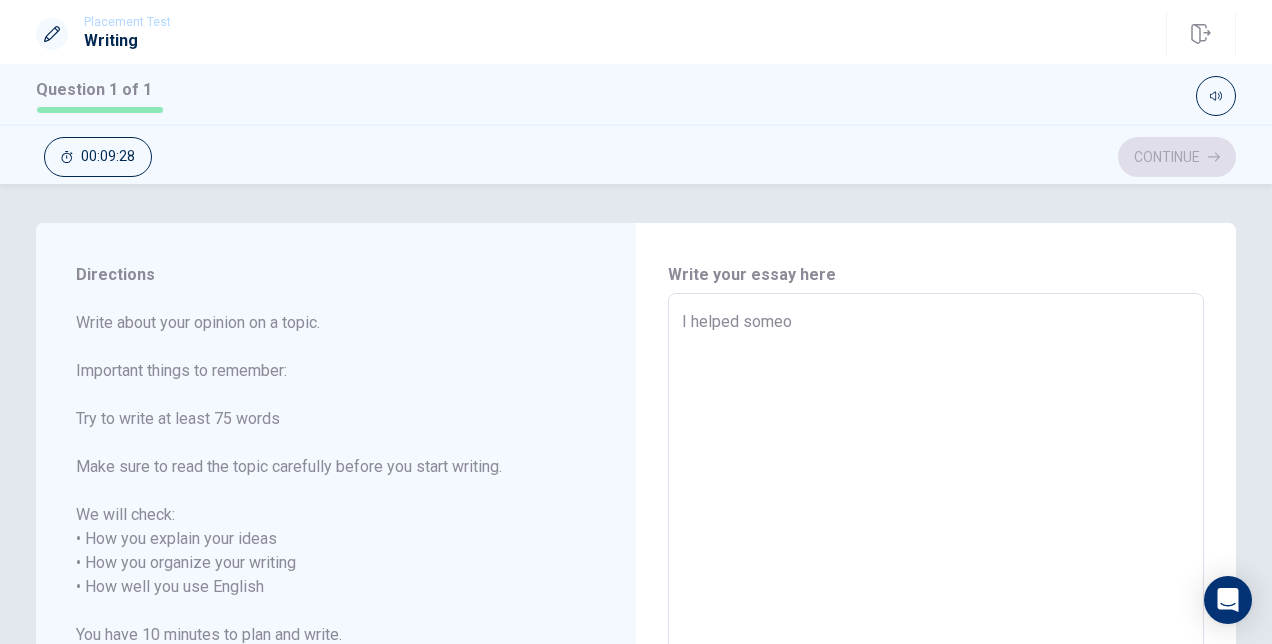 type on "x" 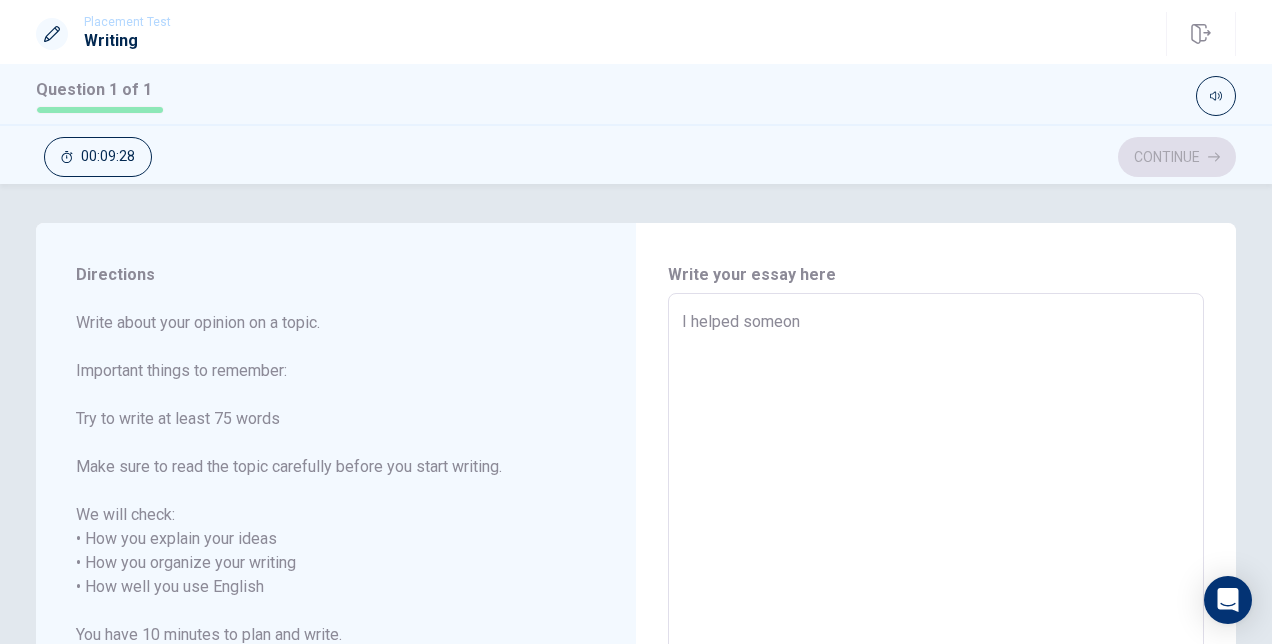 type on "x" 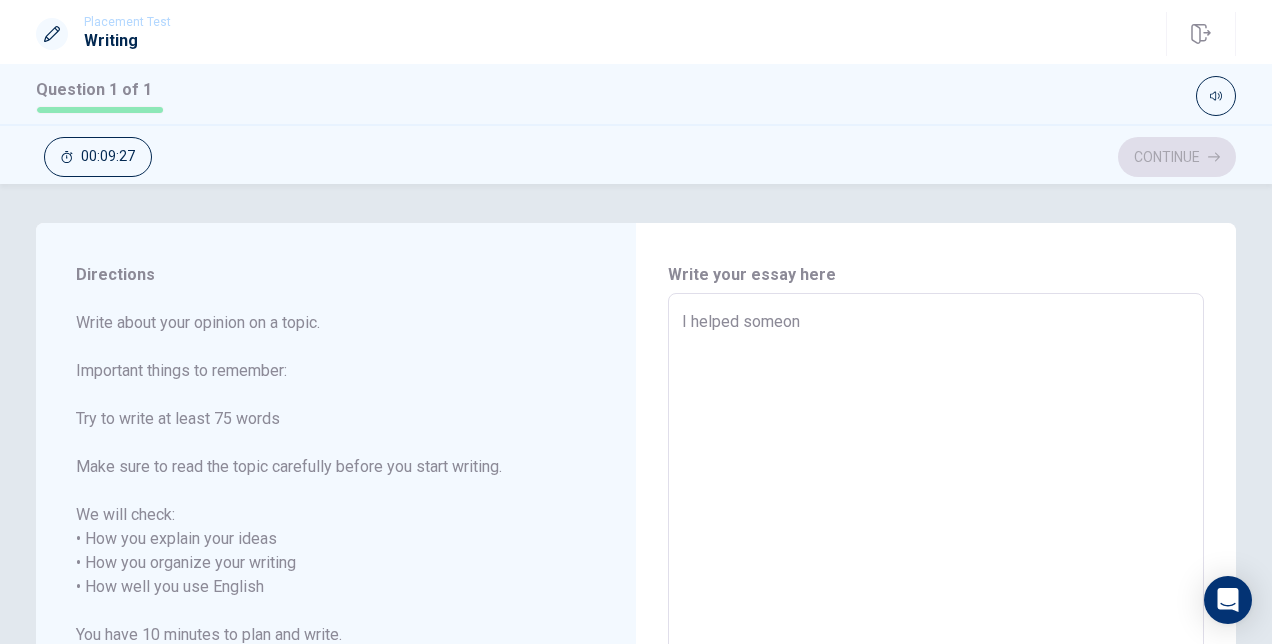 type on "I helped someone" 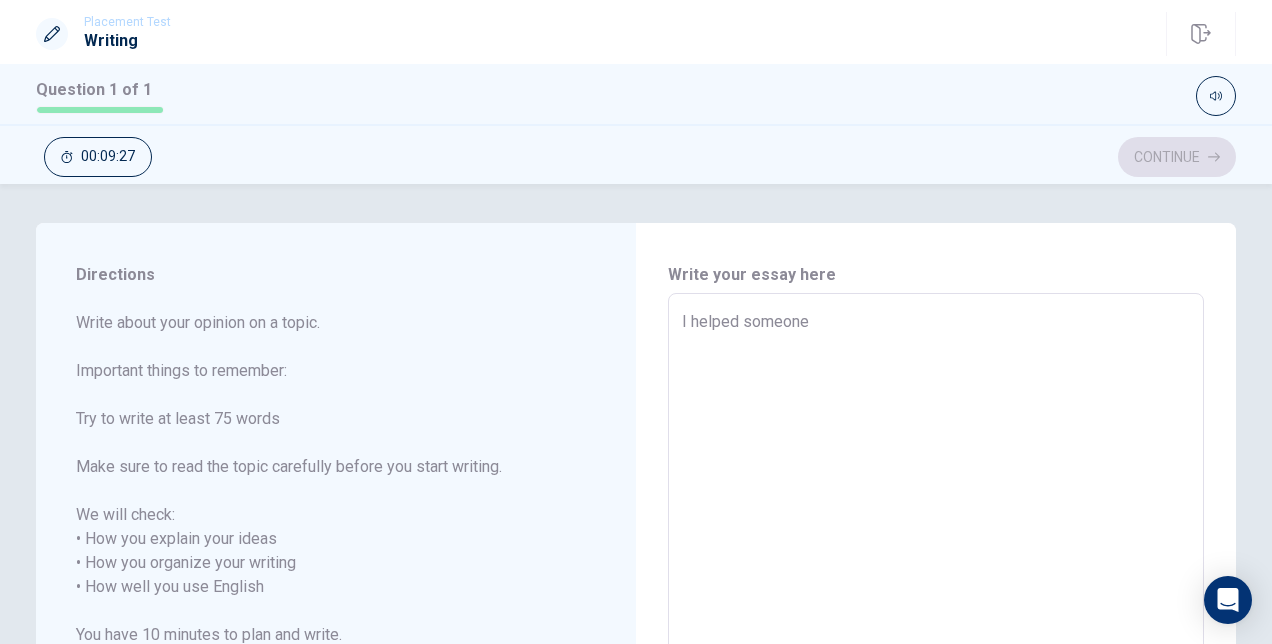 type on "x" 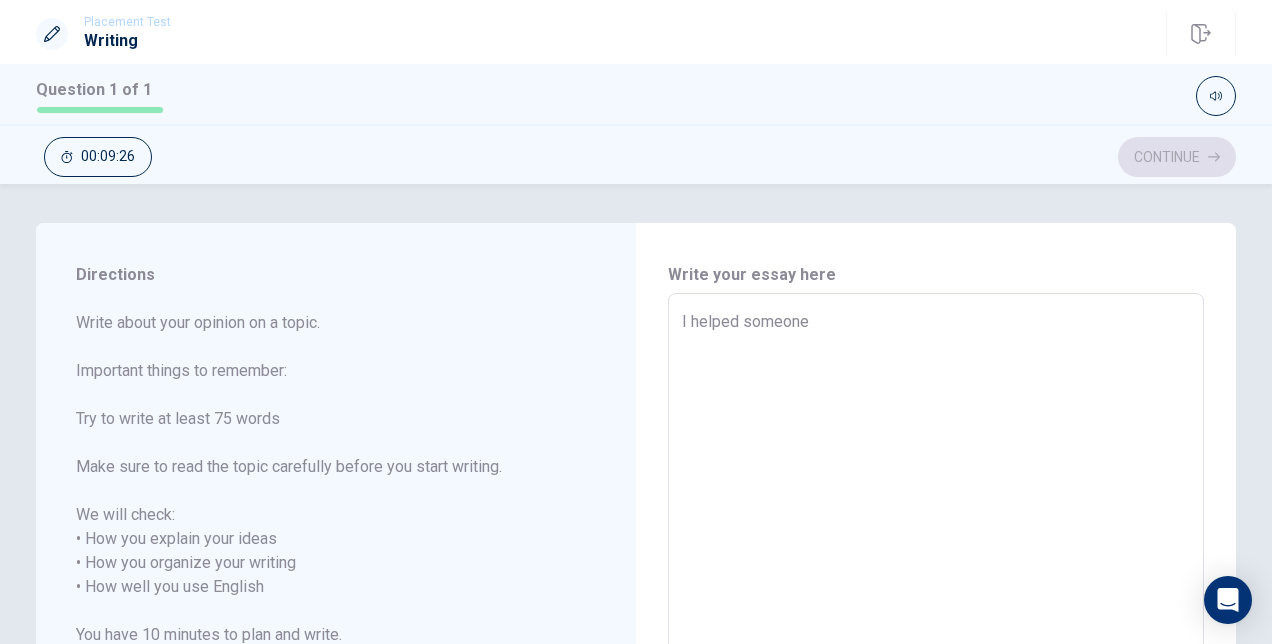 type on "I helped someone w" 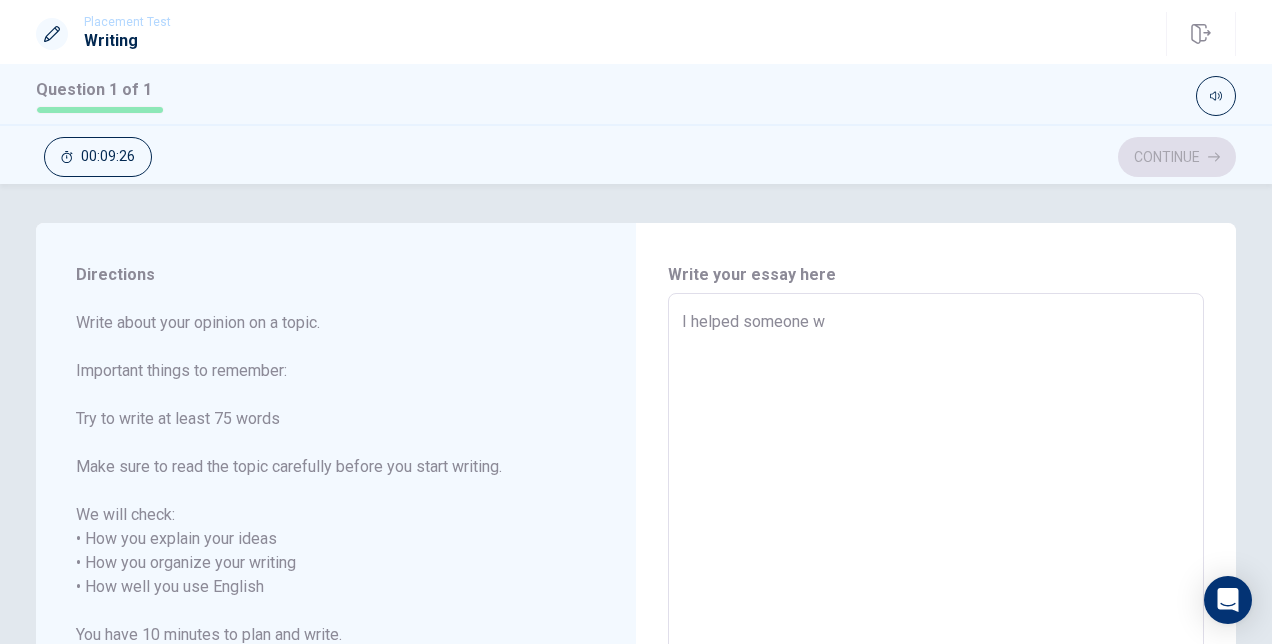 type on "x" 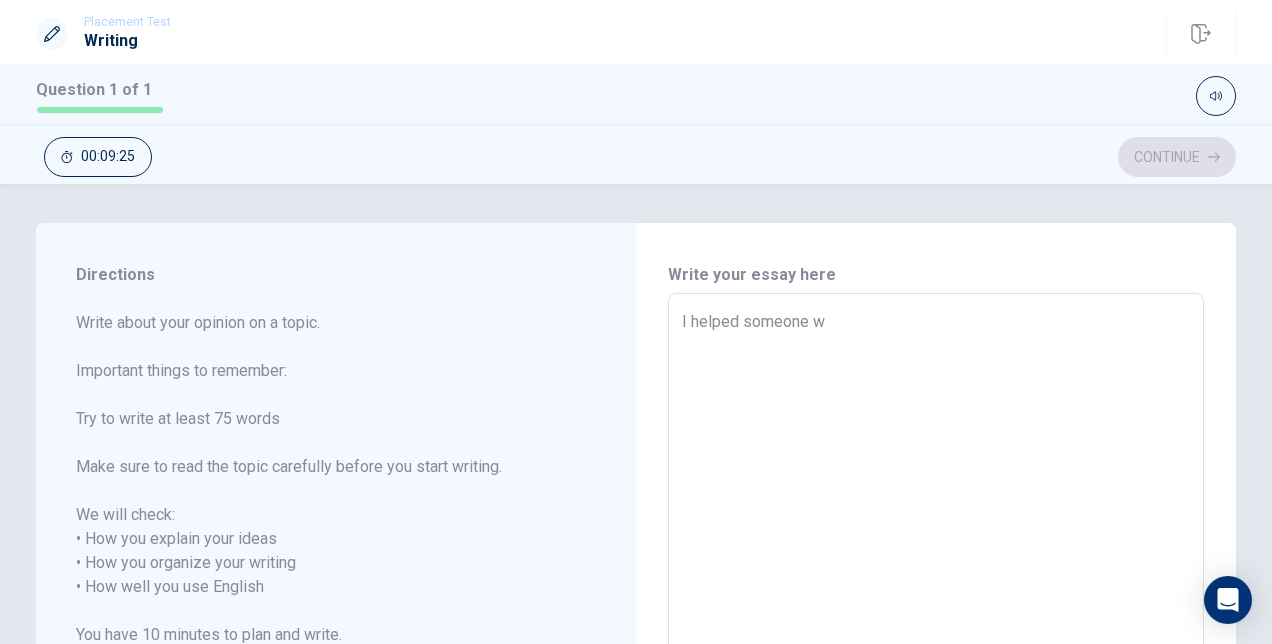 type on "I helped someone wh" 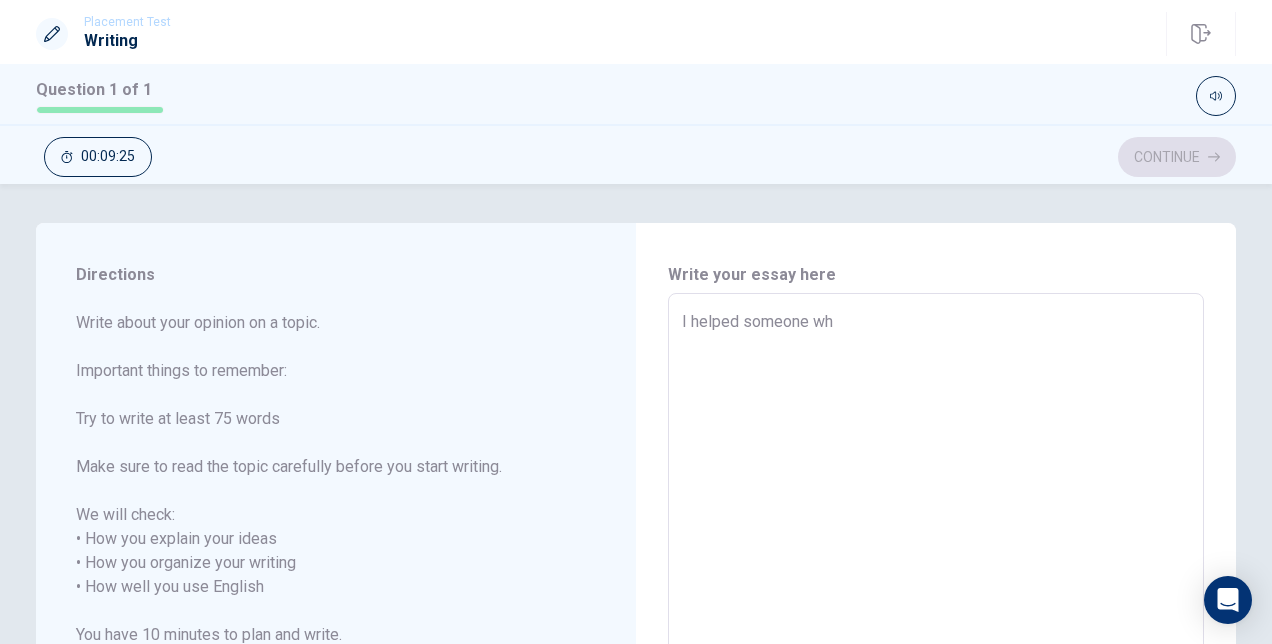 type on "x" 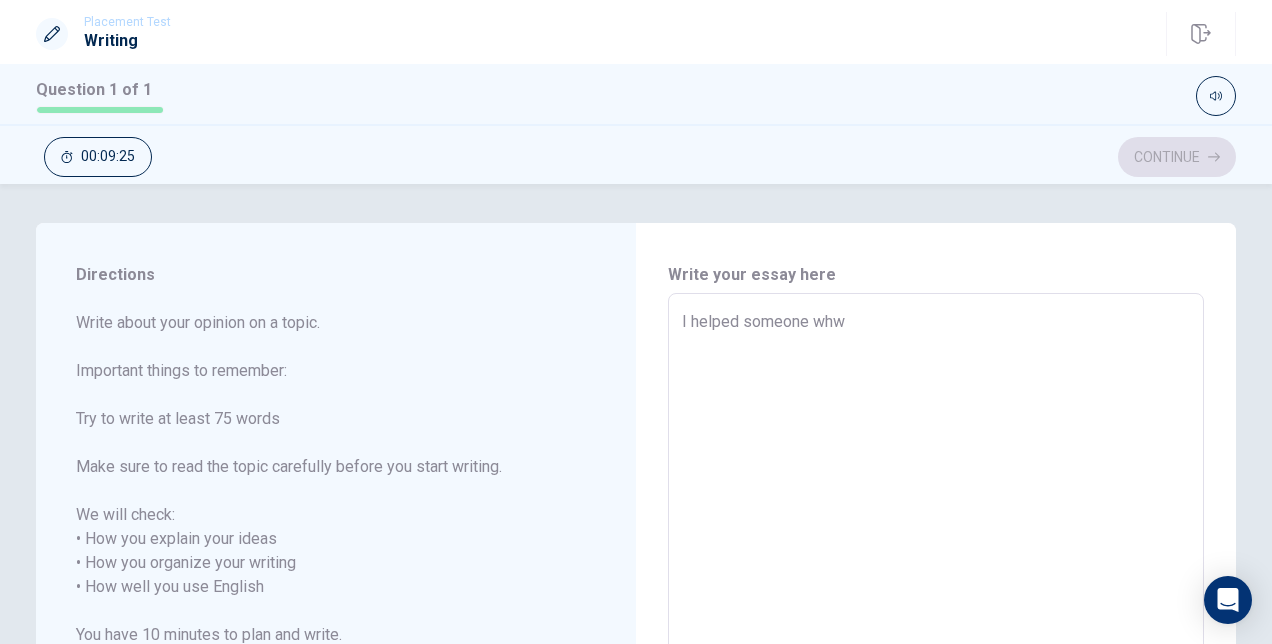 type on "x" 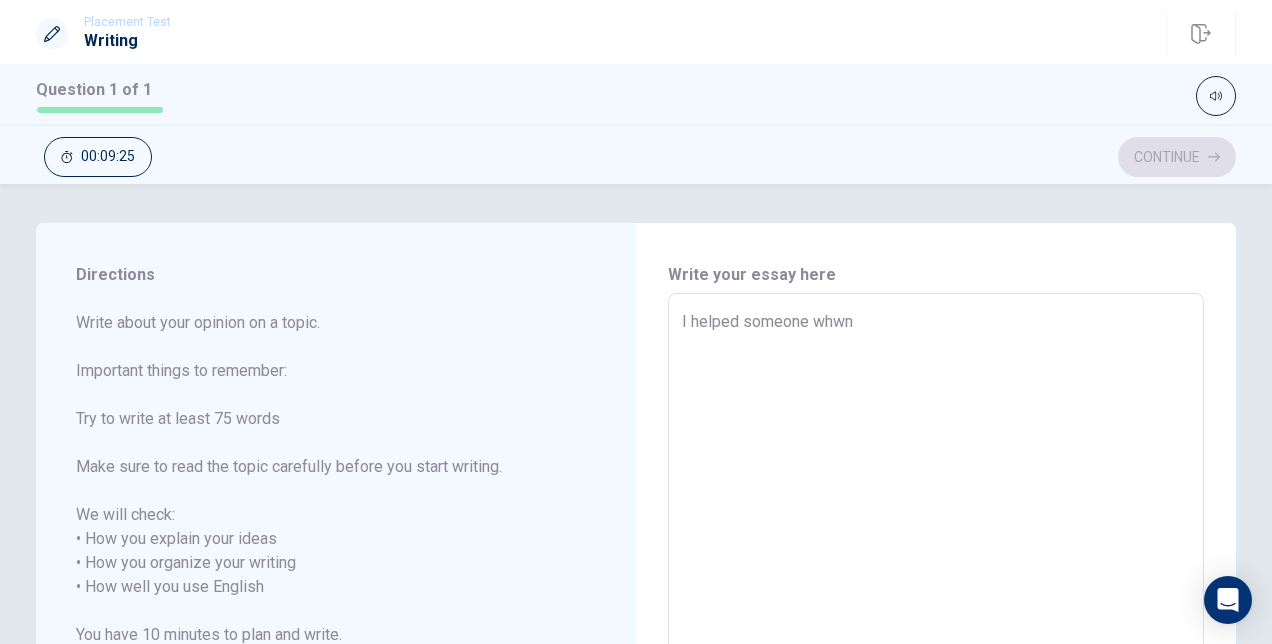 type on "x" 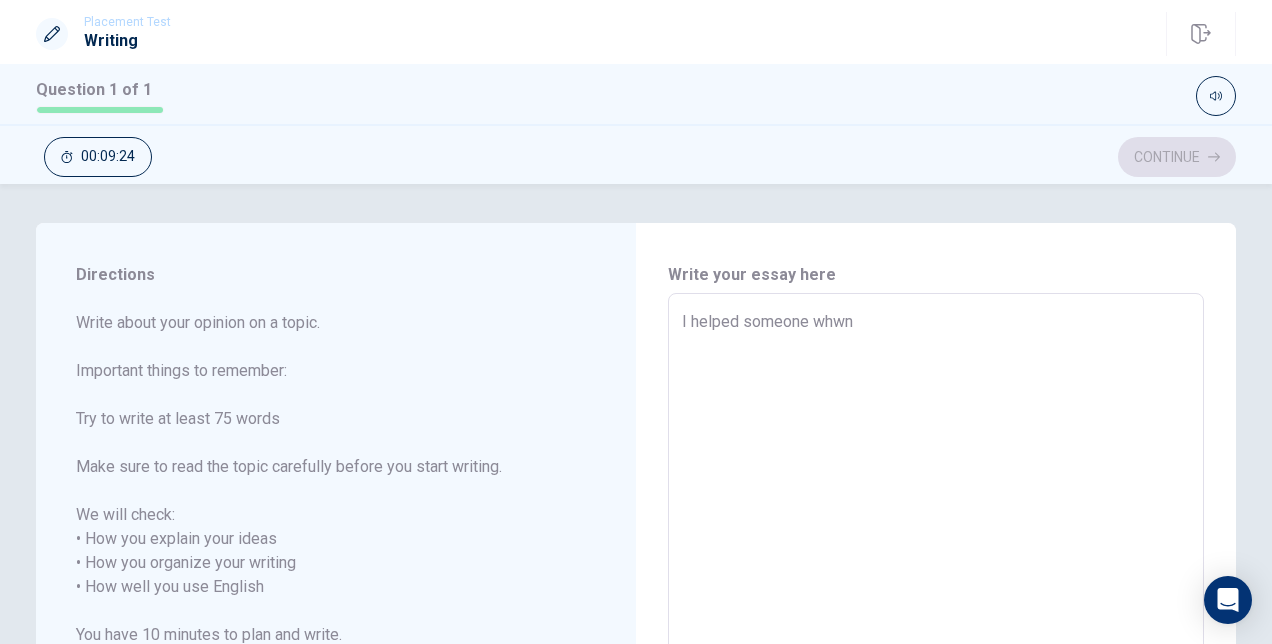 type on "I helped someone whwn" 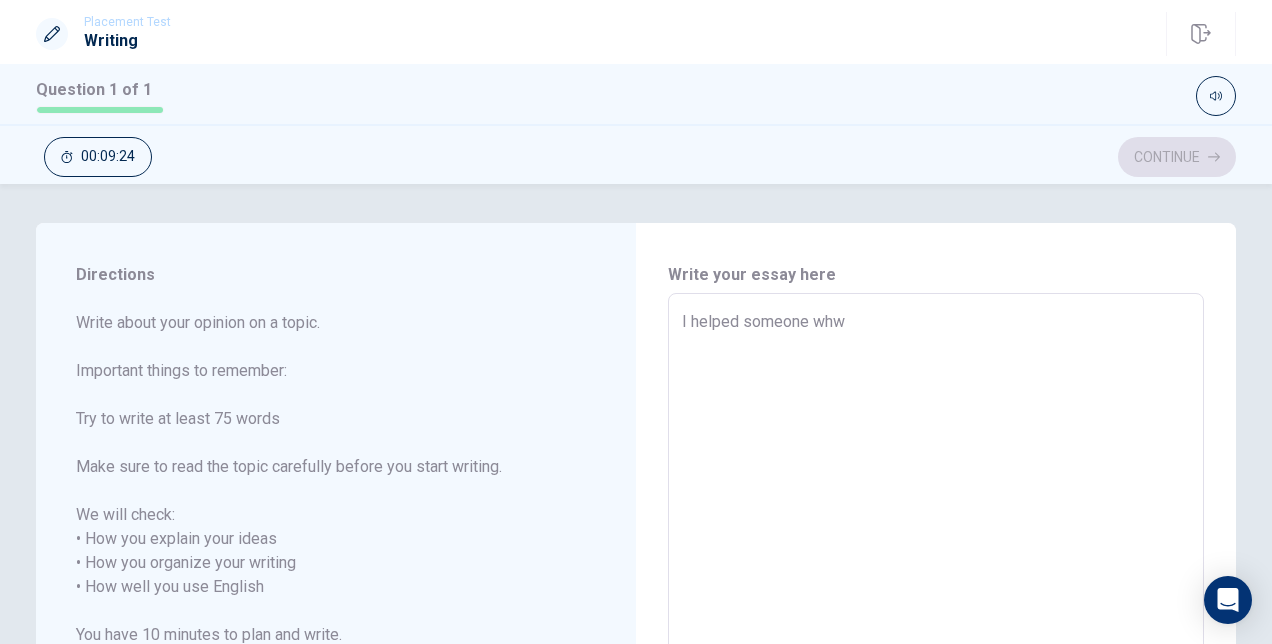 type on "x" 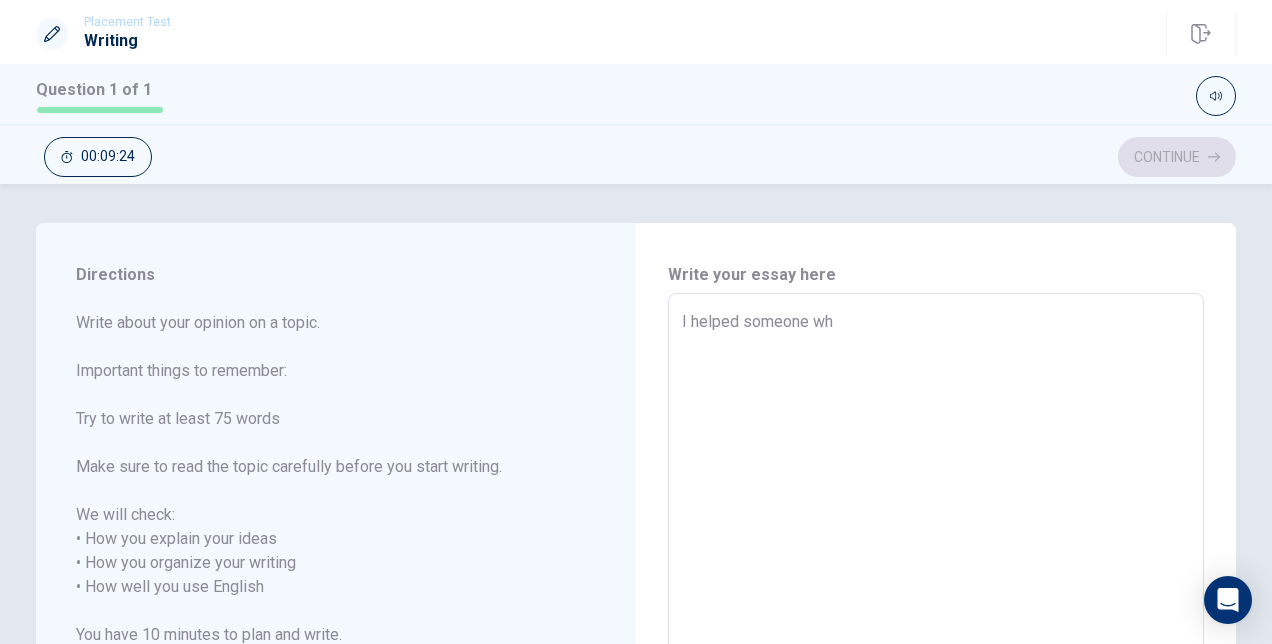 type on "x" 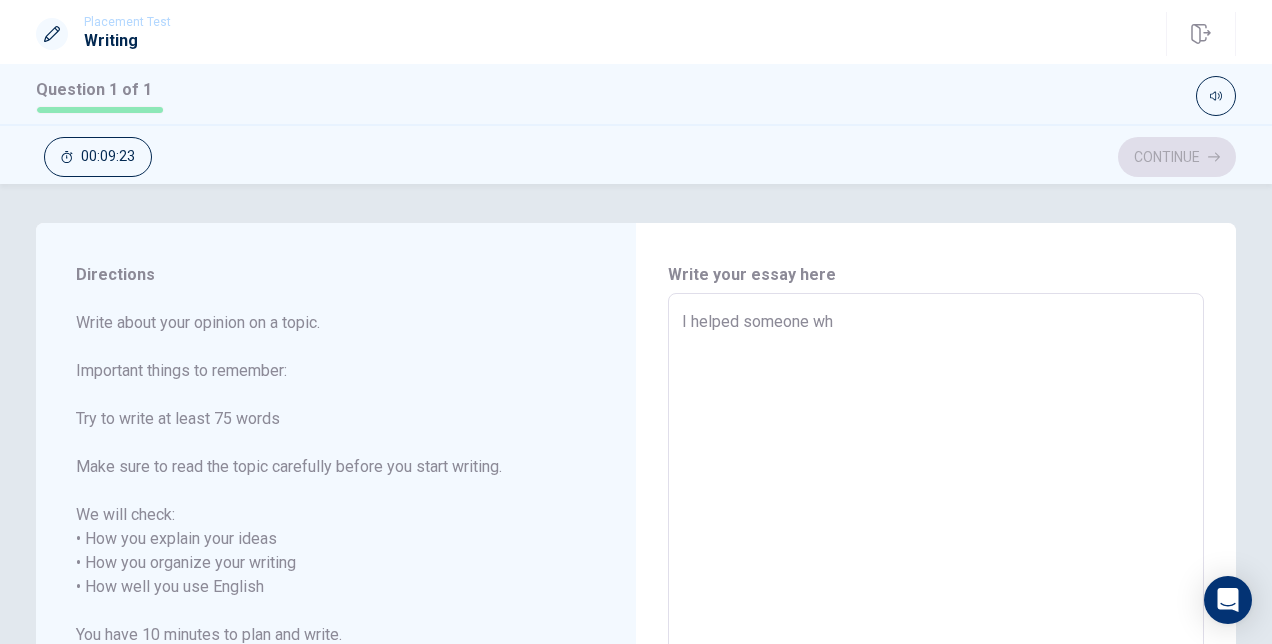 type on "I helped someone whe" 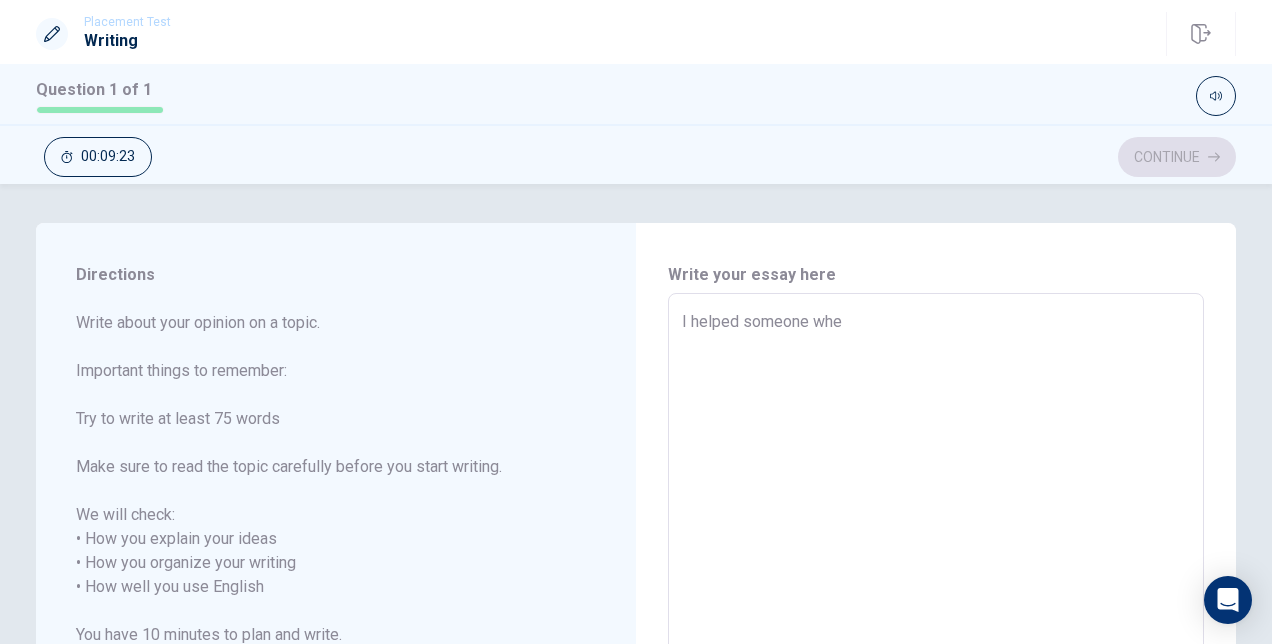 type on "x" 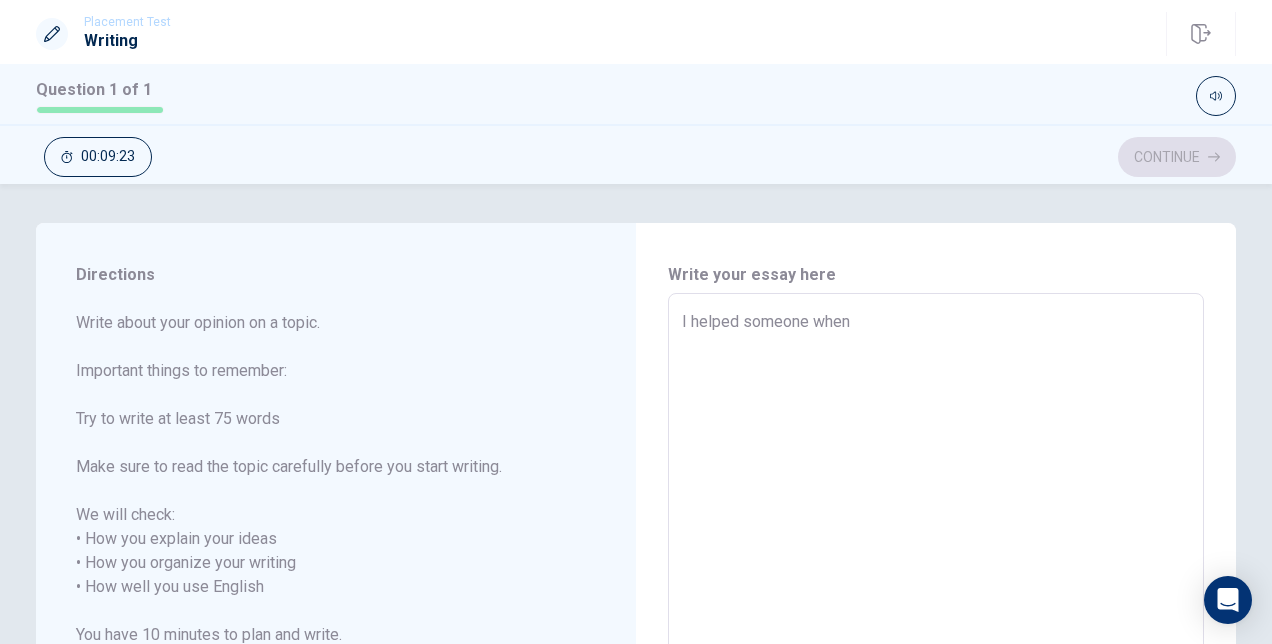 type on "x" 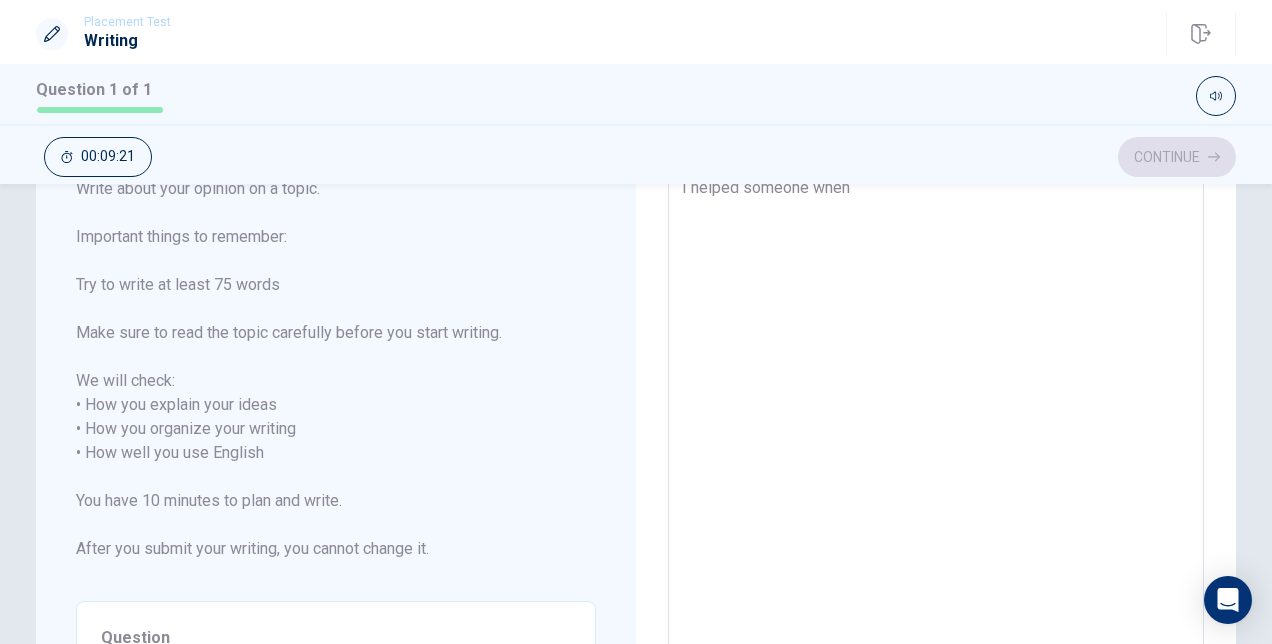 scroll, scrollTop: 413, scrollLeft: 0, axis: vertical 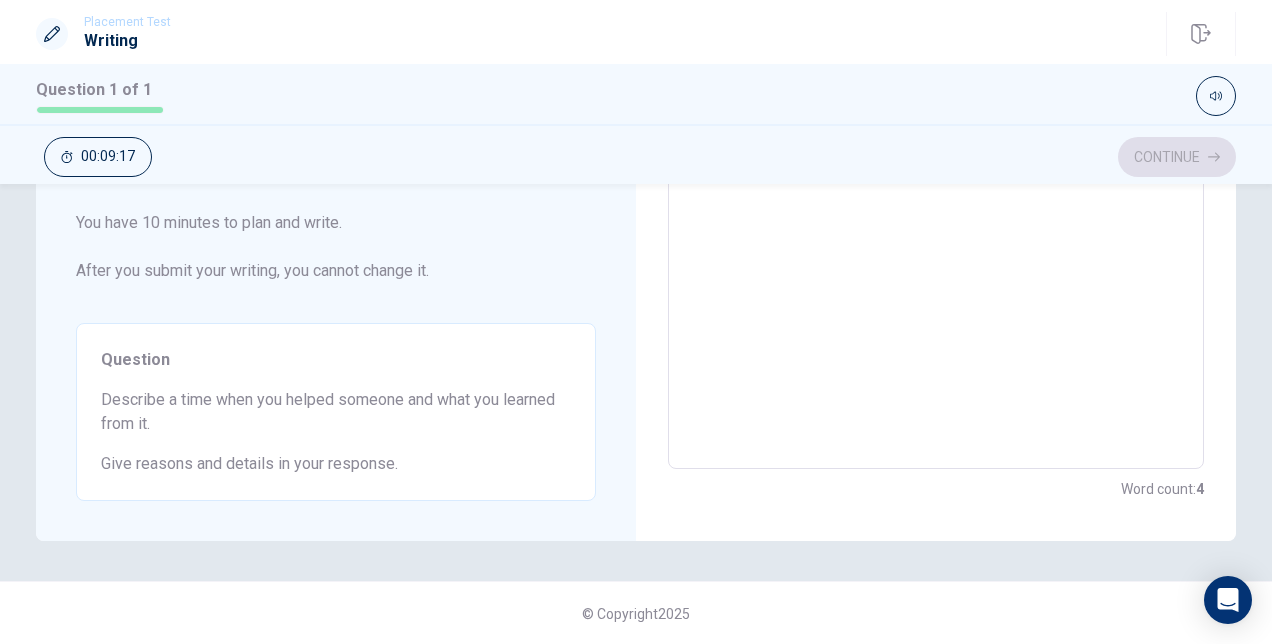 click on "I helped someone when" at bounding box center (936, 175) 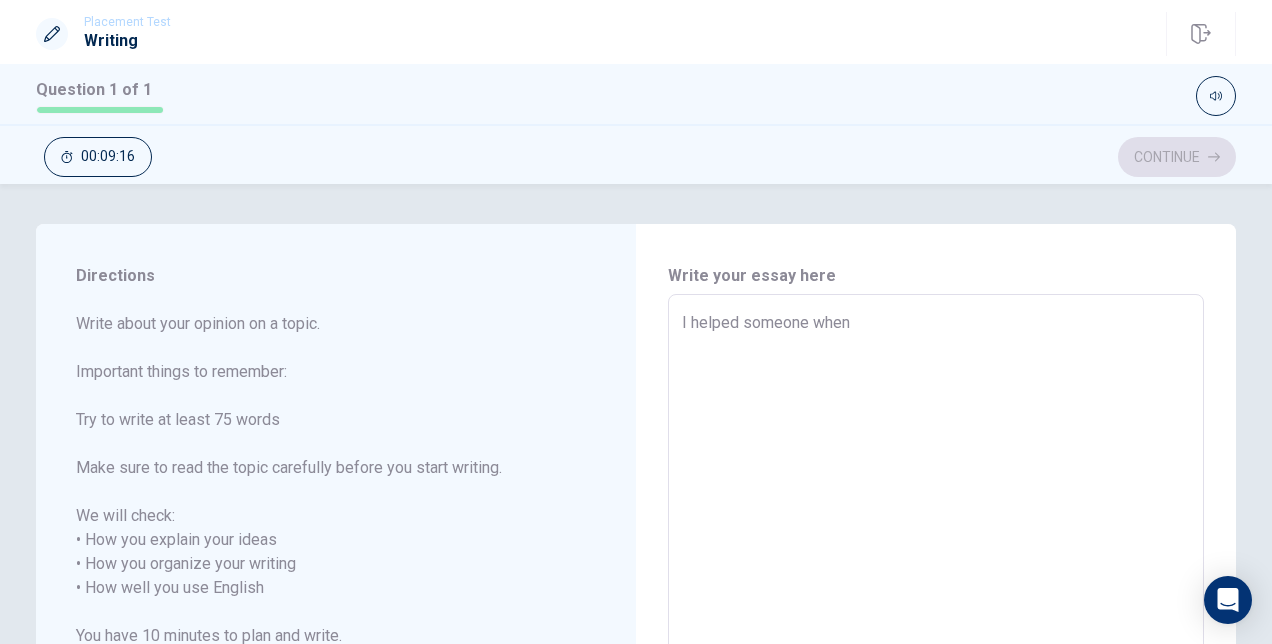 type on "x" 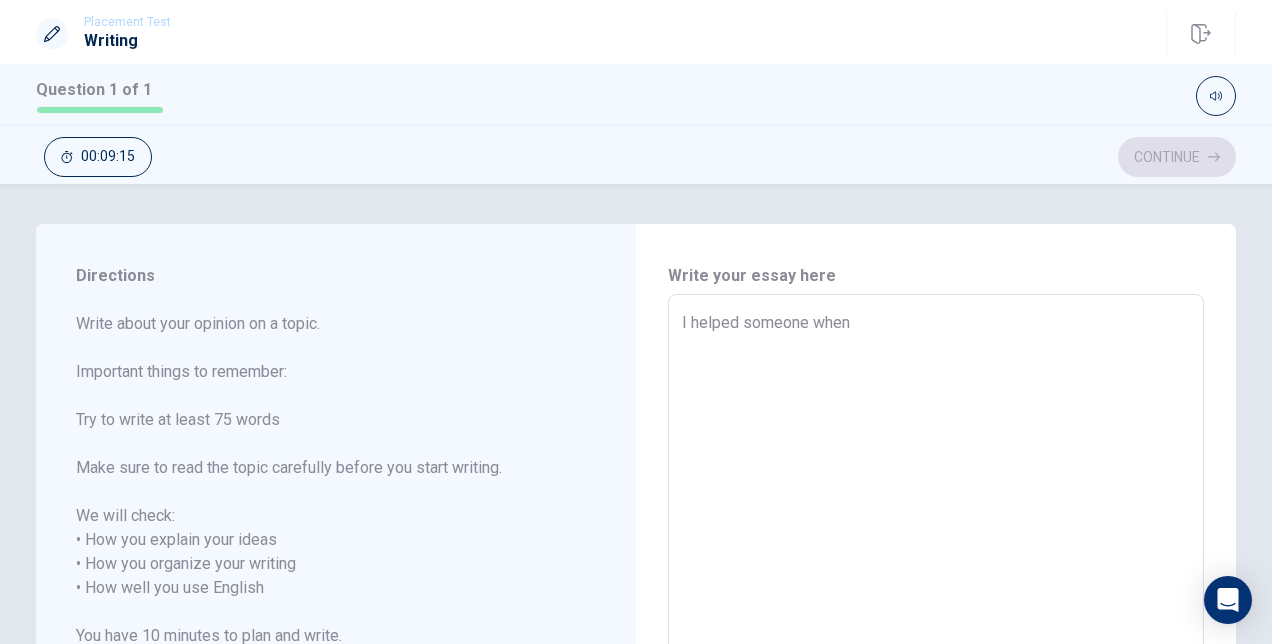 click on "I helped someone when" at bounding box center (936, 588) 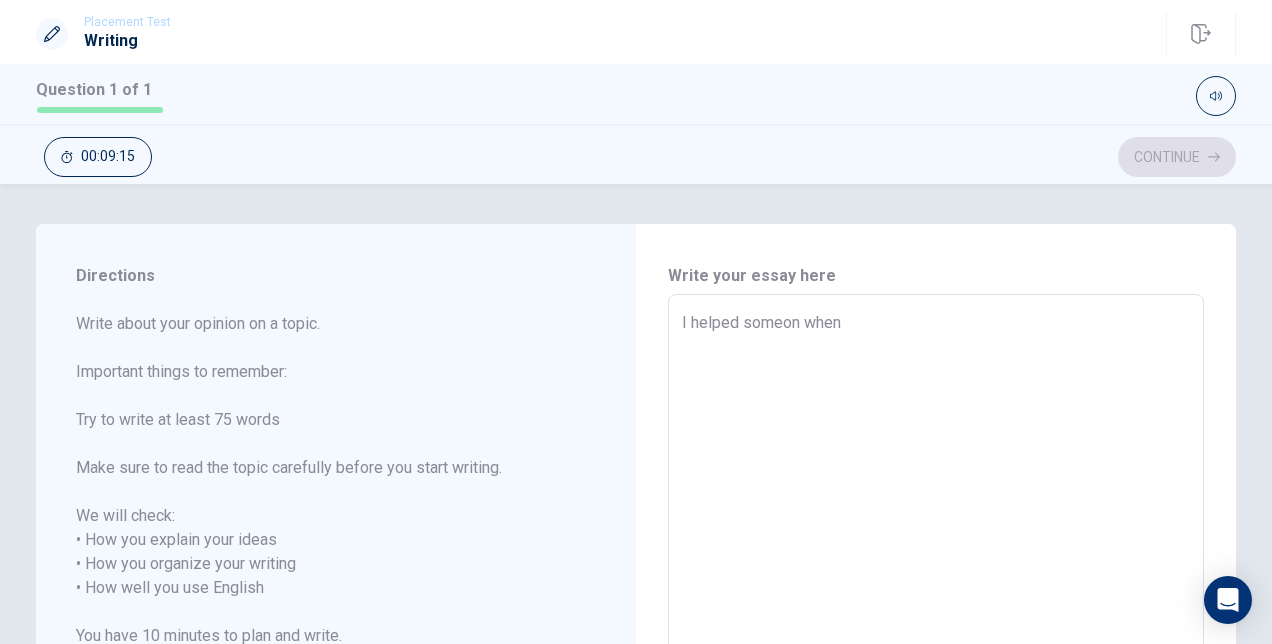 type on "x" 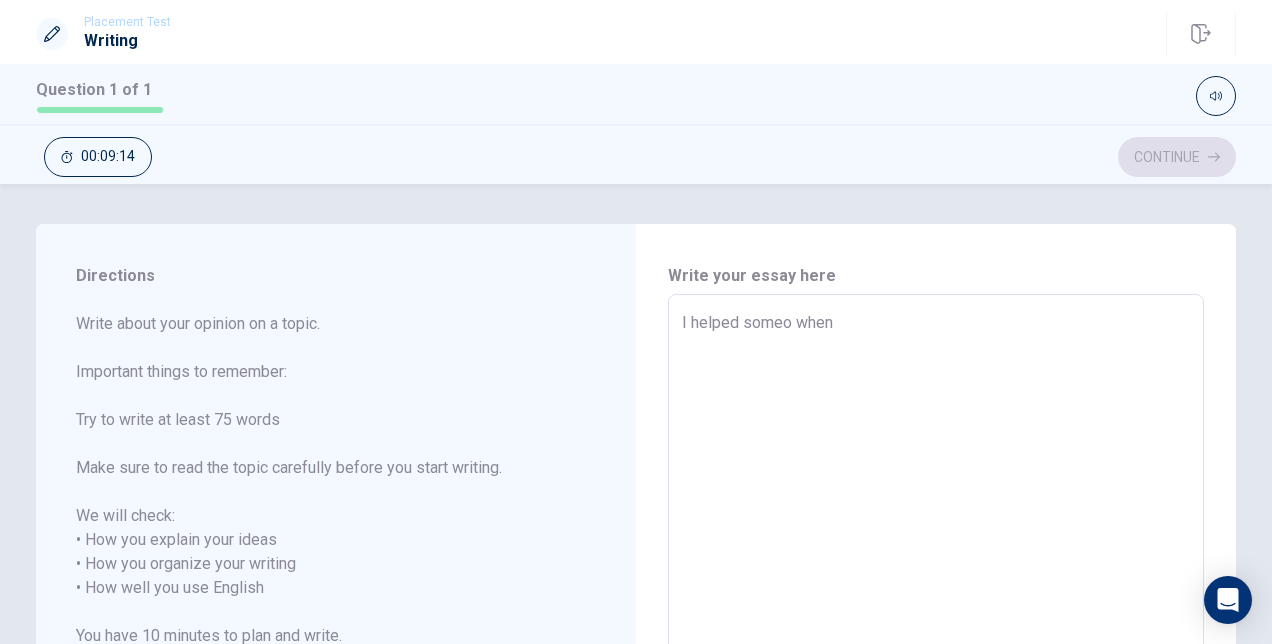 type on "x" 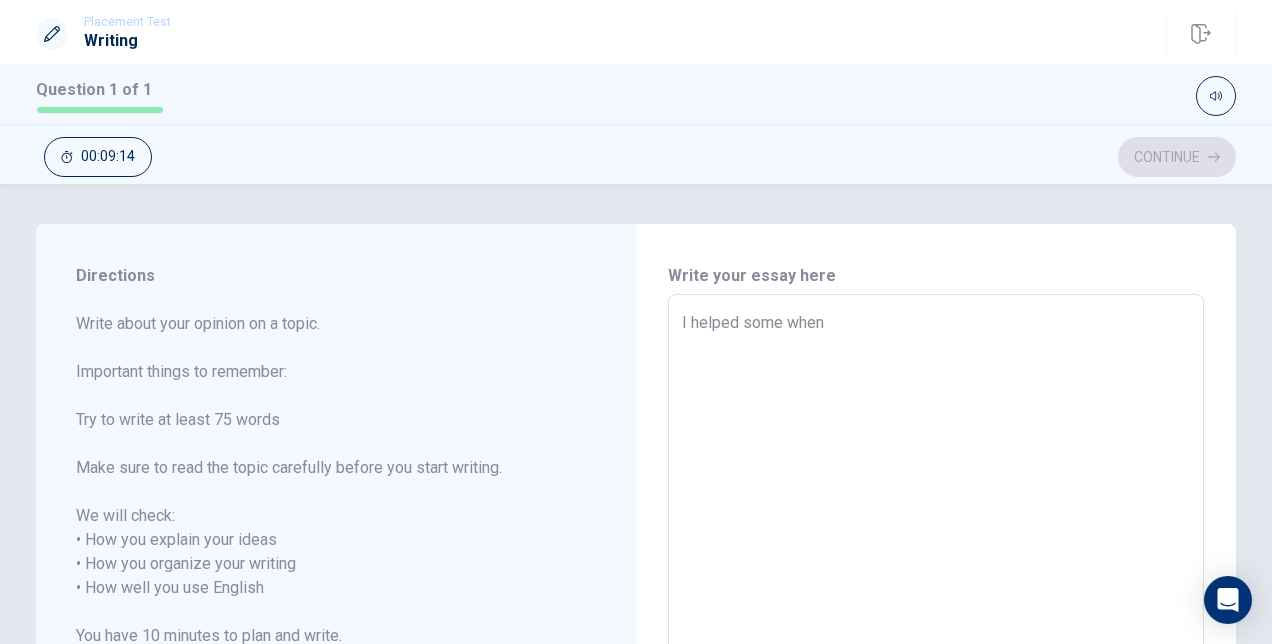 type on "x" 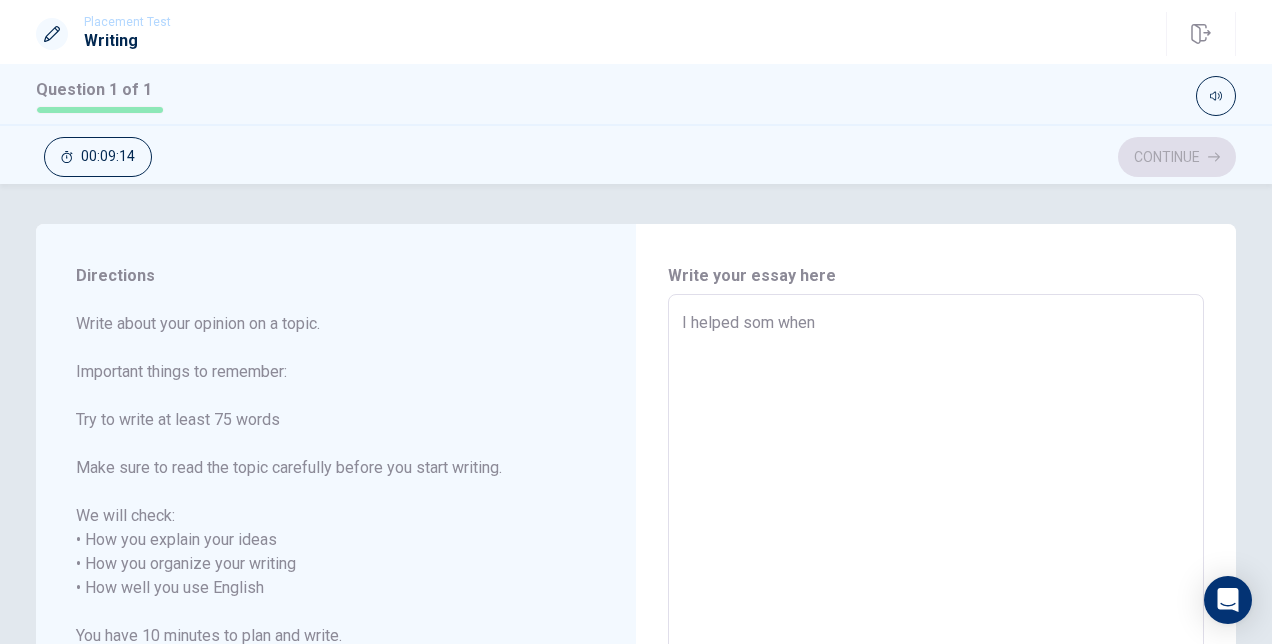 type on "x" 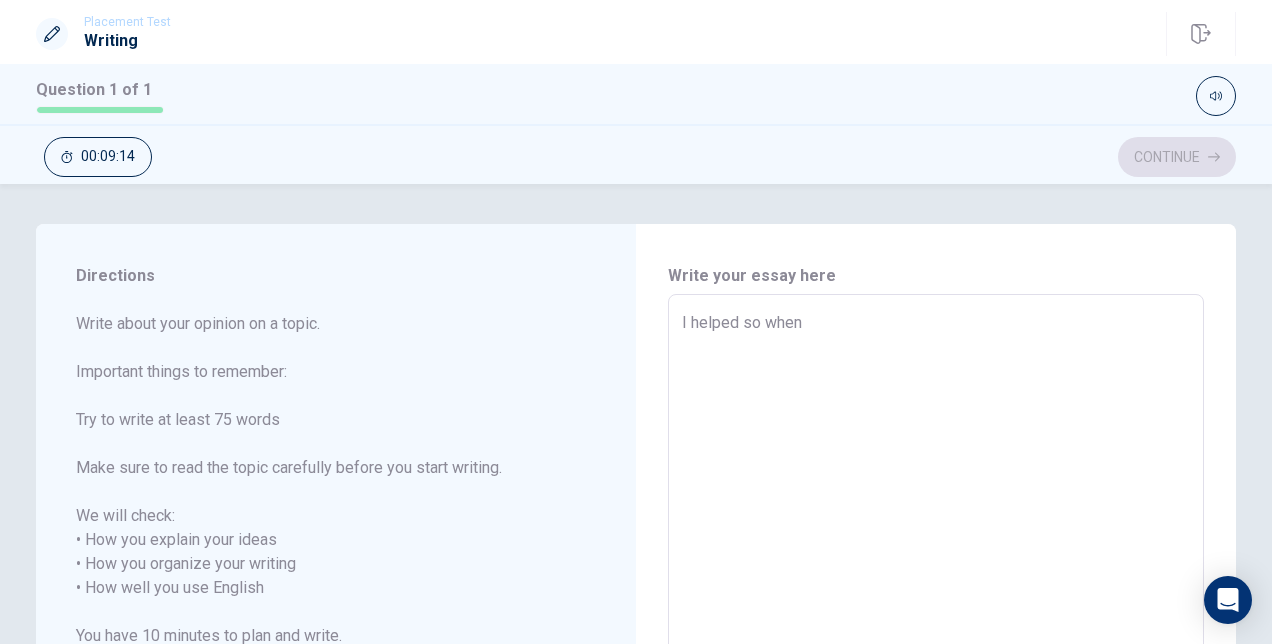 type on "x" 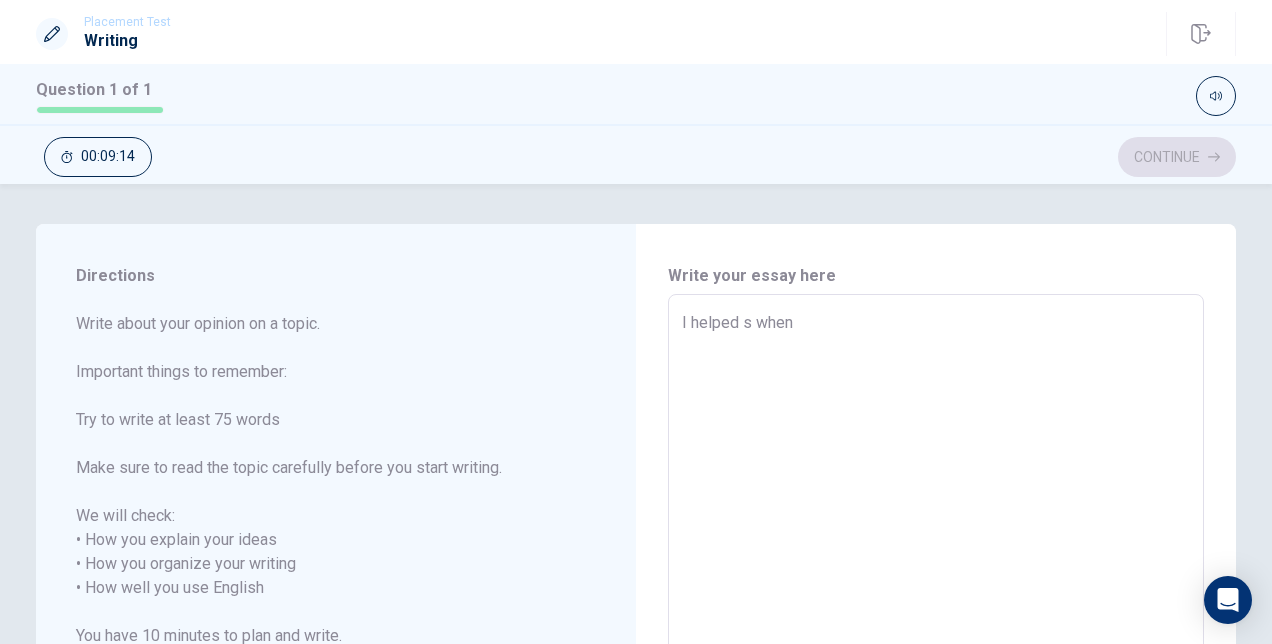 type on "x" 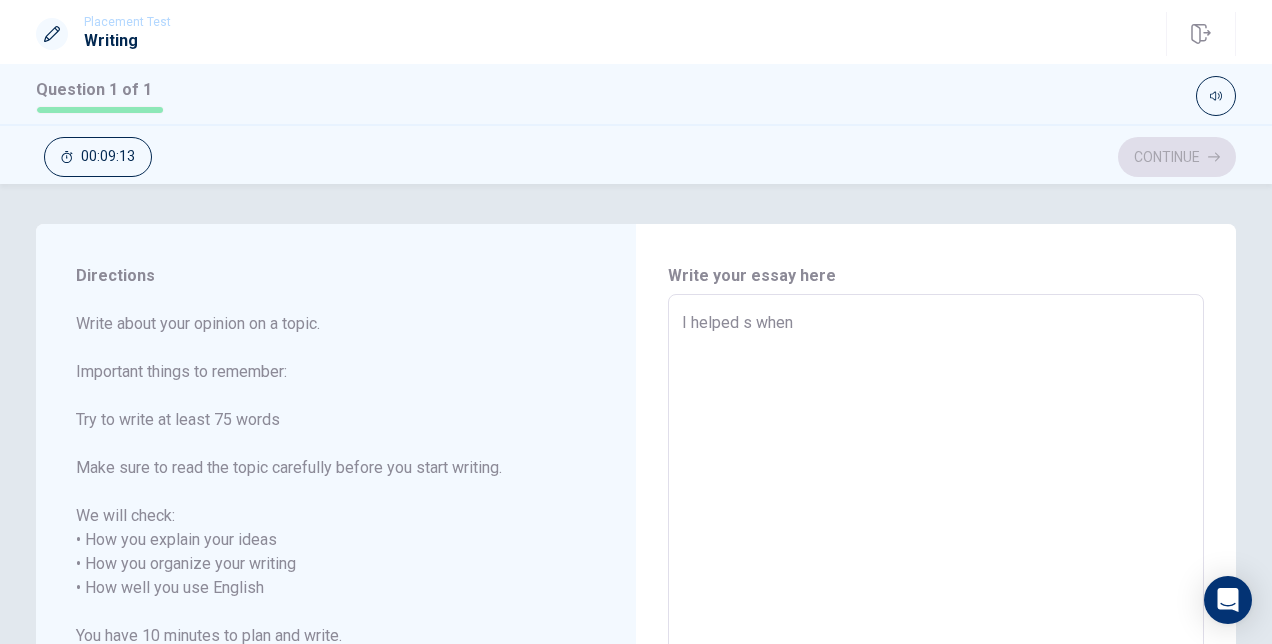 type on "I helped  when" 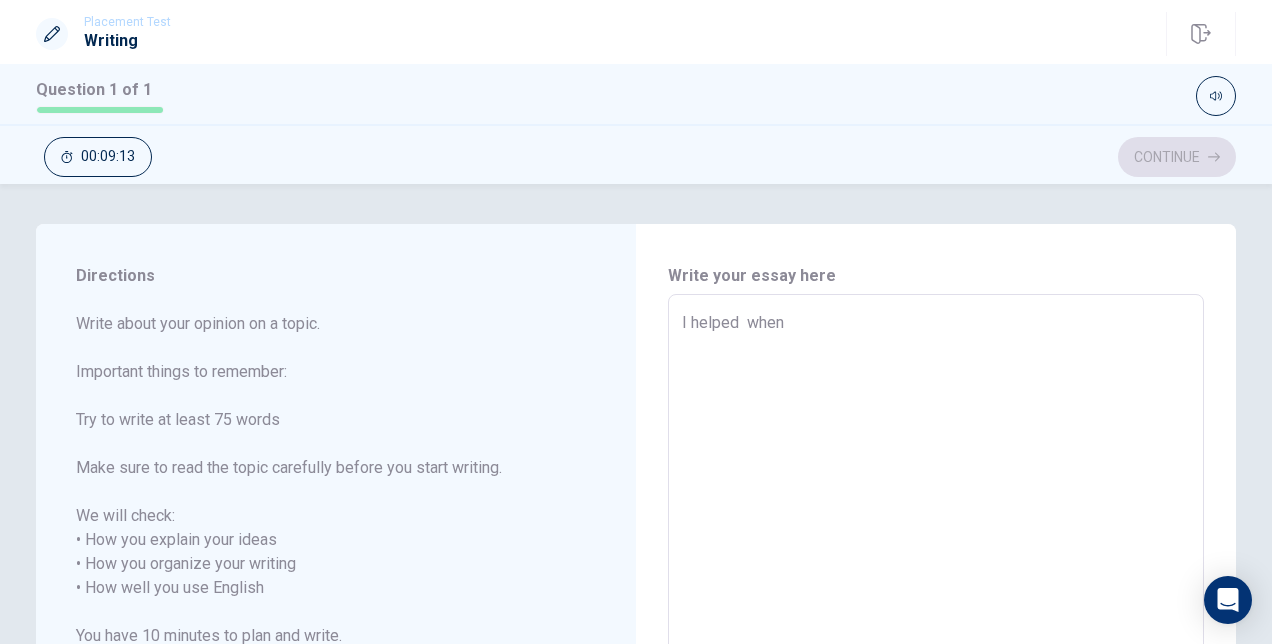 type on "x" 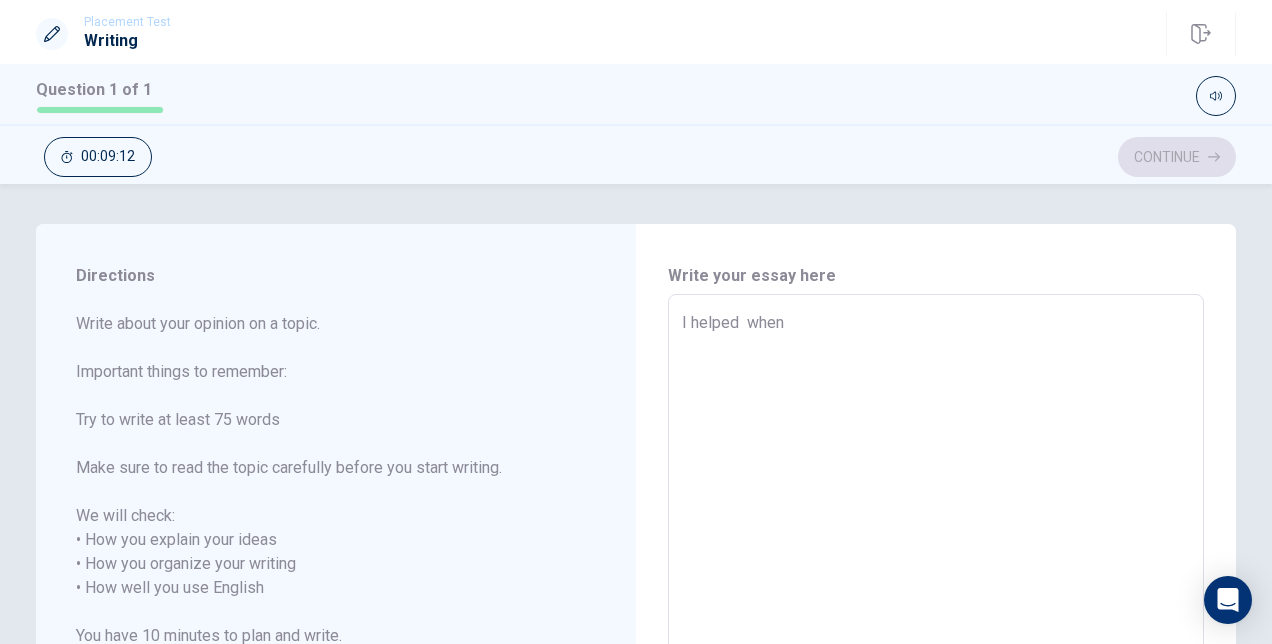 type on "I helped p when" 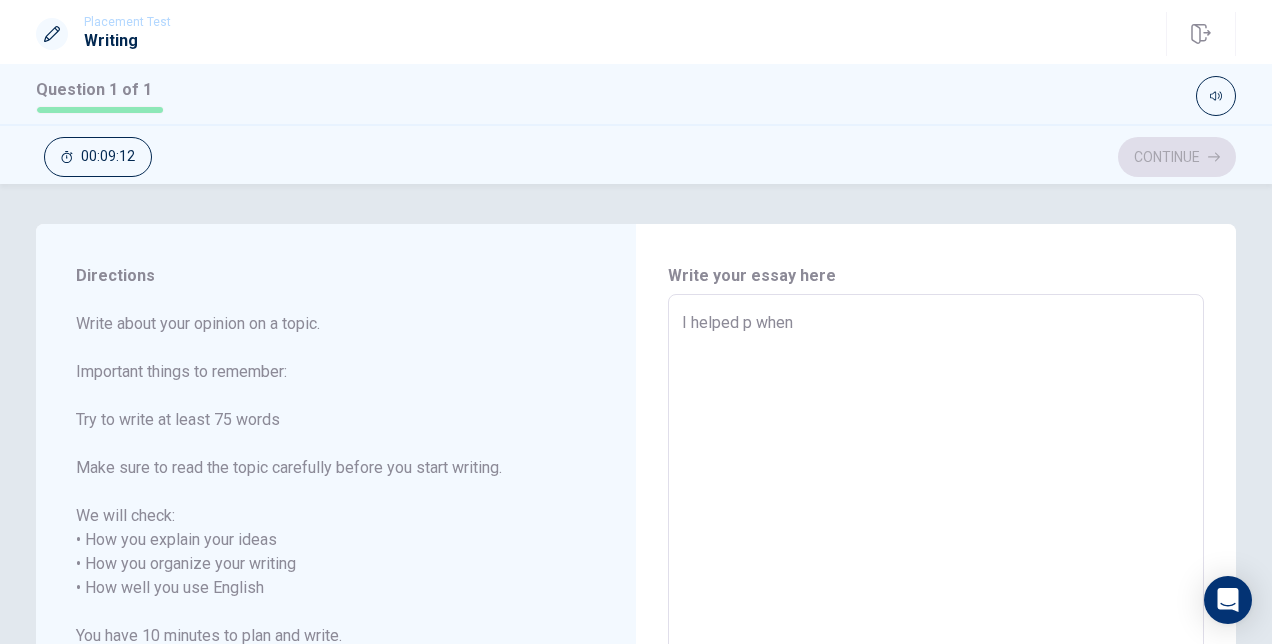 type on "x" 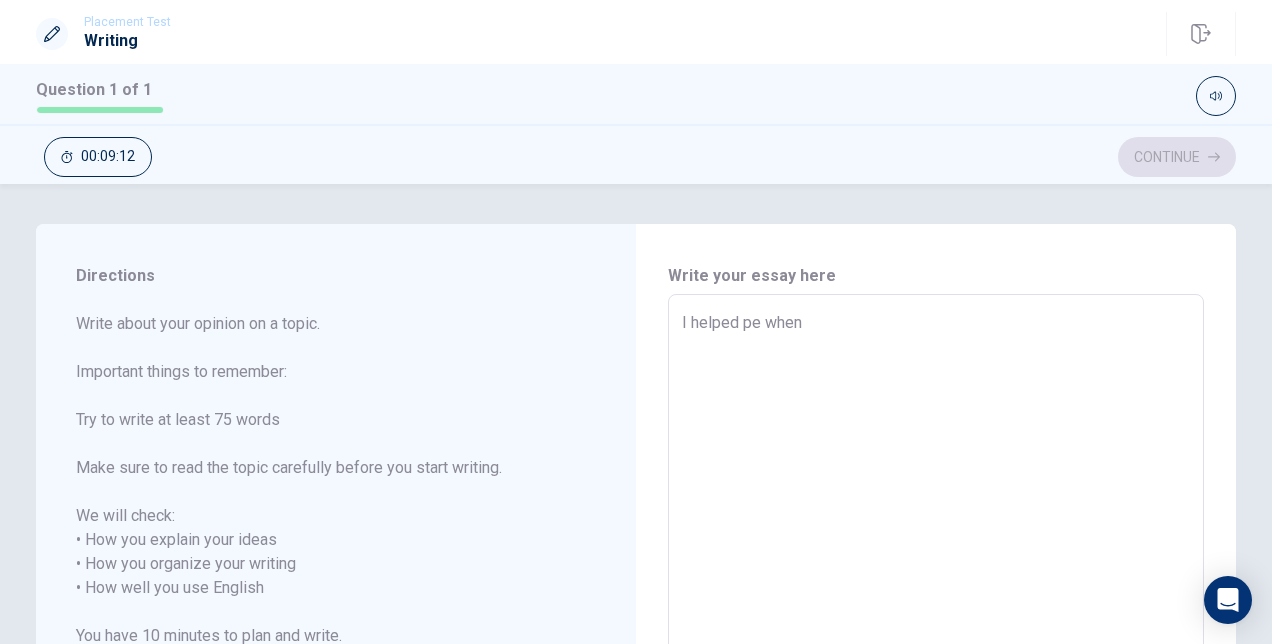 type on "x" 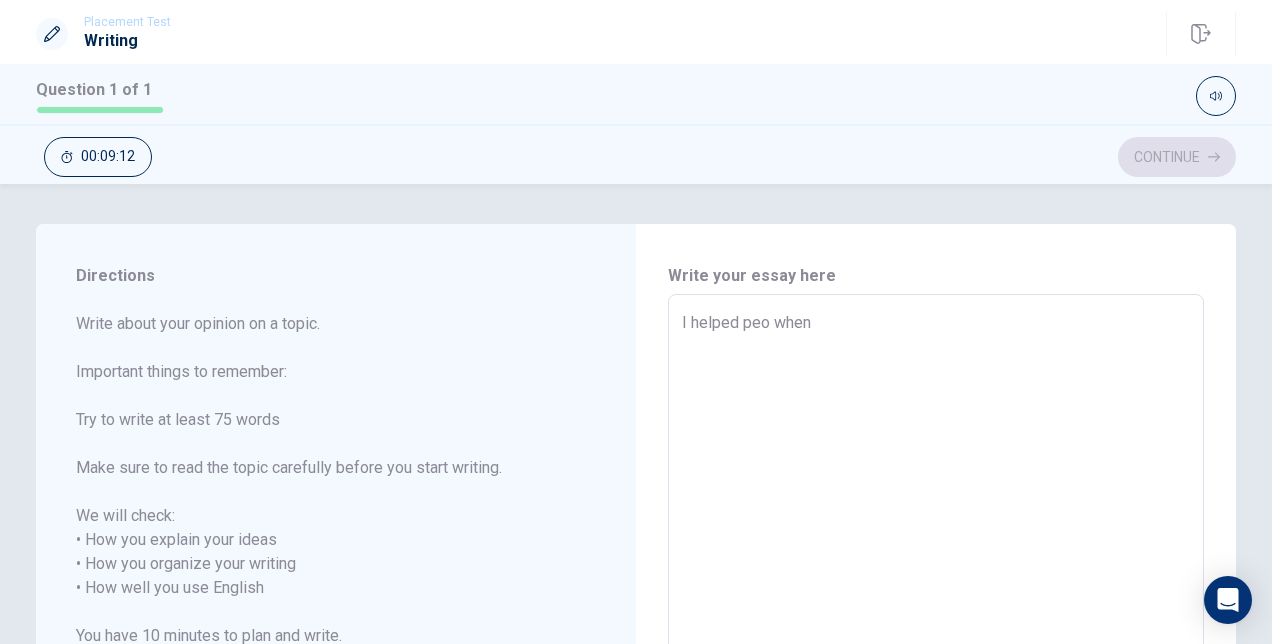 type on "x" 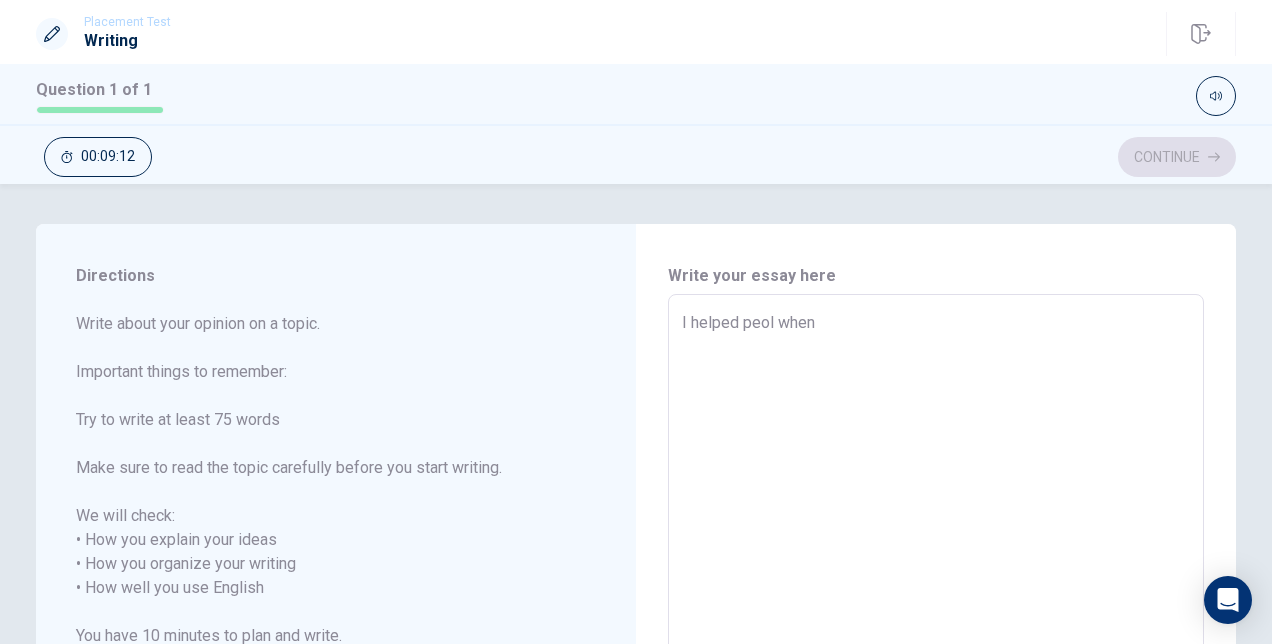 type on "x" 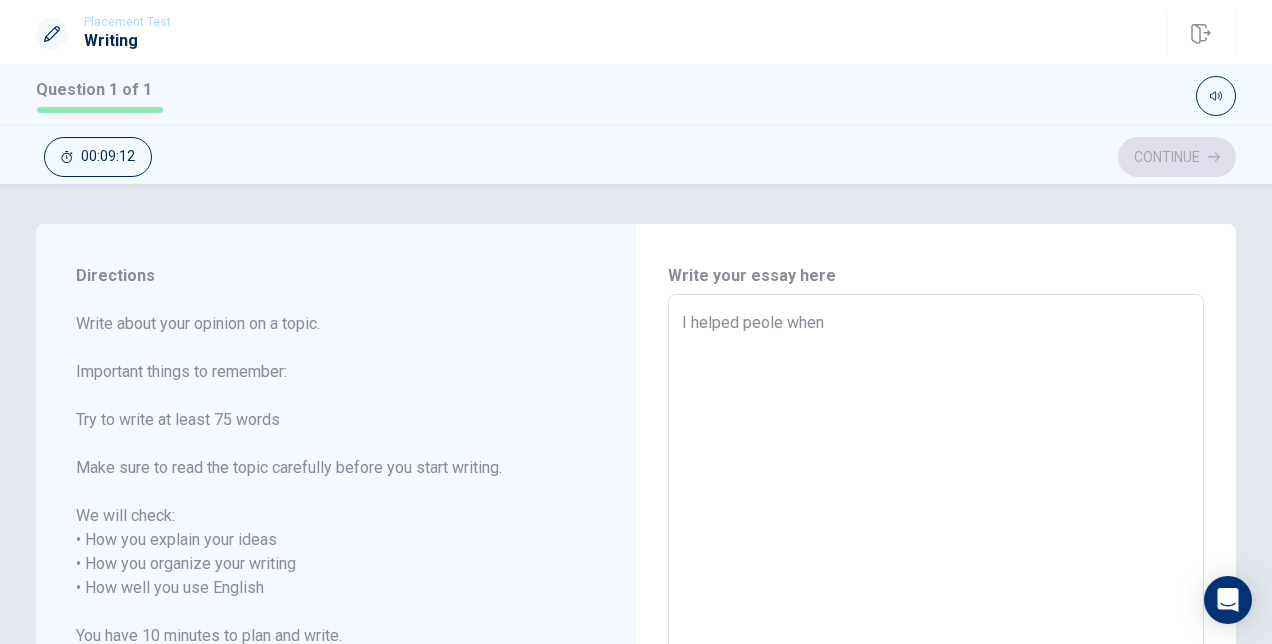 type on "x" 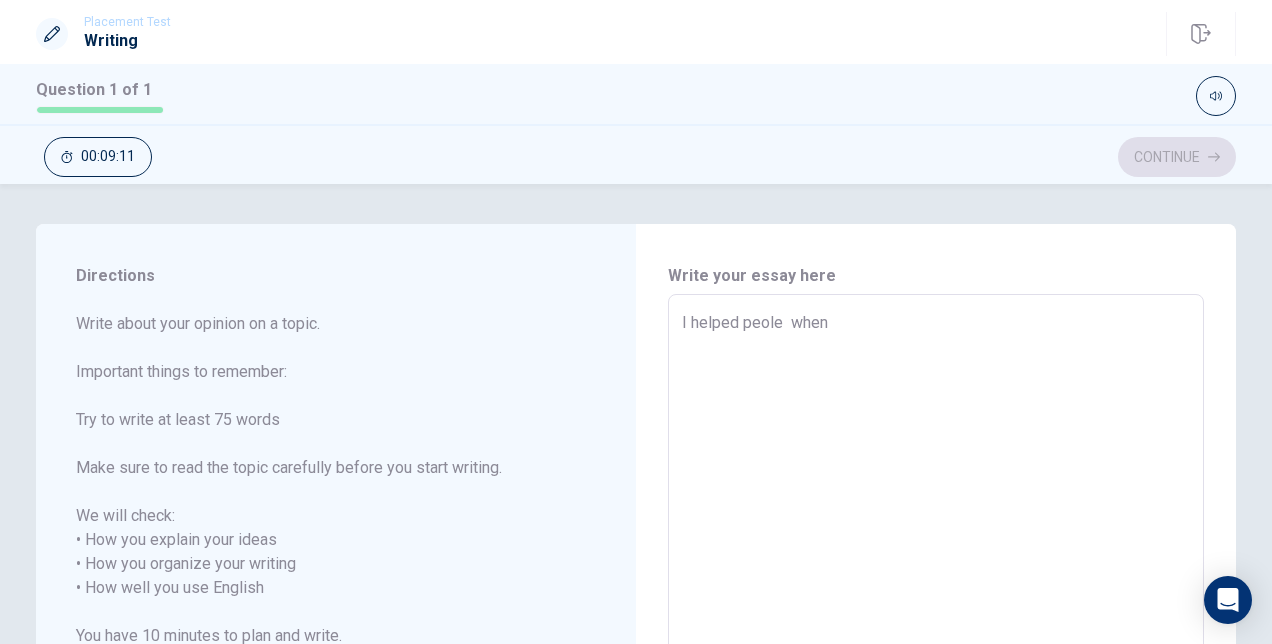 type on "x" 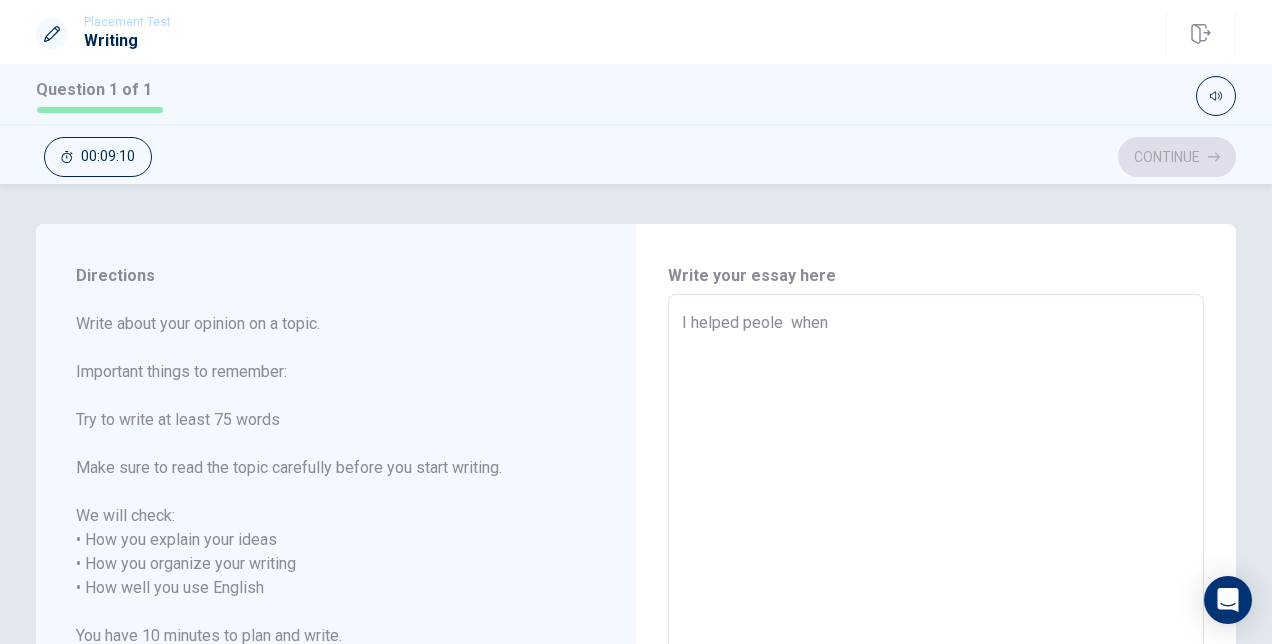 type on "I helped peole when" 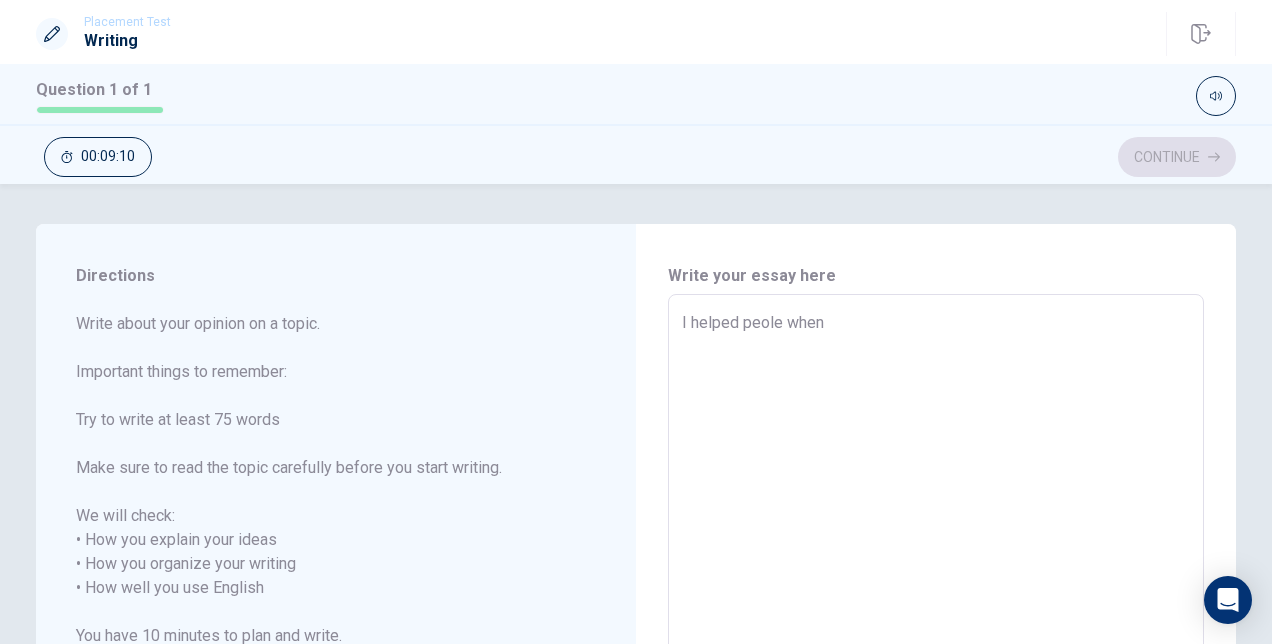 type on "x" 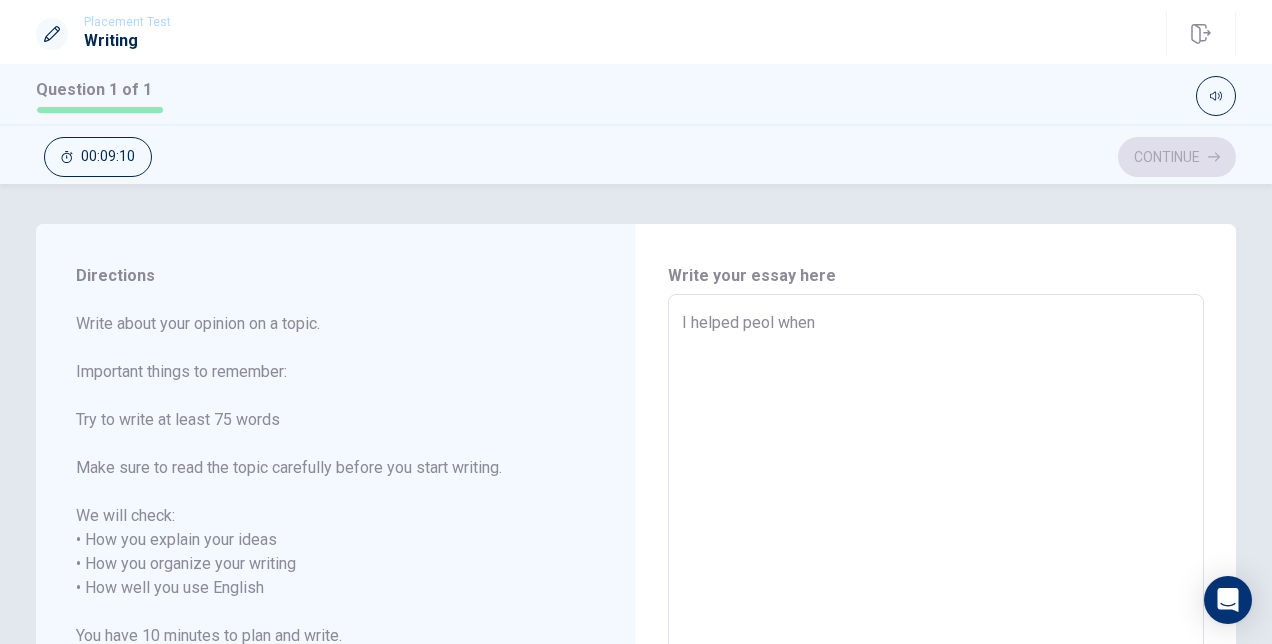 type on "x" 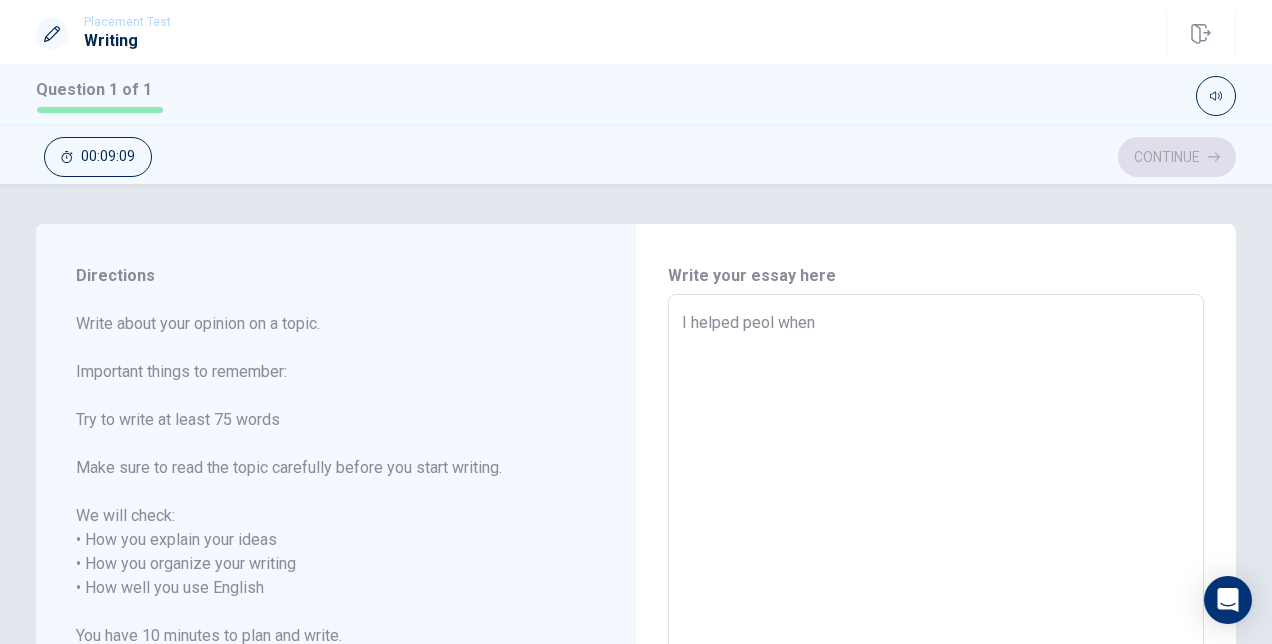 type on "I helped peo when" 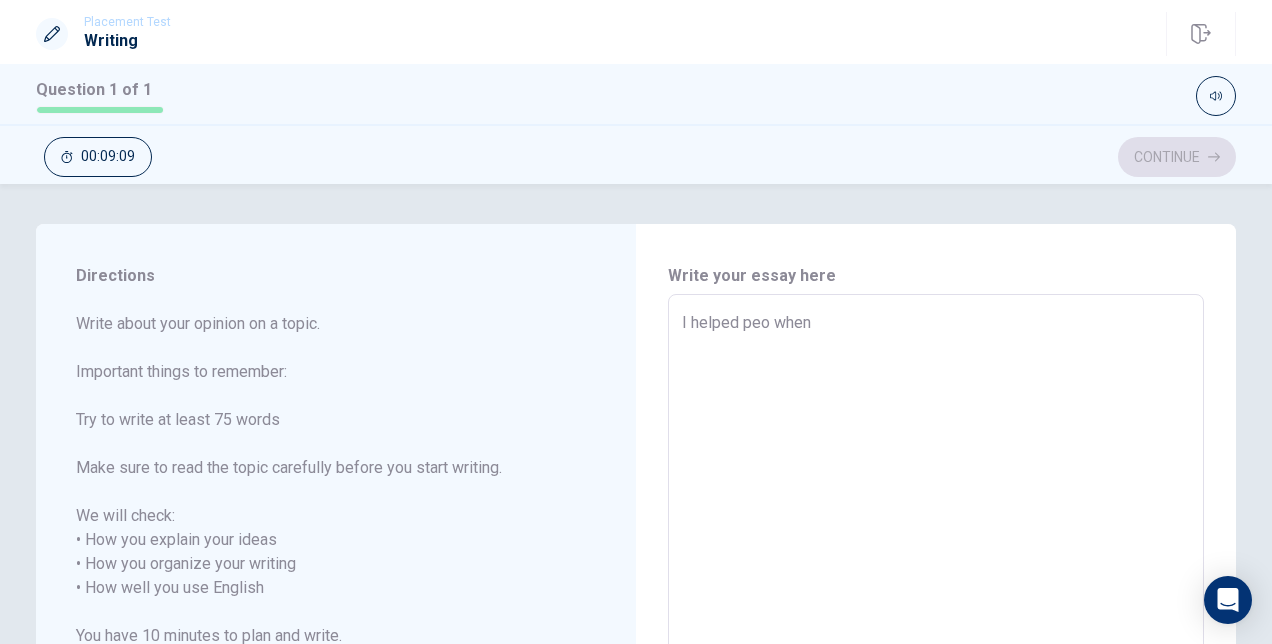 type on "x" 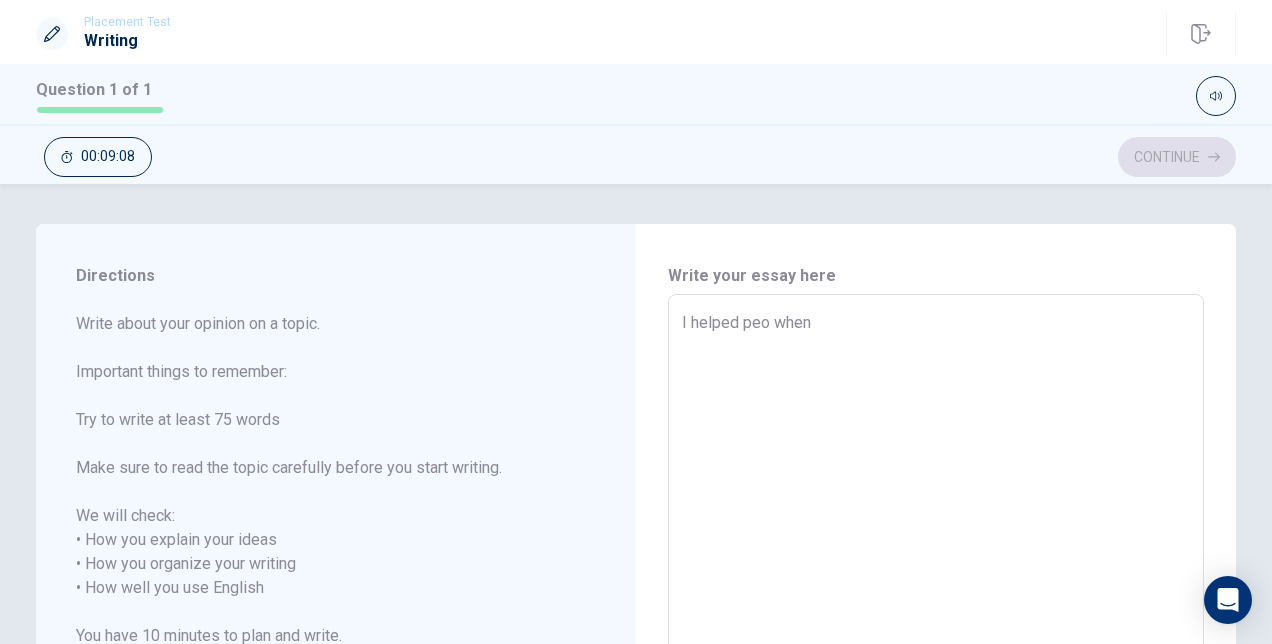 type on "I helped peop when" 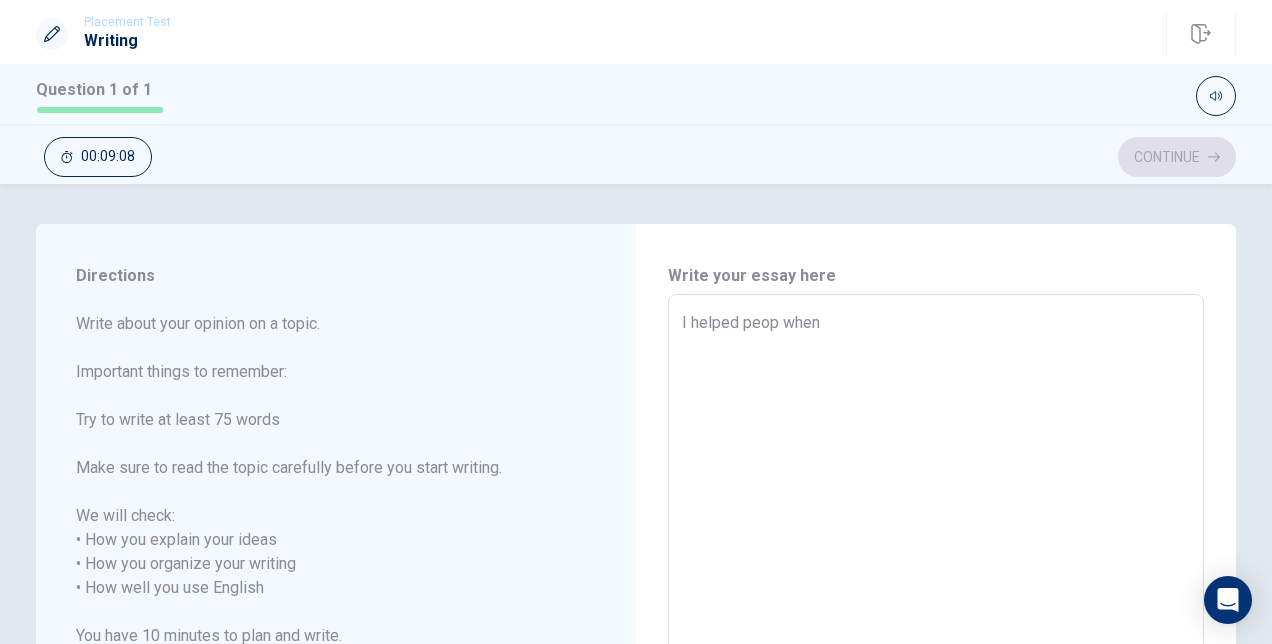 type on "x" 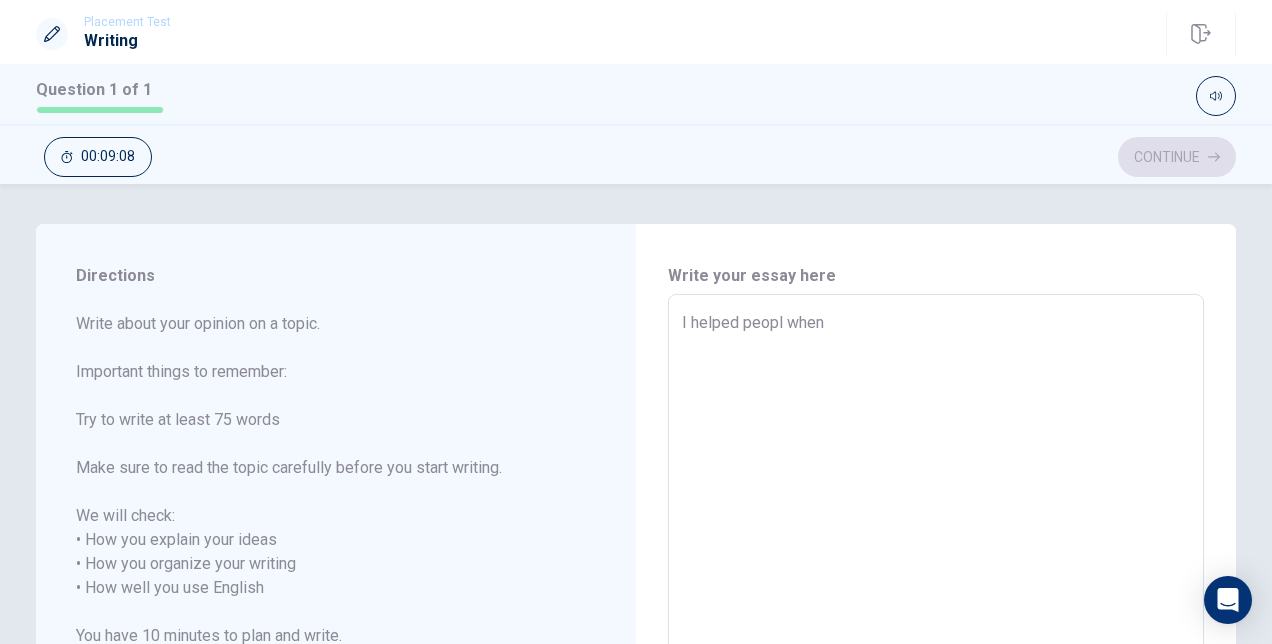 type on "x" 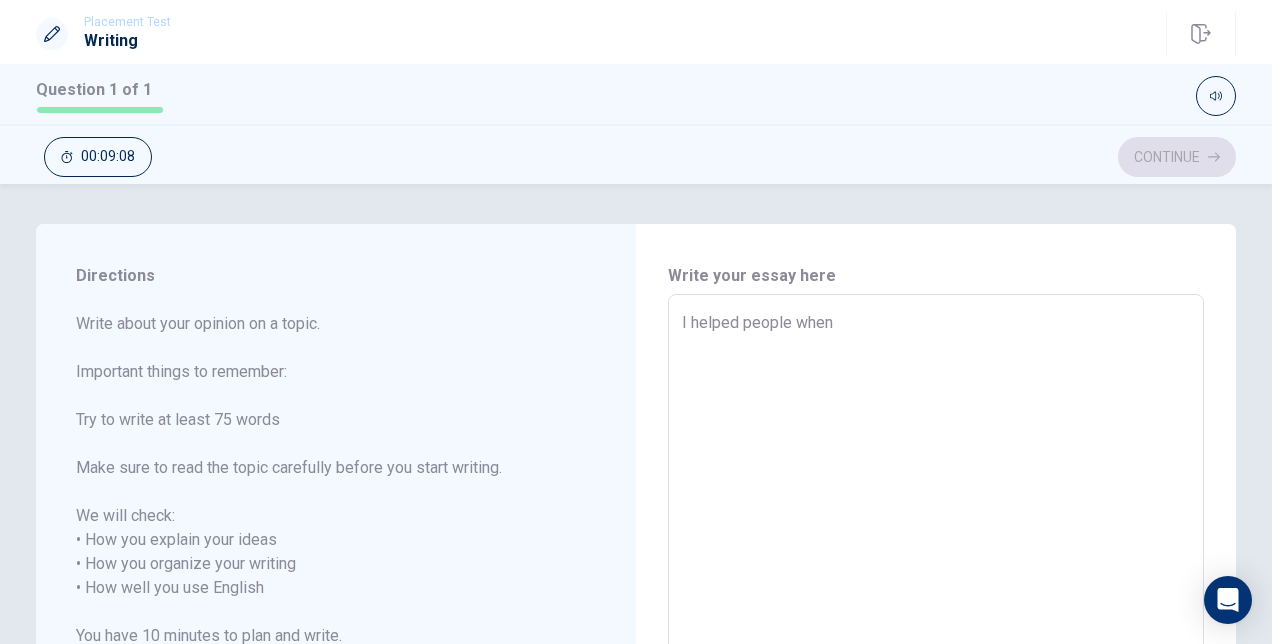 type on "I helped people  when" 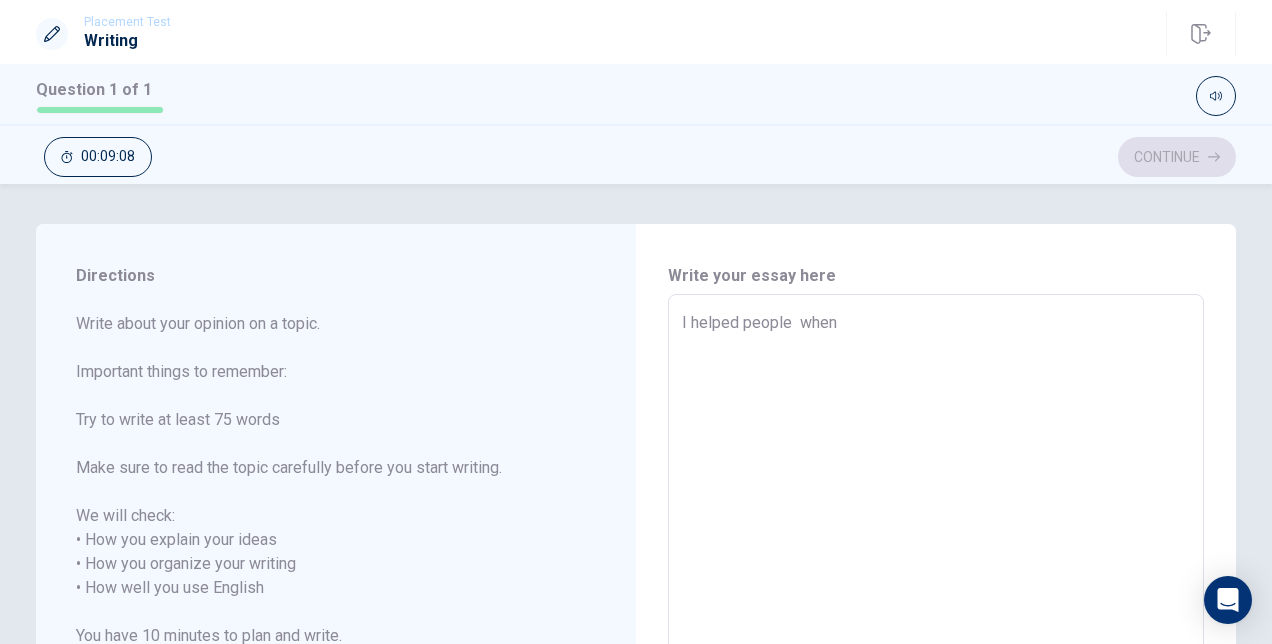 type on "x" 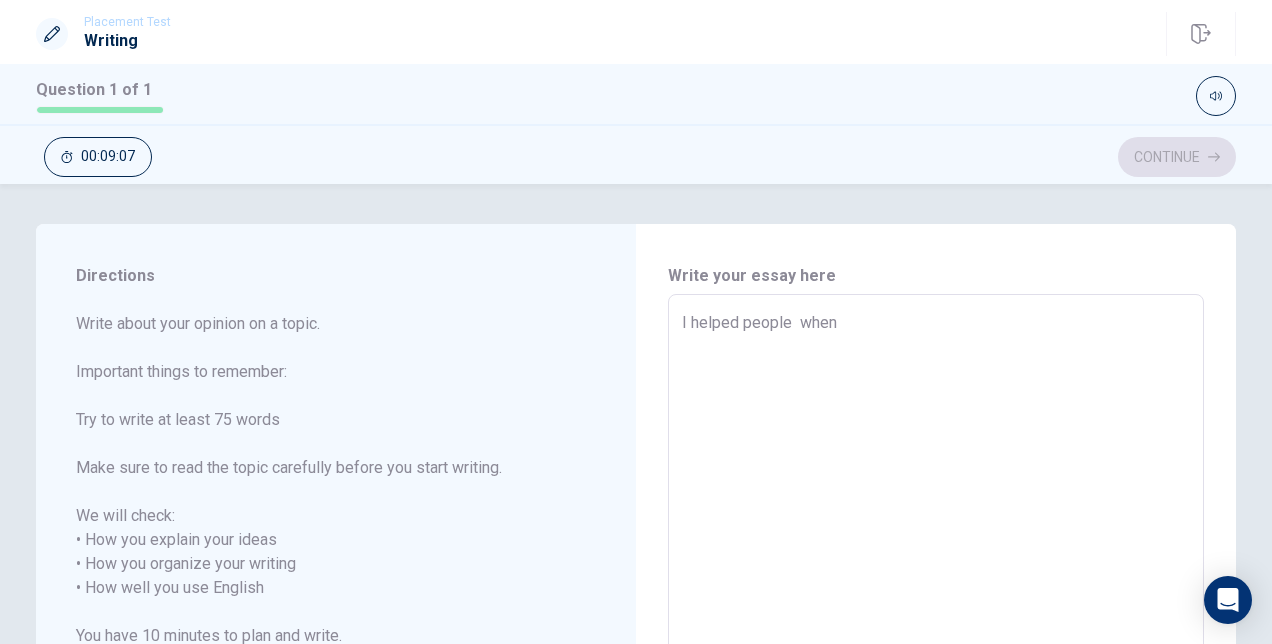 type on "I helped people w when" 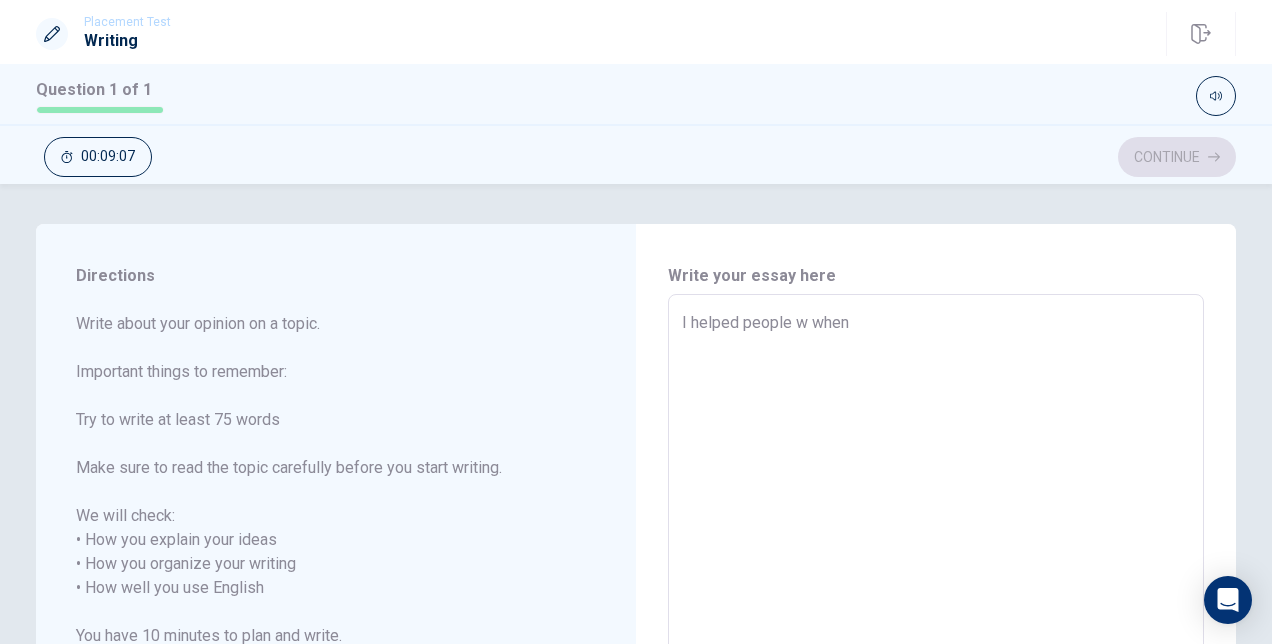 type on "x" 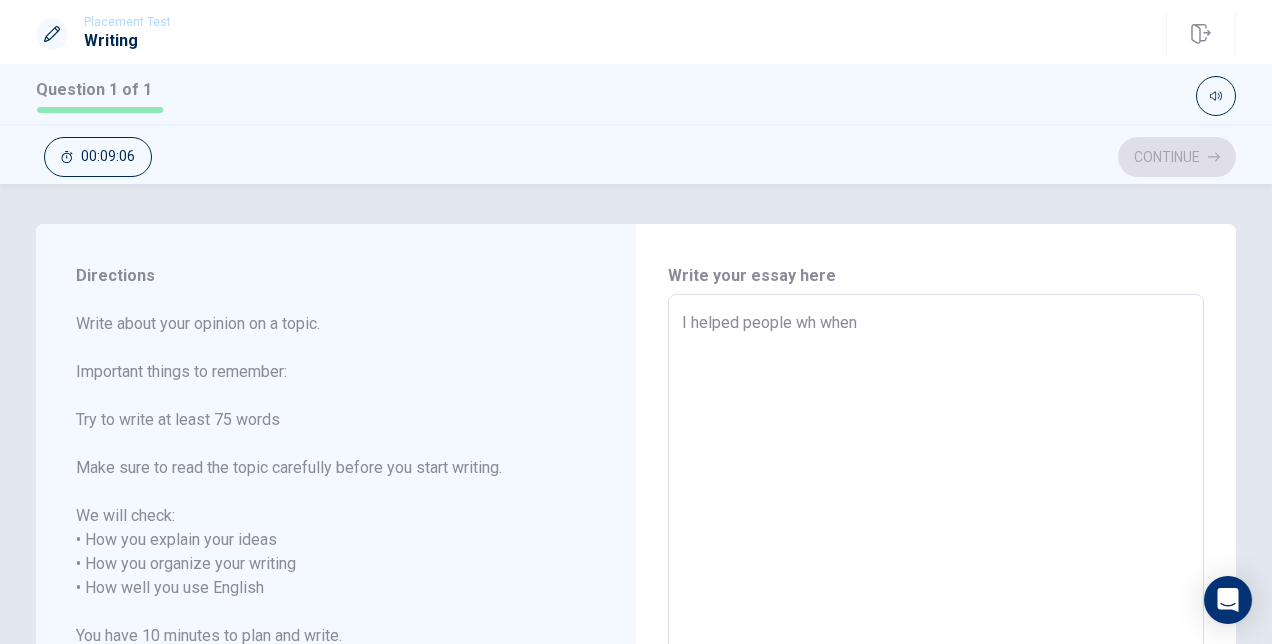 type on "x" 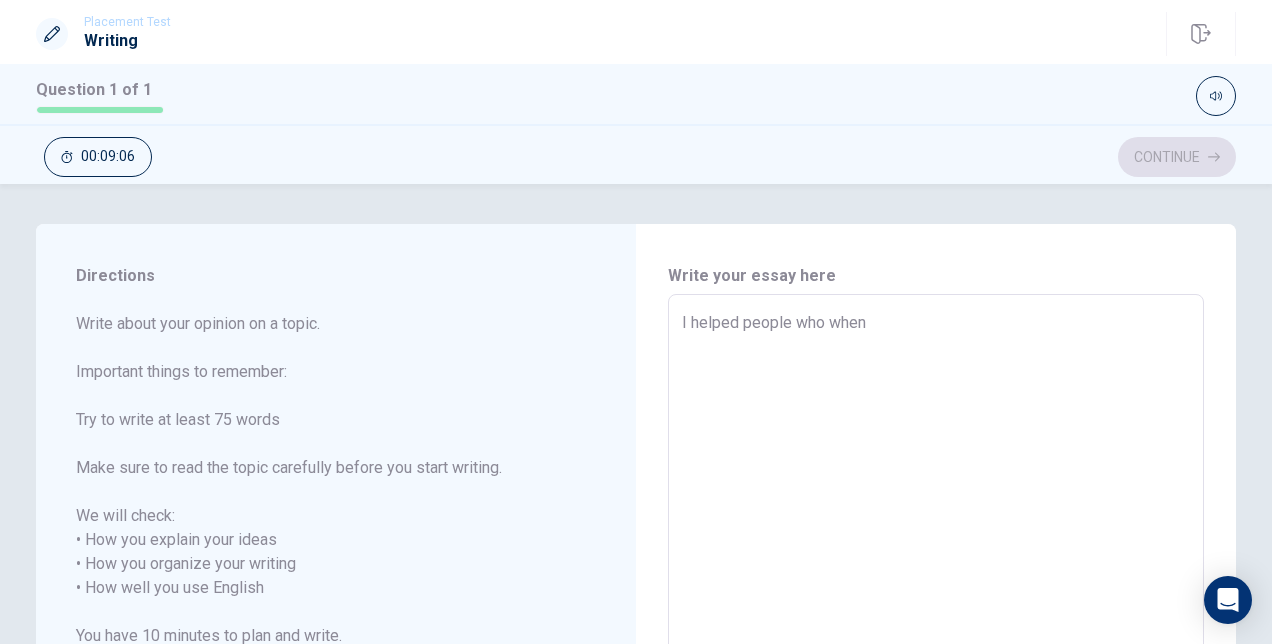 type on "x" 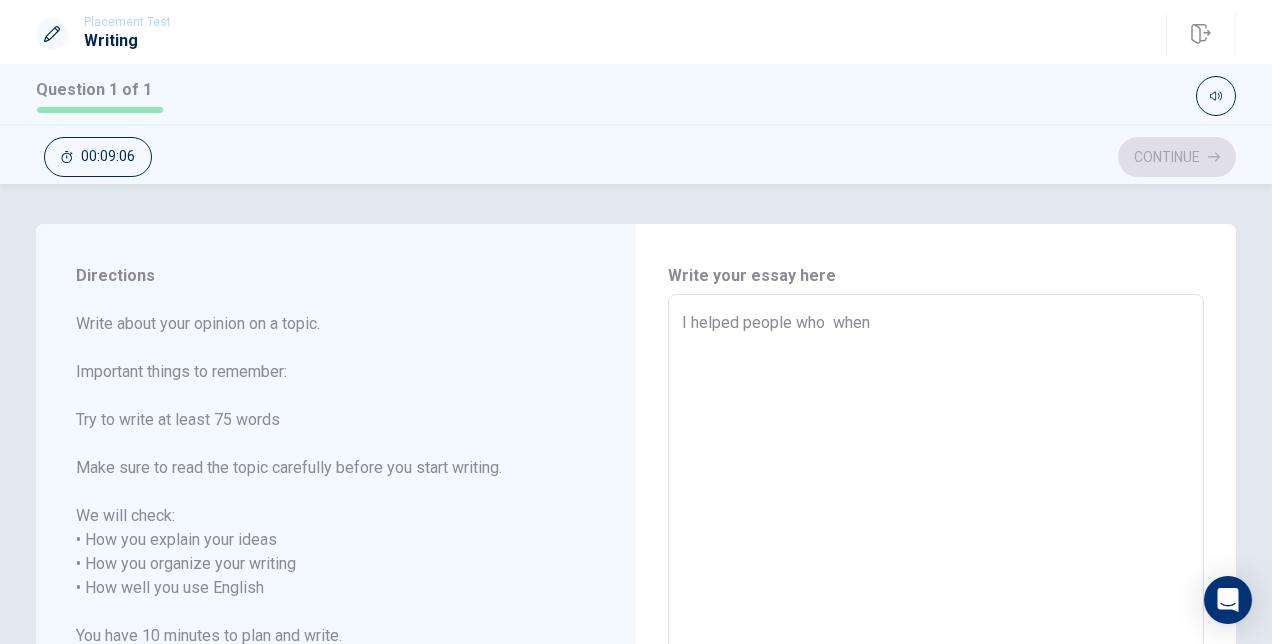 type on "x" 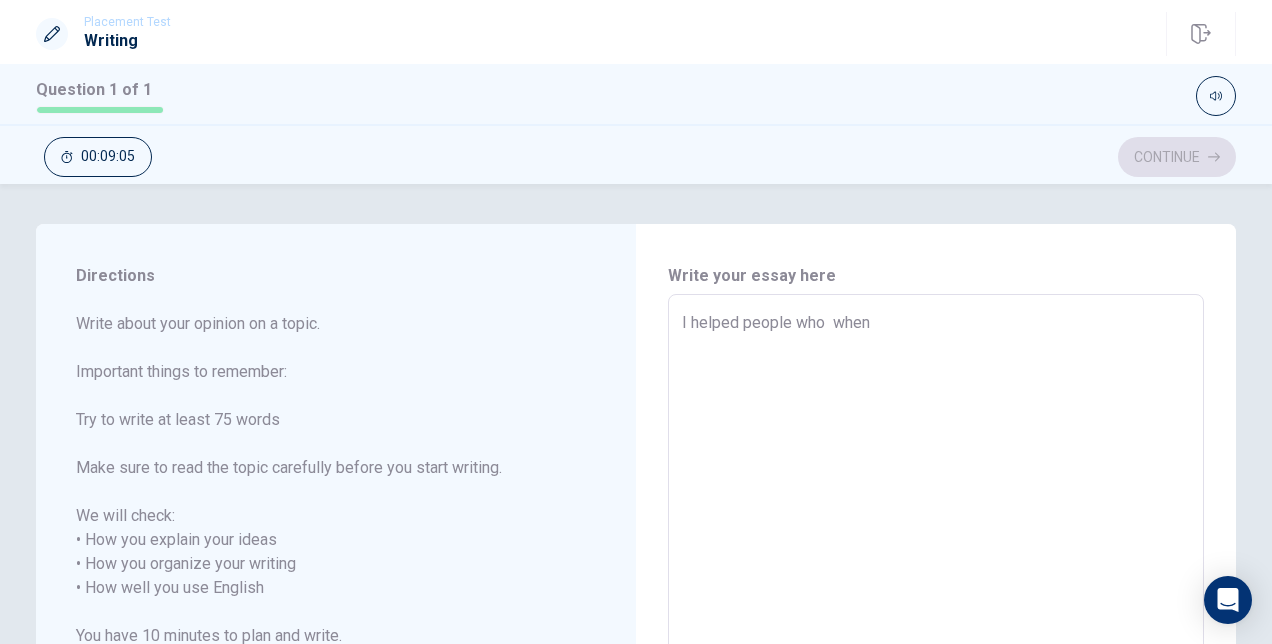 type on "I helped people who l when" 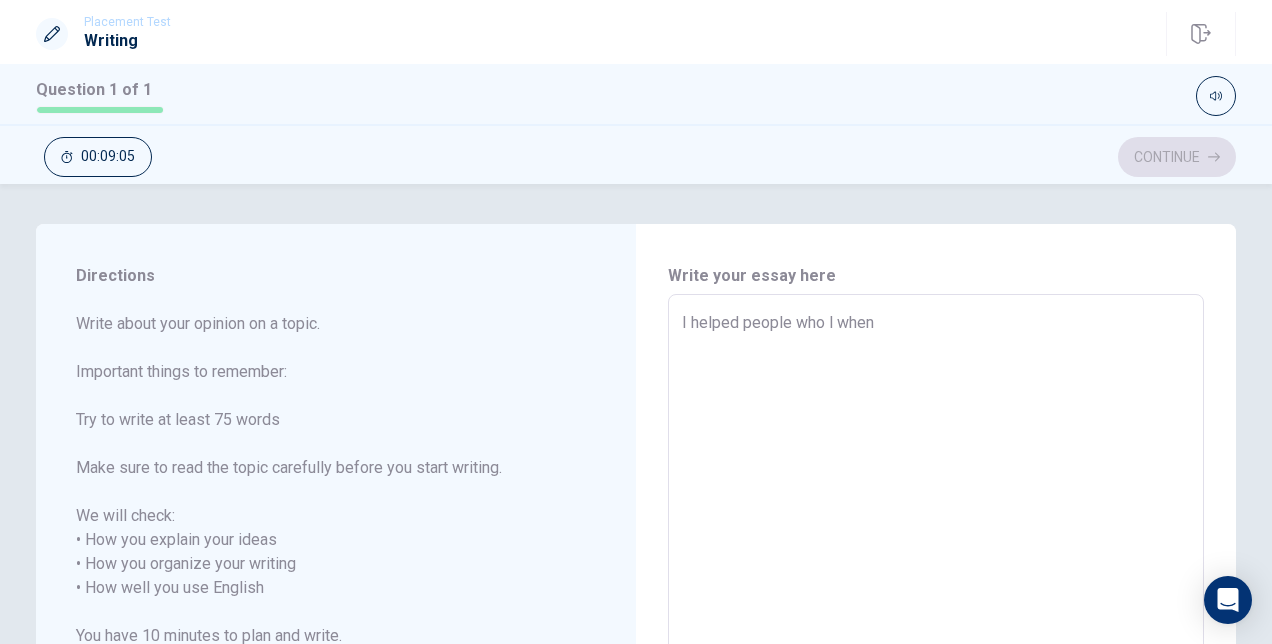 type on "x" 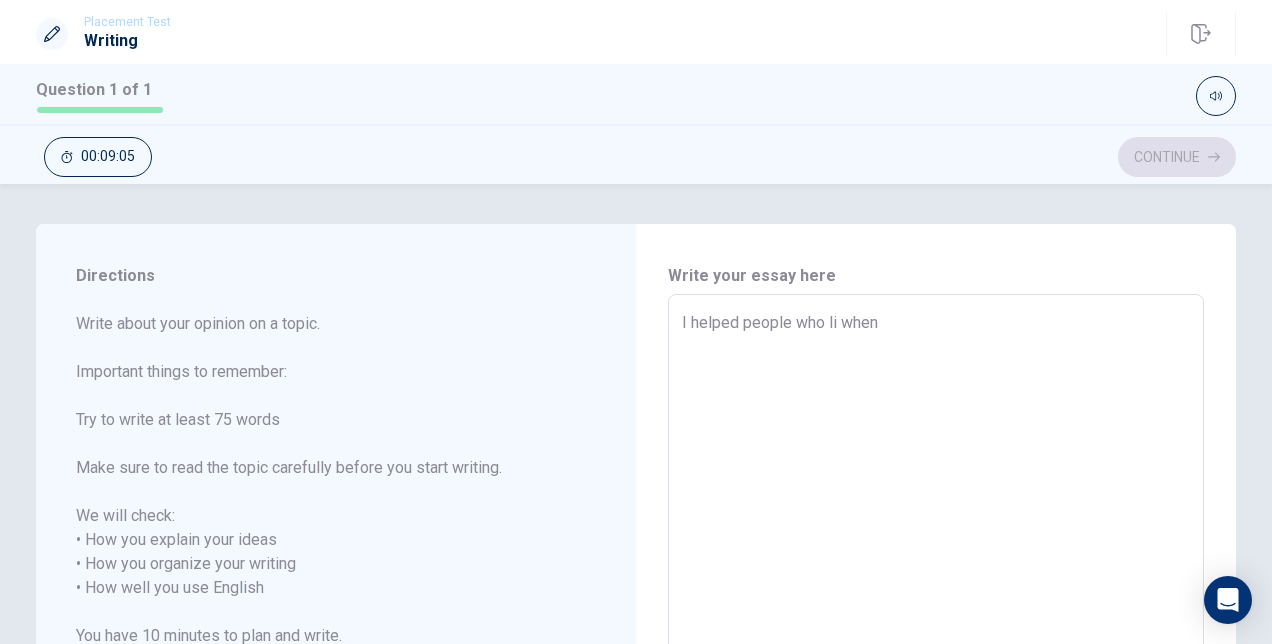 type on "x" 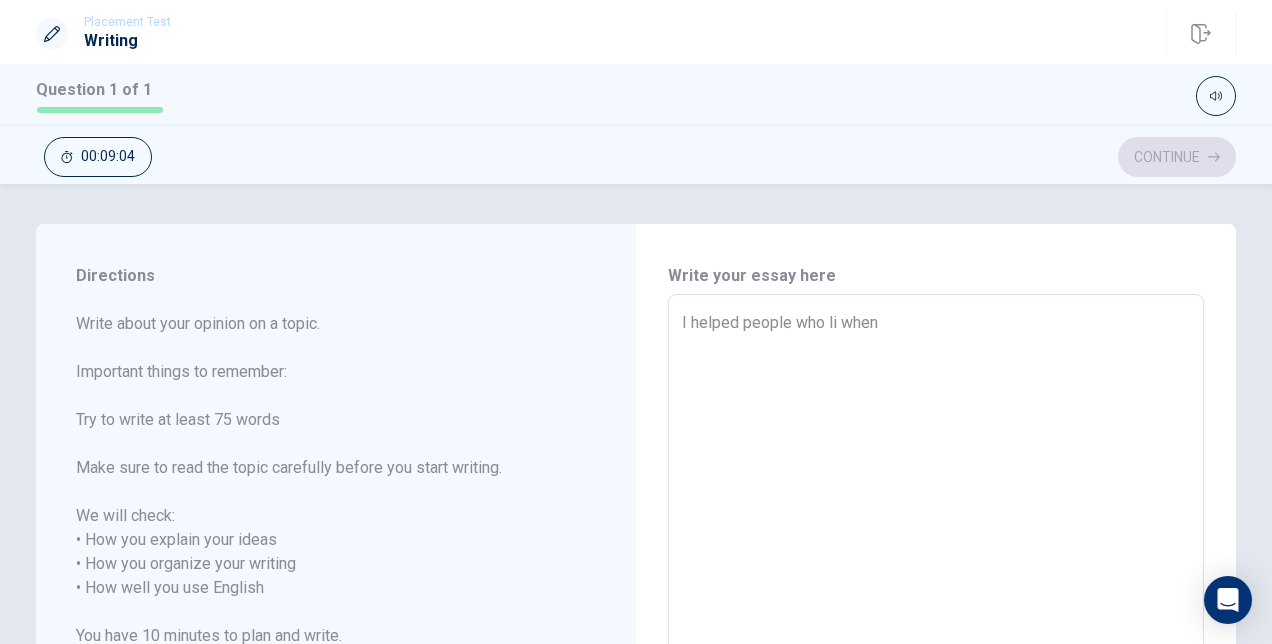 type on "I helped people who liv when" 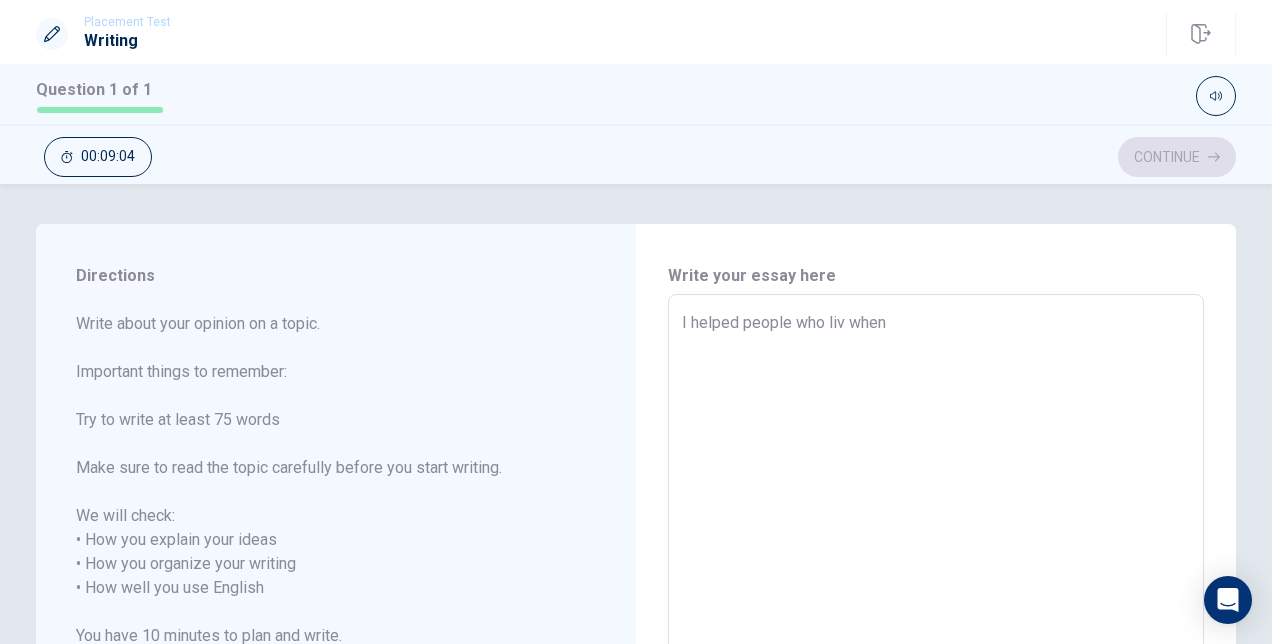 type on "x" 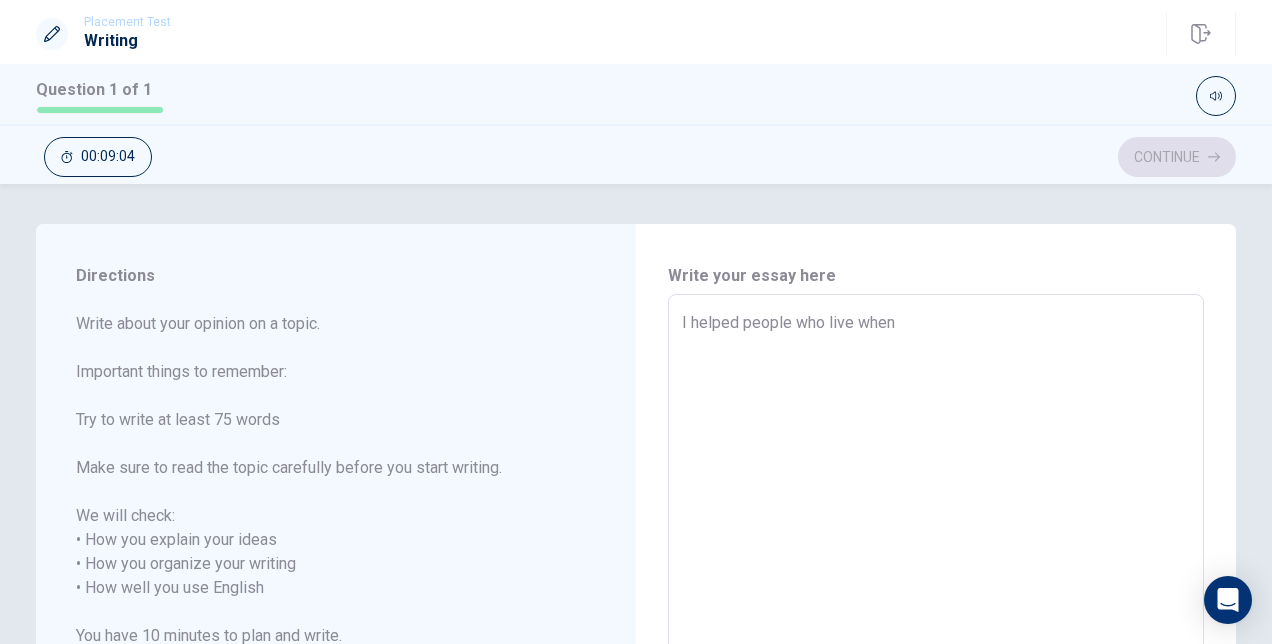 type on "x" 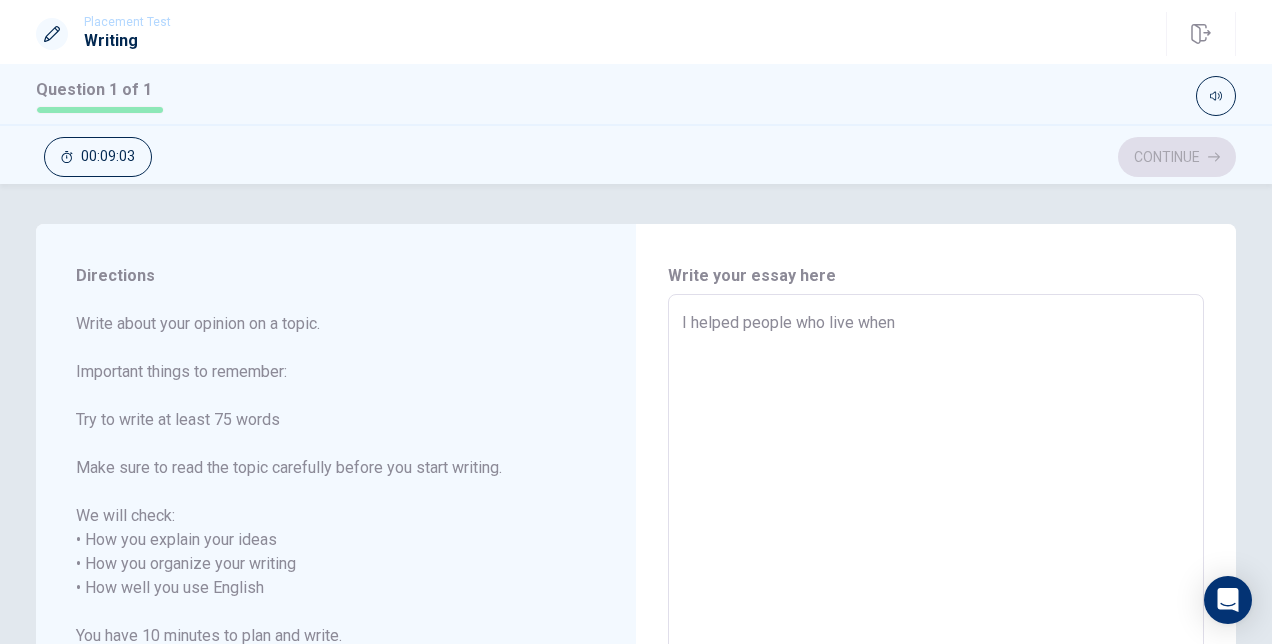 type on "I helped people who live  when" 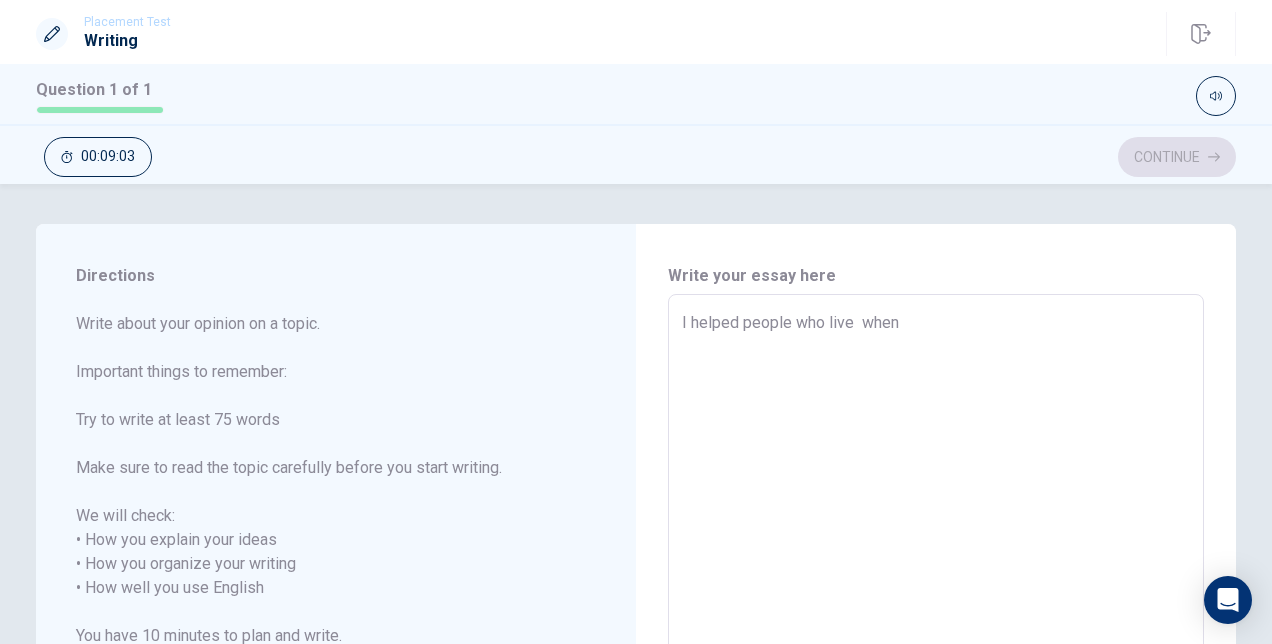 type on "x" 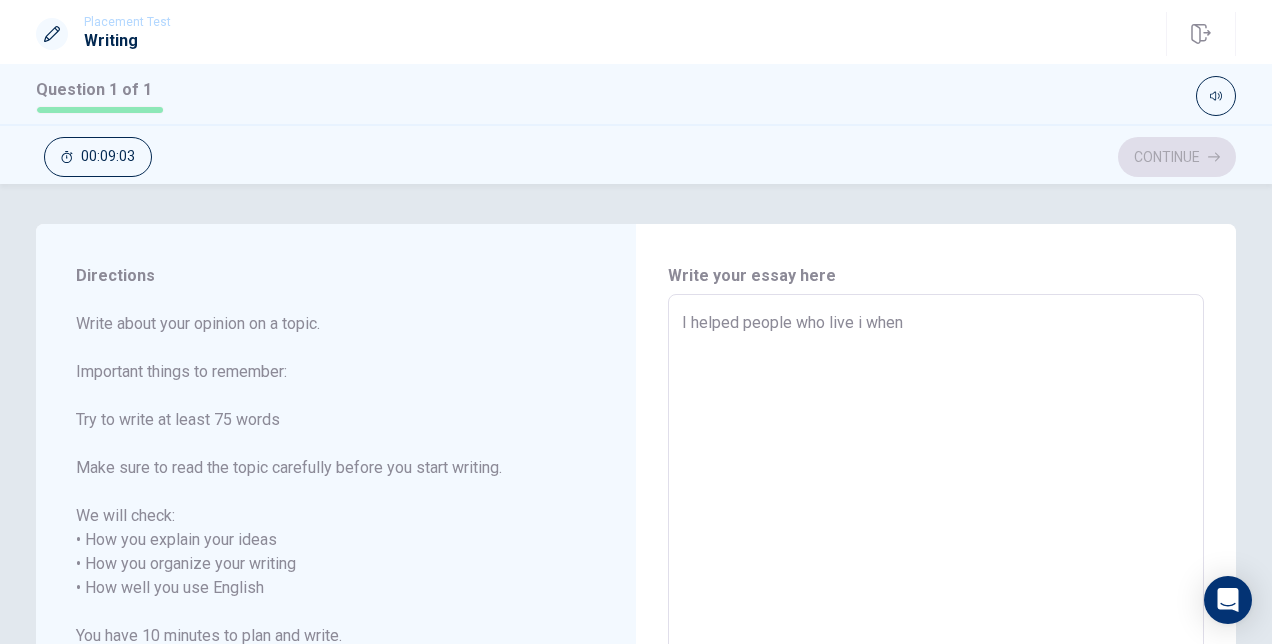 type on "x" 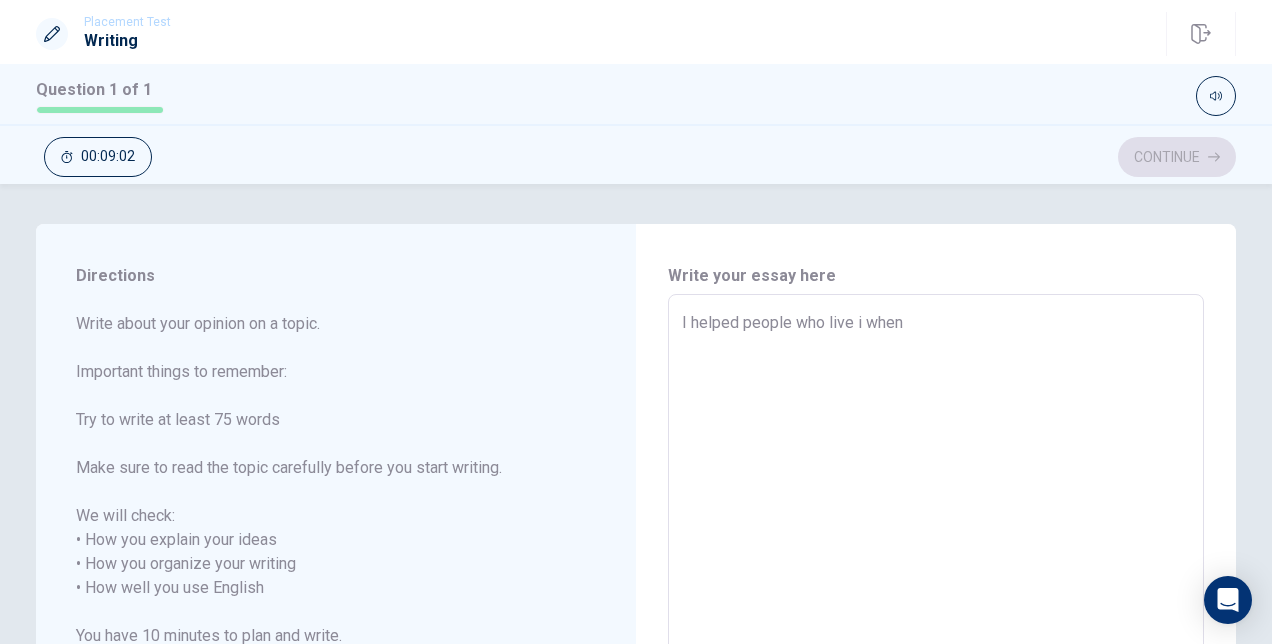 type on "I helped people who live in when" 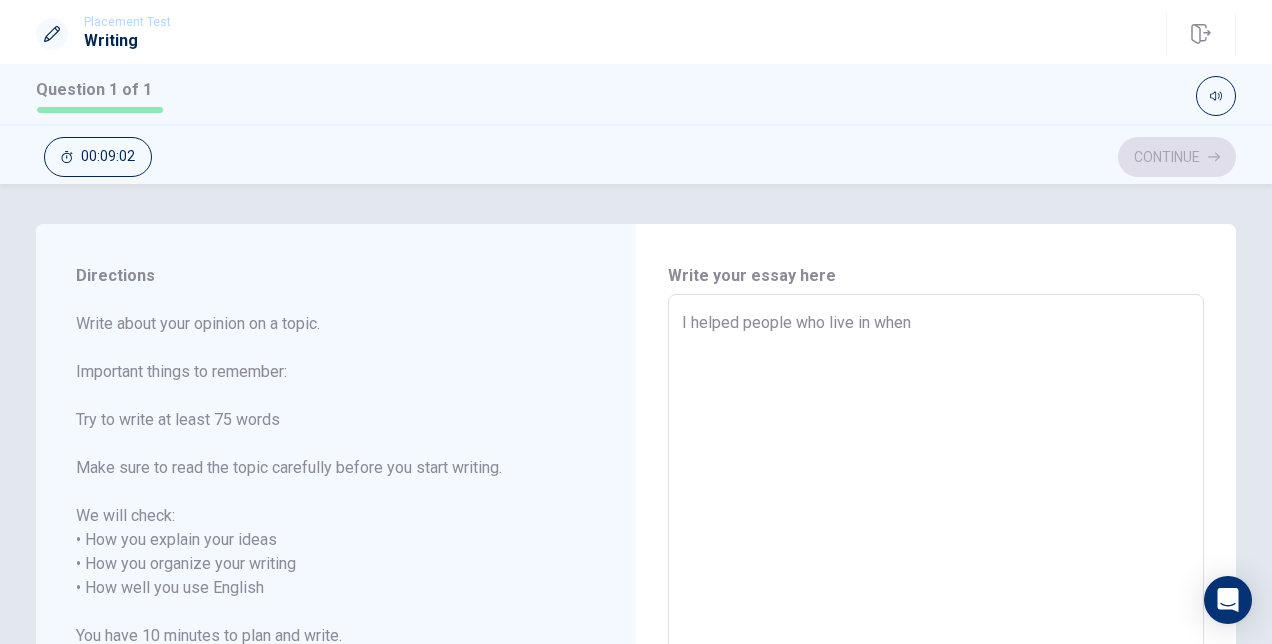 type on "x" 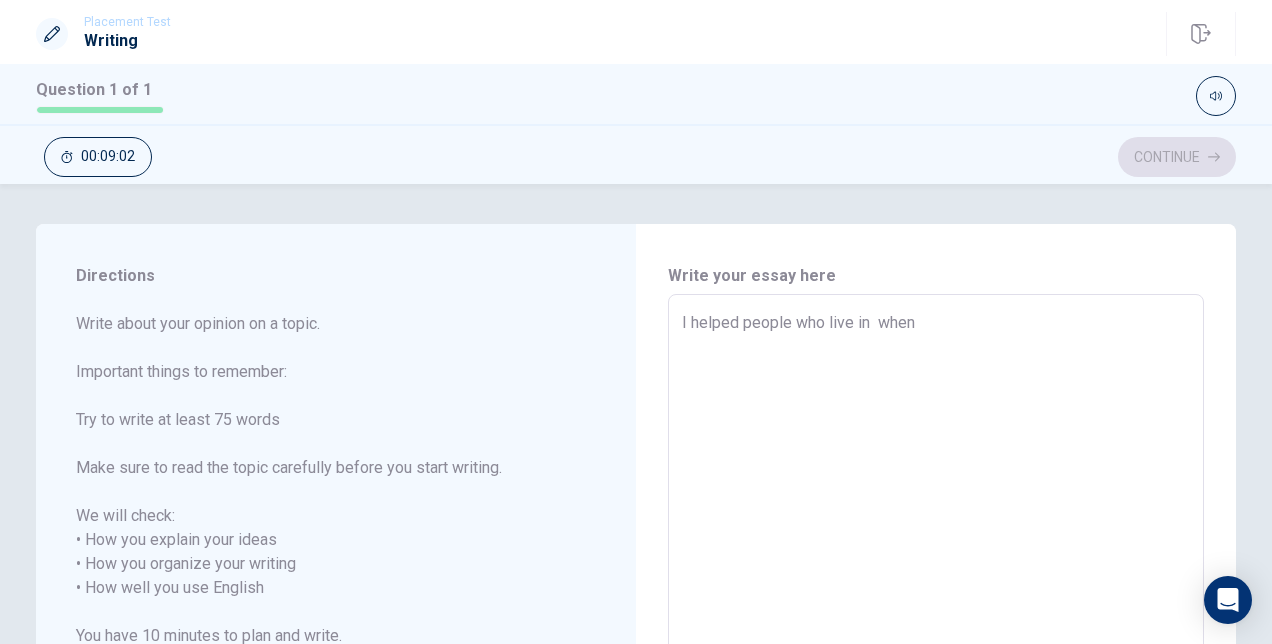 type on "x" 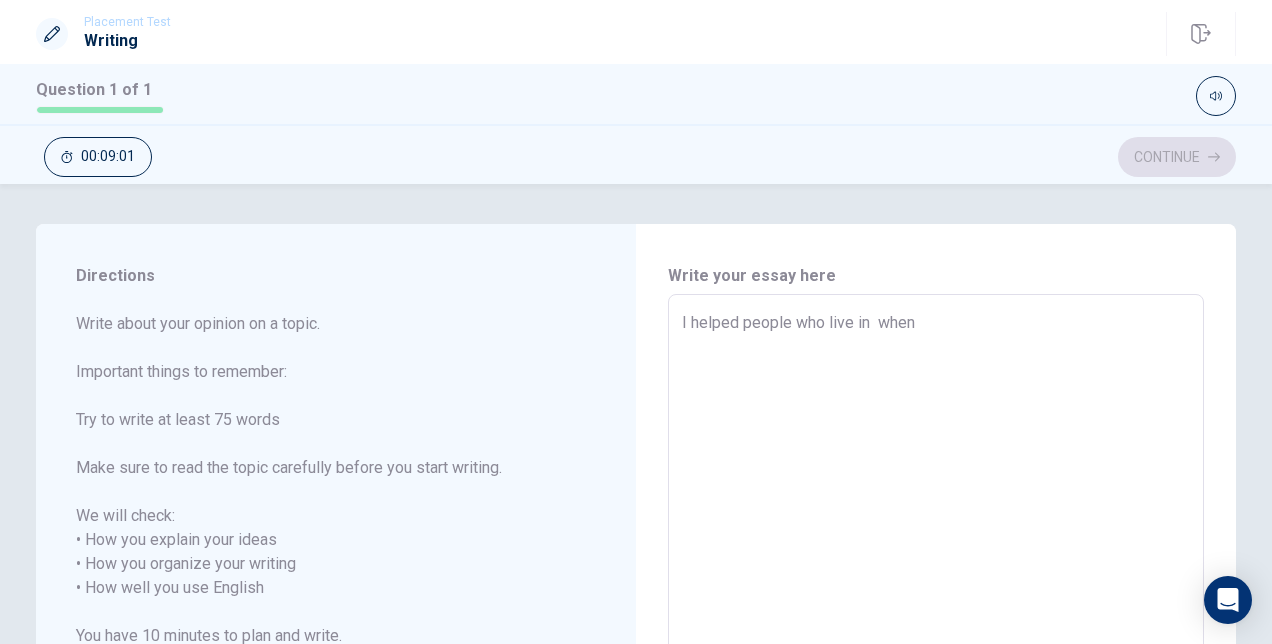 type on "I helped people who live in o when" 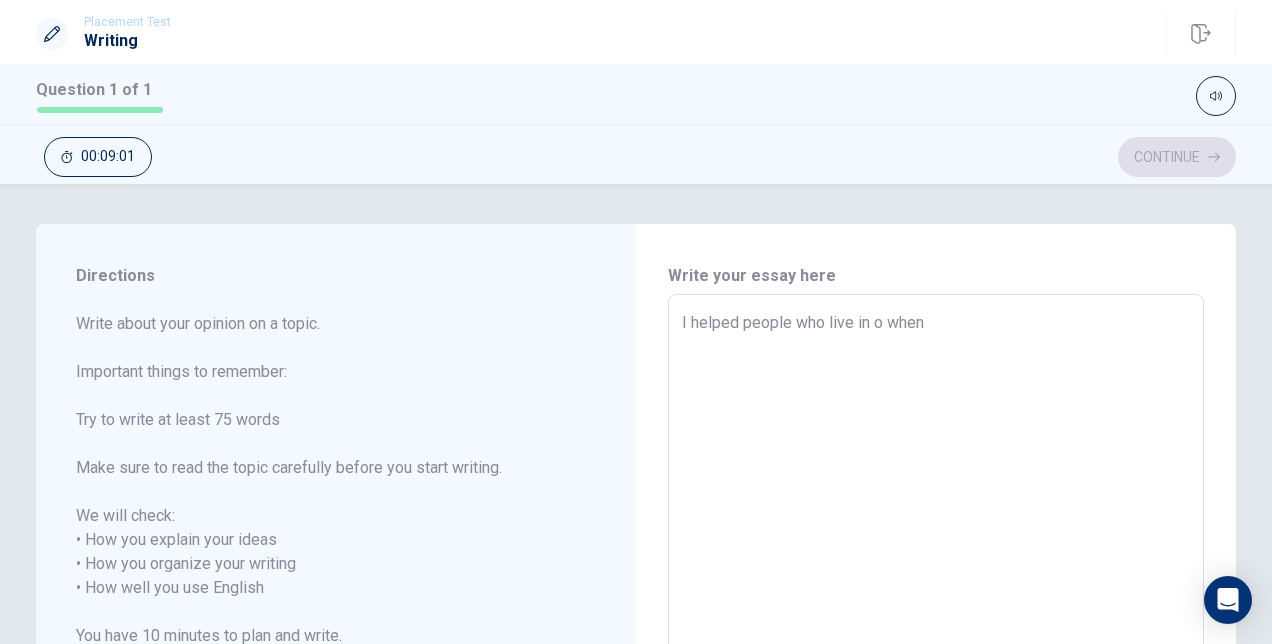 type on "x" 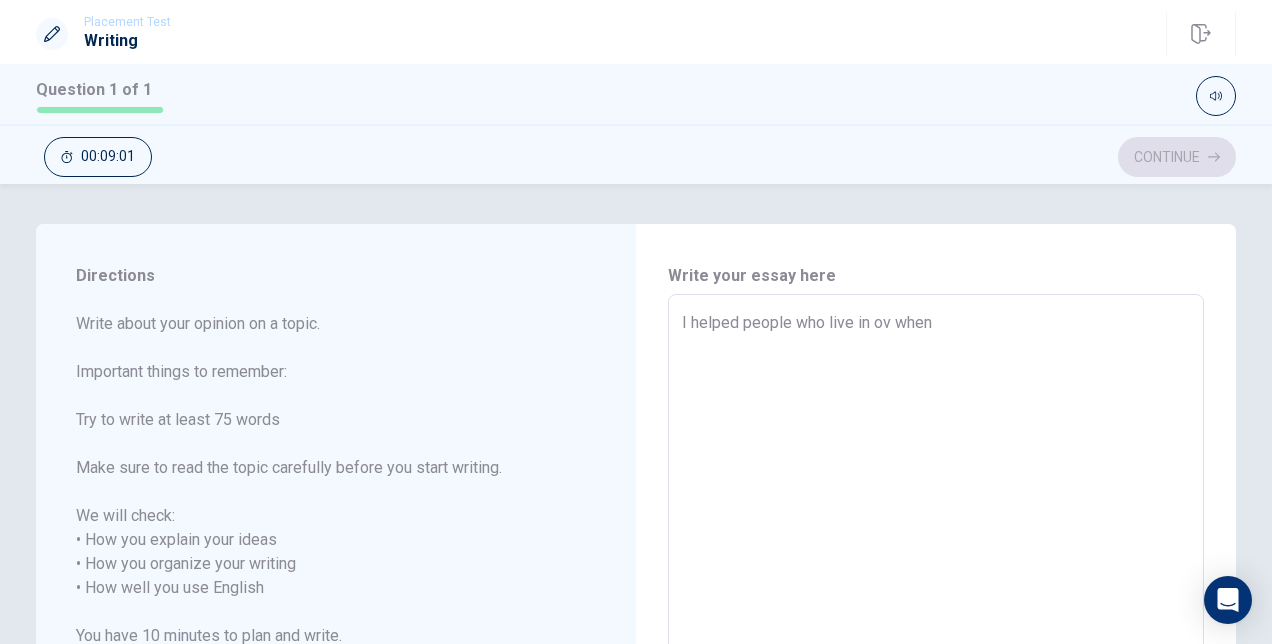 type on "x" 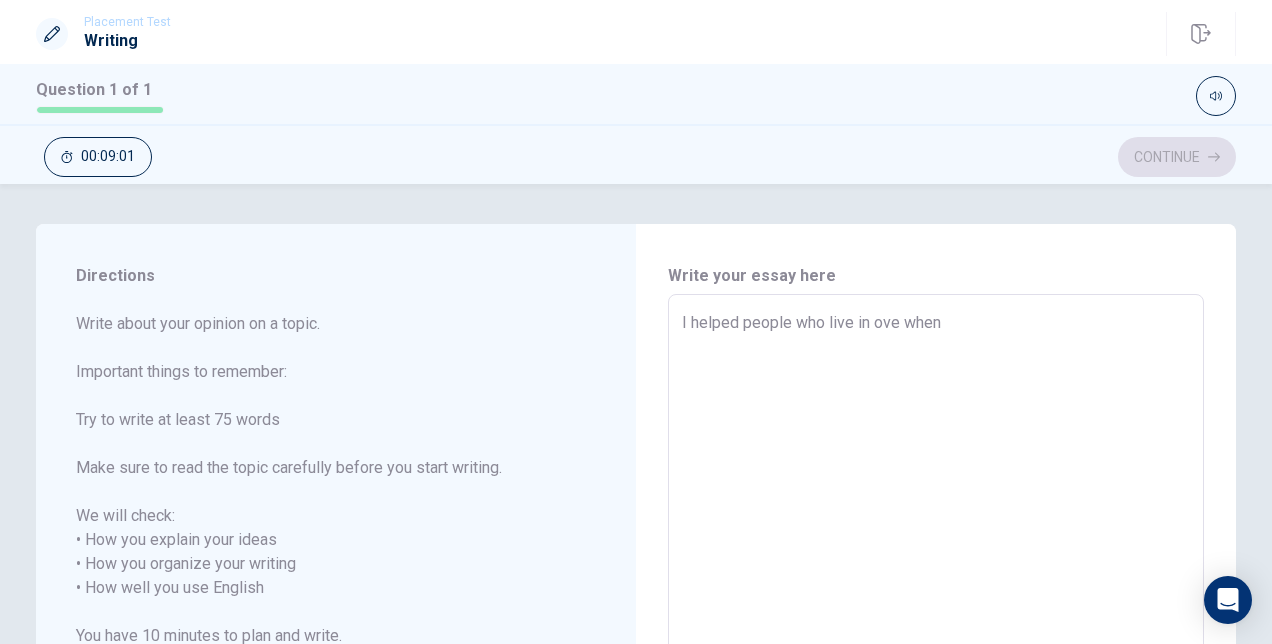 type on "x" 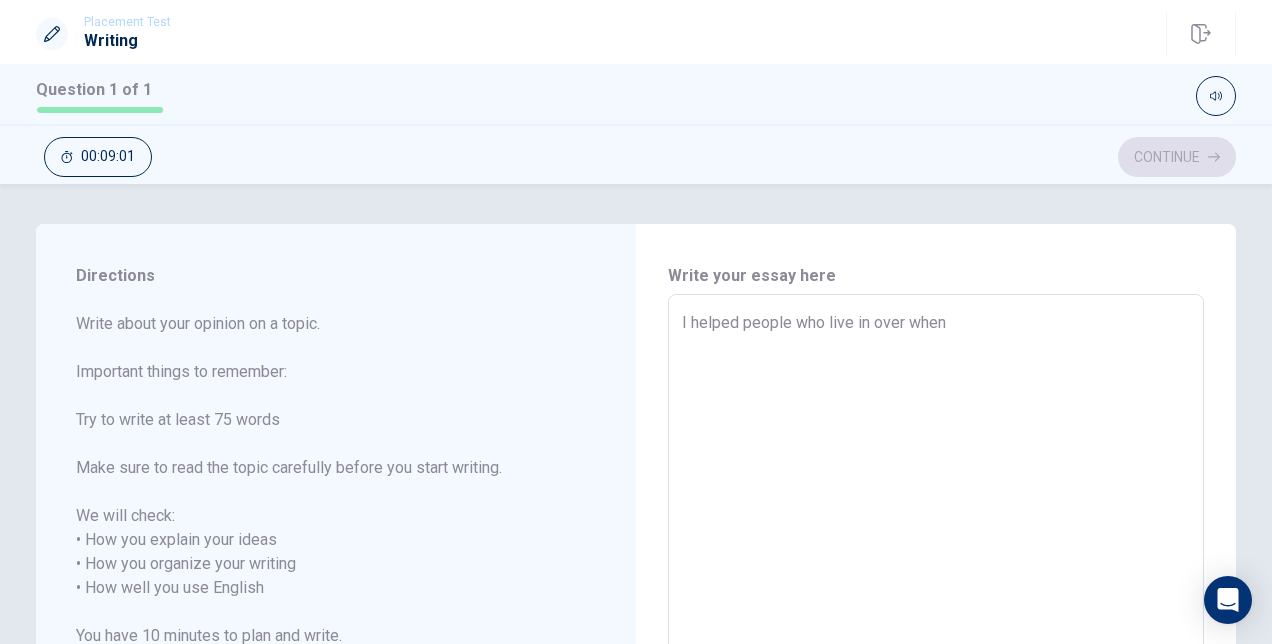 type on "x" 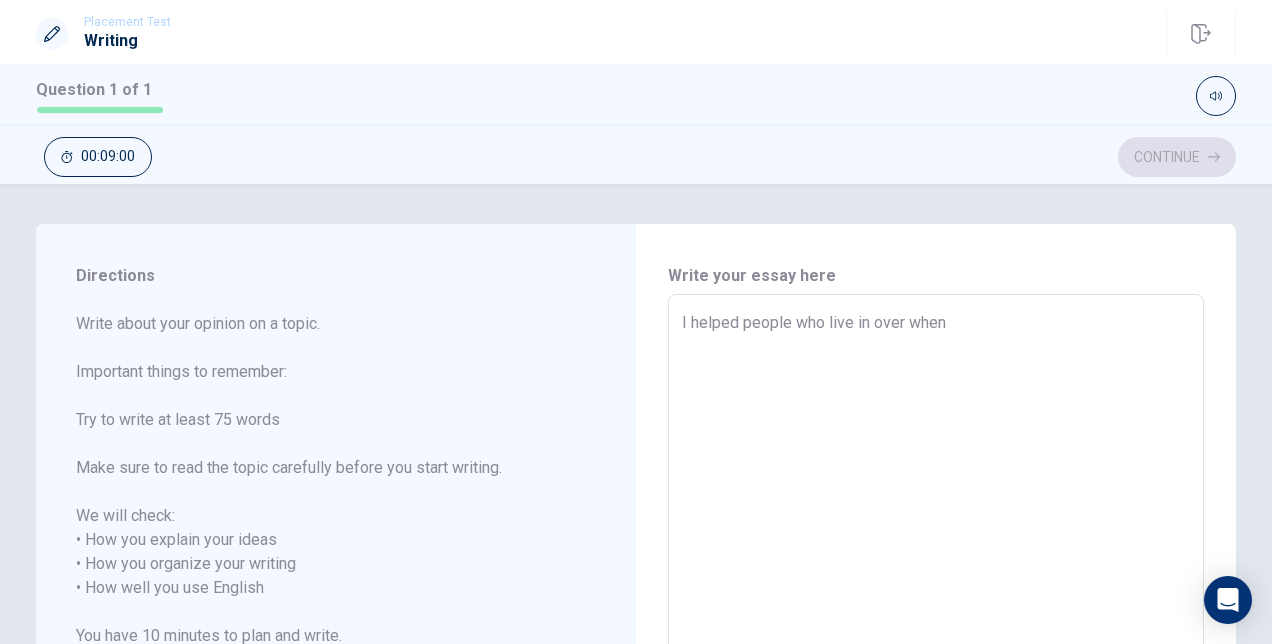 type on "I helped people who live in overs when" 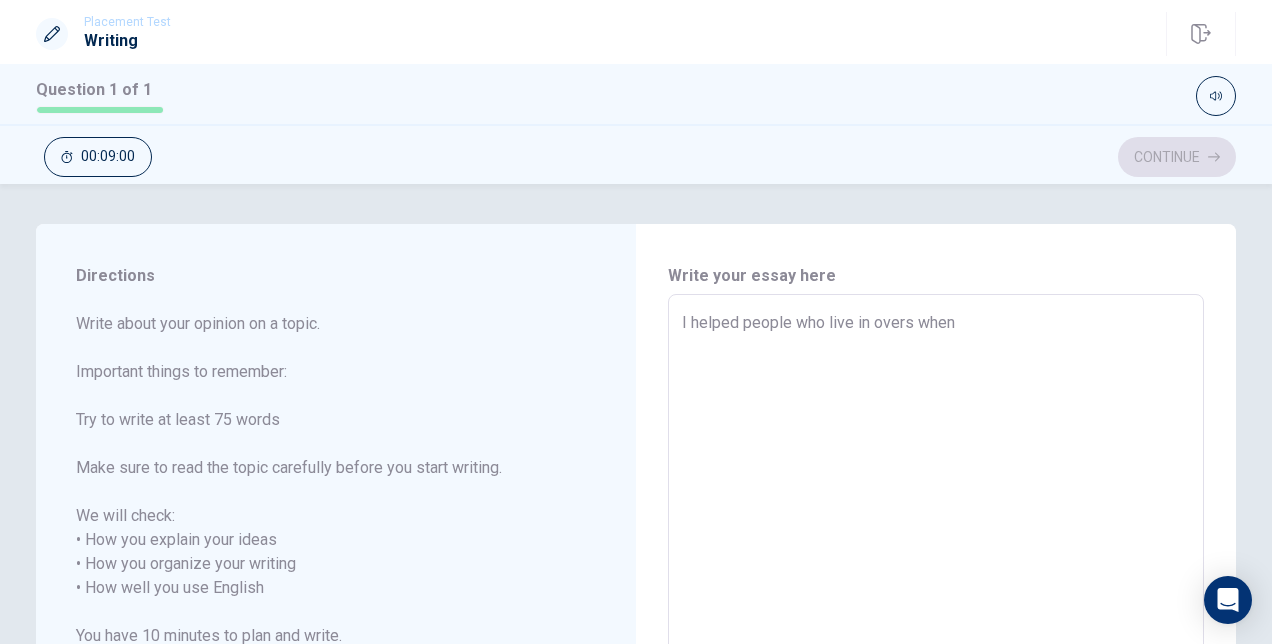 type on "x" 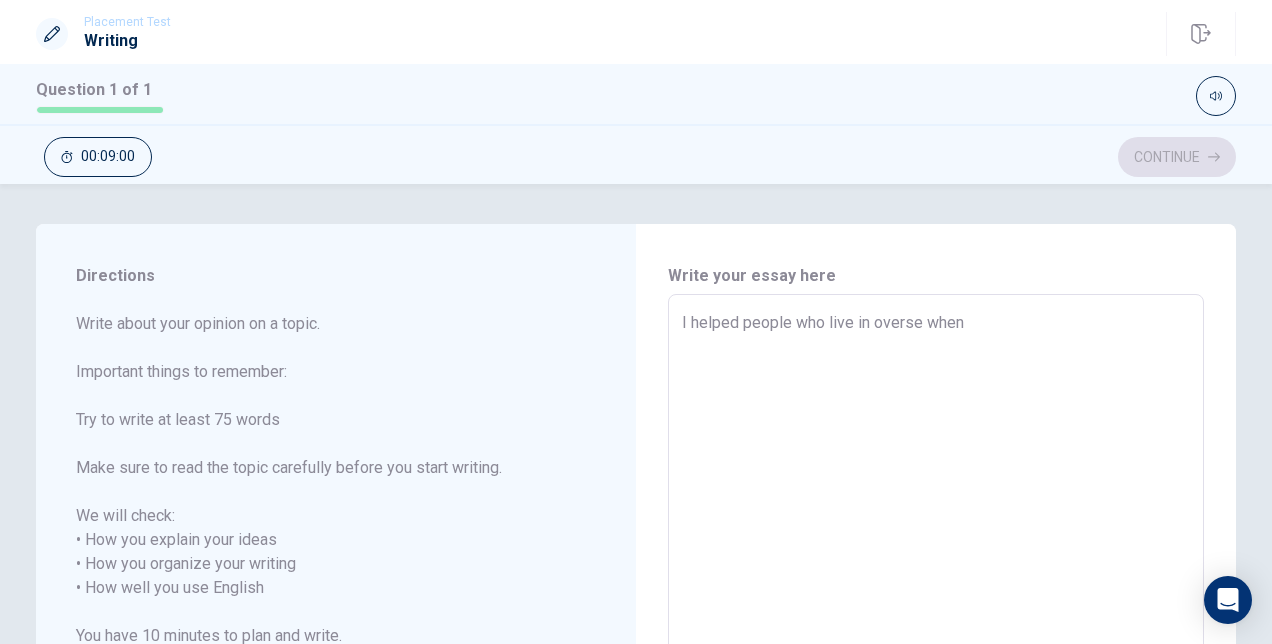 type on "x" 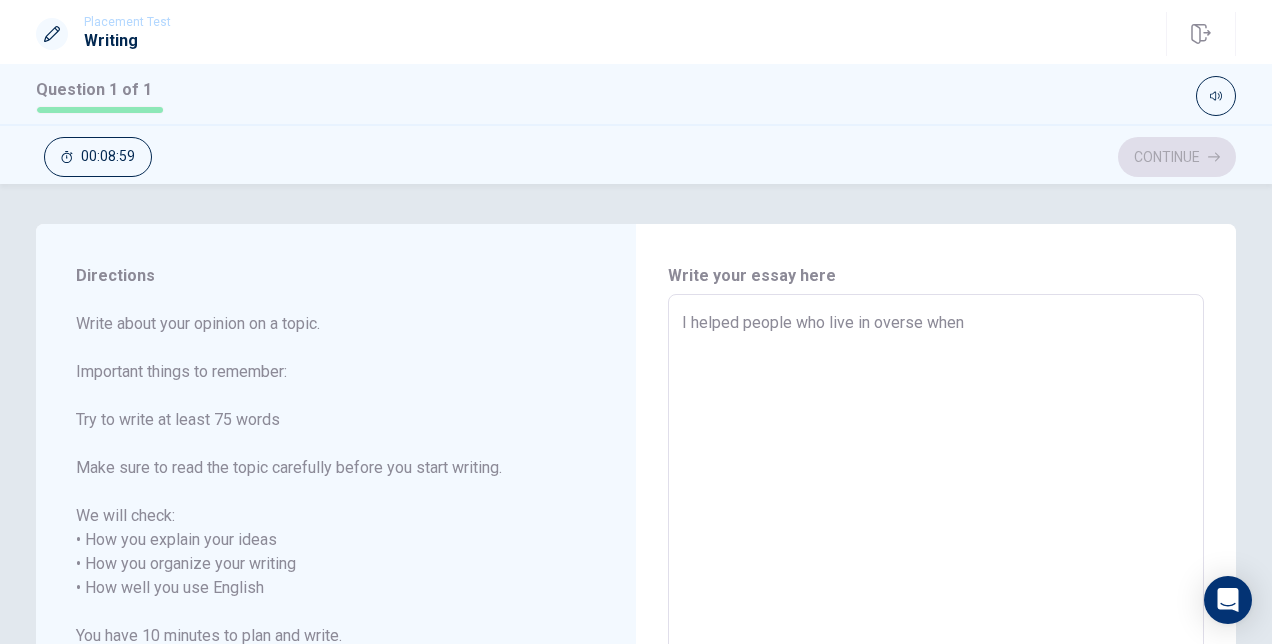 type on "I helped people who live in [GEOGRAPHIC_DATA] when" 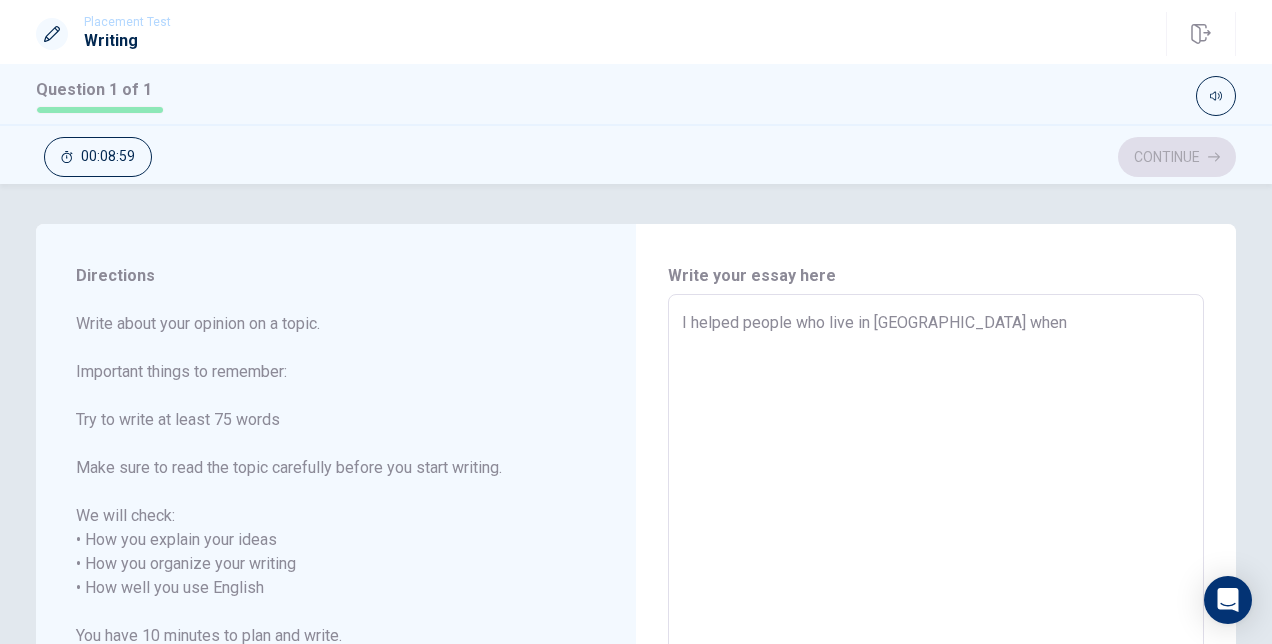 type on "x" 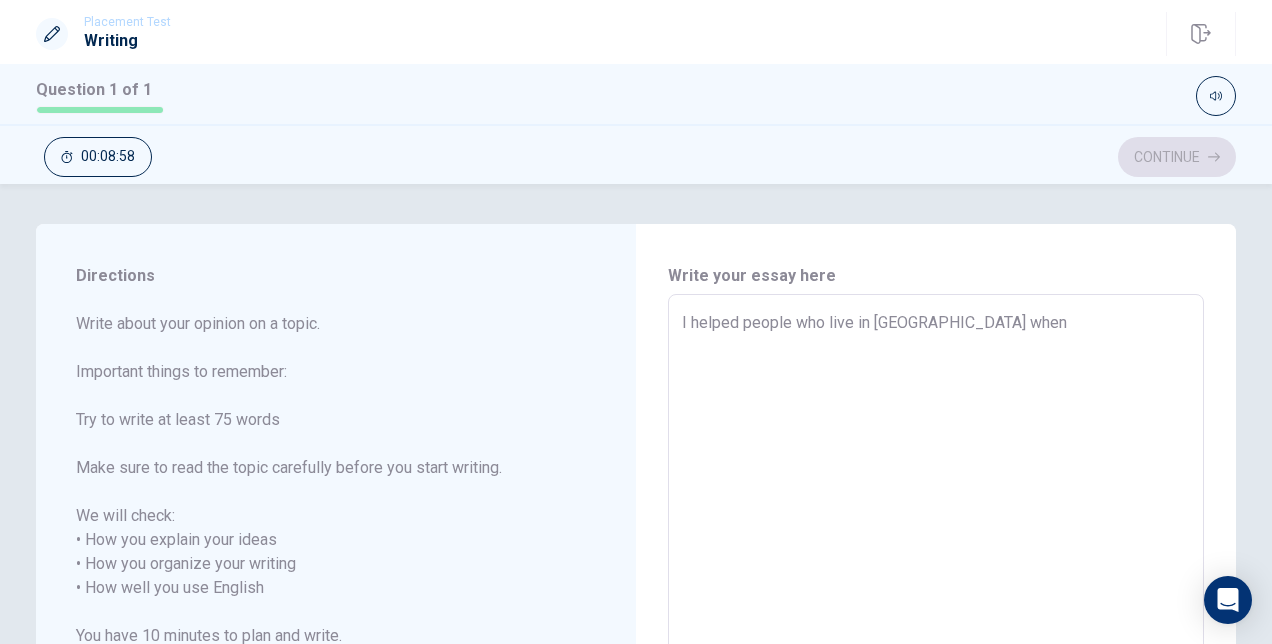 type on "I helped people who live in overseas when" 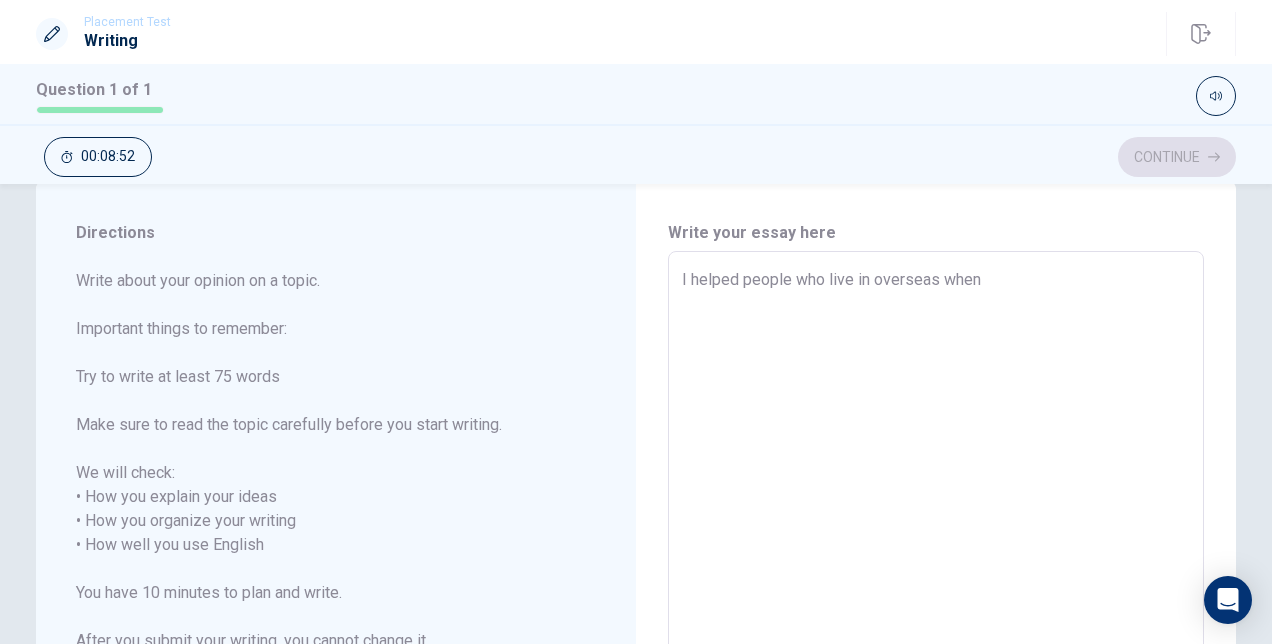 scroll, scrollTop: 0, scrollLeft: 0, axis: both 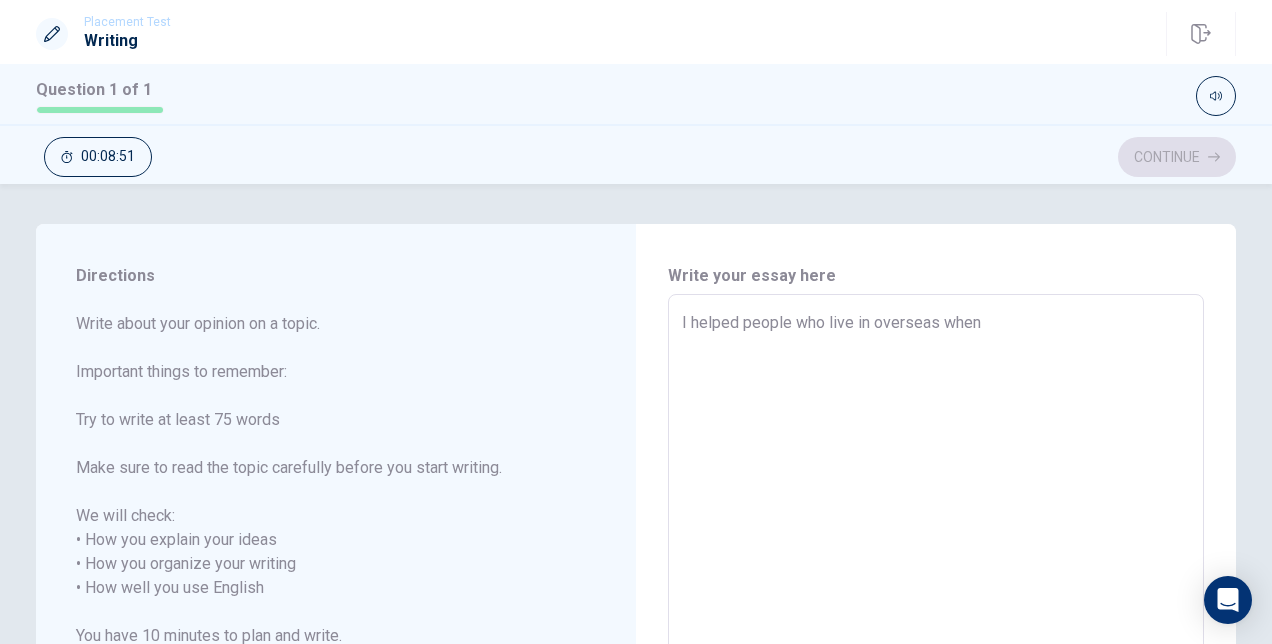 click on "I helped people who live in overseas when" at bounding box center [936, 588] 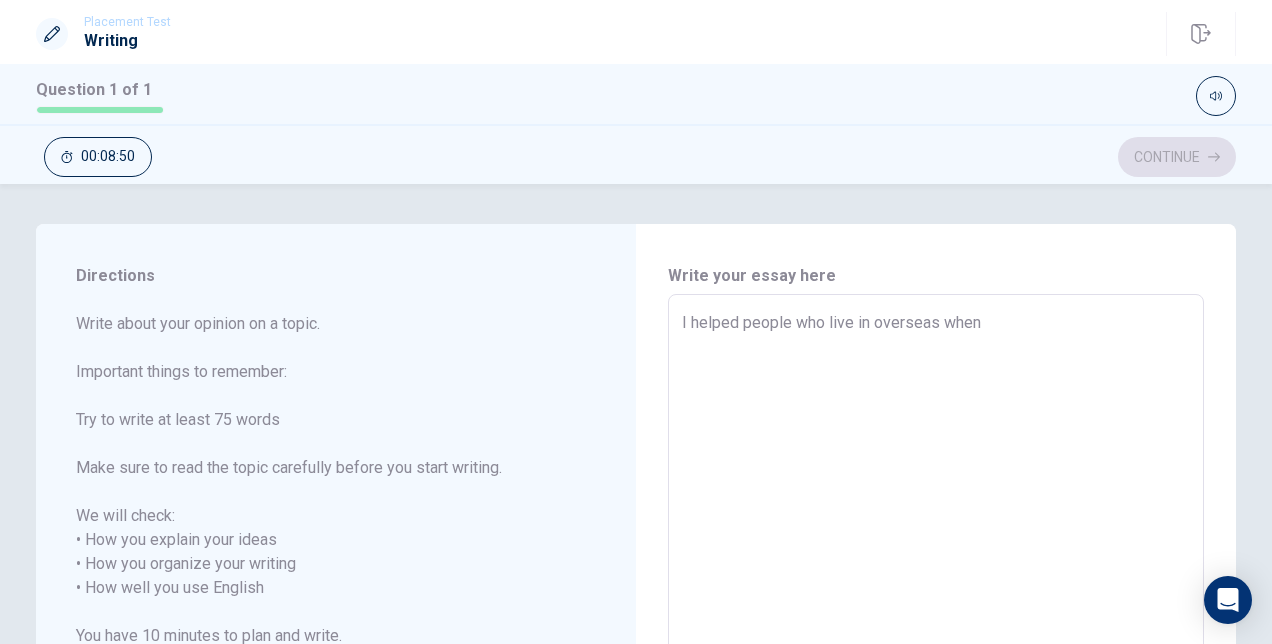 type on "I helped people who live in overseas when I" 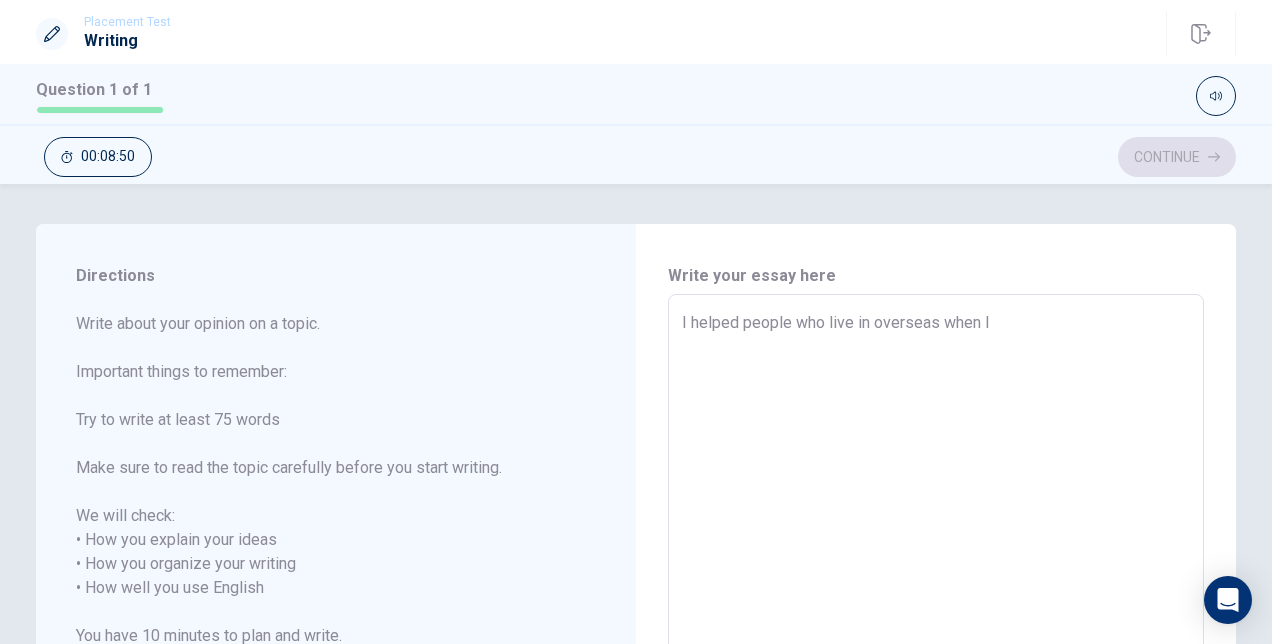 type on "x" 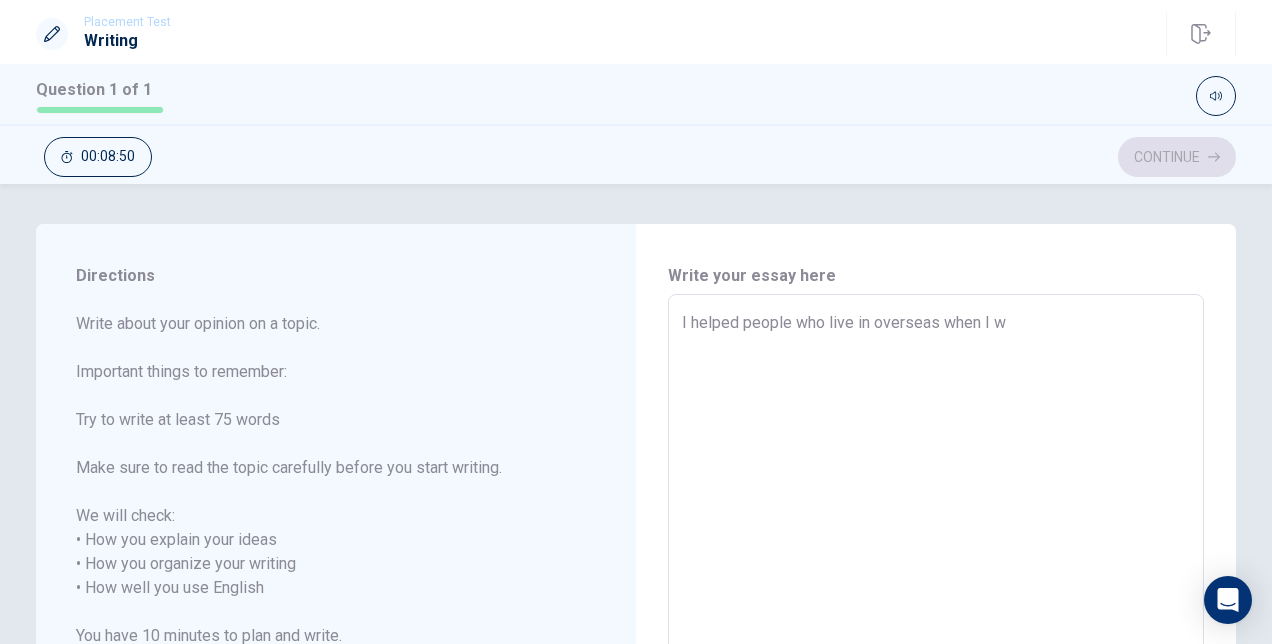 type on "x" 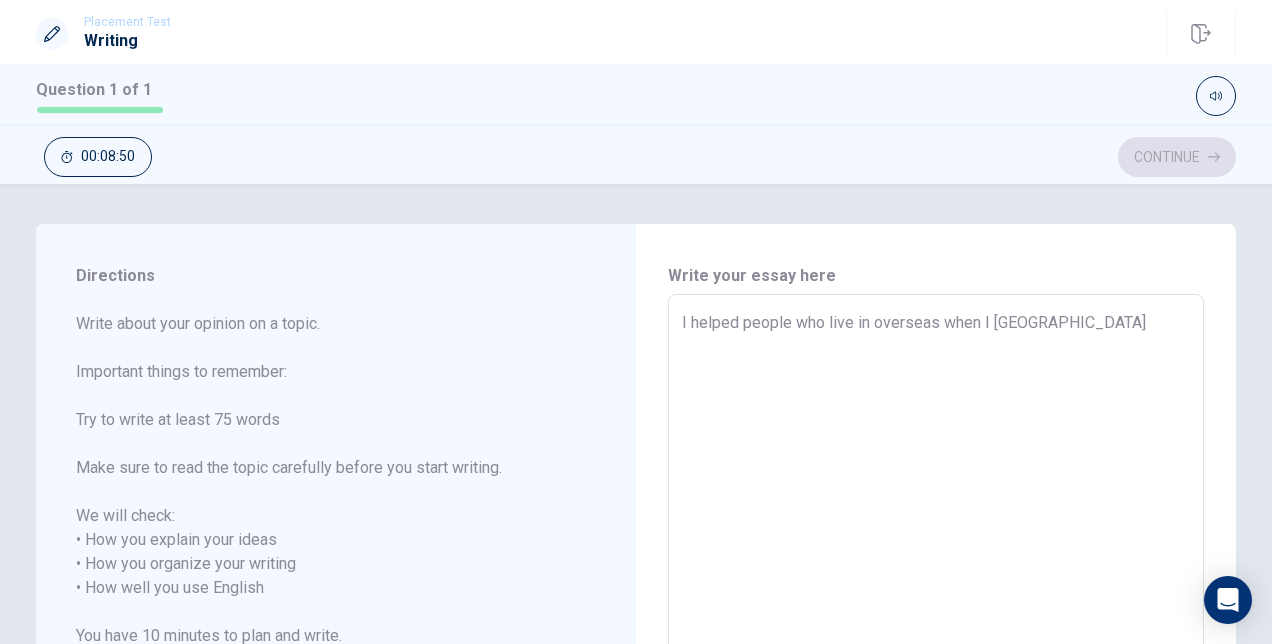 type on "x" 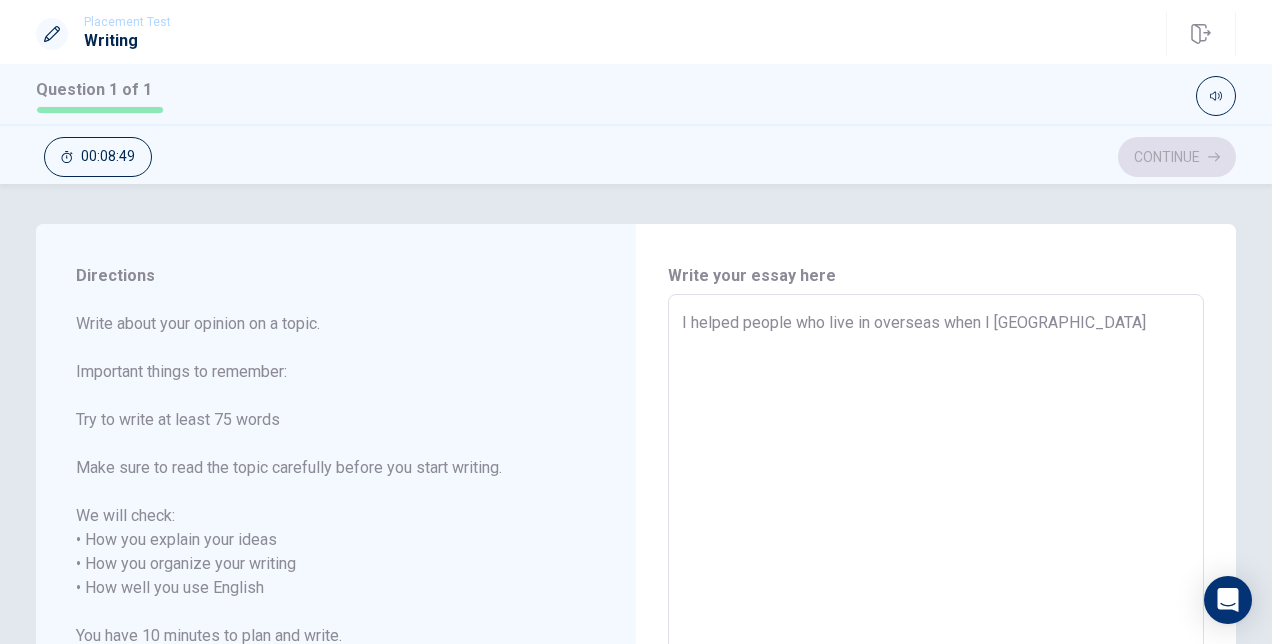 type on "I helped people who live in overseas when I was" 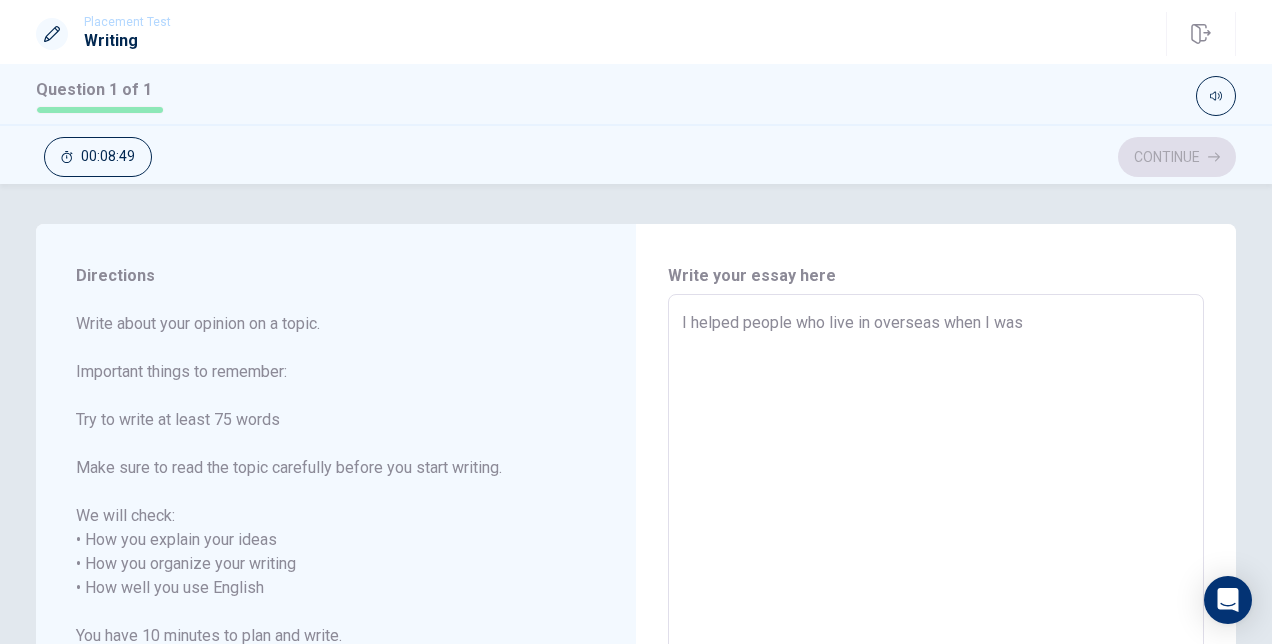 type on "x" 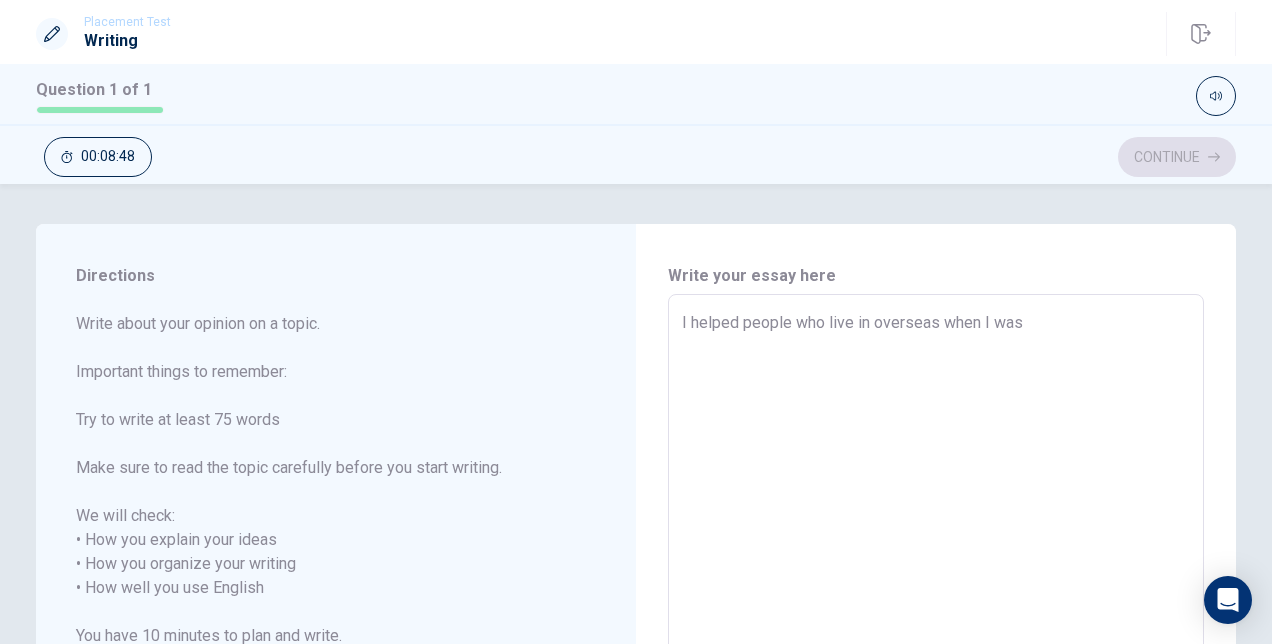 type on "I helped people who live in overseas when I was i" 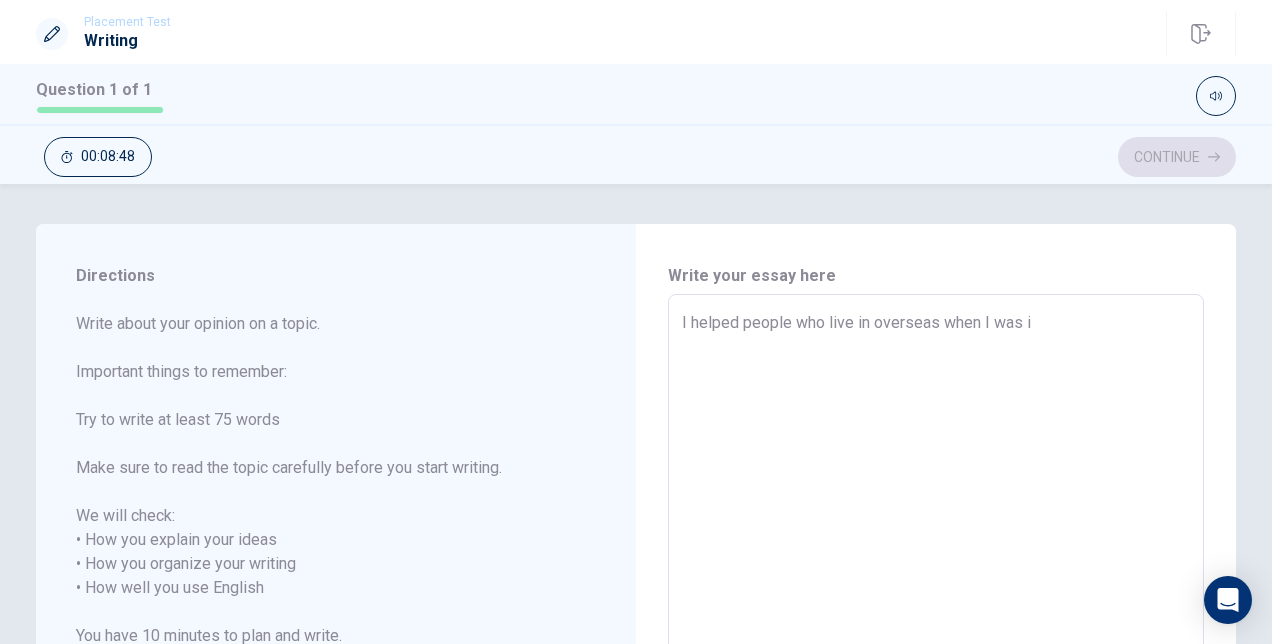 type on "x" 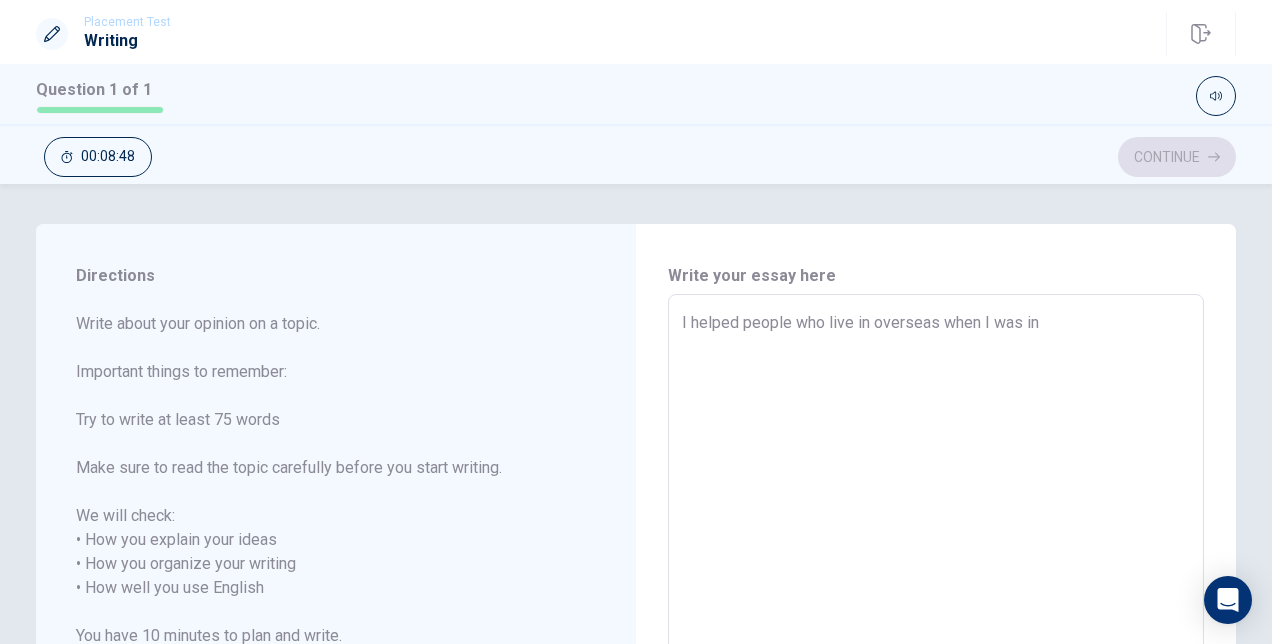 type on "x" 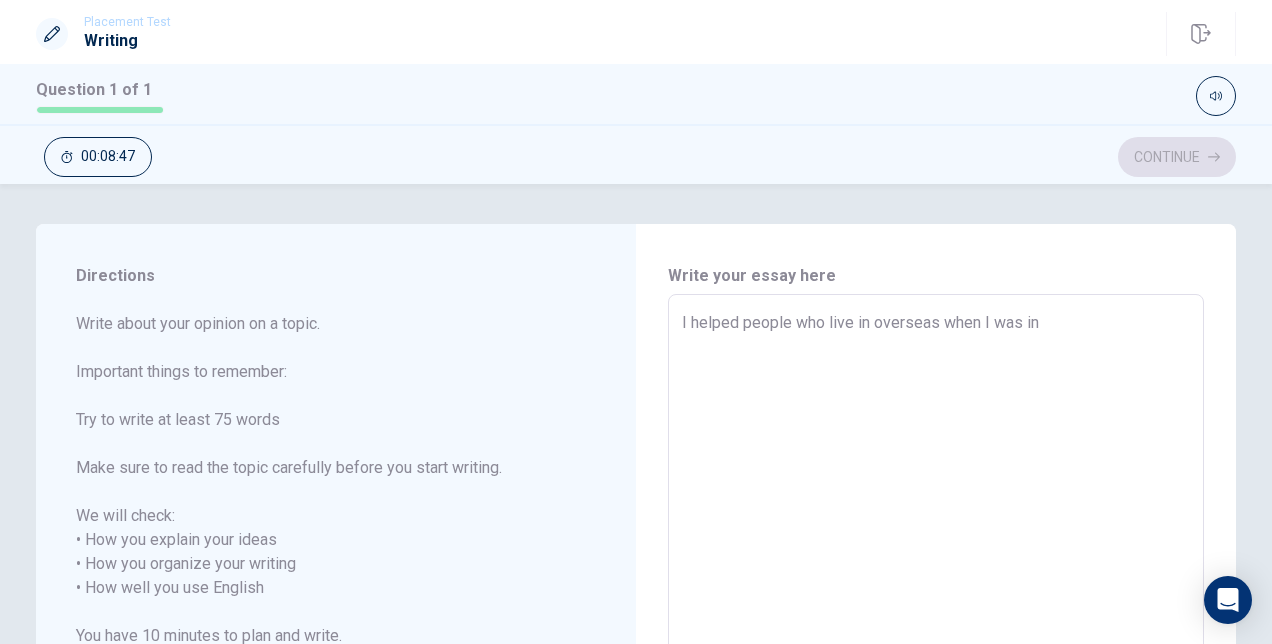 type on "I helped people who live in overseas when I was in t" 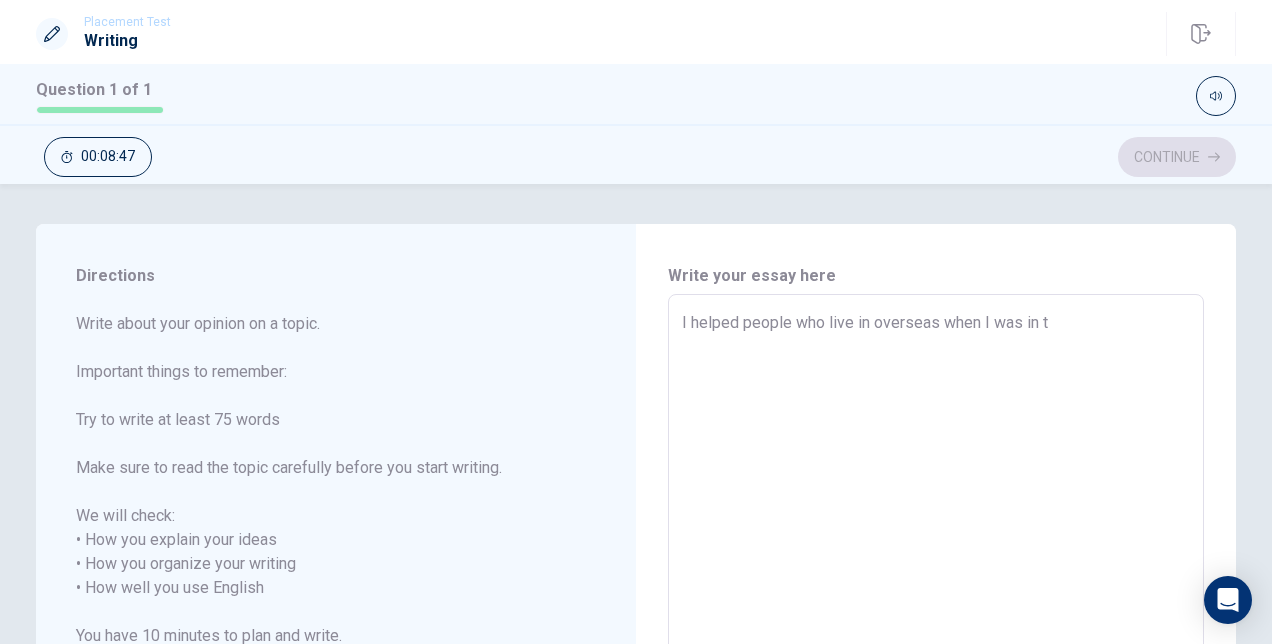type on "x" 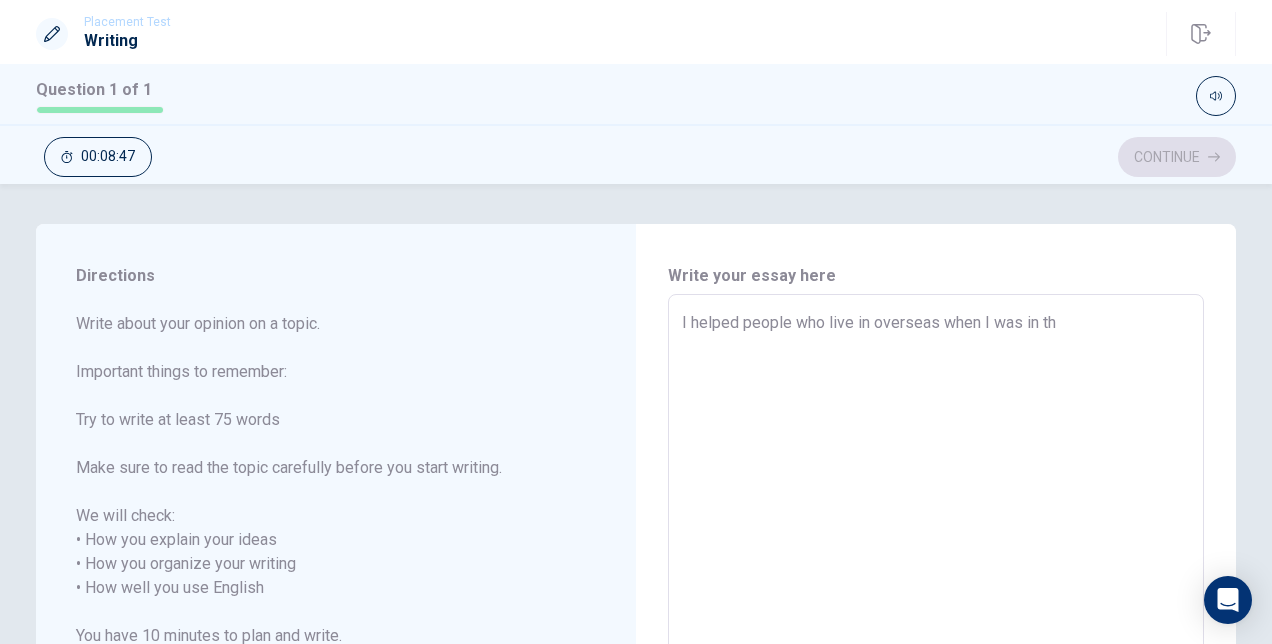 type on "x" 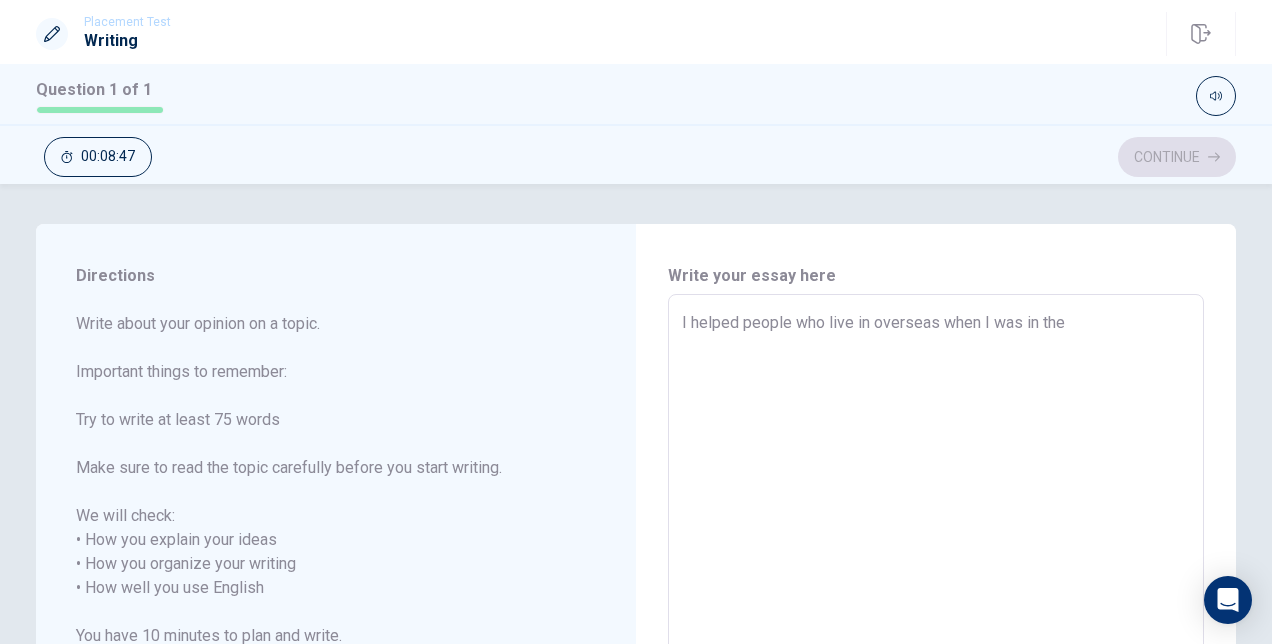 type on "x" 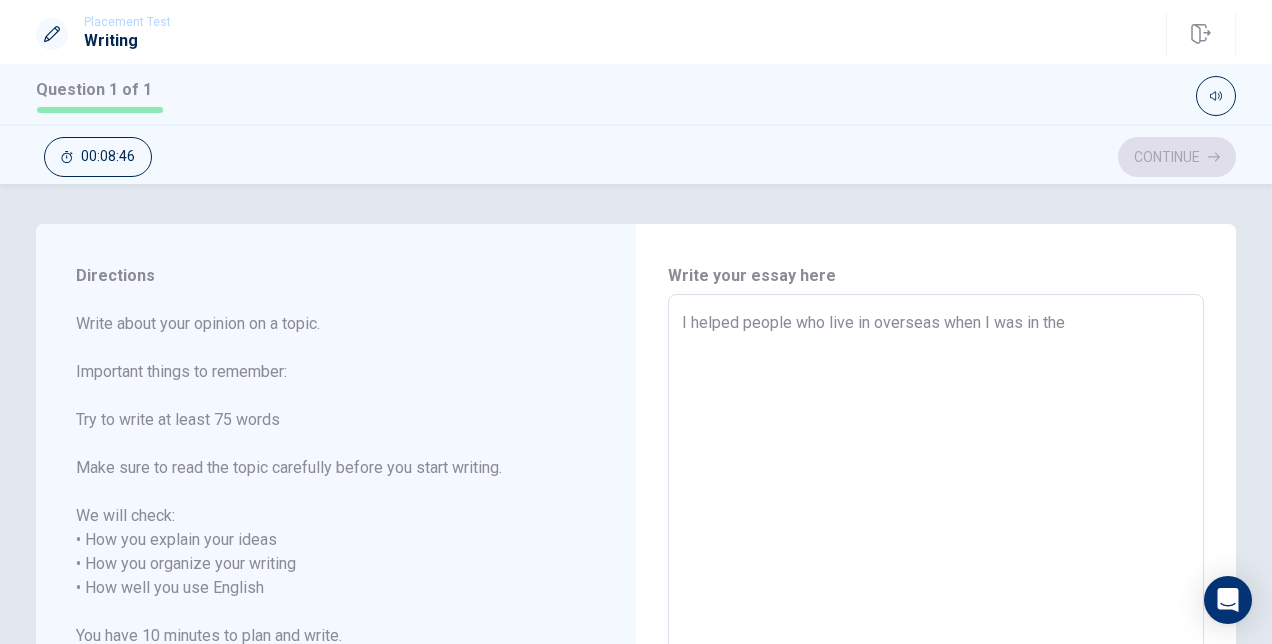 type on "I helped people who live in overseas when I was in the s" 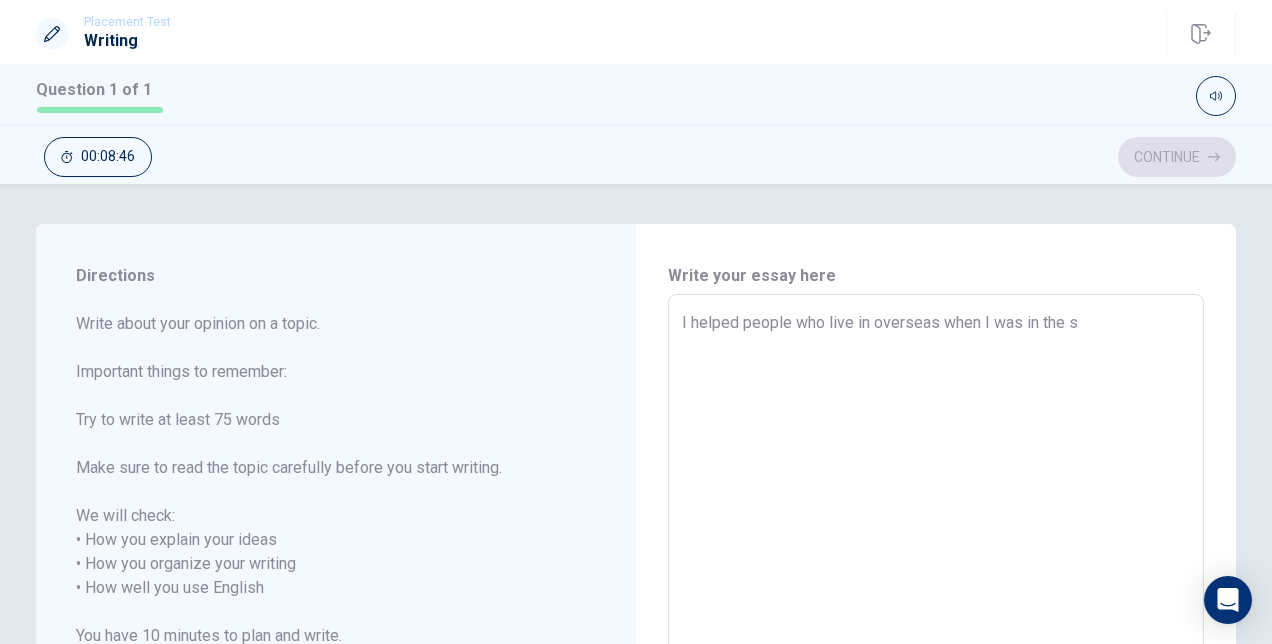 type on "x" 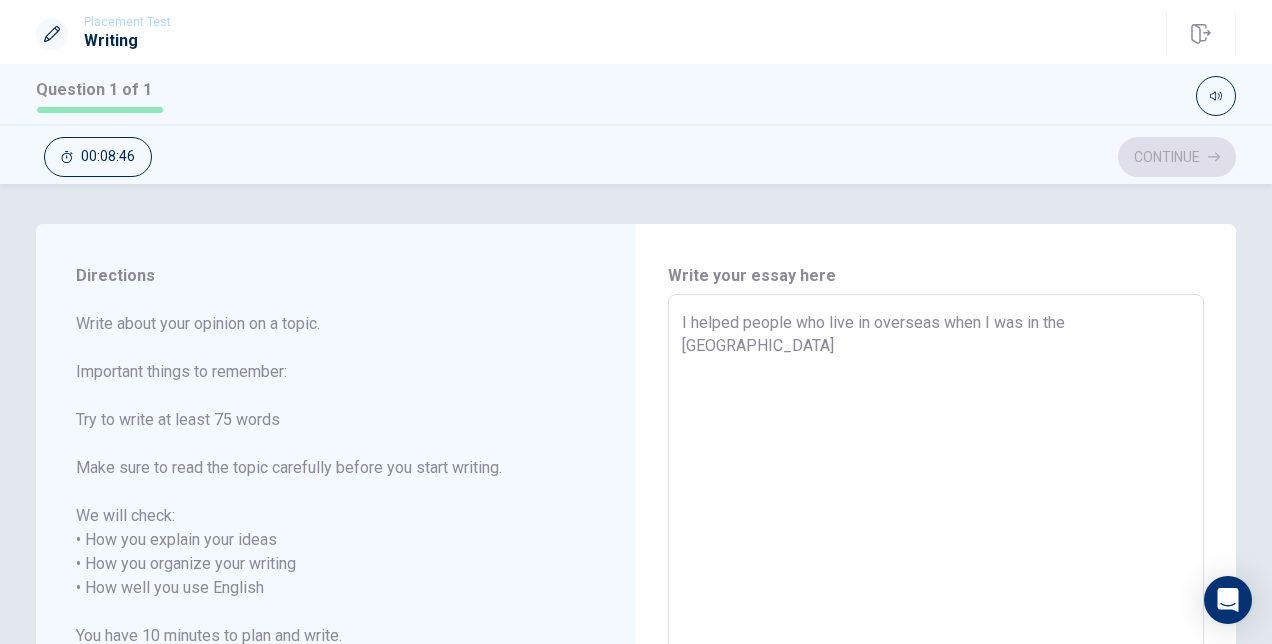 type on "x" 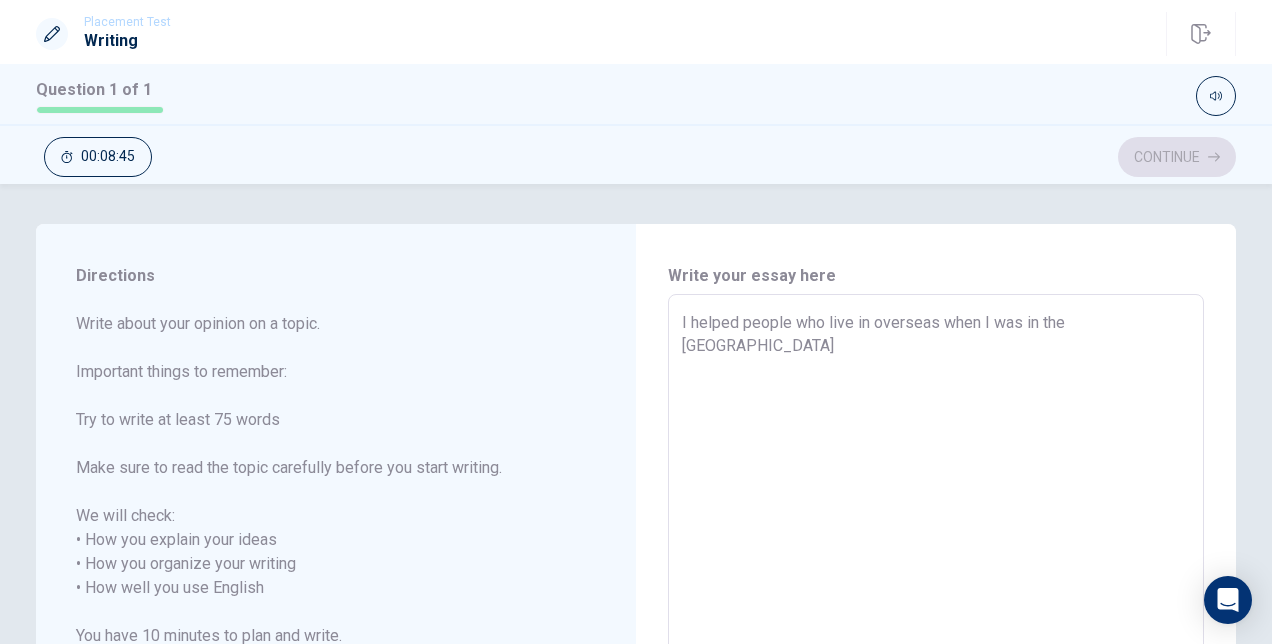 type on "I helped people who live in overseas when I was in the sta" 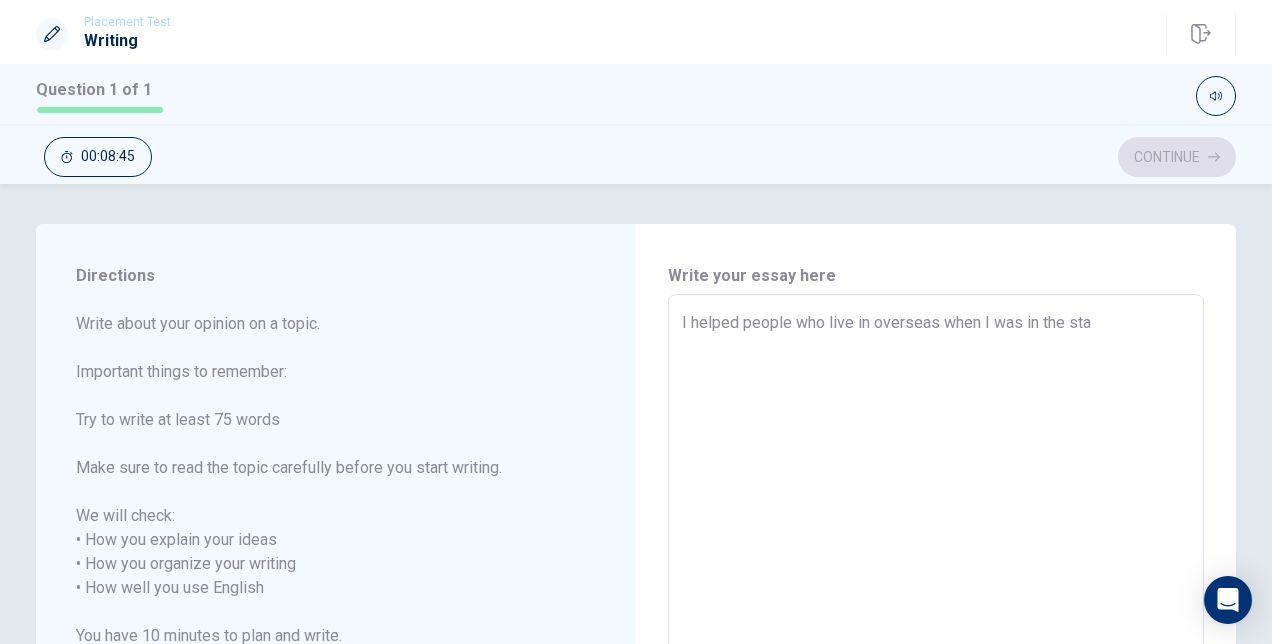type on "x" 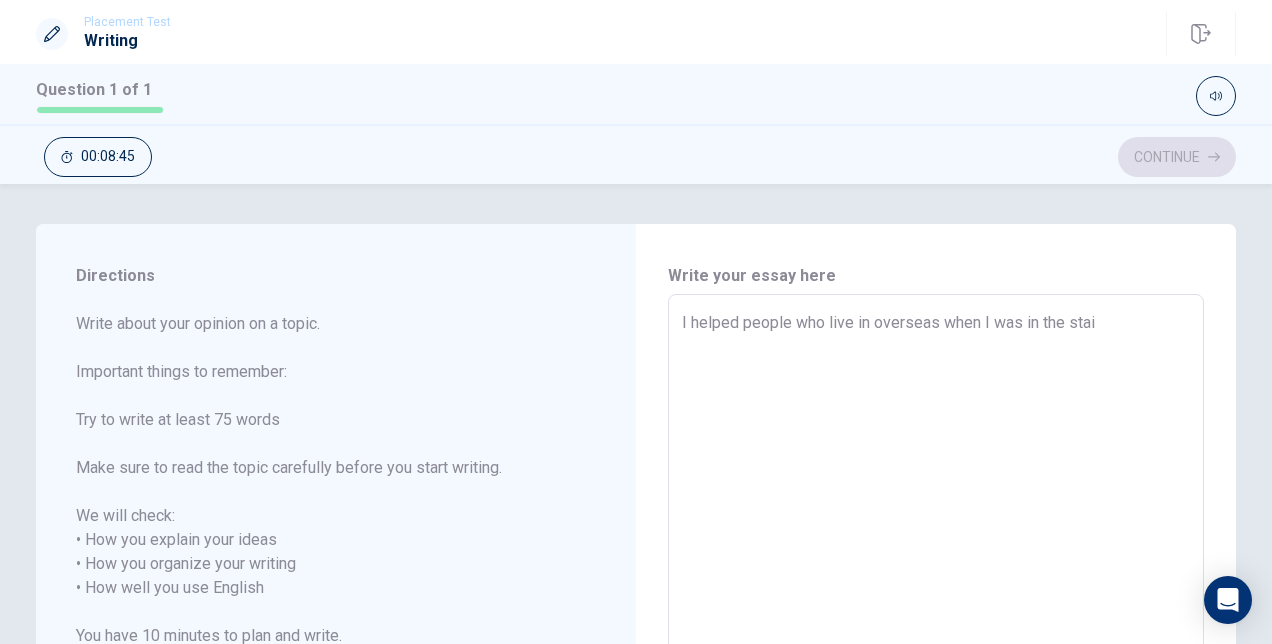 type on "x" 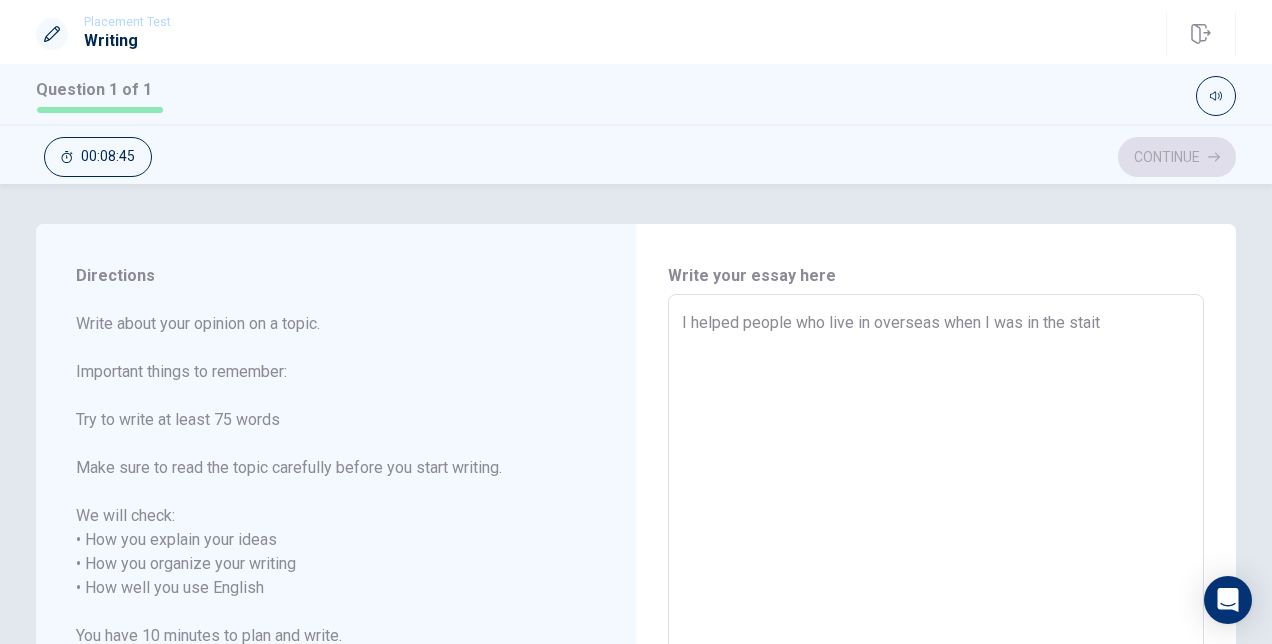 type on "x" 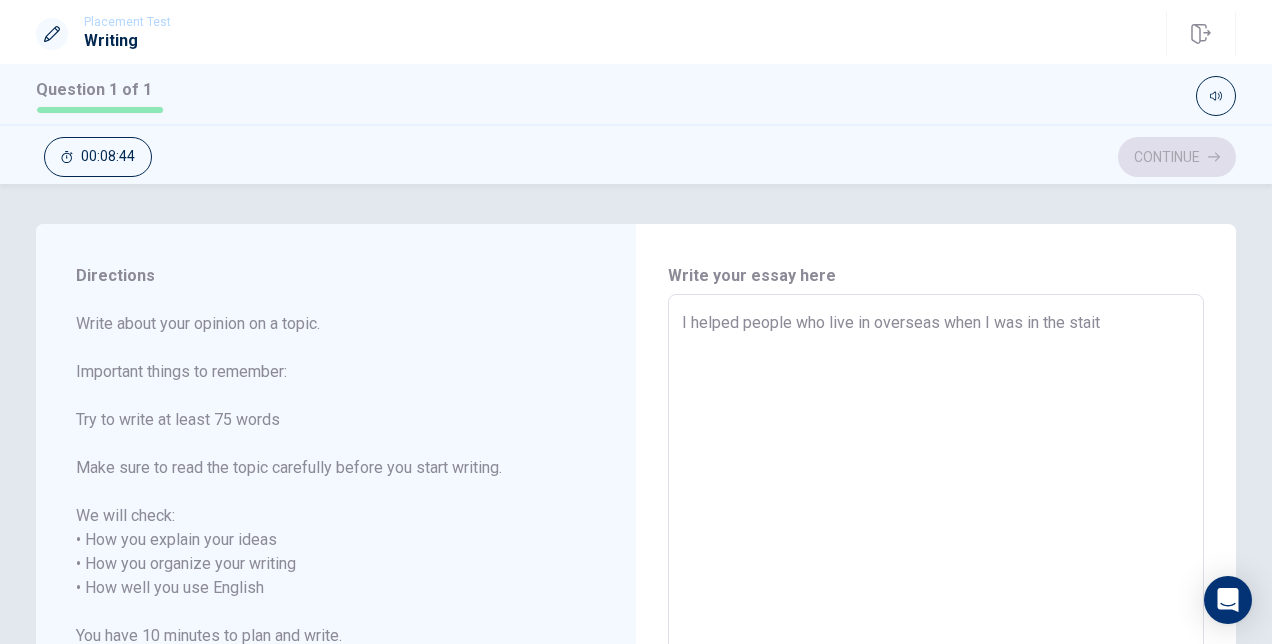 type on "I helped people who live in overseas when I was in the [PERSON_NAME]" 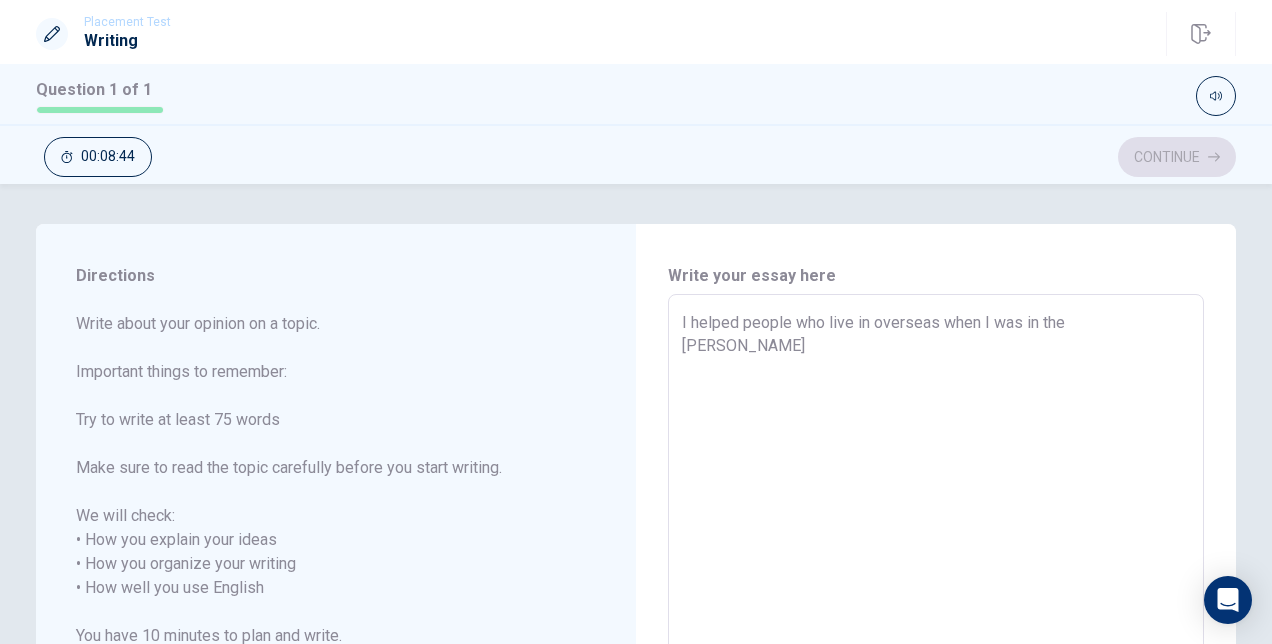 type on "x" 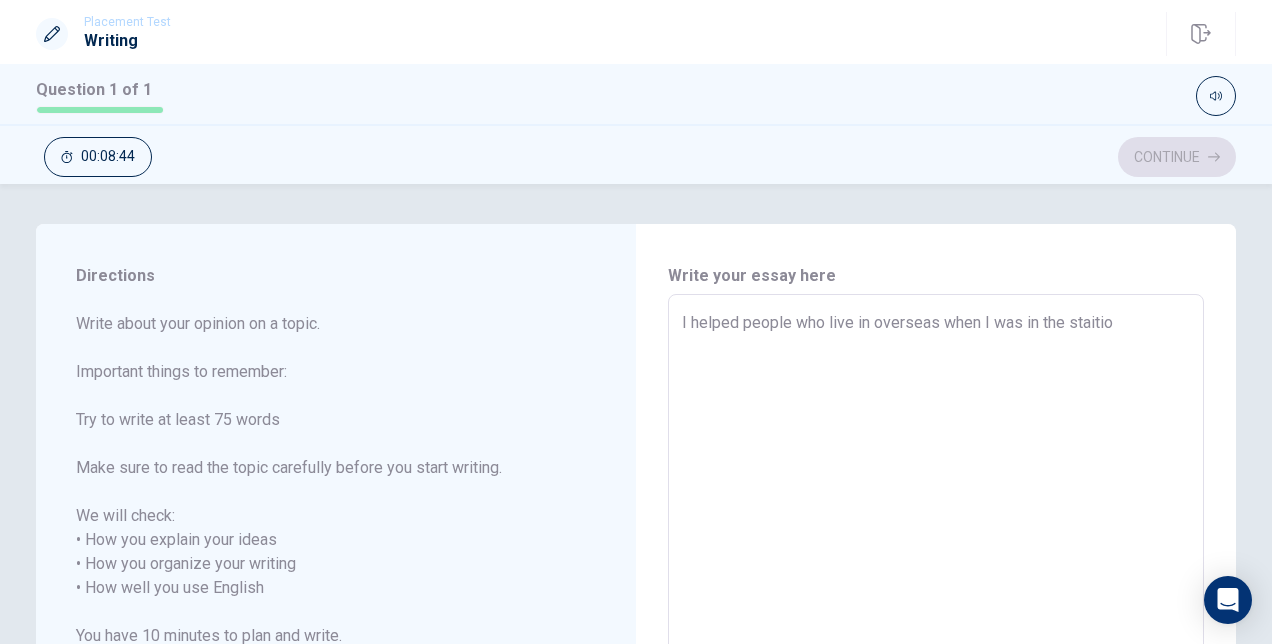 type on "x" 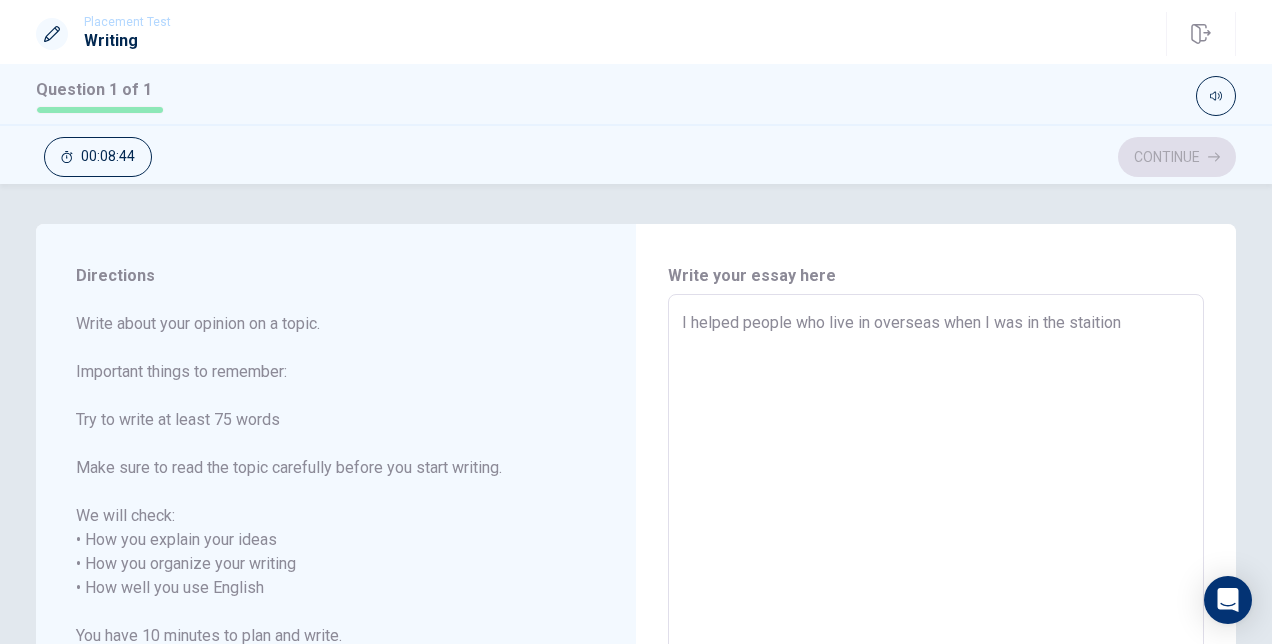 type on "x" 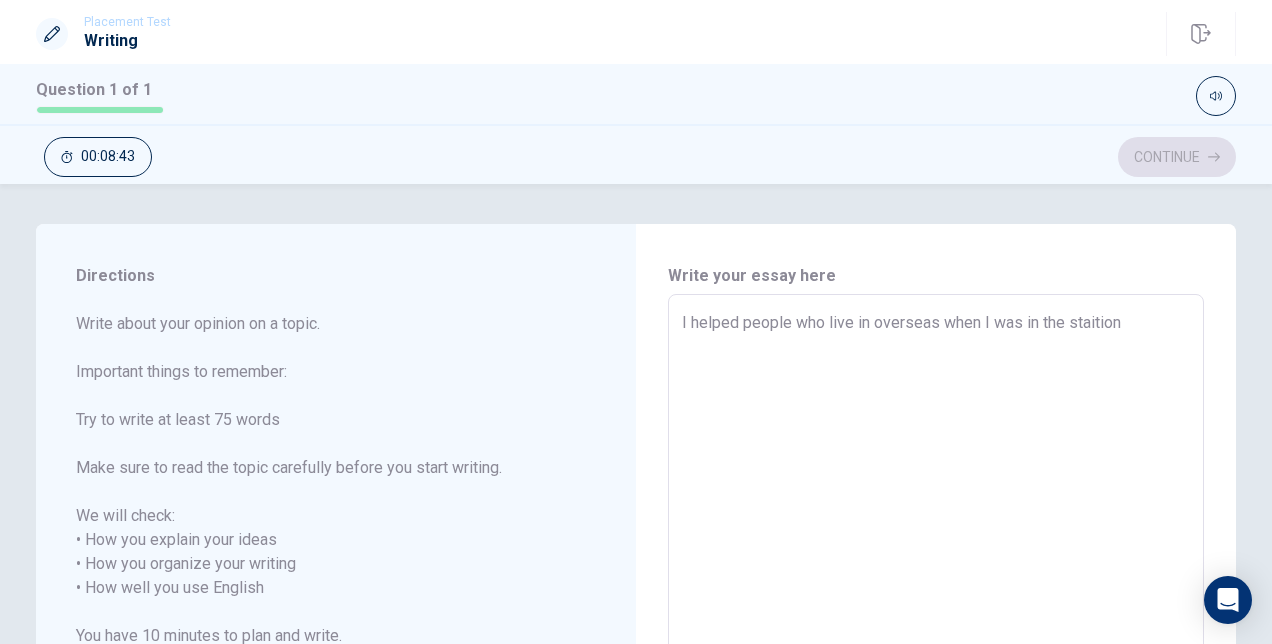 type on "I helped people who live in overseas when I was in the staition." 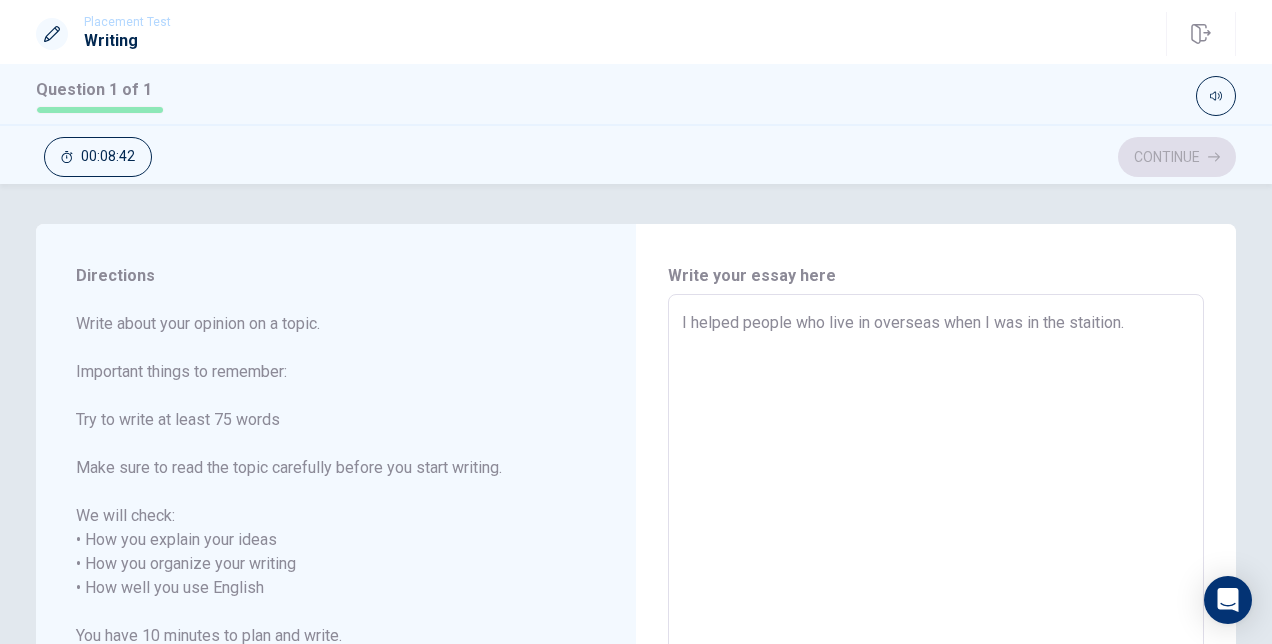 type on "x" 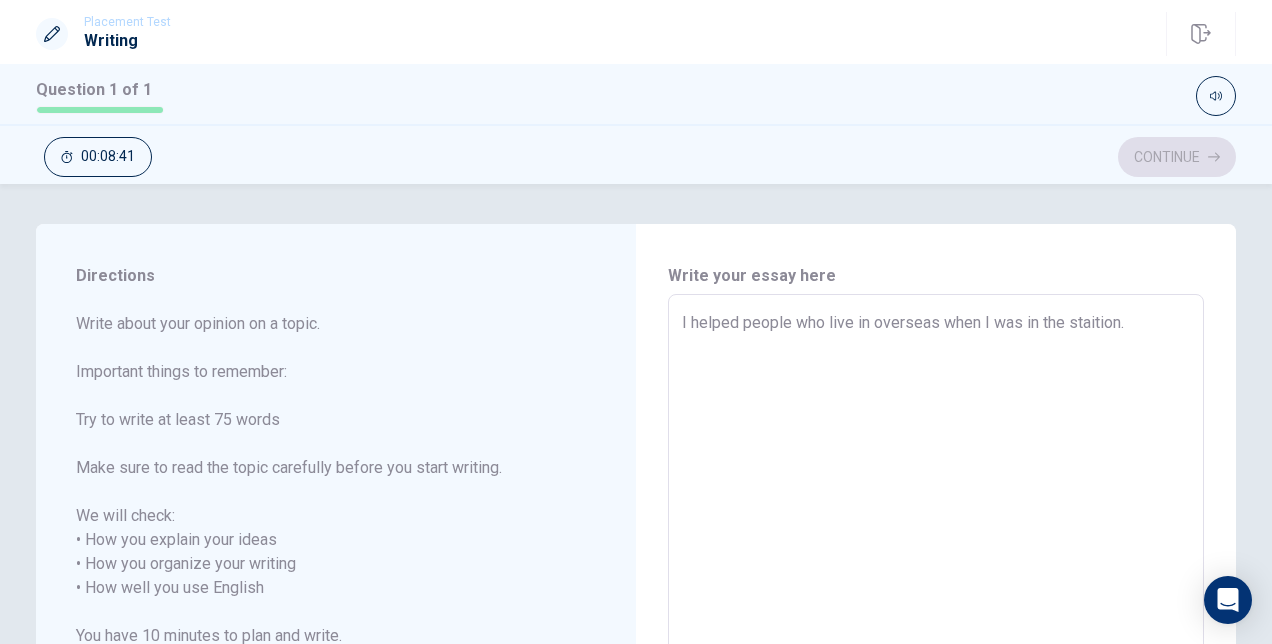 type on "I helped people who live in overseas when I was in the staition" 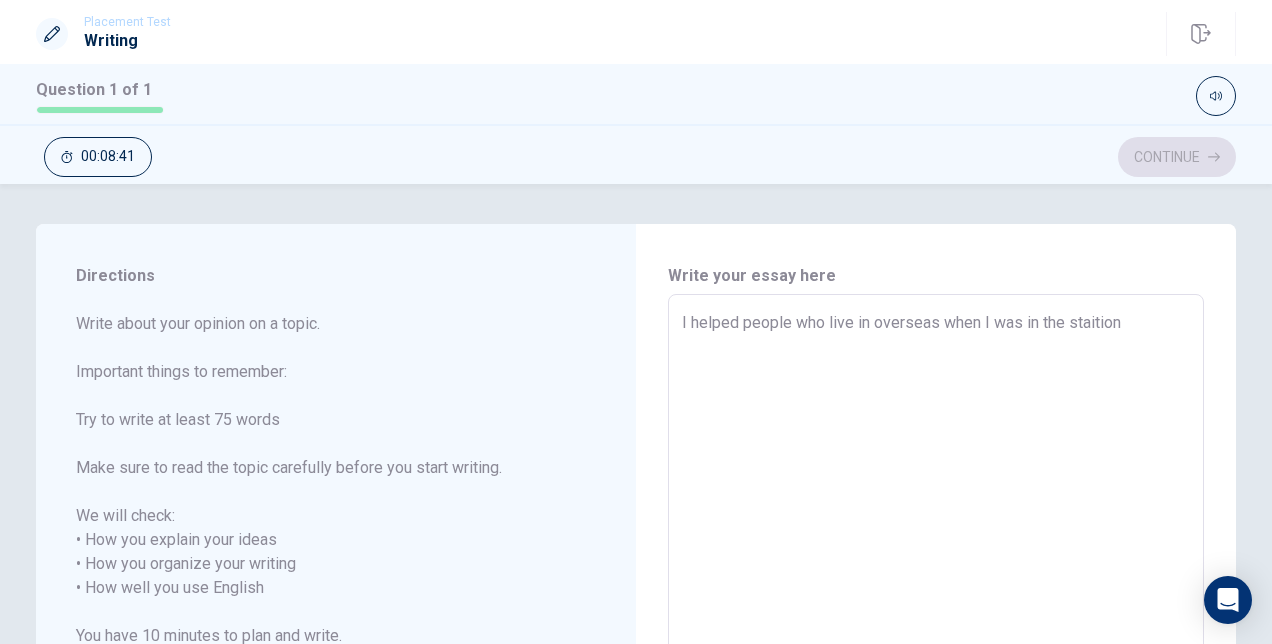 type on "x" 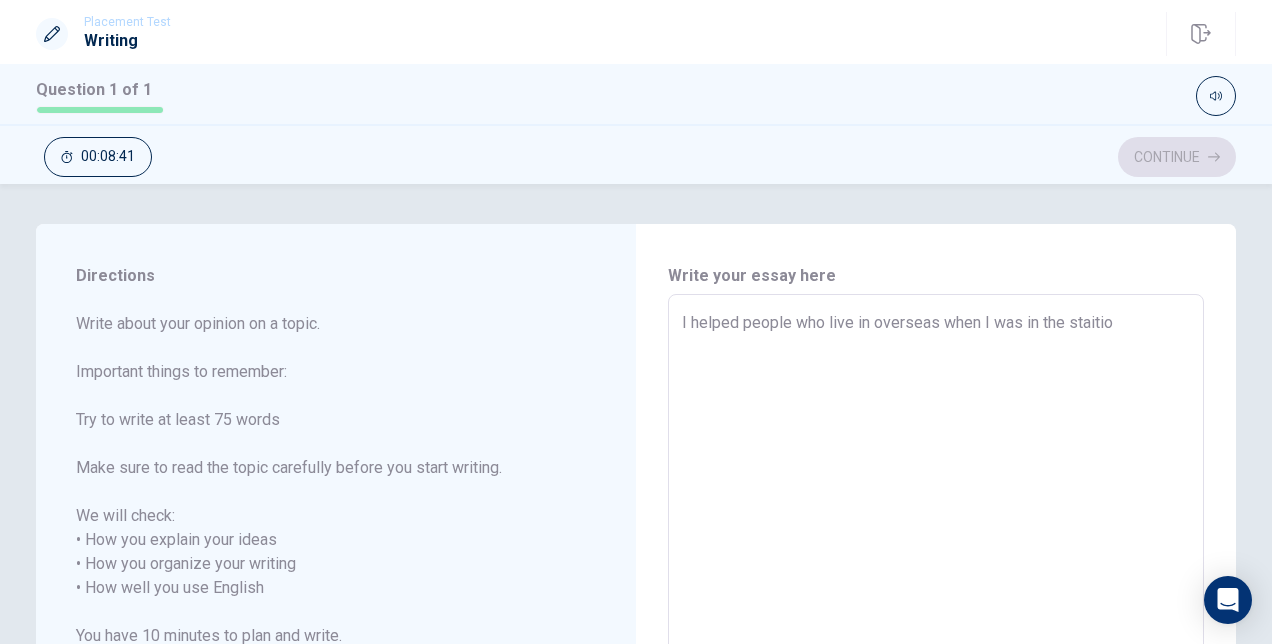 type on "x" 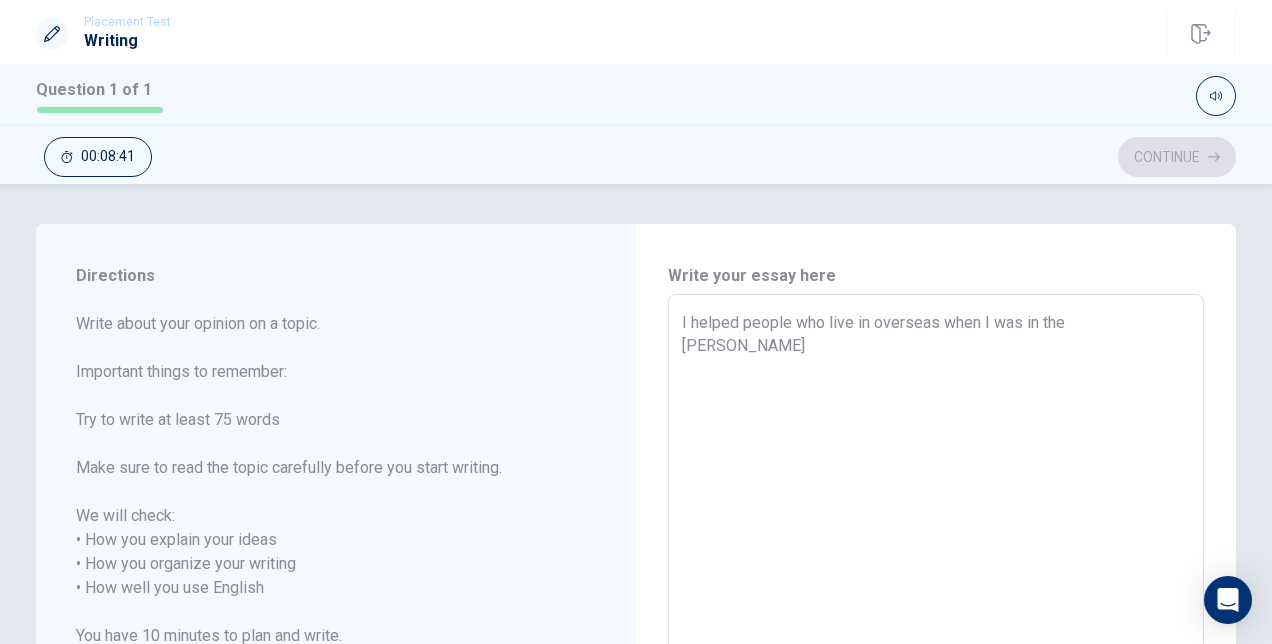 type on "x" 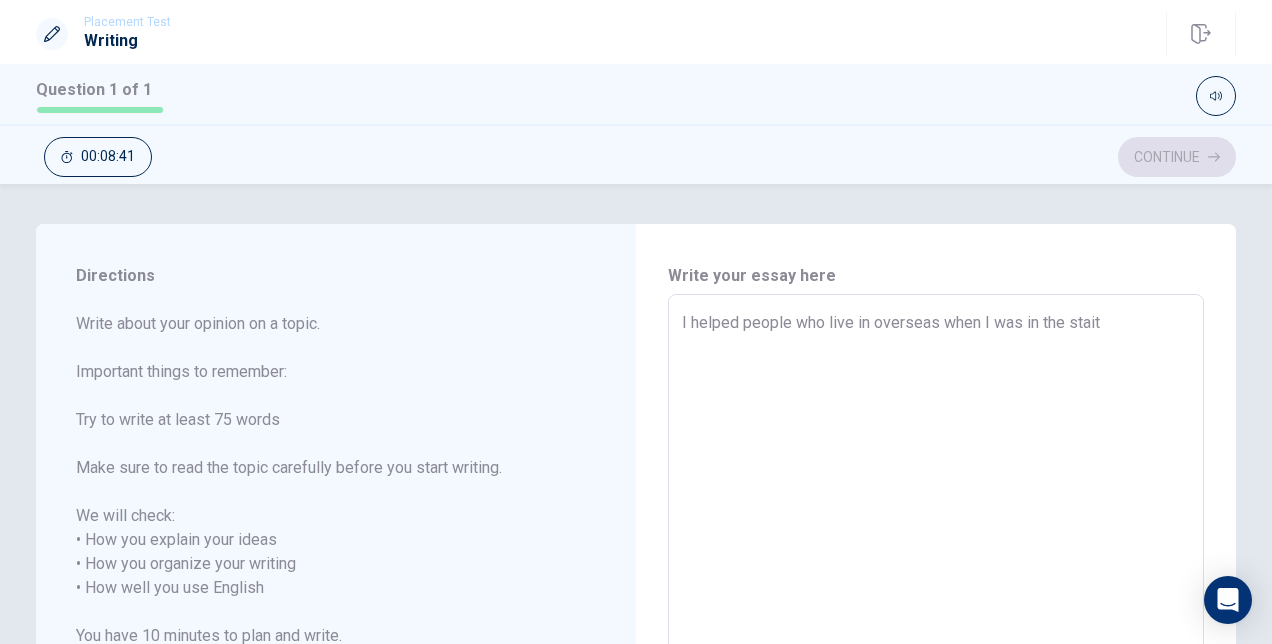 type on "x" 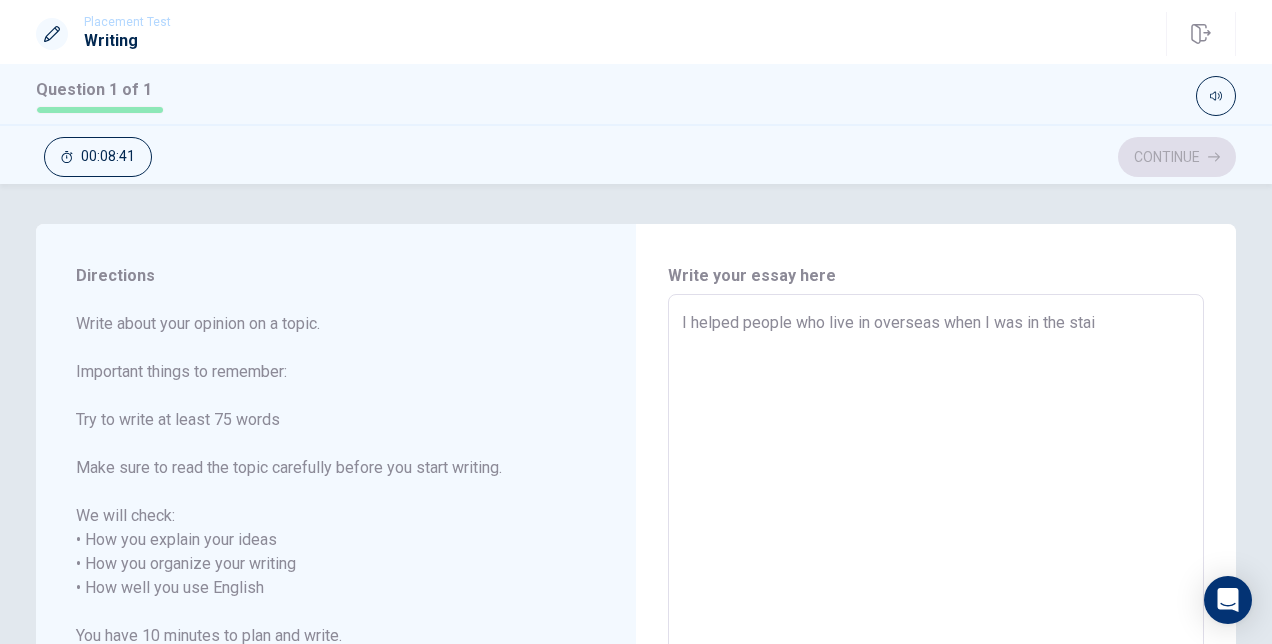 type on "x" 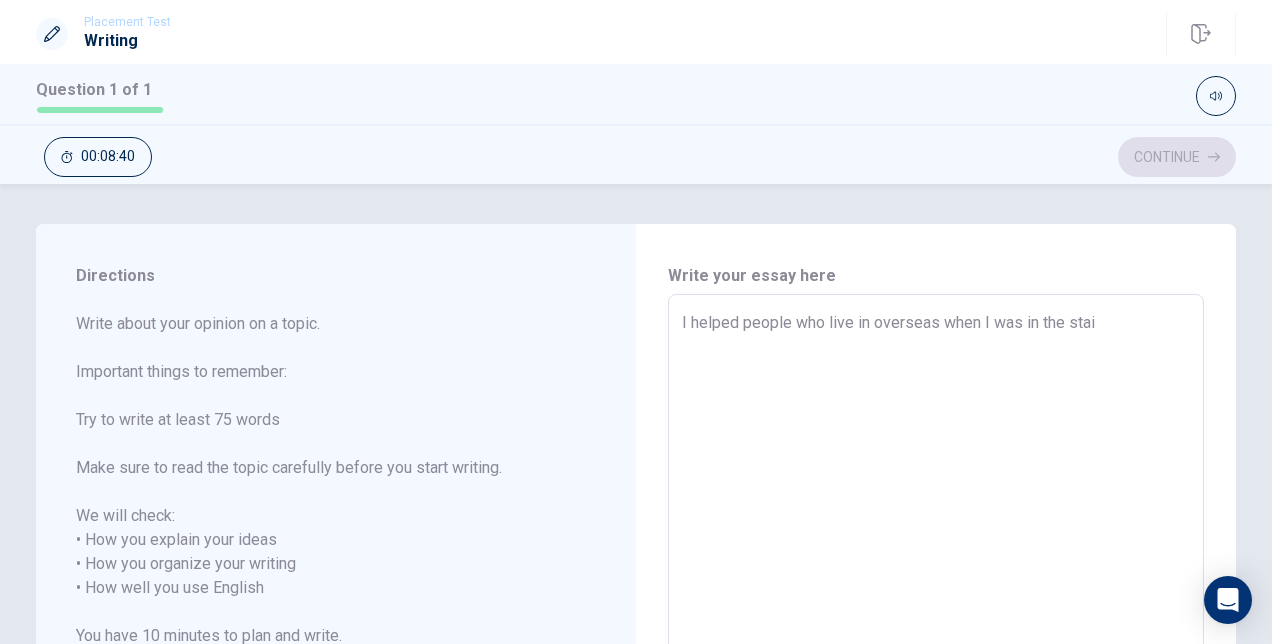 type on "I helped people who live in overseas when I was in the sta" 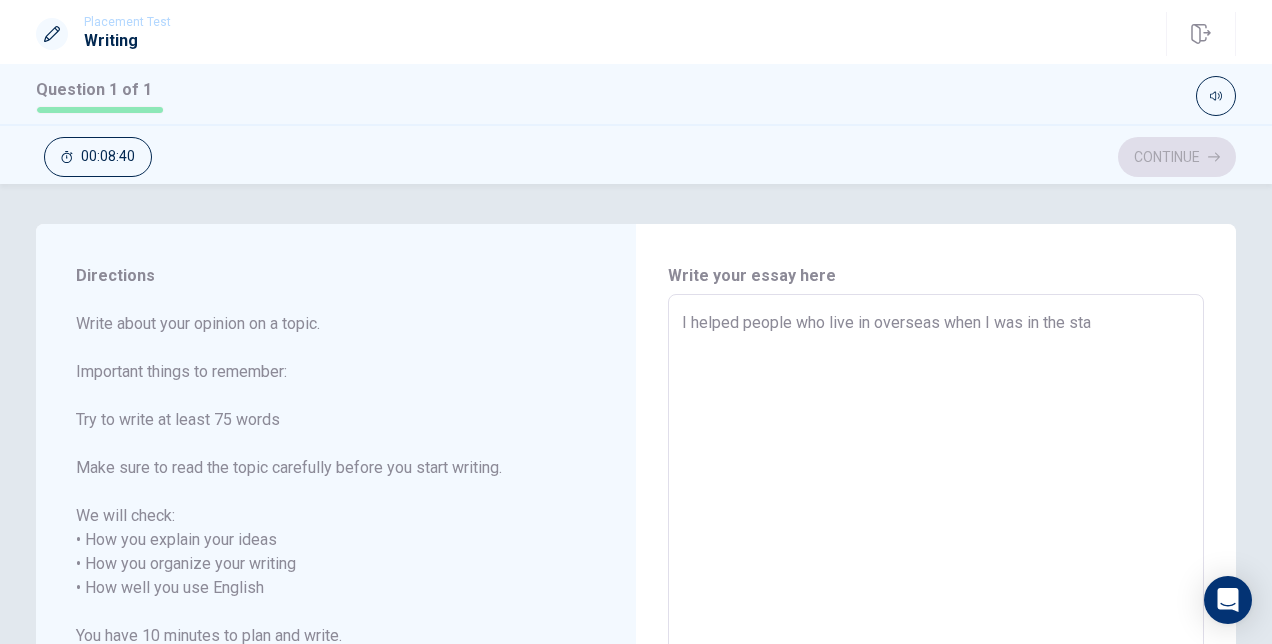 type 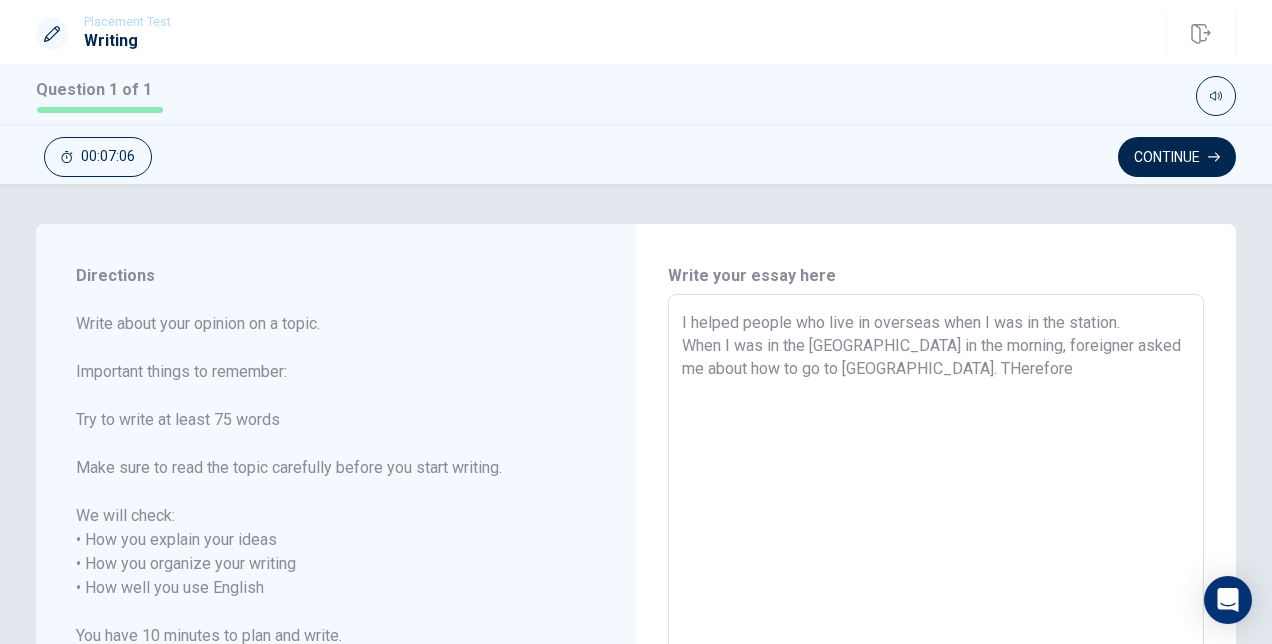 click on "I helped people who live in overseas when I was in the station.
When I was in the [GEOGRAPHIC_DATA] in the morning, foreigner asked me about how to go to [GEOGRAPHIC_DATA]. THerefore" at bounding box center (936, 588) 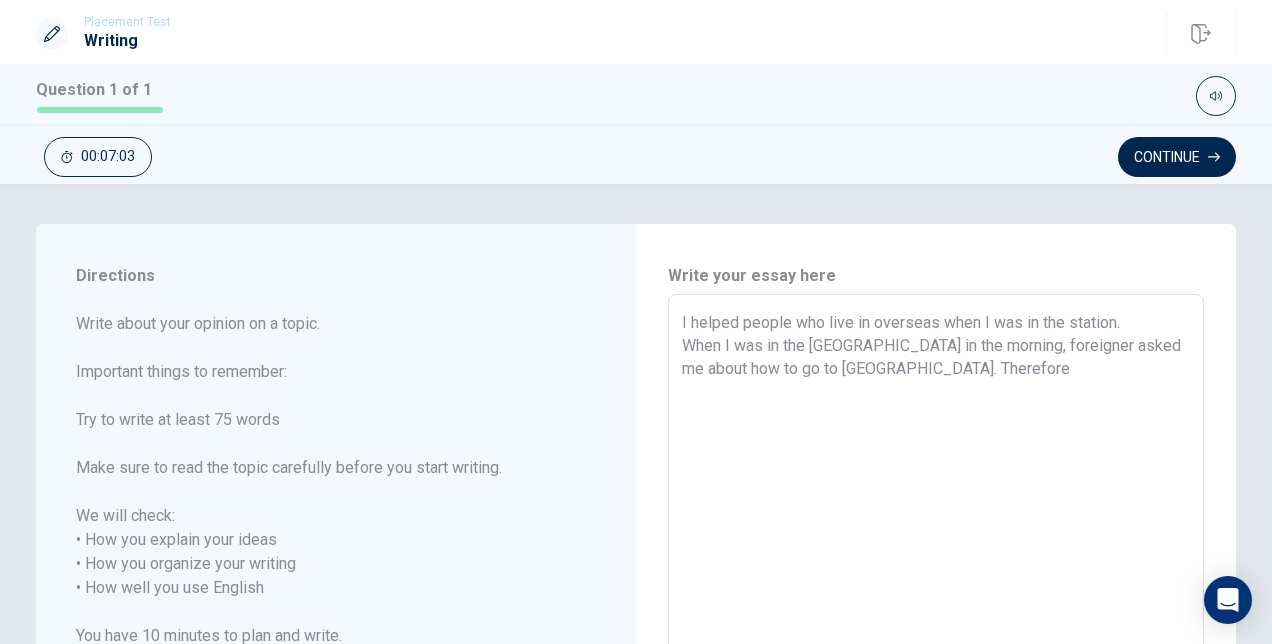 click on "I helped people who live in overseas when I was in the station.
When I was in the [GEOGRAPHIC_DATA] in the morning, foreigner asked me about how to go to [GEOGRAPHIC_DATA]. Therefore" at bounding box center [936, 588] 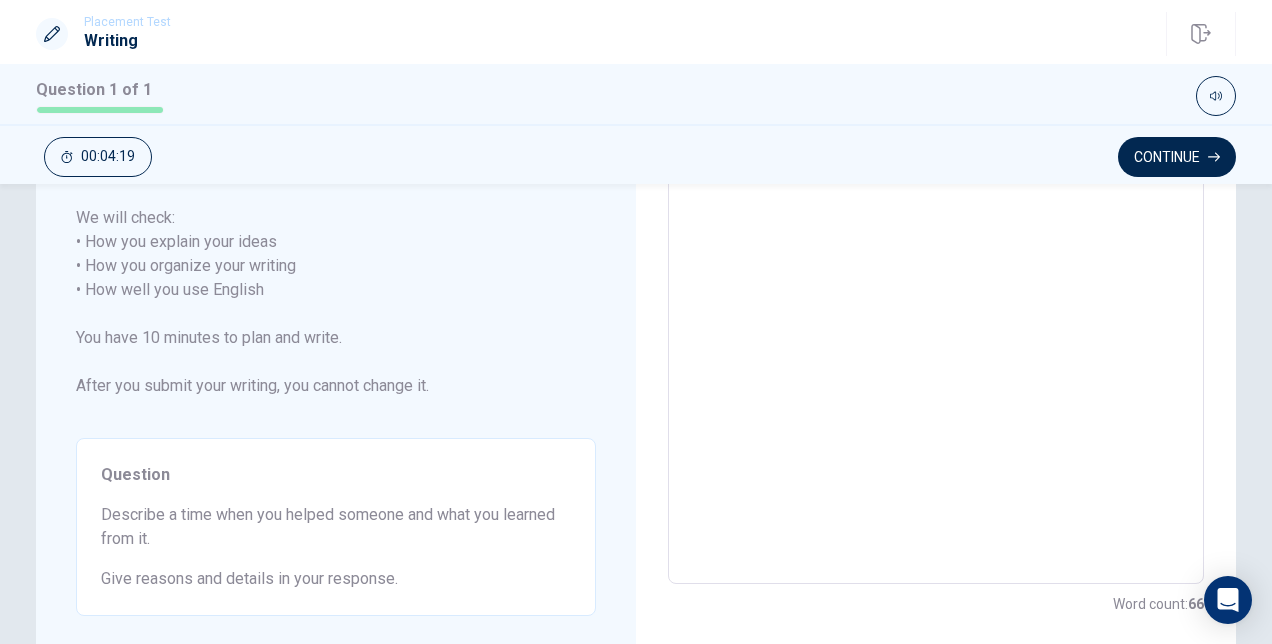 scroll, scrollTop: 0, scrollLeft: 0, axis: both 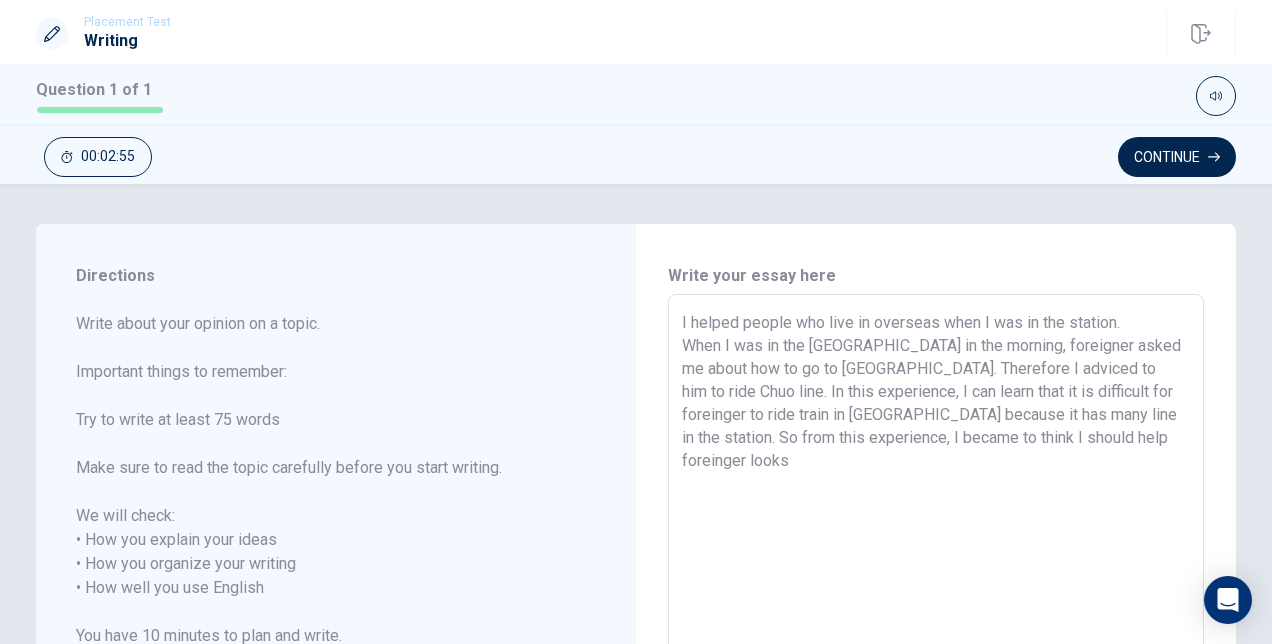 click on "I helped people who live in overseas when I was in the station.
When I was in the [GEOGRAPHIC_DATA] in the morning, foreigner asked me about how to go to [GEOGRAPHIC_DATA]. Therefore I adviced to him to ride Chuo line. In this experience, I can learn that it is difficult for foreinger to ride train in [GEOGRAPHIC_DATA] because it has many line in the station. So from this experience, I became to think I should help foreinger looks" at bounding box center (936, 588) 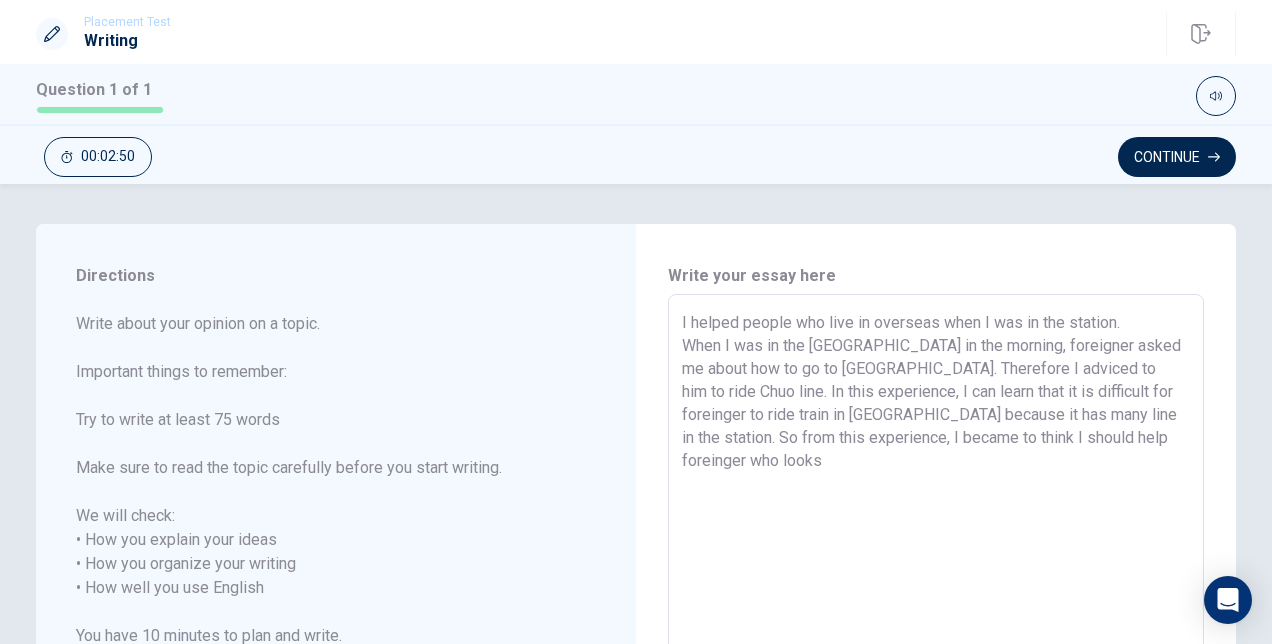 click on "I helped people who live in overseas when I was in the station.
When I was in the [GEOGRAPHIC_DATA] in the morning, foreigner asked me about how to go to [GEOGRAPHIC_DATA]. Therefore I adviced to him to ride Chuo line. In this experience, I can learn that it is difficult for foreinger to ride train in [GEOGRAPHIC_DATA] because it has many line in the station. So from this experience, I became to think I should help foreinger who looks" at bounding box center [936, 588] 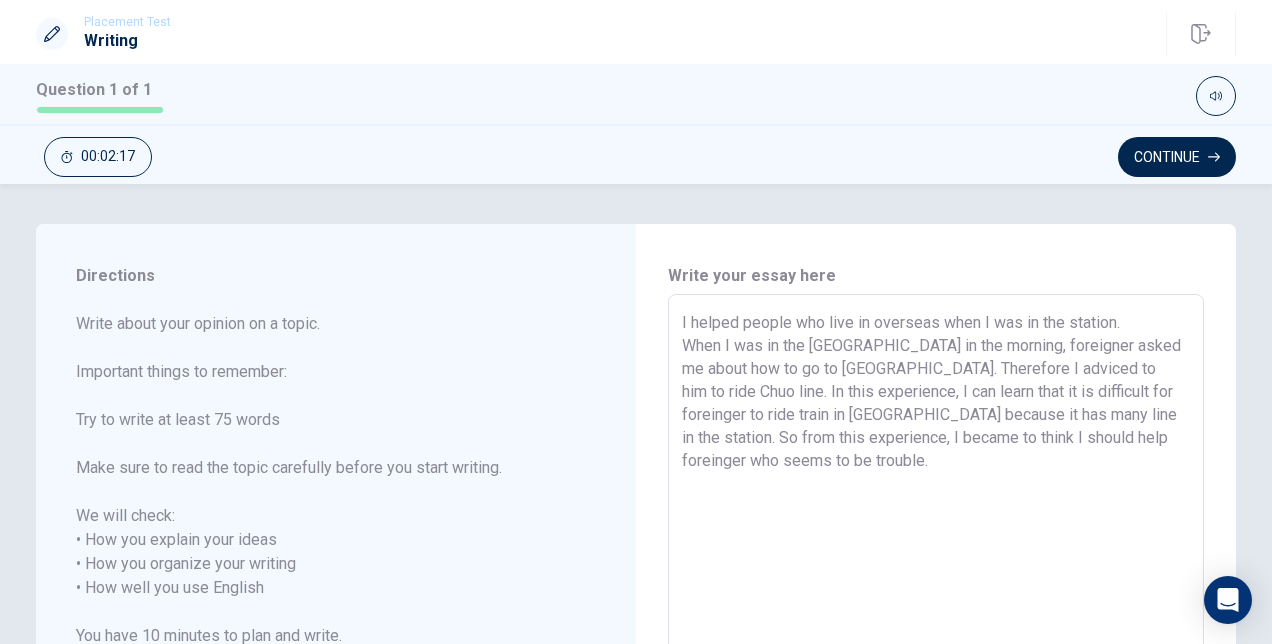 click on "I helped people who live in overseas when I was in the station.
When I was in the [GEOGRAPHIC_DATA] in the morning, foreigner asked me about how to go to [GEOGRAPHIC_DATA]. Therefore I adviced to him to ride Chuo line. In this experience, I can learn that it is difficult for foreinger to ride train in [GEOGRAPHIC_DATA] because it has many line in the station. So from this experience, I became to think I should help foreinger who seems to be trouble." at bounding box center (936, 588) 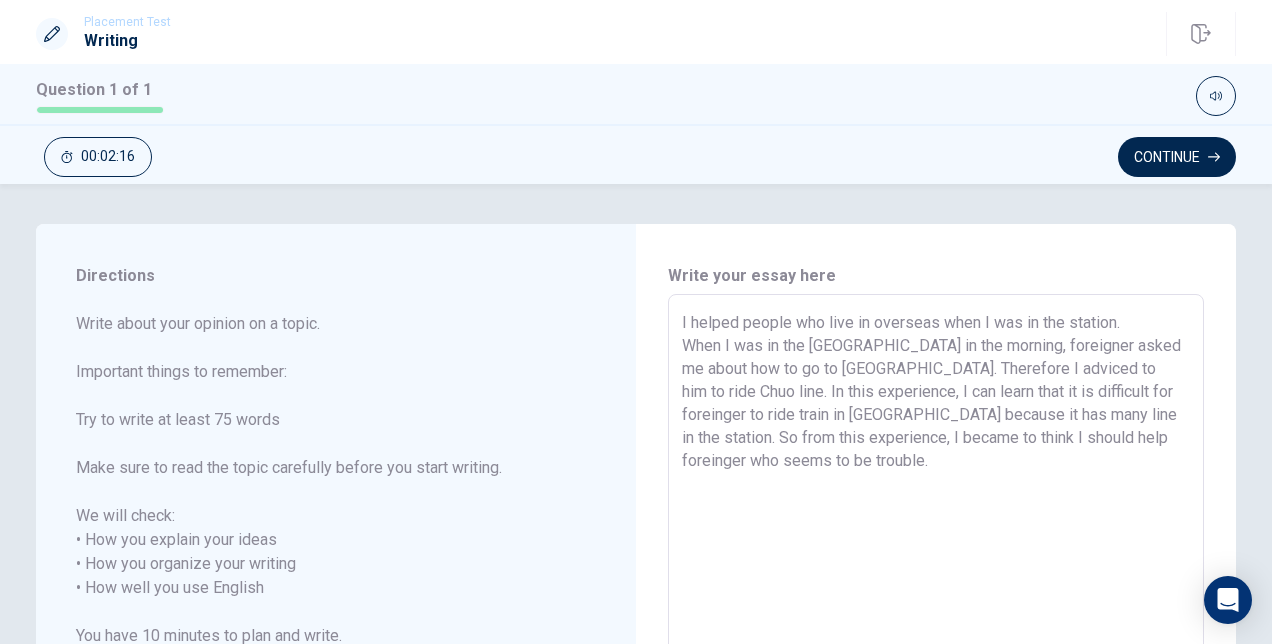 click on "I helped people who live in overseas when I was in the station.
When I was in the [GEOGRAPHIC_DATA] in the morning, foreigner asked me about how to go to [GEOGRAPHIC_DATA]. Therefore I adviced to him to ride Chuo line. In this experience, I can learn that it is difficult for foreinger to ride train in [GEOGRAPHIC_DATA] because it has many line in the station. So from this experience, I became to think I should help foreinger who seems to be trouble." at bounding box center (936, 588) 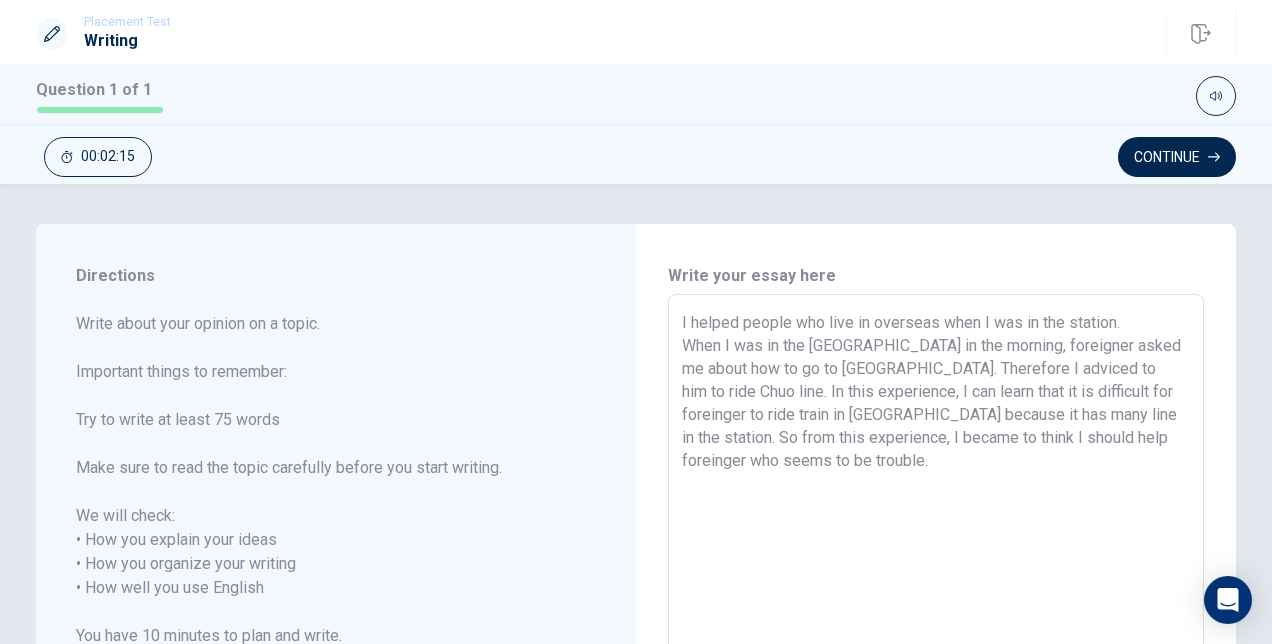 click on "I helped people who live in overseas when I was in the station.
When I was in the [GEOGRAPHIC_DATA] in the morning, foreigner asked me about how to go to [GEOGRAPHIC_DATA]. Therefore I adviced to him to ride Chuo line. In this experience, I can learn that it is difficult for foreinger to ride train in [GEOGRAPHIC_DATA] because it has many line in the station. So from this experience, I became to think I should help foreinger who seems to be trouble." at bounding box center (936, 588) 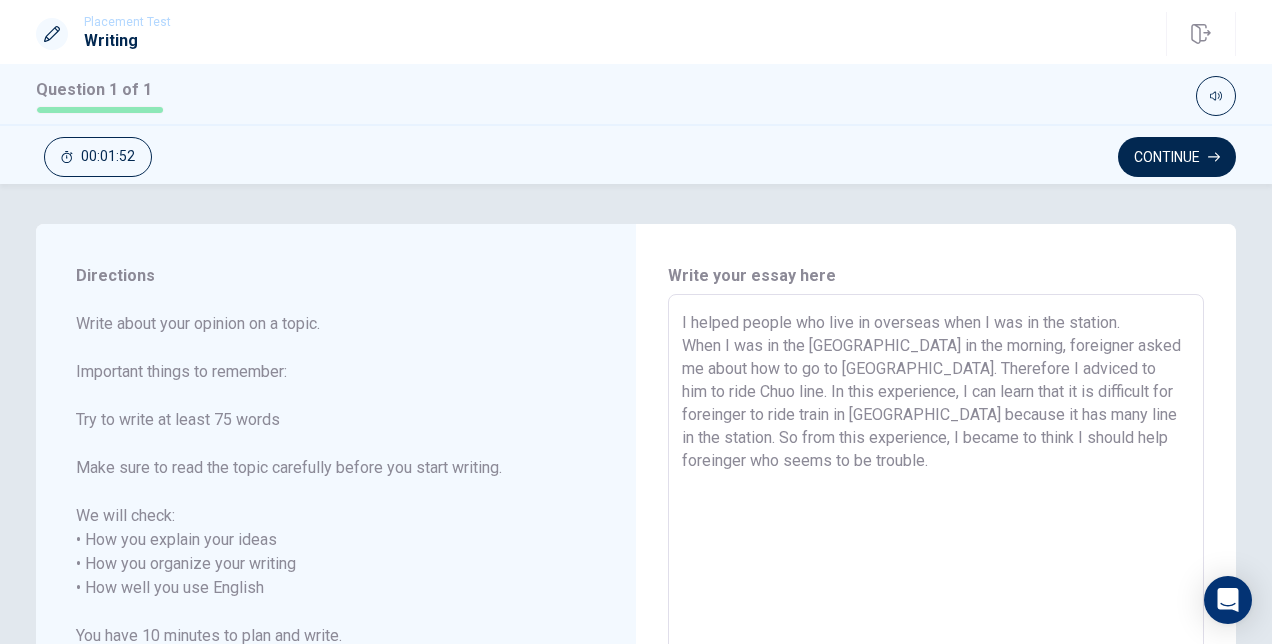 click on "I helped people who live in overseas when I was in the station.
When I was in the [GEOGRAPHIC_DATA] in the morning, foreigner asked me about how to go to [GEOGRAPHIC_DATA]. Therefore I adviced to him to ride Chuo line. In this experience, I can learn that it is difficult for foreinger to ride train in [GEOGRAPHIC_DATA] because it has many line in the station. So from this experience, I became to think I should help foreinger who seems to be trouble." at bounding box center (936, 588) 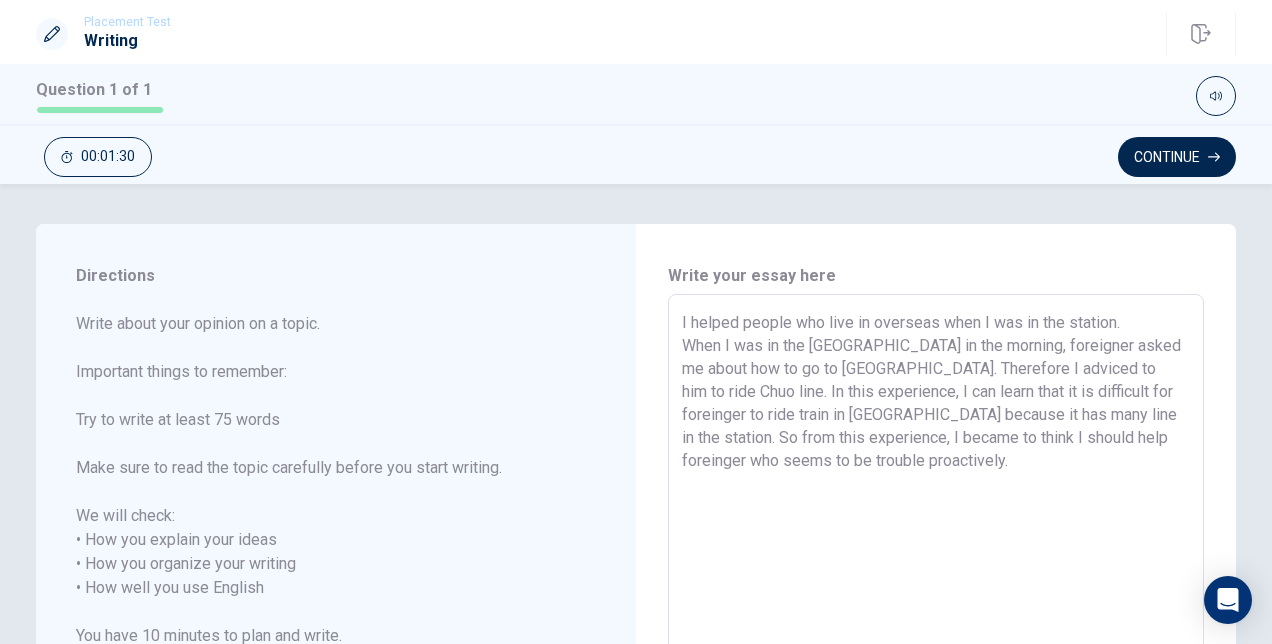 click on "I helped people who live in overseas when I was in the station.
When I was in the [GEOGRAPHIC_DATA] in the morning, foreigner asked me about how to go to [GEOGRAPHIC_DATA]. Therefore I adviced to him to ride Chuo line. In this experience, I can learn that it is difficult for foreinger to ride train in [GEOGRAPHIC_DATA] because it has many line in the station. So from this experience, I became to think I should help foreinger who seems to be trouble proactively." at bounding box center (936, 588) 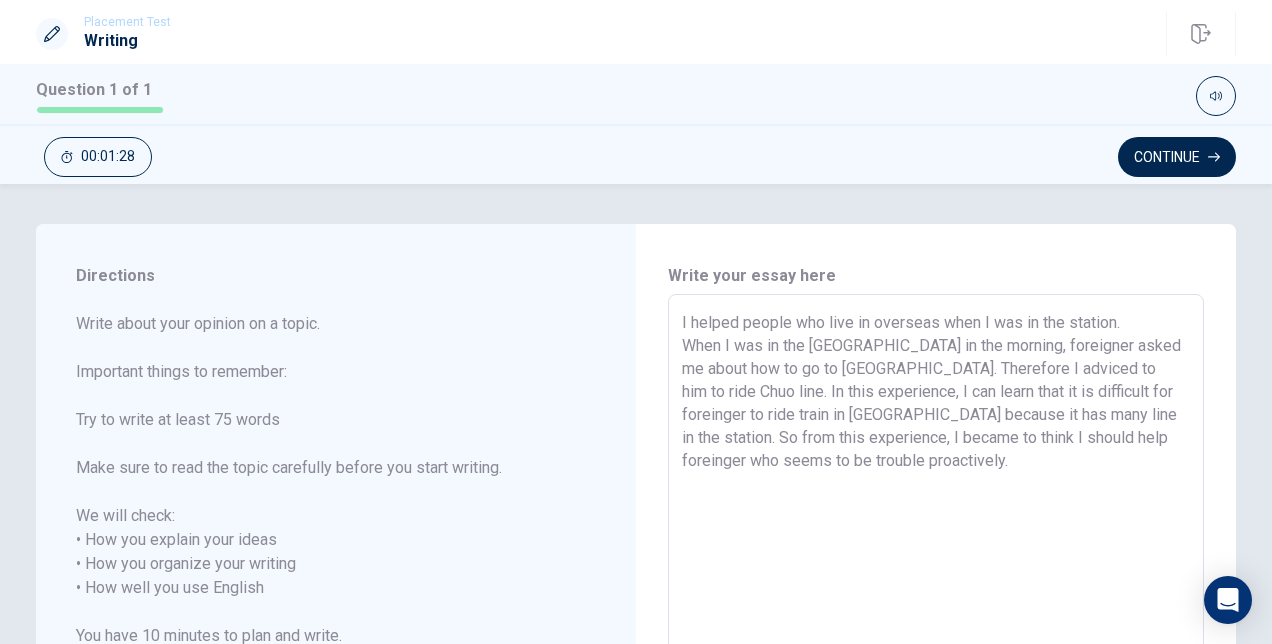 click on "I helped people who live in overseas when I was in the station.
When I was in the [GEOGRAPHIC_DATA] in the morning, foreigner asked me about how to go to [GEOGRAPHIC_DATA]. Therefore I adviced to him to ride Chuo line. In this experience, I can learn that it is difficult for foreinger to ride train in [GEOGRAPHIC_DATA] because it has many line in the station. So from this experience, I became to think I should help foreinger who seems to be trouble proactively." at bounding box center (936, 588) 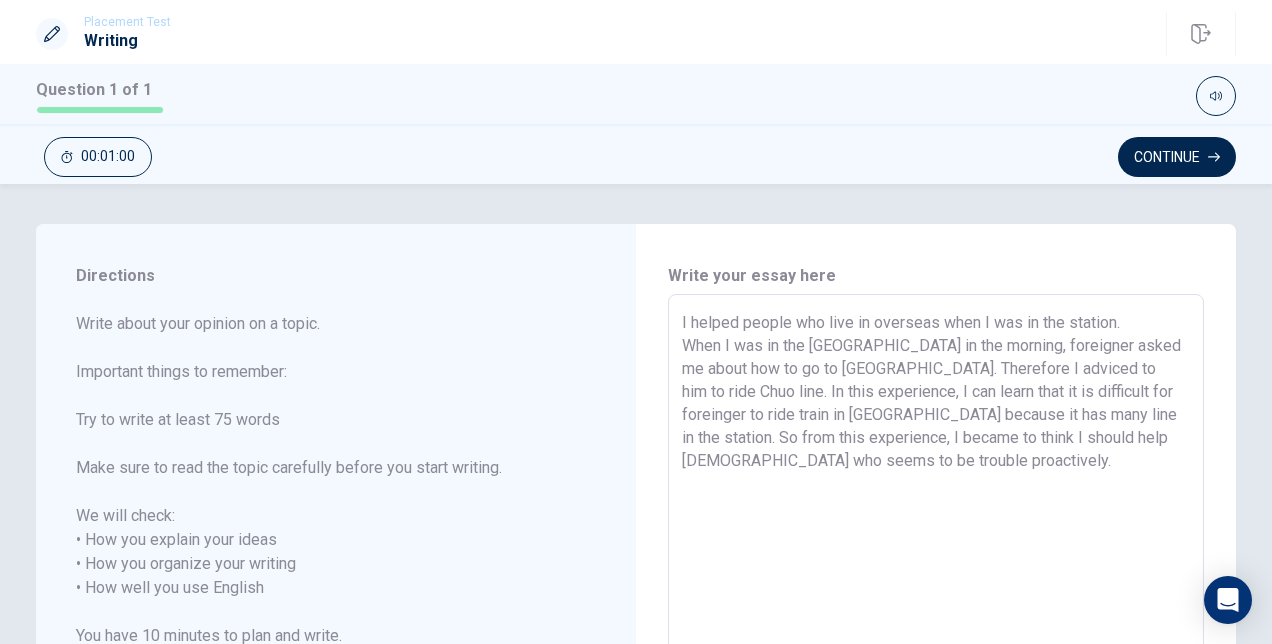 click on "I helped people who live in overseas when I was in the station.
When I was in the [GEOGRAPHIC_DATA] in the morning, foreigner asked me about how to go to [GEOGRAPHIC_DATA]. Therefore I adviced to him to ride Chuo line. In this experience, I can learn that it is difficult for foreinger to ride train in [GEOGRAPHIC_DATA] because it has many line in the station. So from this experience, I became to think I should help [DEMOGRAPHIC_DATA] who seems to be trouble proactively." at bounding box center [936, 588] 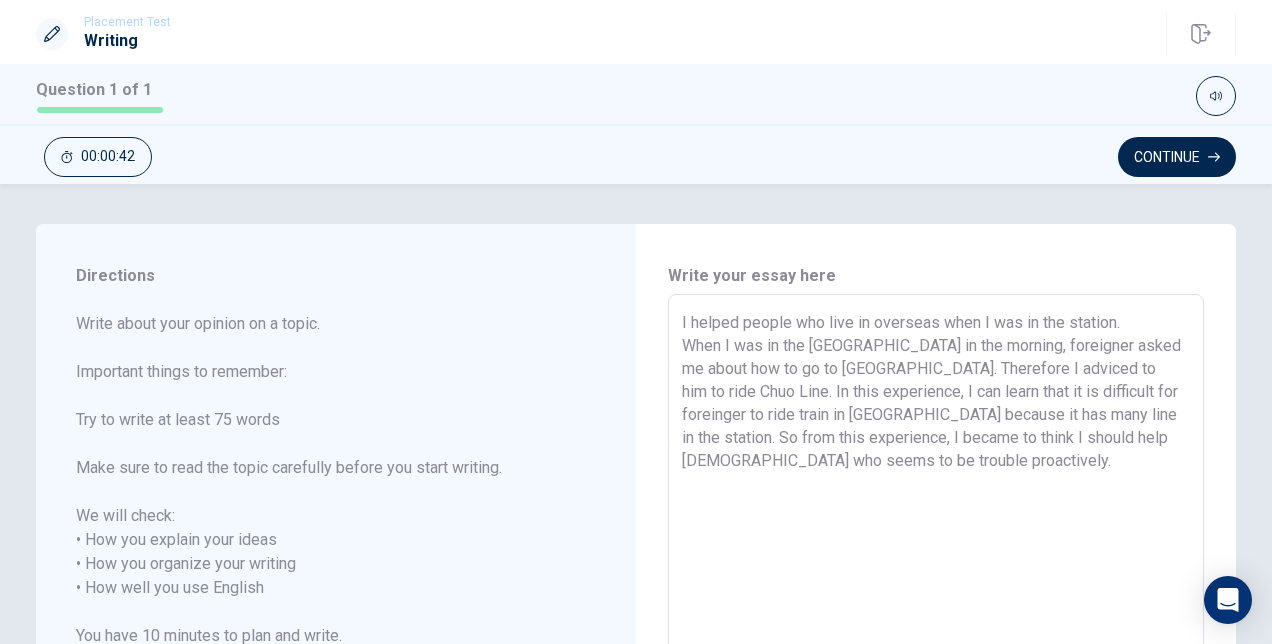 click on "I helped people who live in overseas when I was in the station.
When I was in the [GEOGRAPHIC_DATA] in the morning, foreigner asked me about how to go to [GEOGRAPHIC_DATA]. Therefore I adviced to him to ride Chuo Line. In this experience, I can learn that it is difficult for foreinger to ride train in [GEOGRAPHIC_DATA] because it has many line in the station. So from this experience, I became to think I should help [DEMOGRAPHIC_DATA] who seems to be trouble proactively." at bounding box center (936, 588) 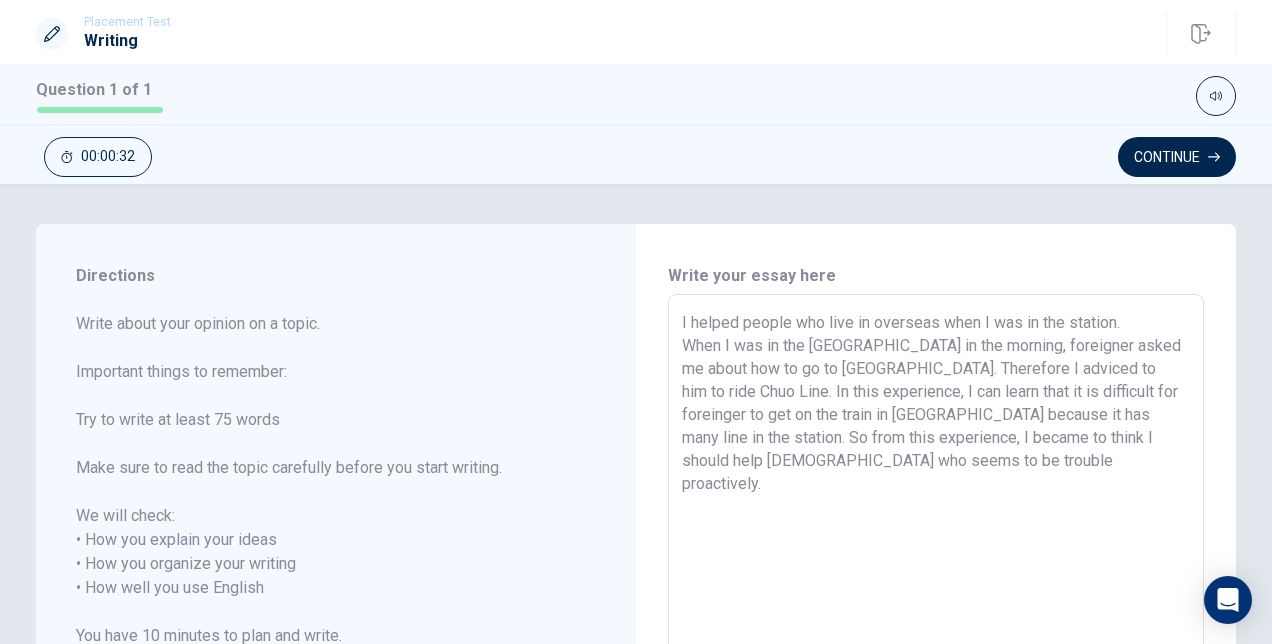 click on "I helped people who live in overseas when I was in the station.
When I was in the [GEOGRAPHIC_DATA] in the morning, foreigner asked me about how to go to [GEOGRAPHIC_DATA]. Therefore I adviced to him to ride Chuo Line. In this experience, I can learn that it is difficult for foreinger to get on the train in [GEOGRAPHIC_DATA] because it has many line in the station. So from this experience, I became to think I should help [DEMOGRAPHIC_DATA] who seems to be trouble proactively." at bounding box center (936, 588) 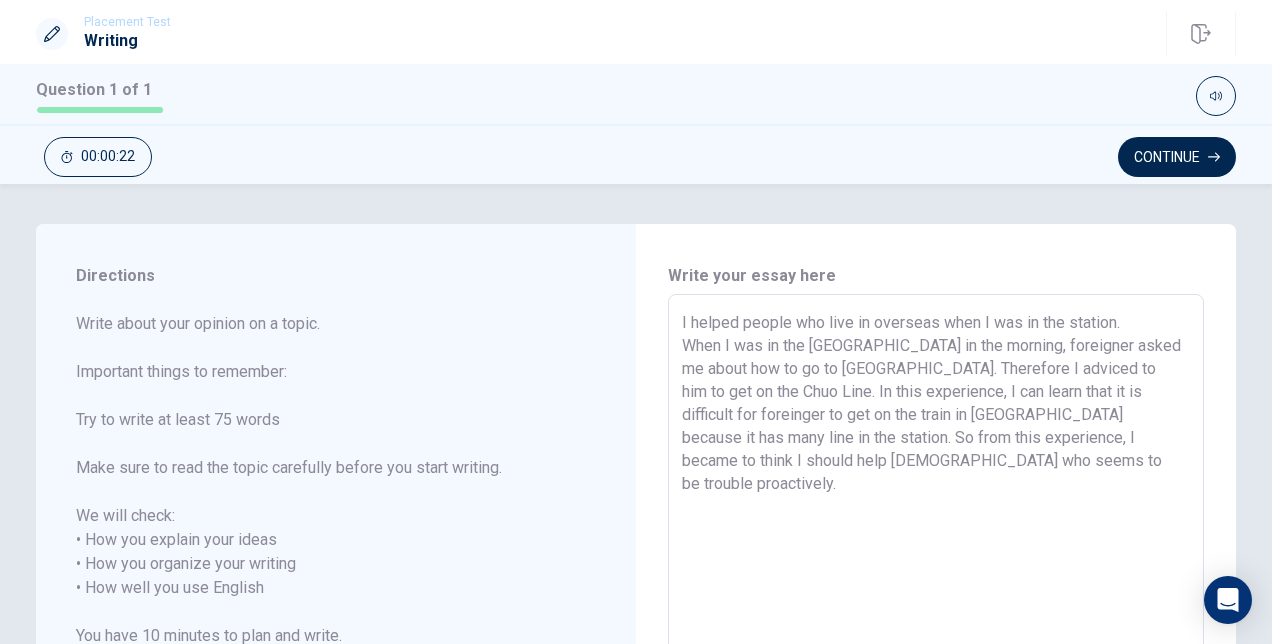 click on "I helped people who live in overseas when I was in the station.
When I was in the [GEOGRAPHIC_DATA] in the morning, foreigner asked me about how to go to [GEOGRAPHIC_DATA]. Therefore I adviced to him to get on the Chuo Line. In this experience, I can learn that it is difficult for foreinger to get on the train in [GEOGRAPHIC_DATA] because it has many line in the station. So from this experience, I became to think I should help [DEMOGRAPHIC_DATA] who seems to be trouble proactively." at bounding box center (936, 588) 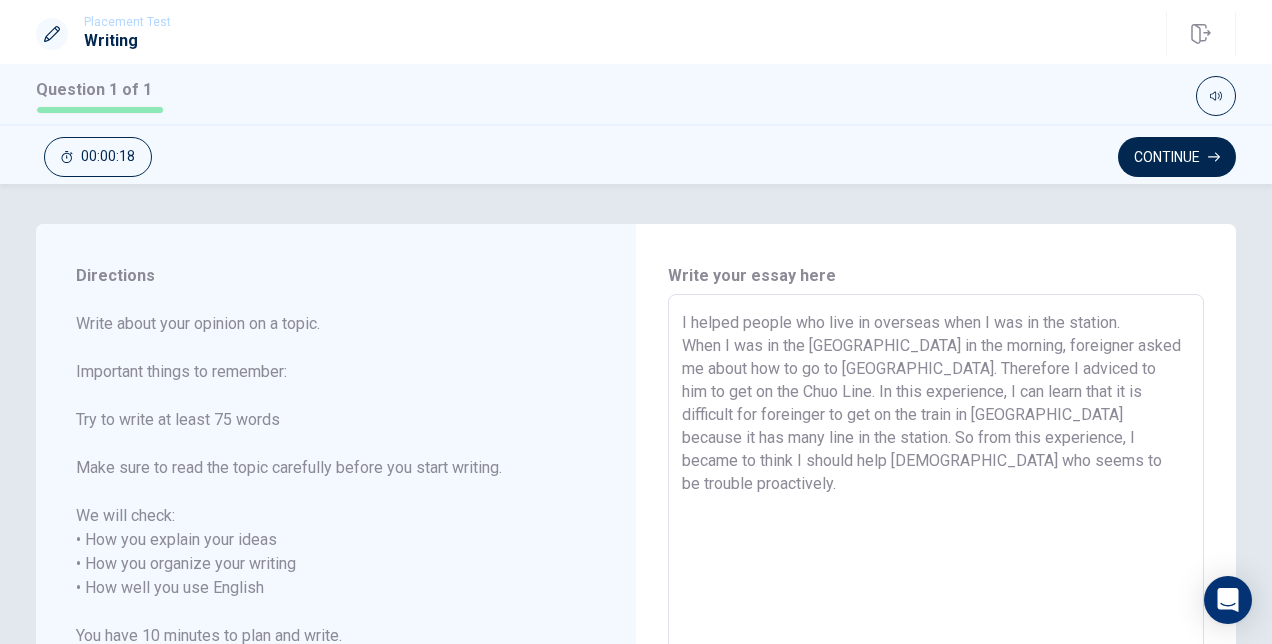 click on "I helped people who live in overseas when I was in the station.
When I was in the [GEOGRAPHIC_DATA] in the morning, foreigner asked me about how to go to [GEOGRAPHIC_DATA]. Therefore I adviced to him to get on the Chuo Line. In this experience, I can learn that it is difficult for foreinger to get on the train in [GEOGRAPHIC_DATA] because it has many line in the station. So from this experience, I became to think I should help [DEMOGRAPHIC_DATA] who seems to be trouble proactively." at bounding box center [936, 588] 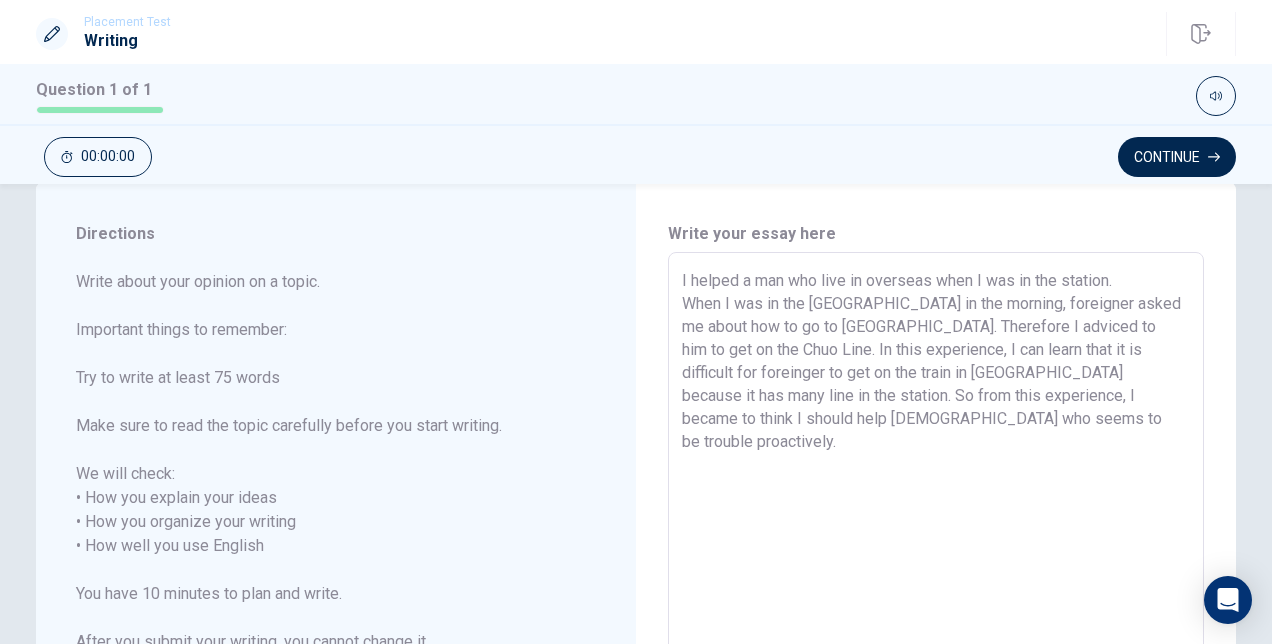 scroll, scrollTop: 60, scrollLeft: 0, axis: vertical 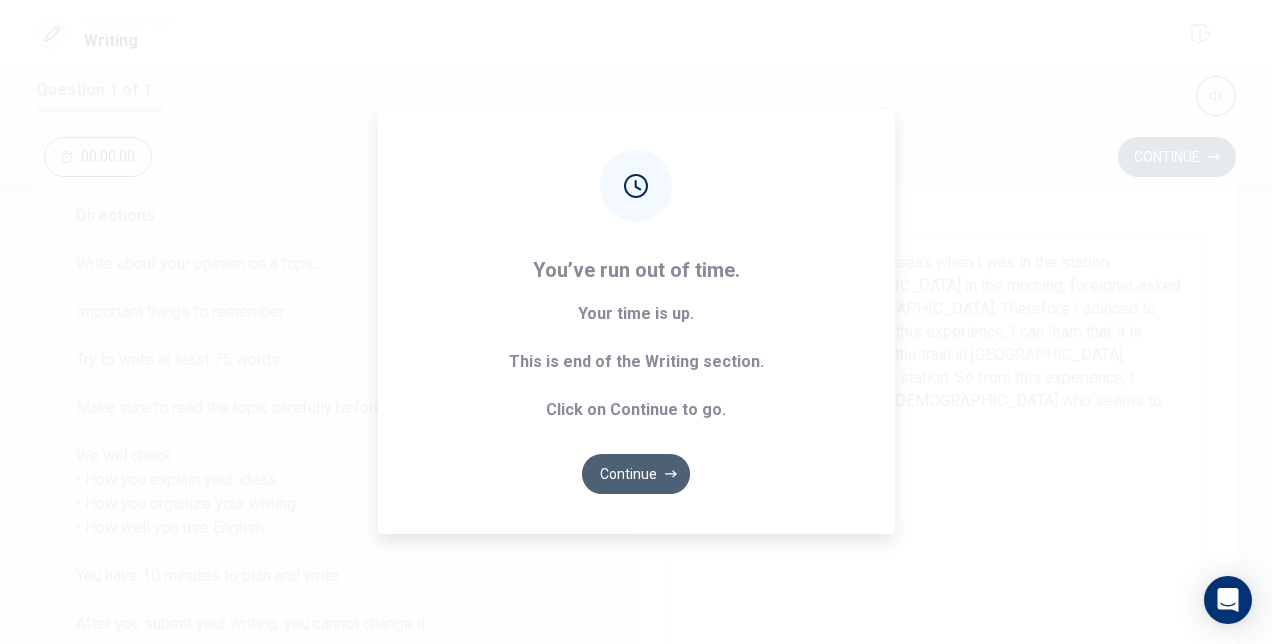 click on "Continue" at bounding box center (636, 474) 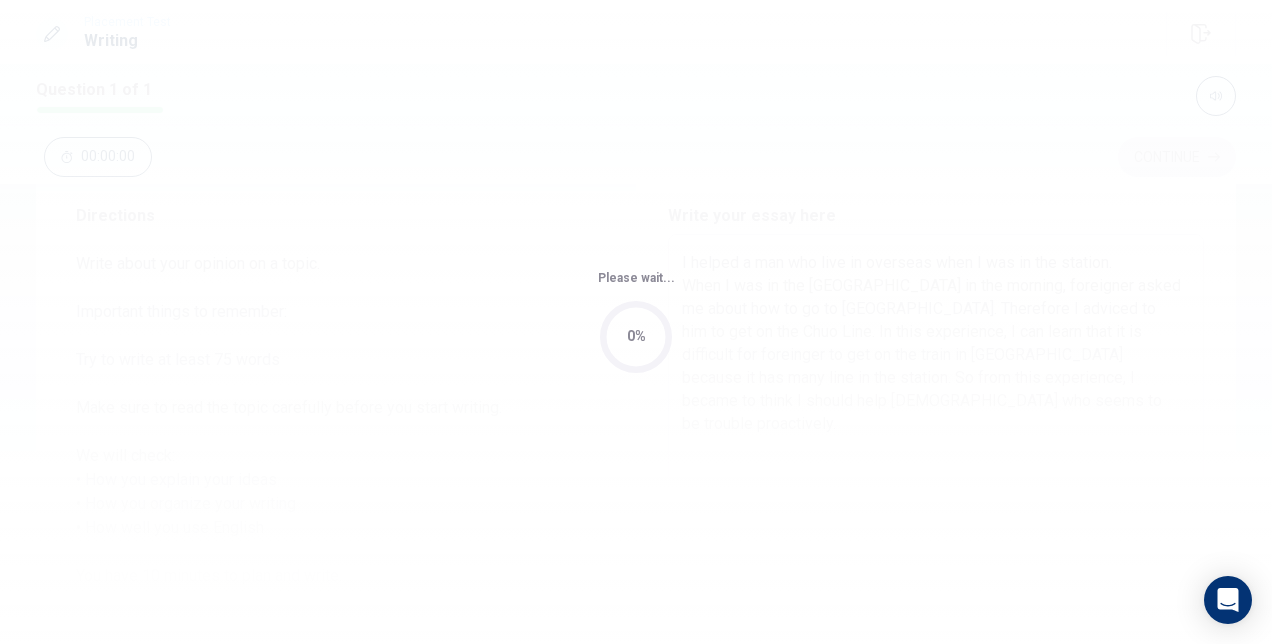 scroll, scrollTop: 0, scrollLeft: 0, axis: both 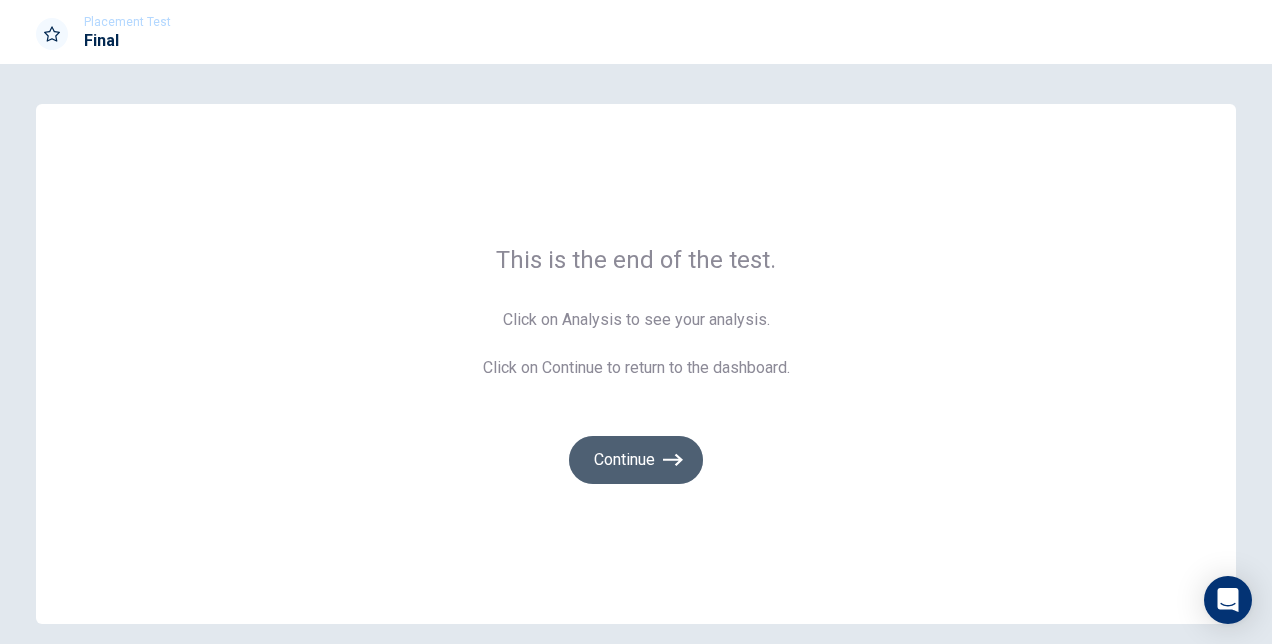click on "Continue" at bounding box center (636, 460) 